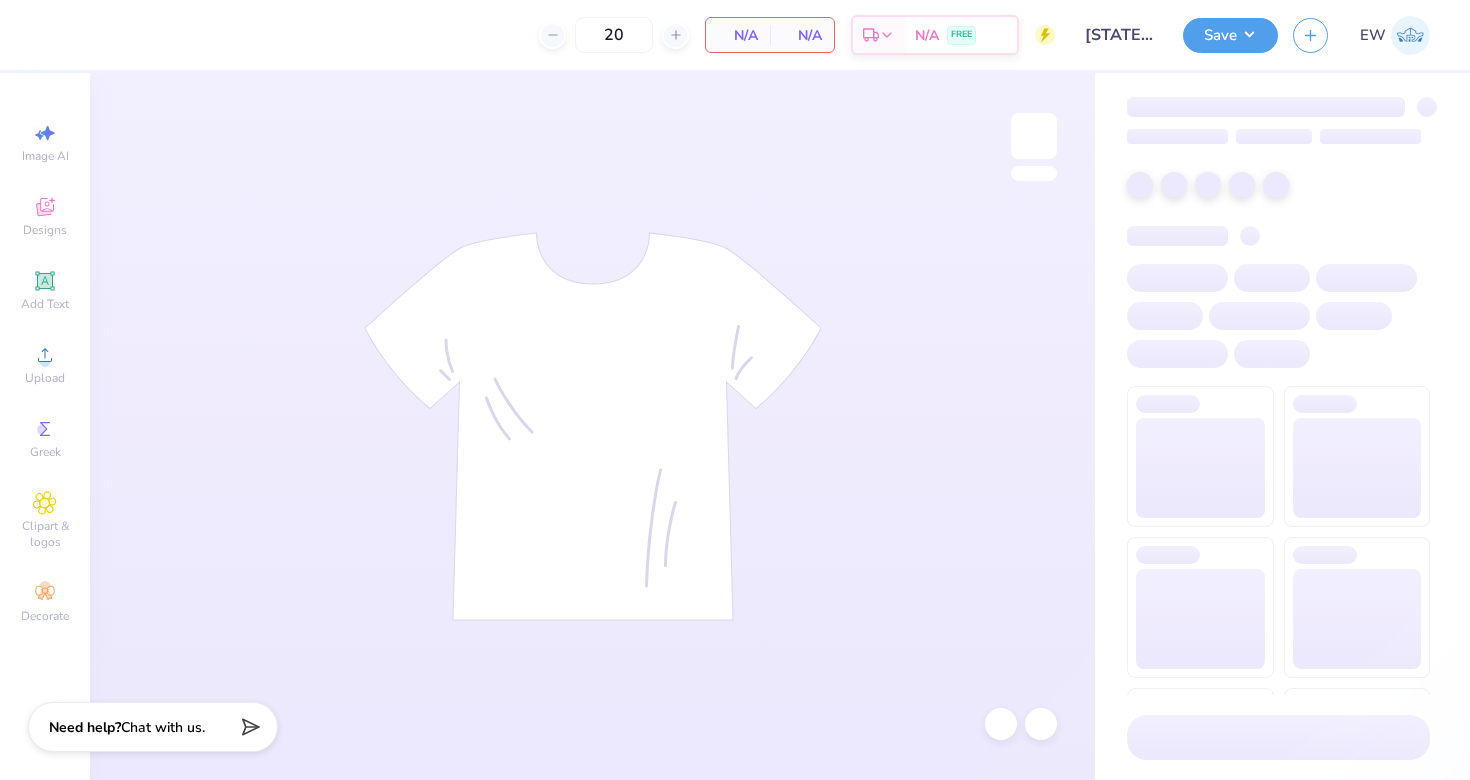 scroll, scrollTop: 0, scrollLeft: 0, axis: both 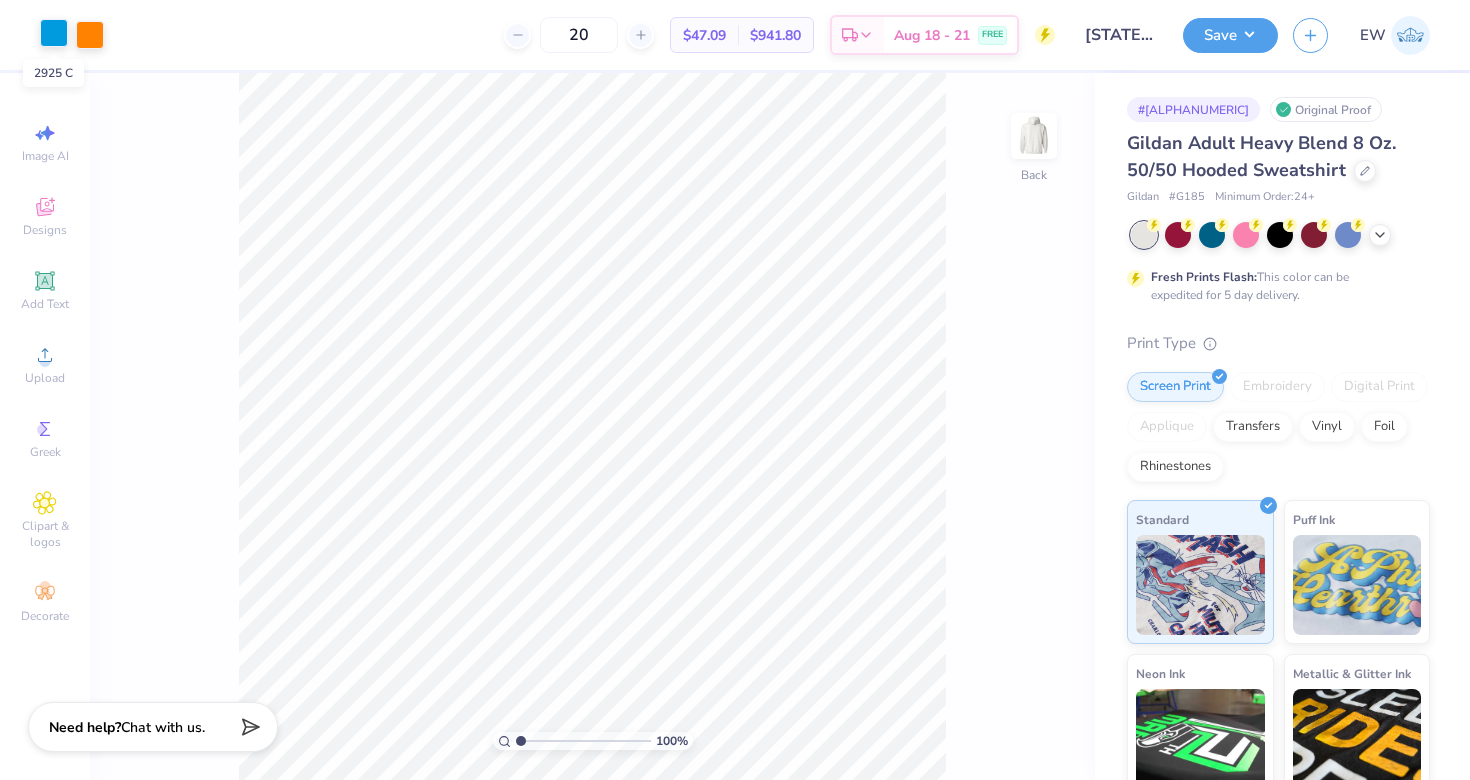 click at bounding box center [54, 33] 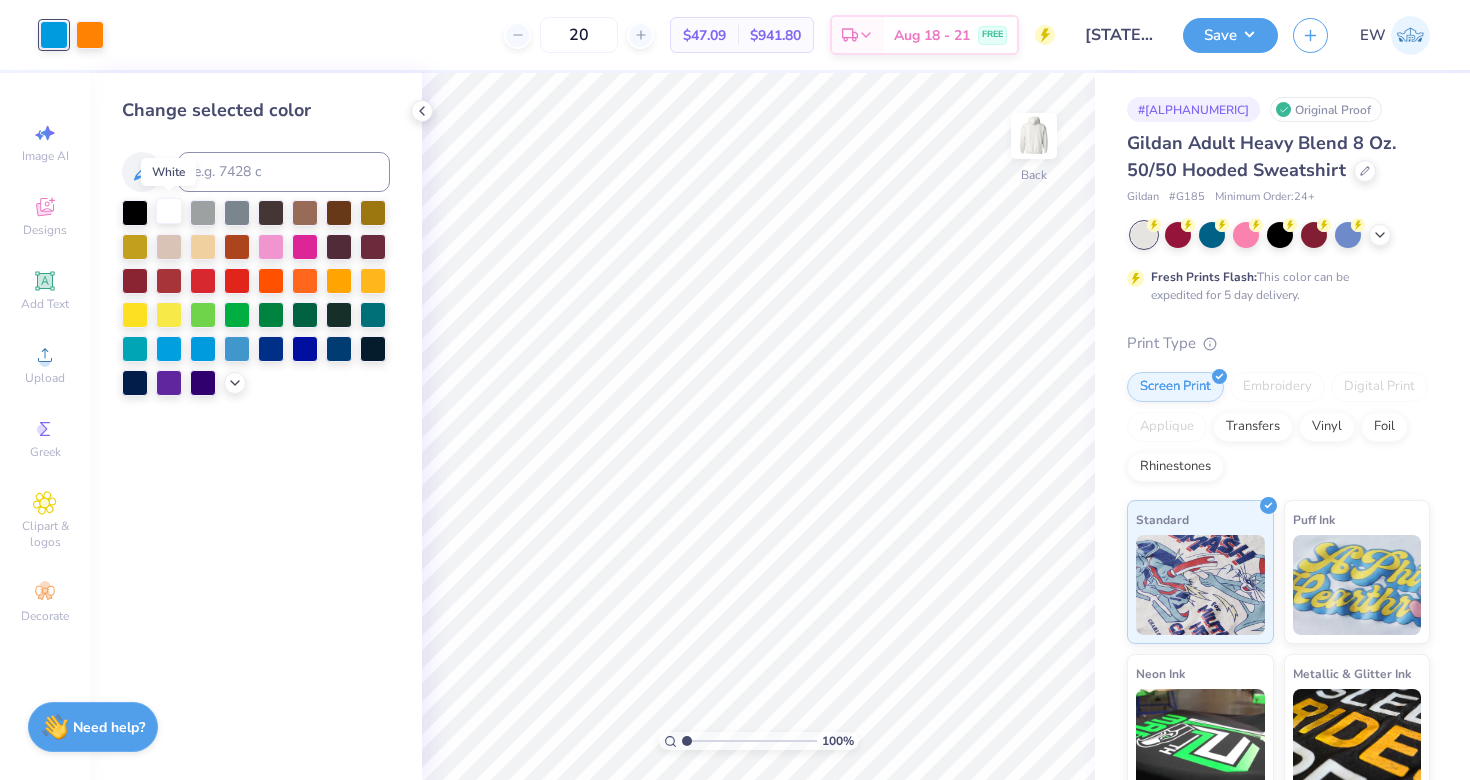 click at bounding box center (169, 211) 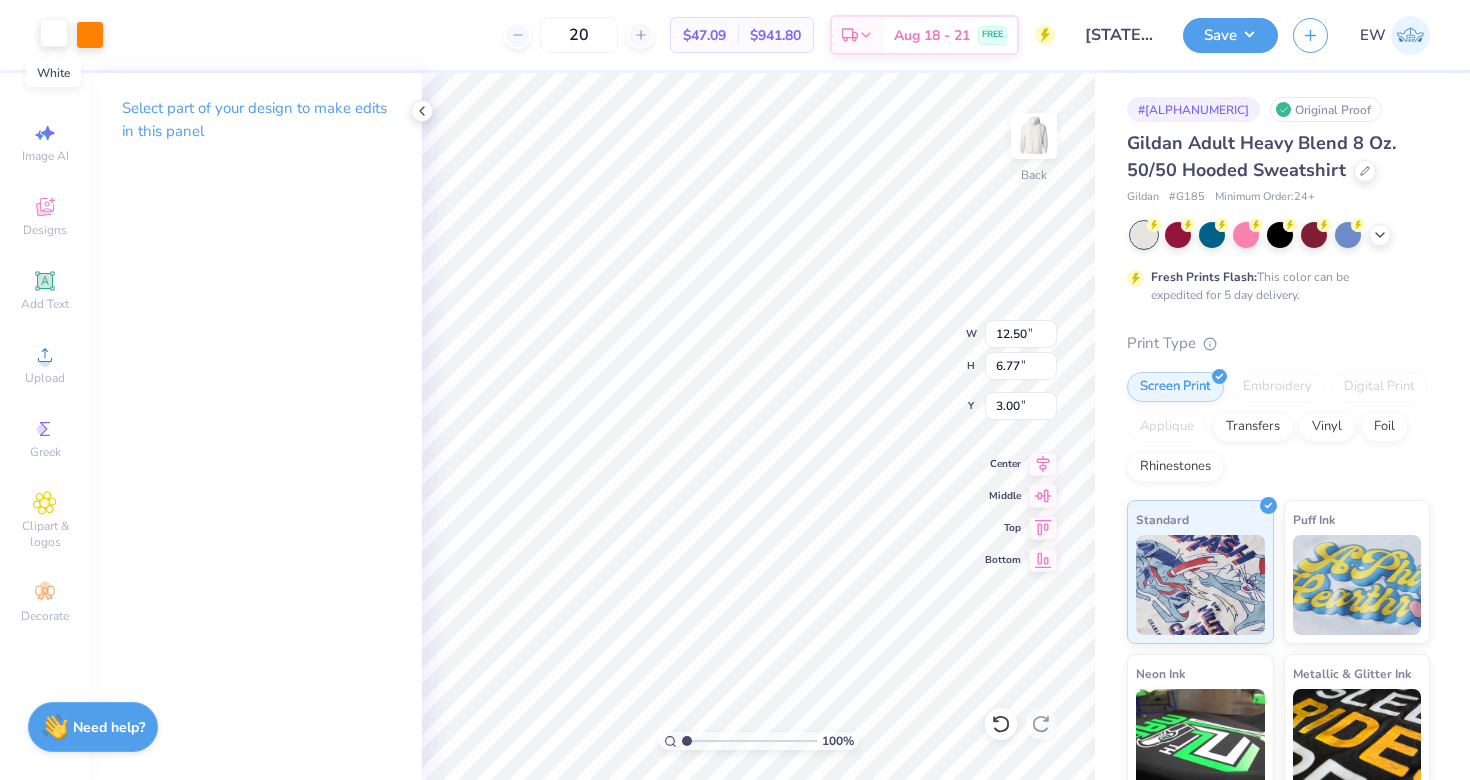 click at bounding box center (54, 33) 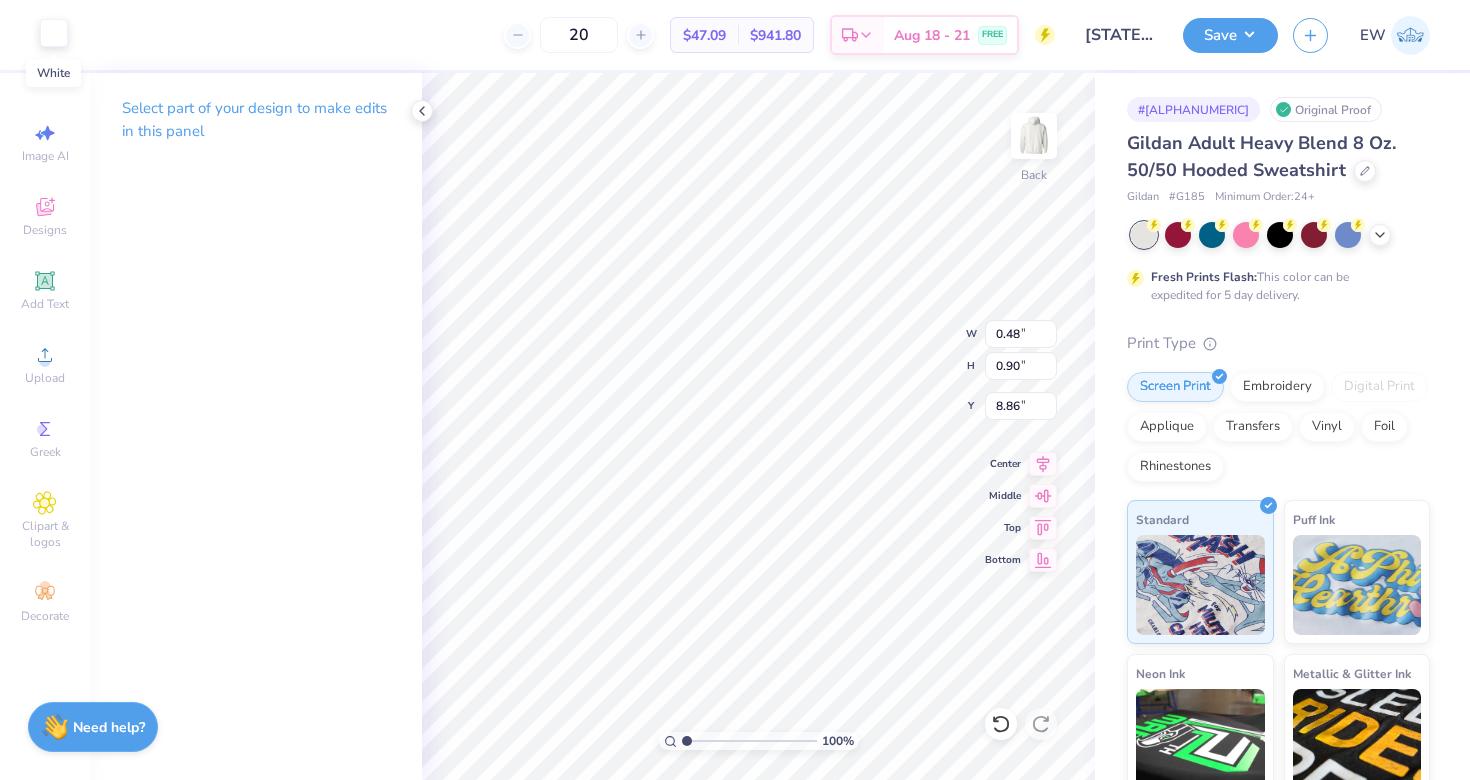 click at bounding box center (54, 33) 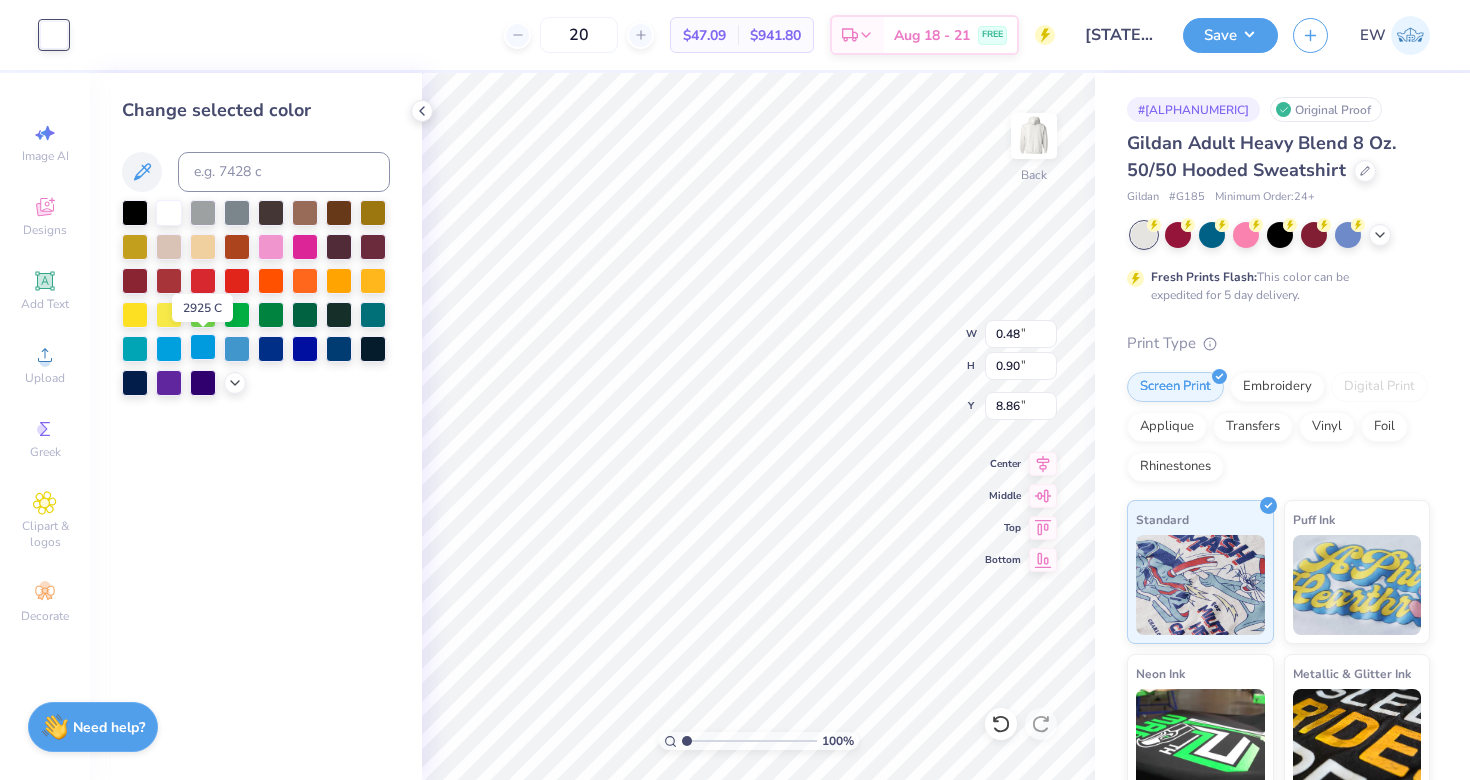 click at bounding box center (203, 347) 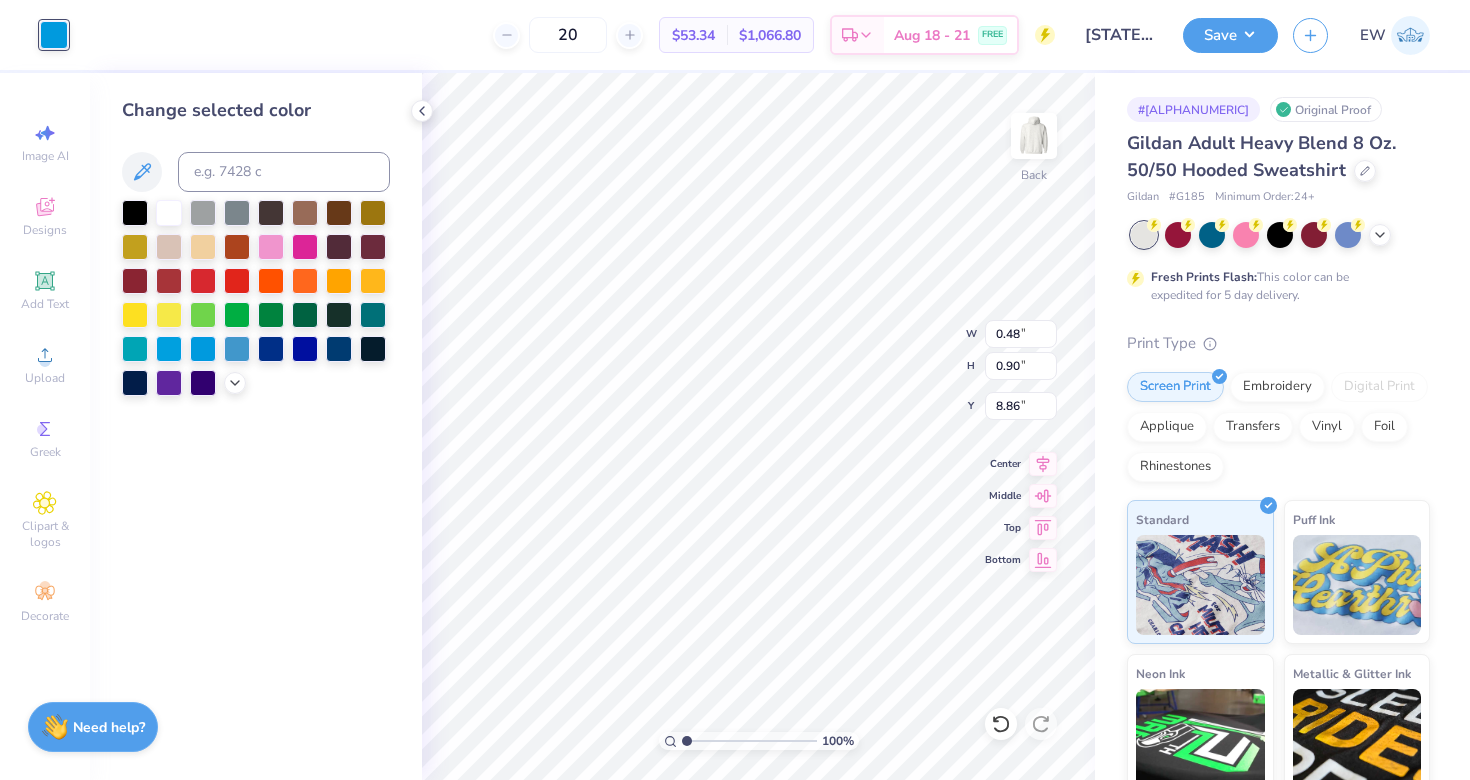 type on "0.19" 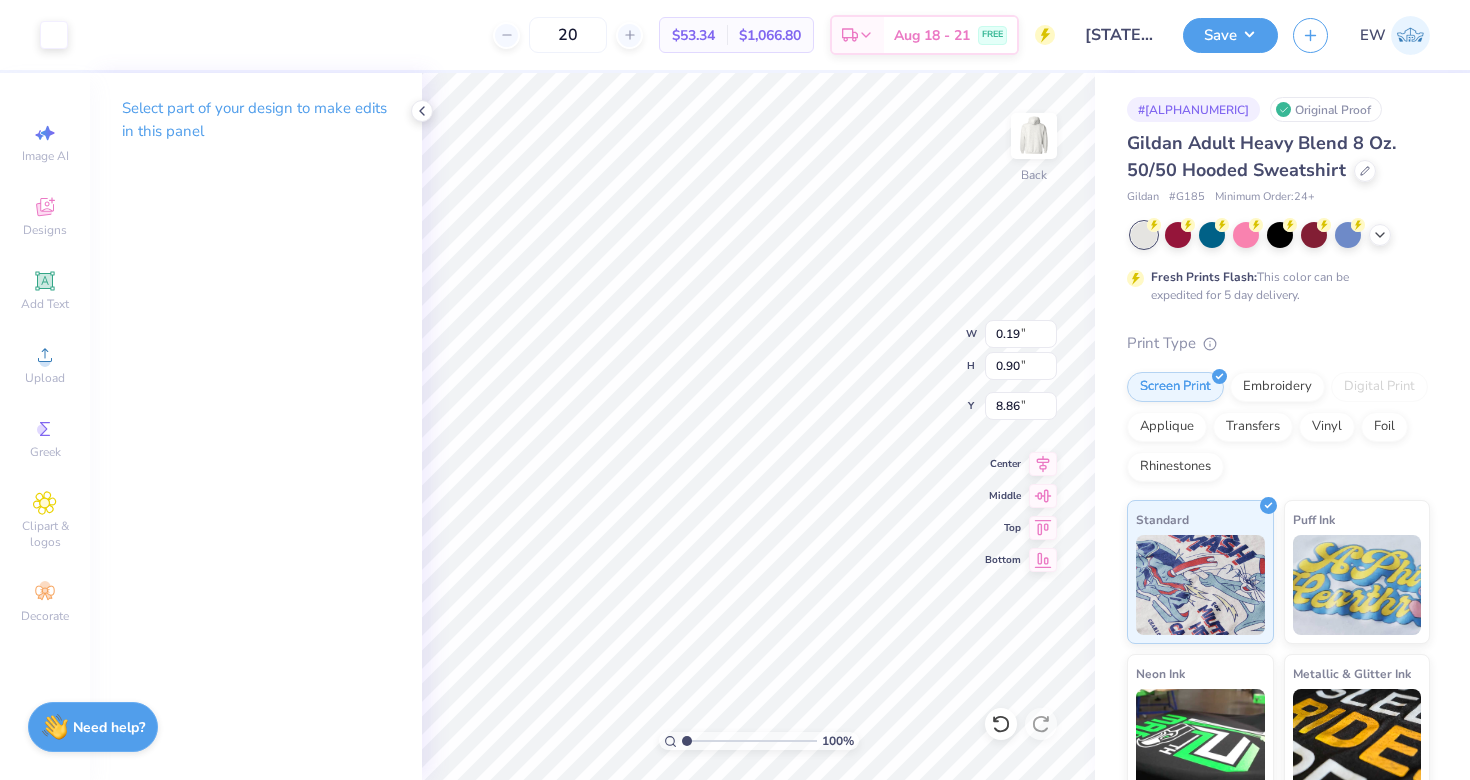 click on "Art colors" at bounding box center [34, 35] 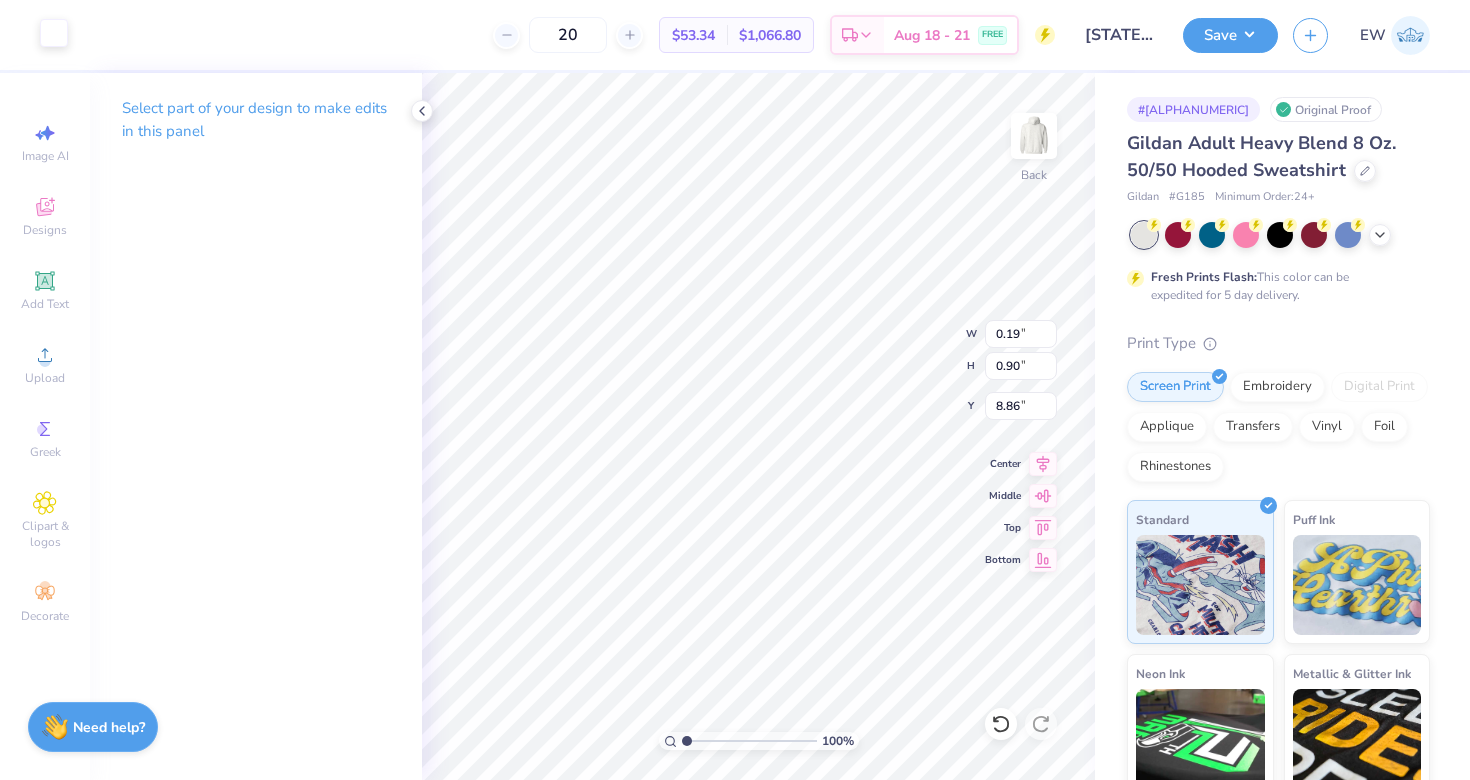 click at bounding box center (54, 33) 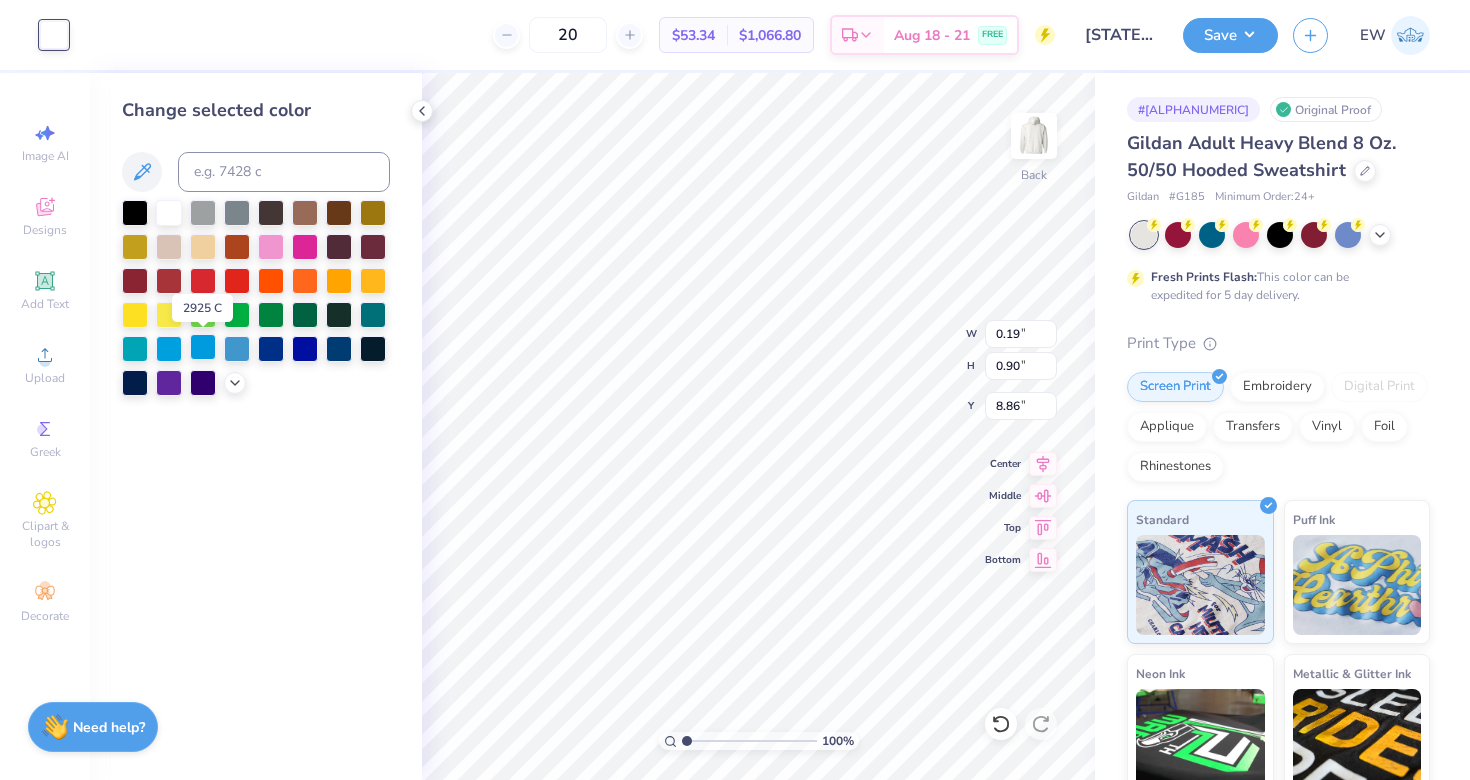 click at bounding box center (203, 347) 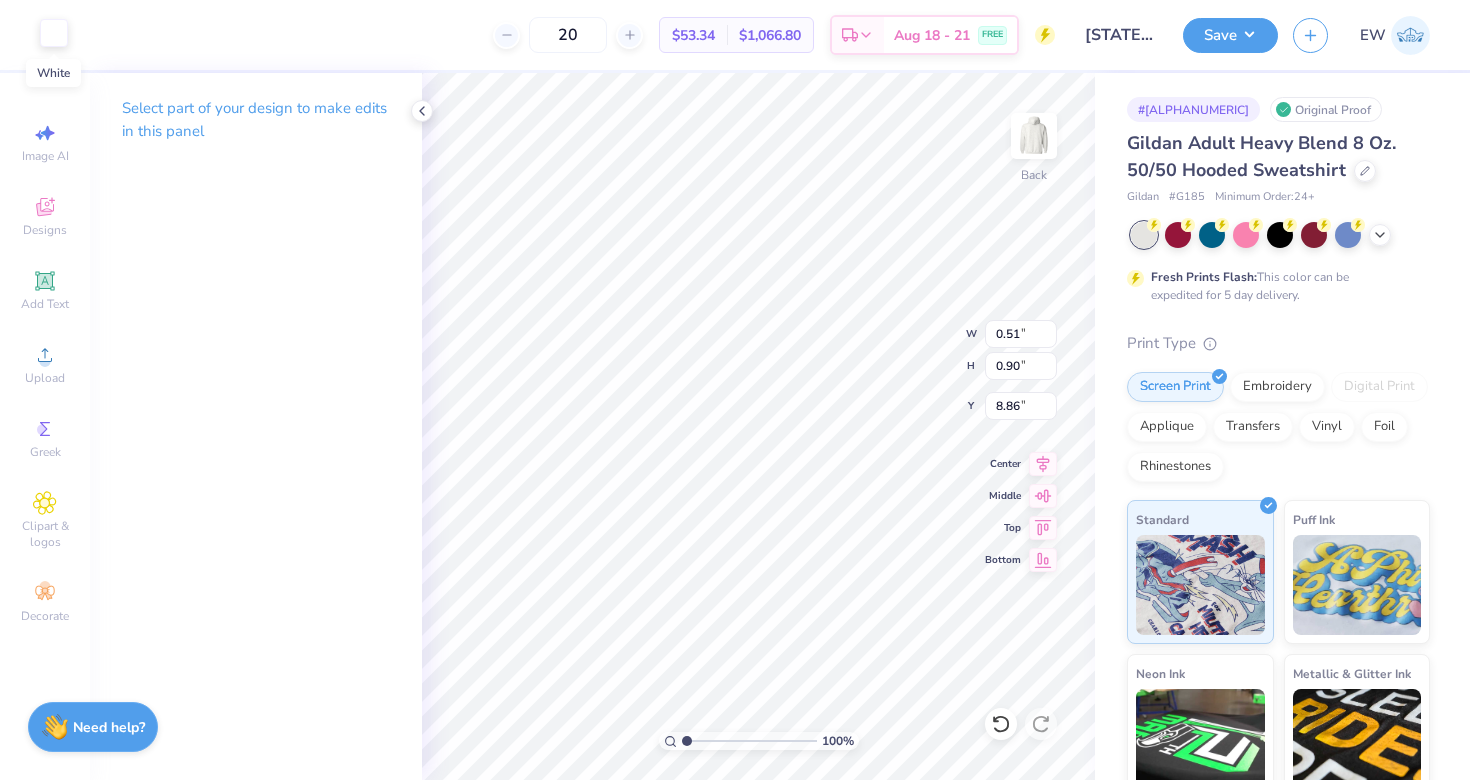 click at bounding box center (54, 33) 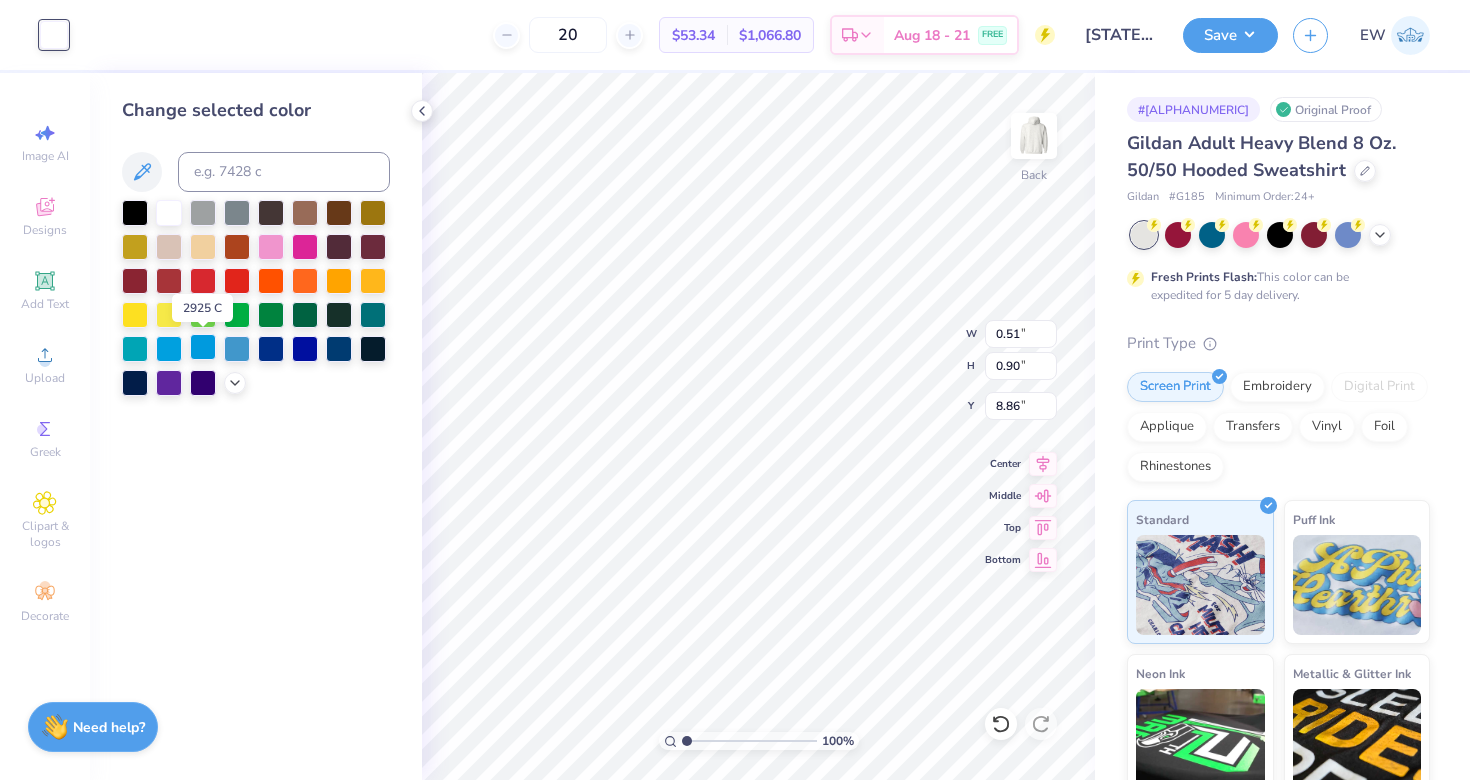 click at bounding box center [203, 347] 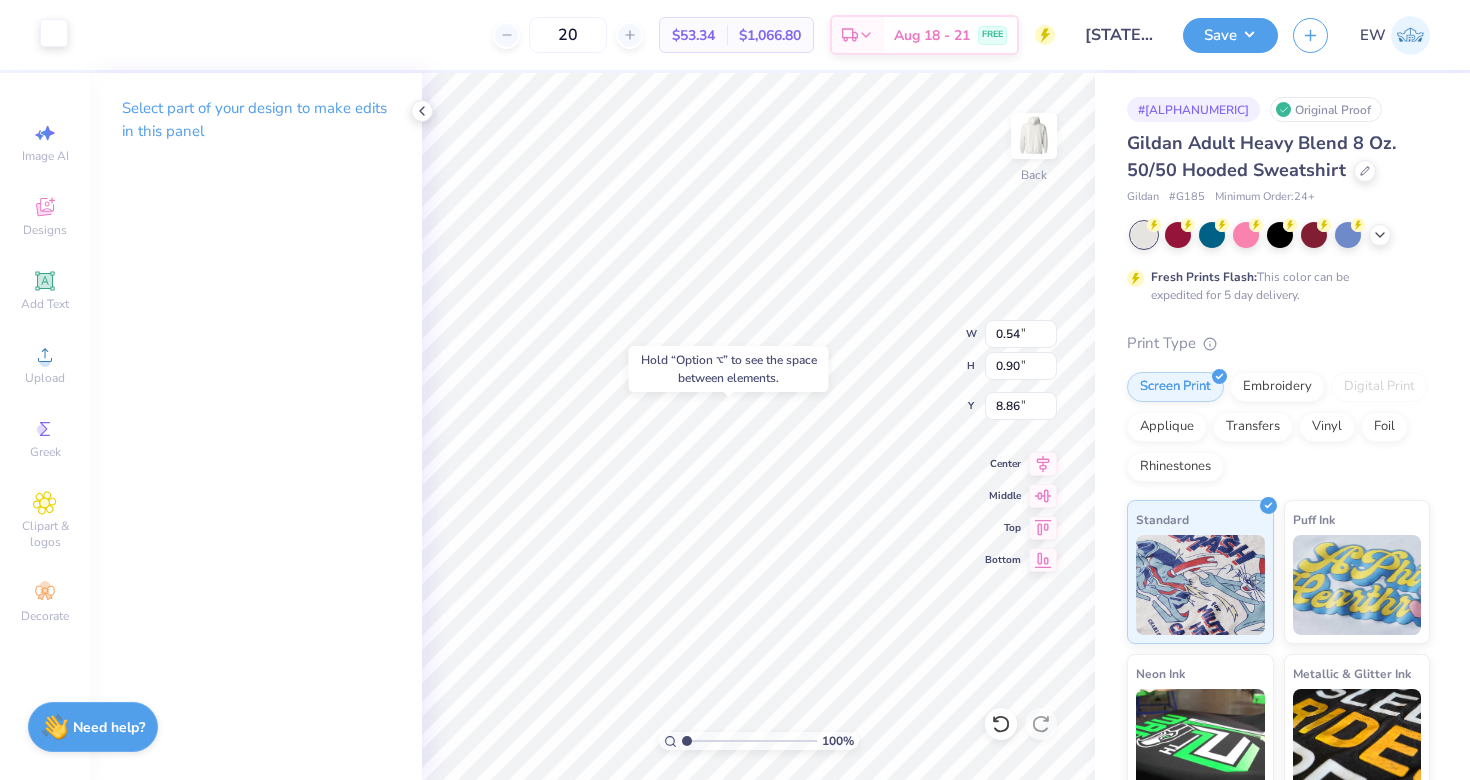 click at bounding box center [54, 33] 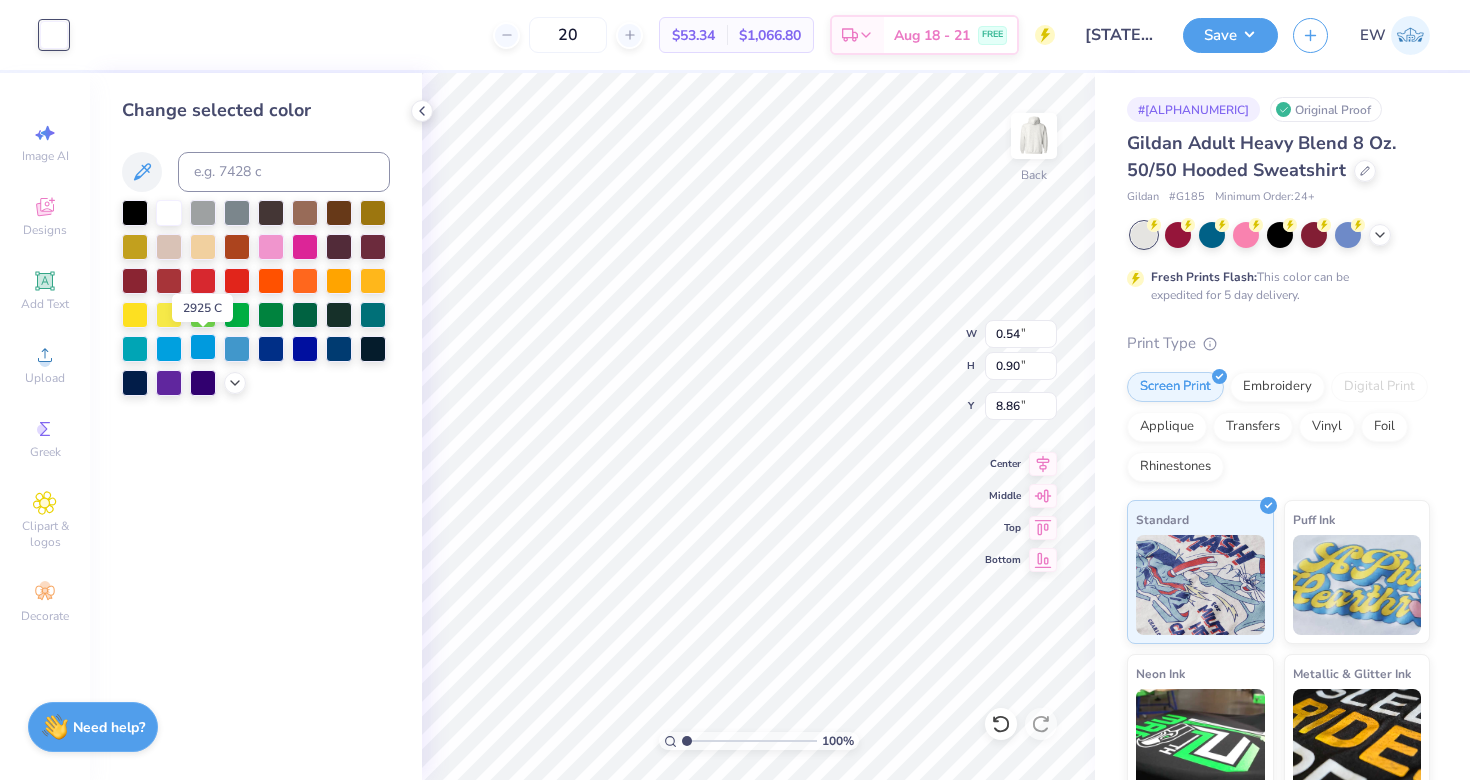 click at bounding box center (203, 347) 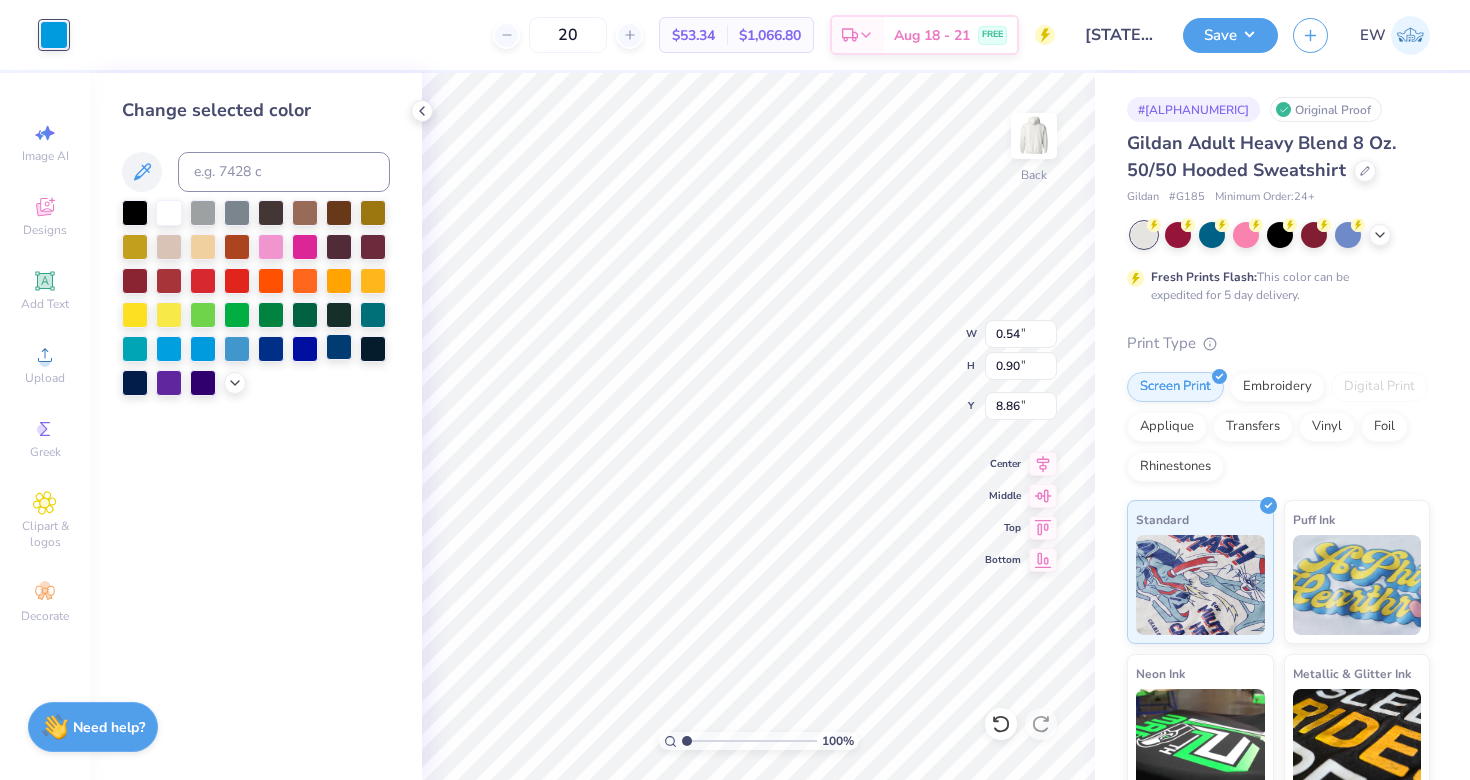 type on "0.62" 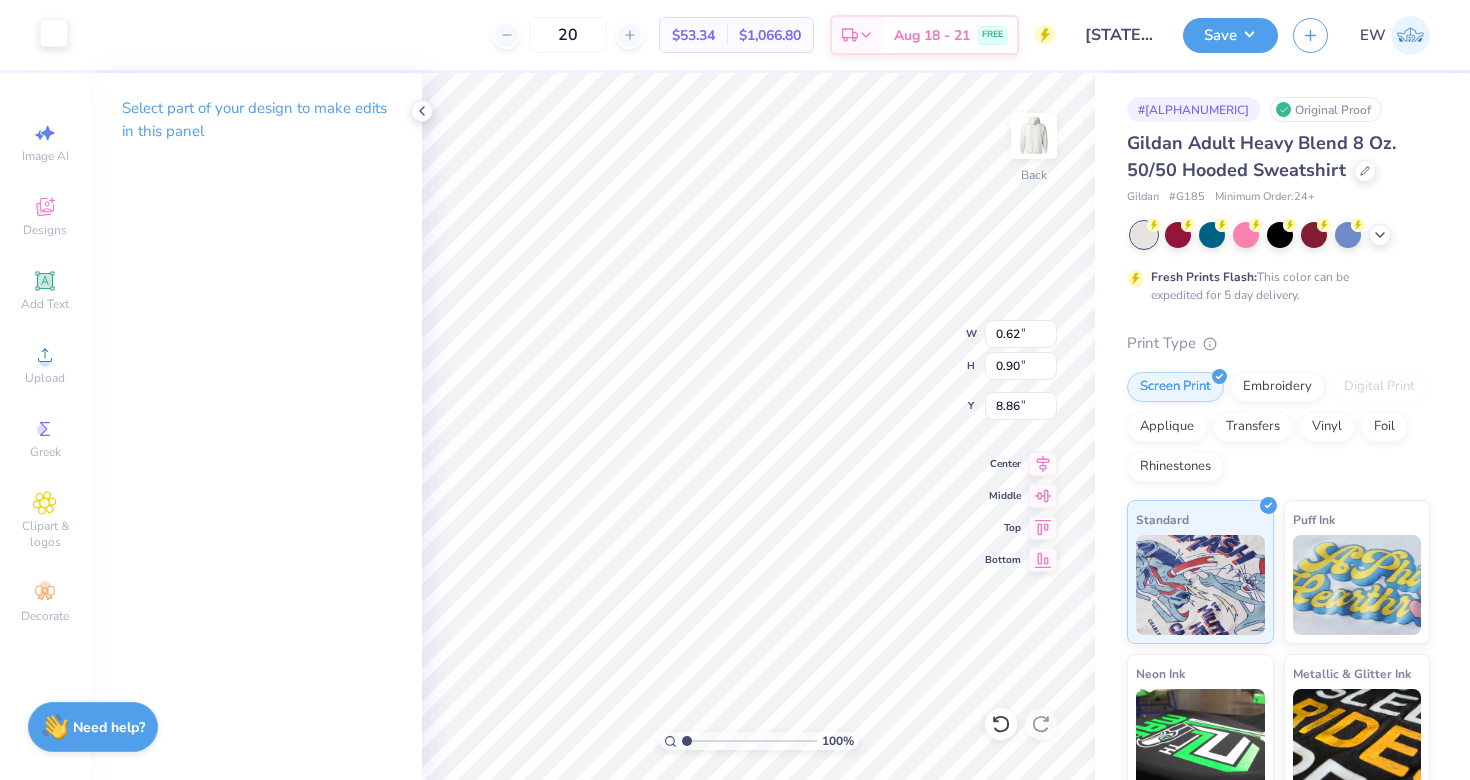 click at bounding box center (54, 33) 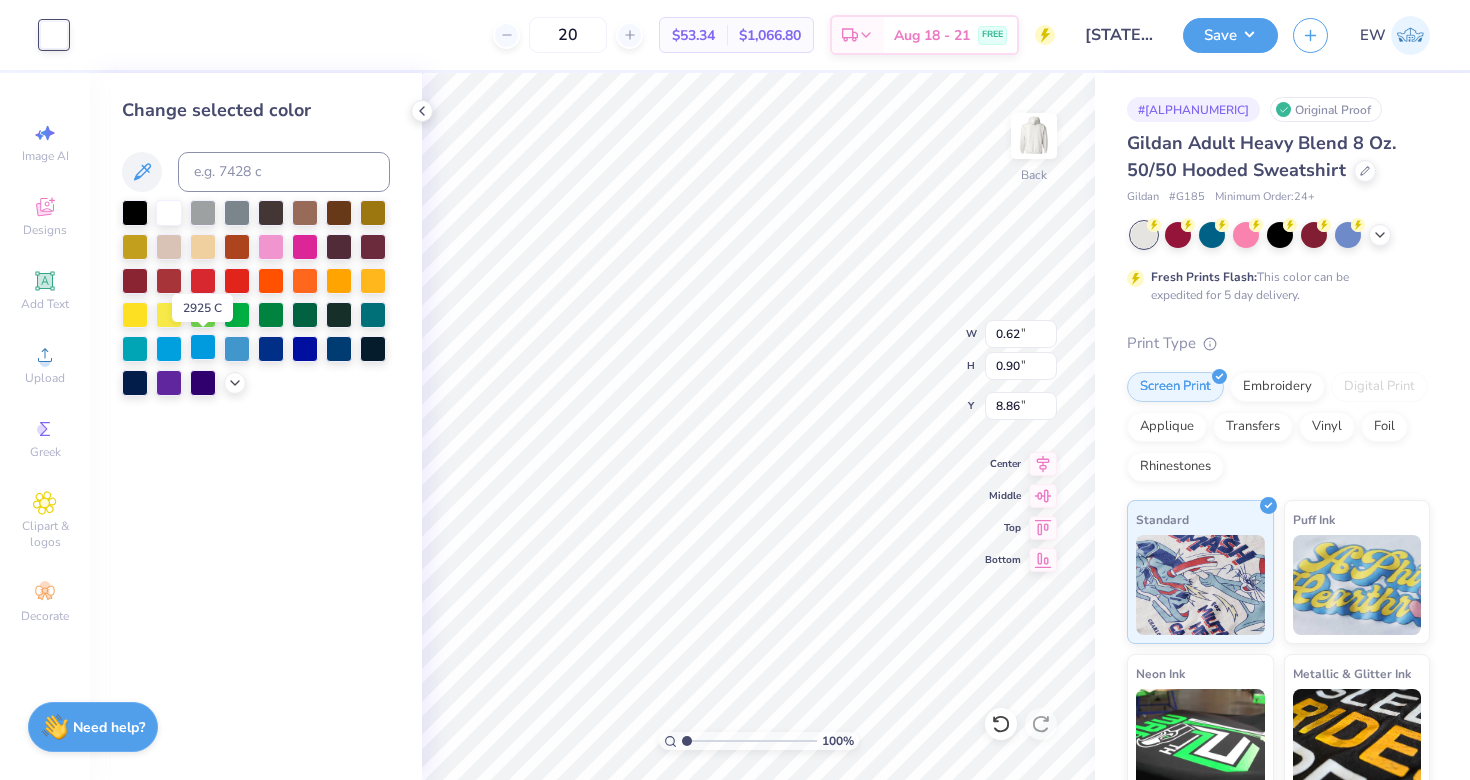 click at bounding box center (203, 347) 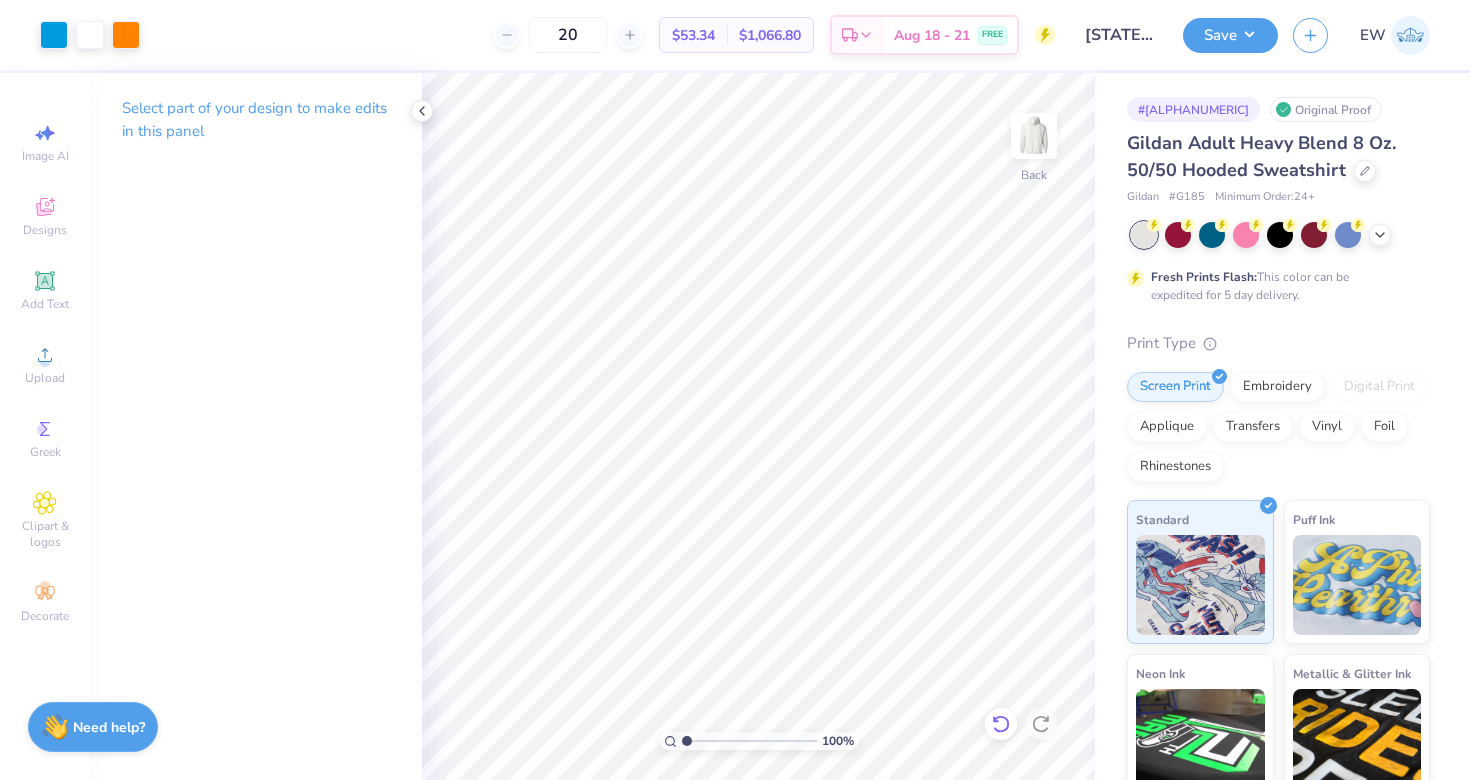 click 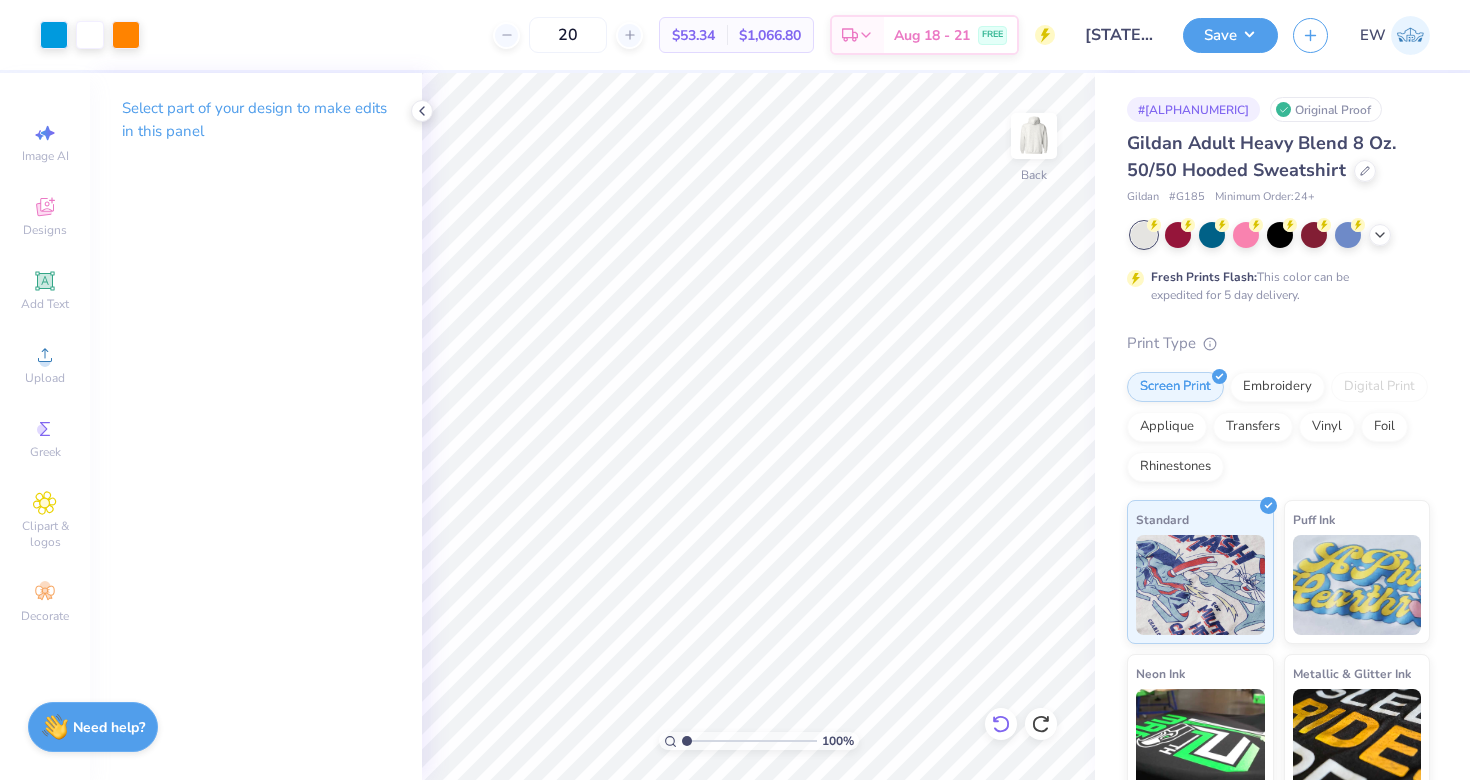 click 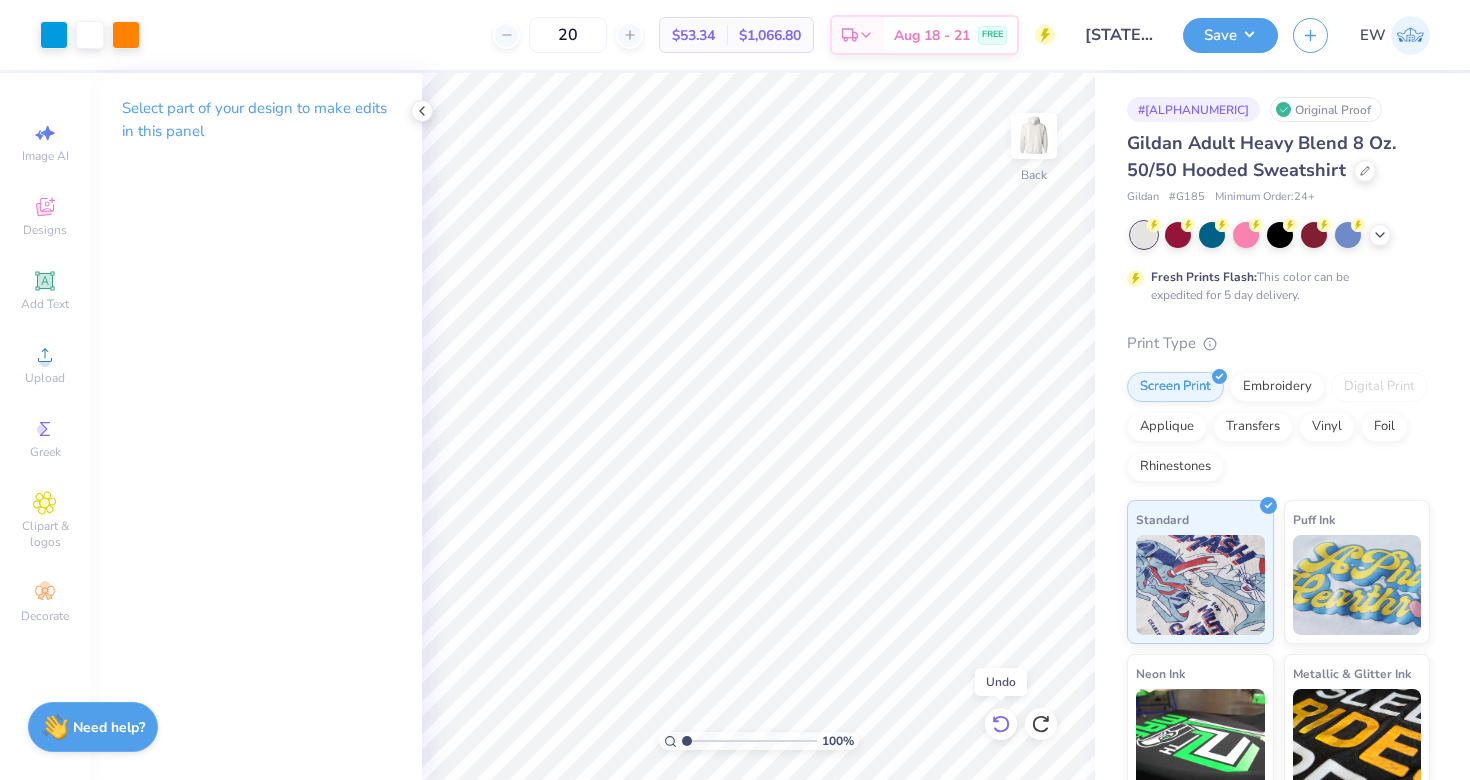 click 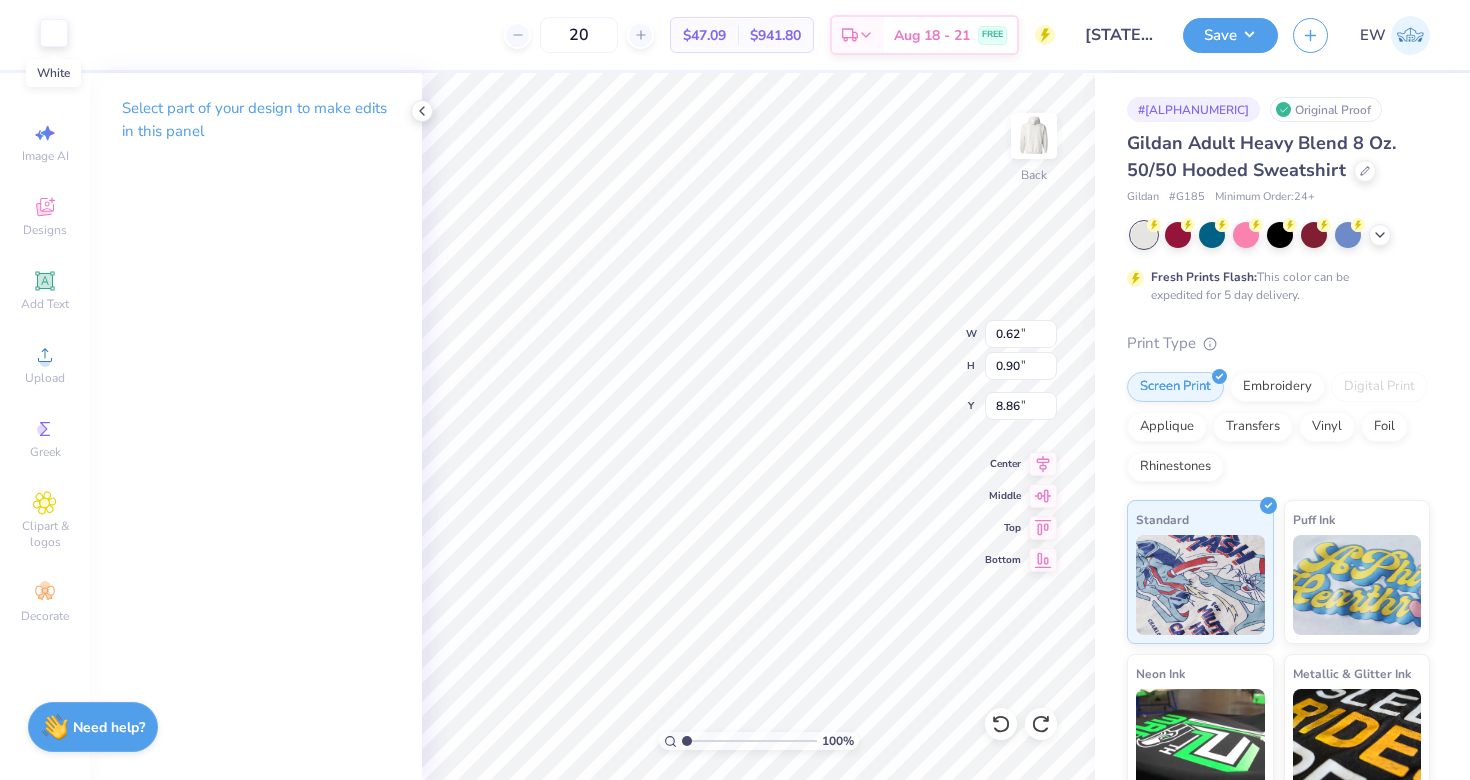 click at bounding box center [54, 33] 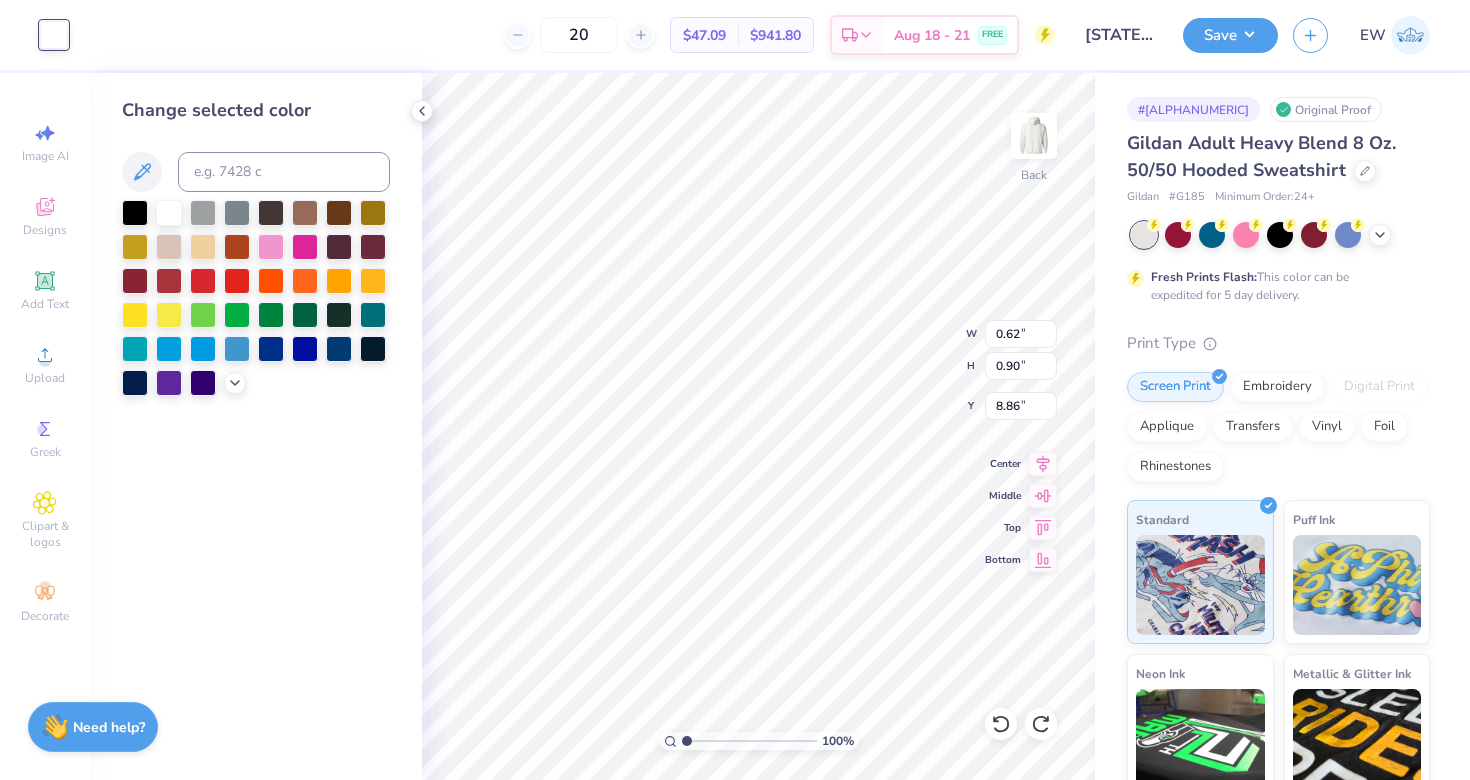 click on "20 $47.09 Per Item $941.80 Total Est.  Delivery Aug 18 - 21 FREE" at bounding box center [569, 35] 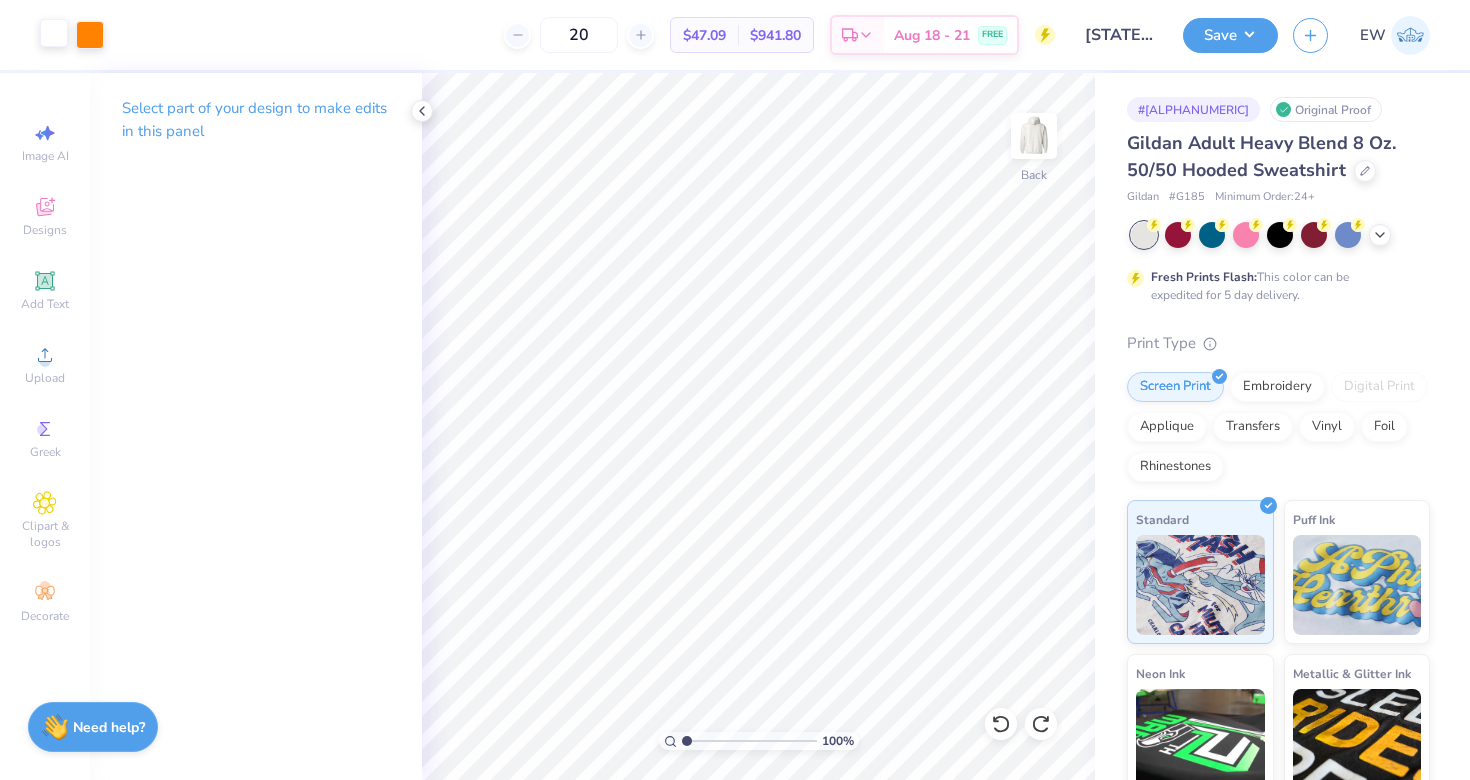 click at bounding box center [54, 33] 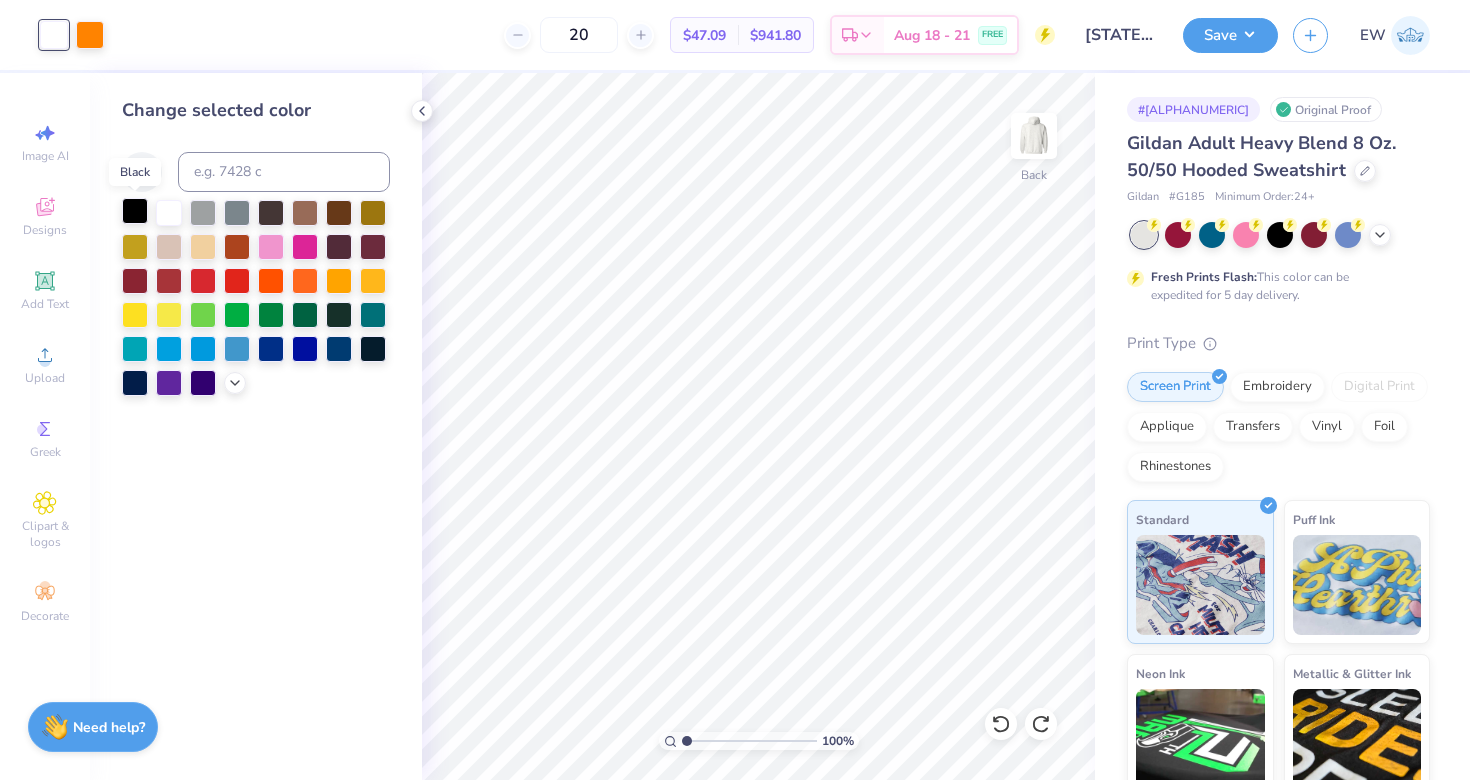 click at bounding box center [135, 211] 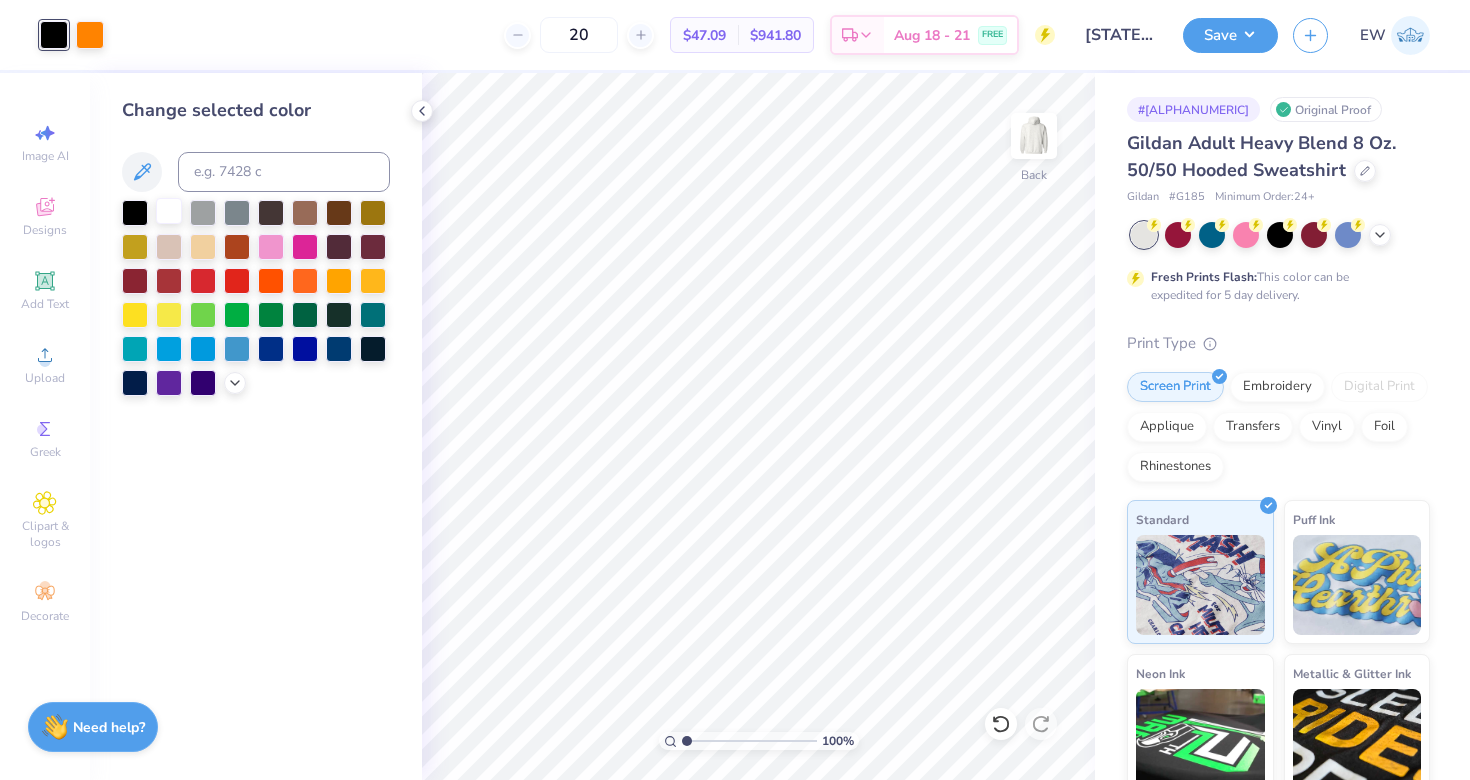 click at bounding box center (169, 211) 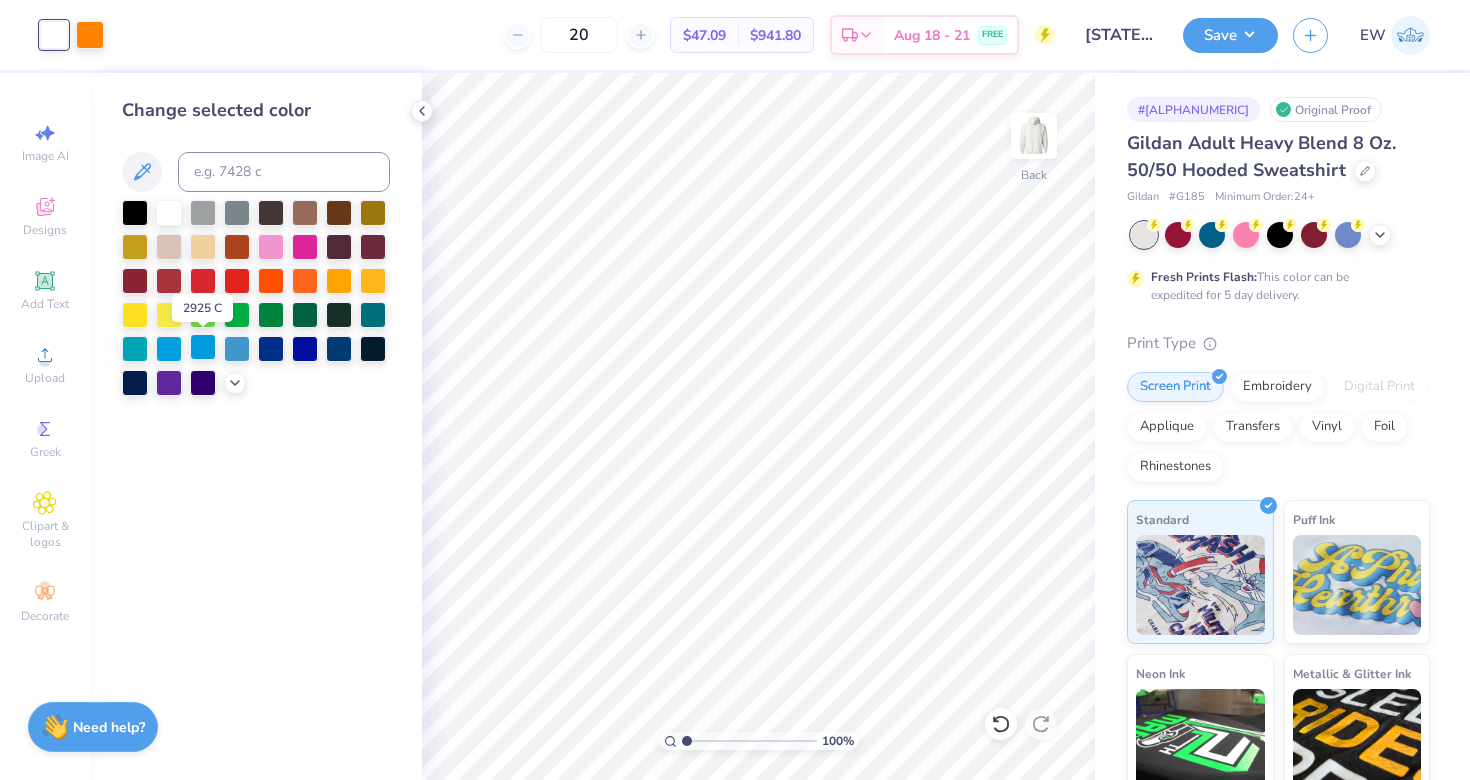 click at bounding box center [203, 347] 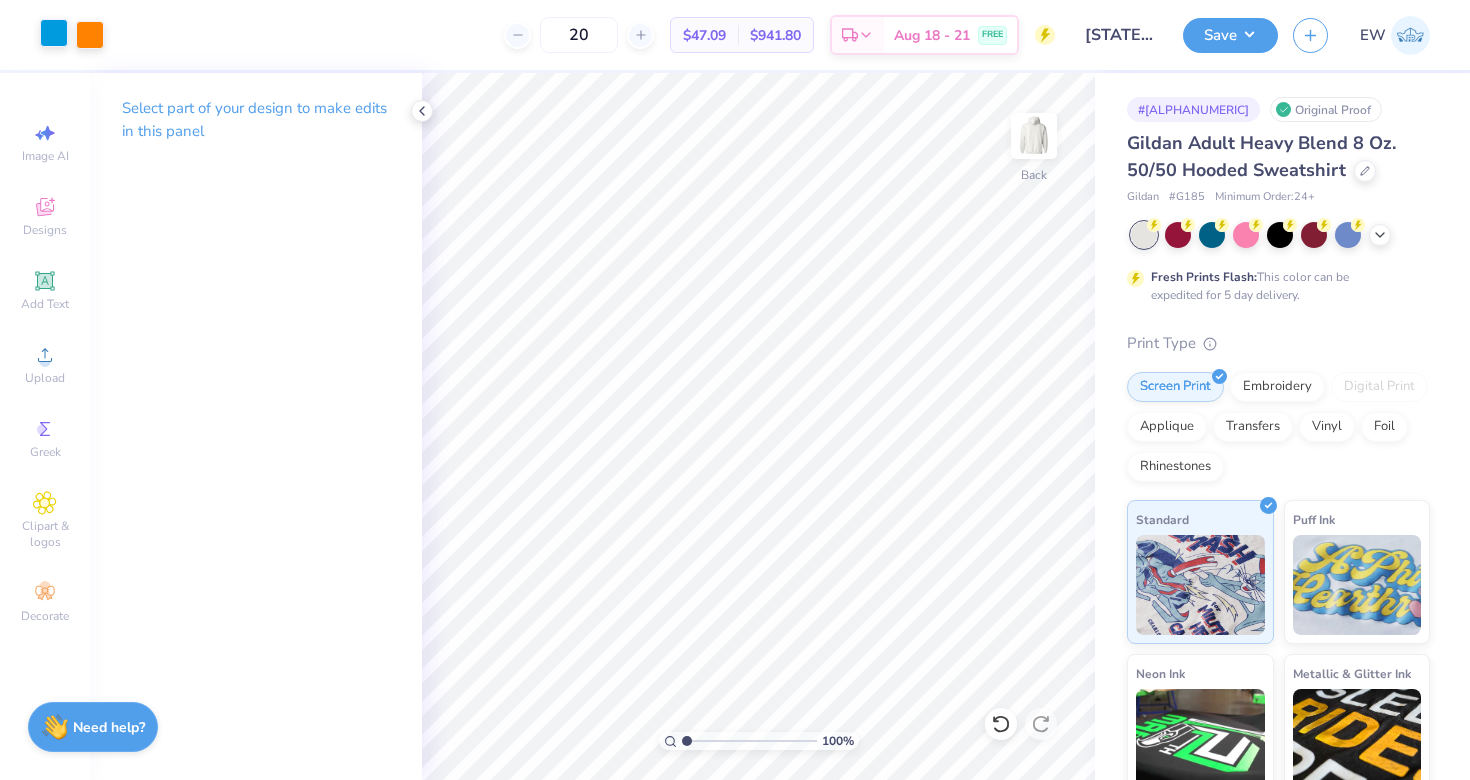 click at bounding box center (54, 33) 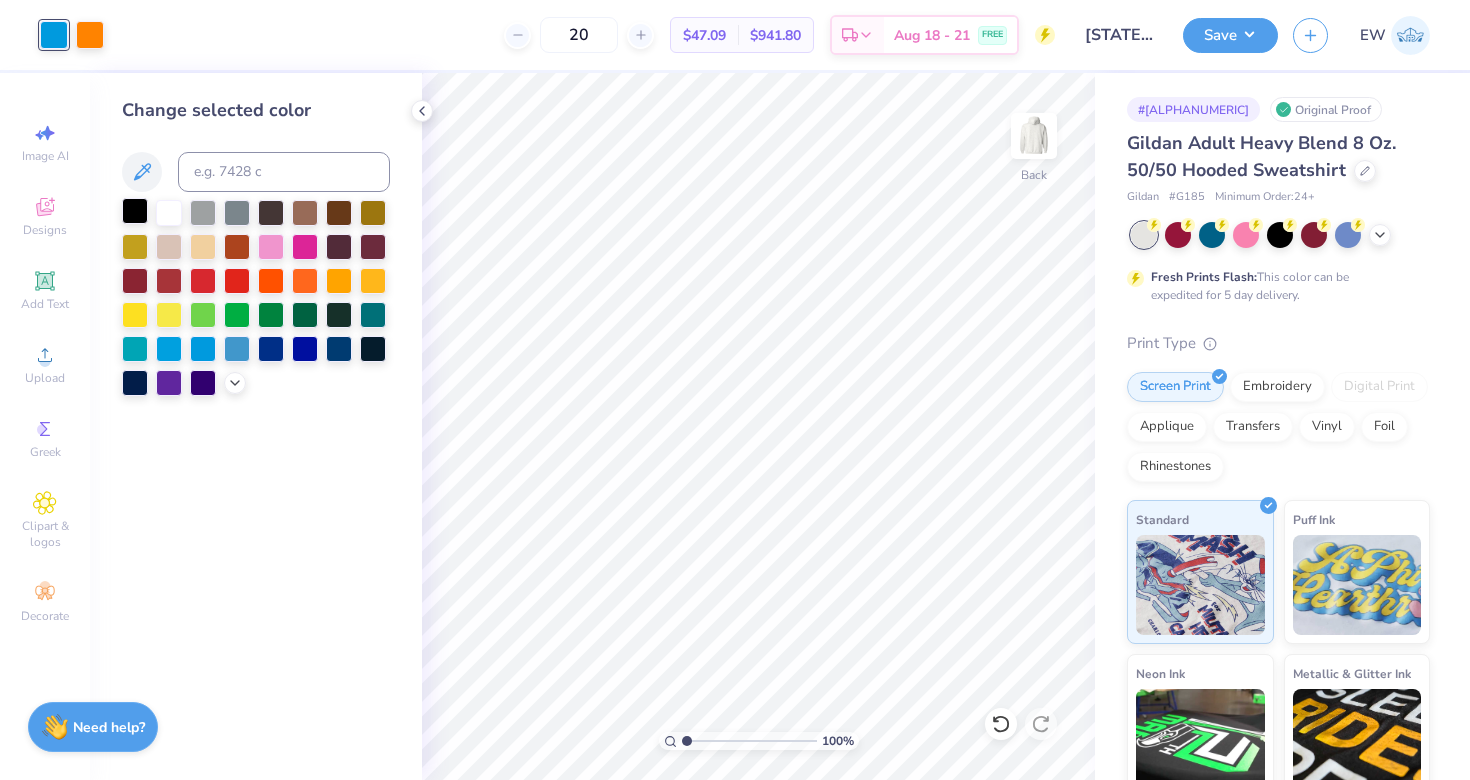 click at bounding box center [135, 211] 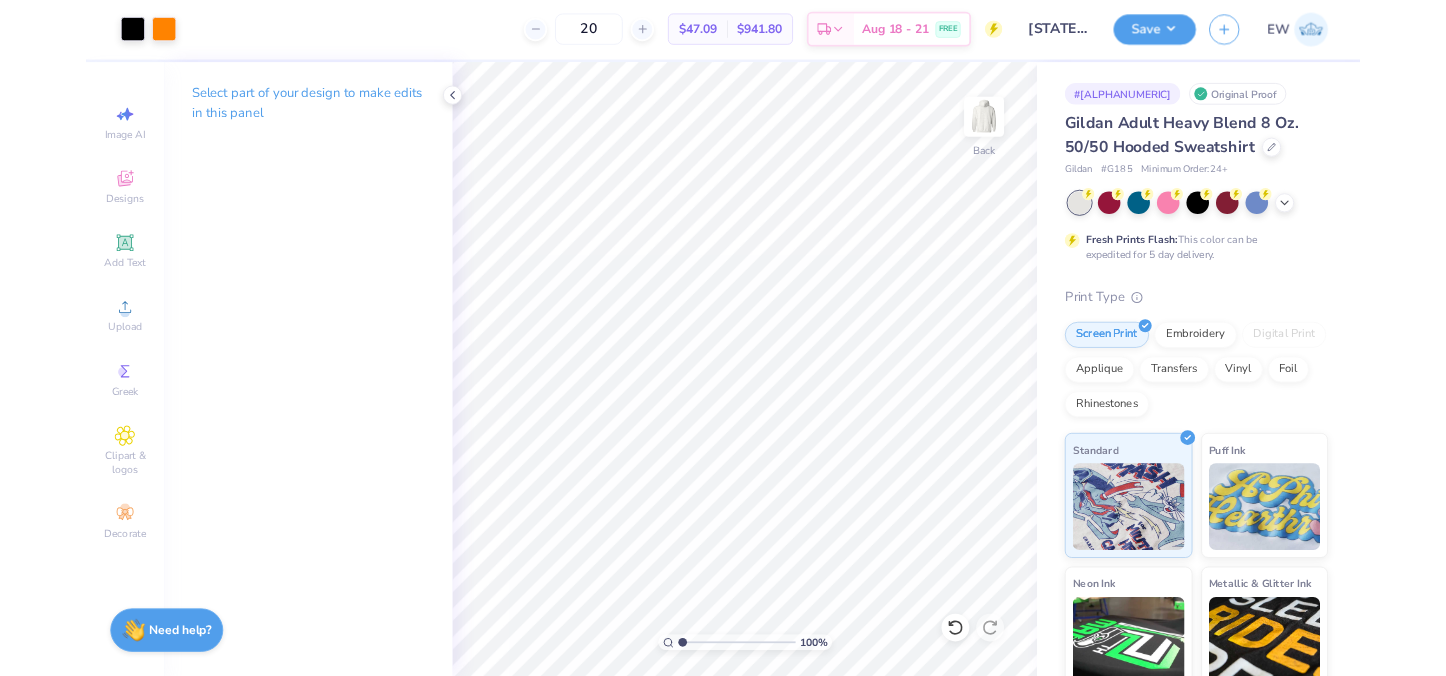 scroll, scrollTop: 0, scrollLeft: 0, axis: both 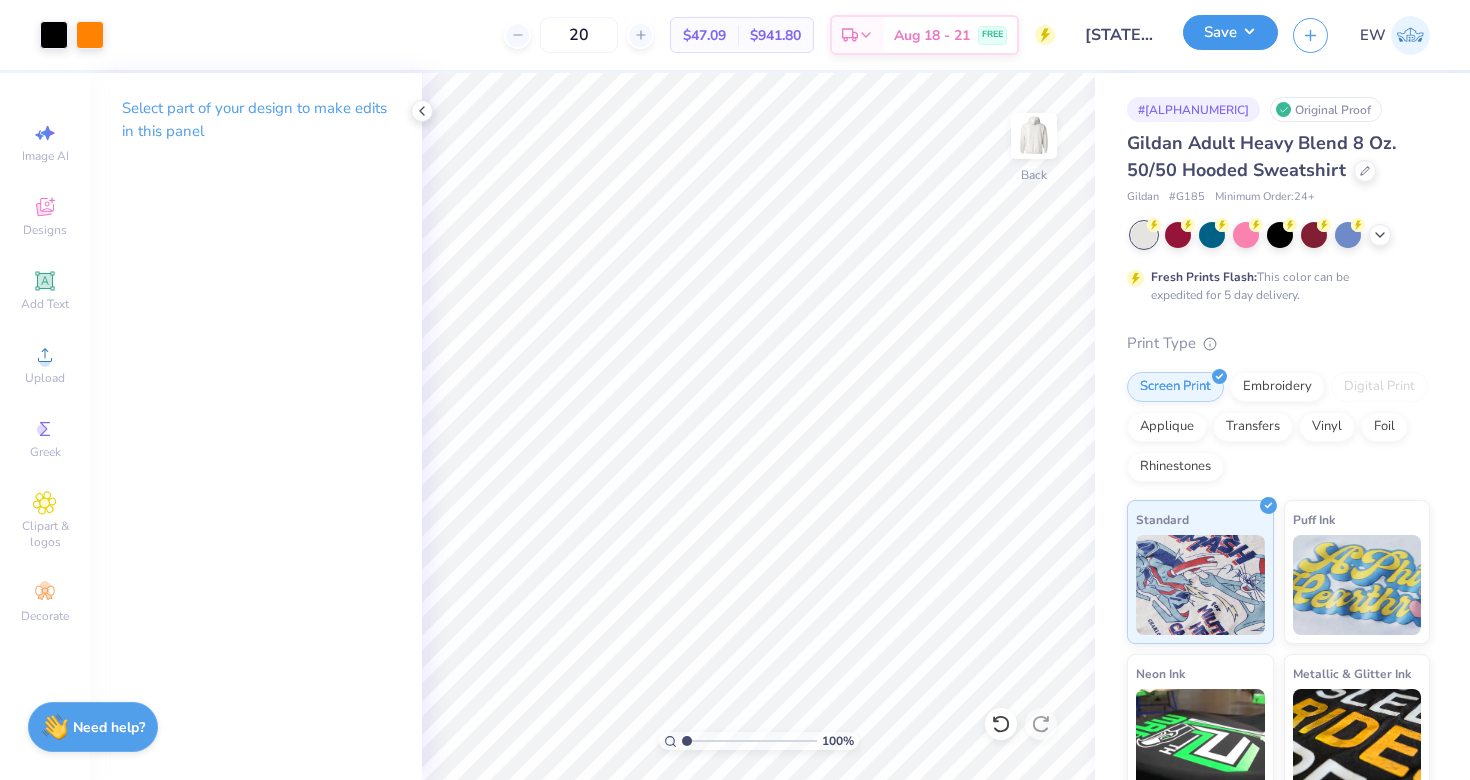 click on "Save" at bounding box center (1230, 32) 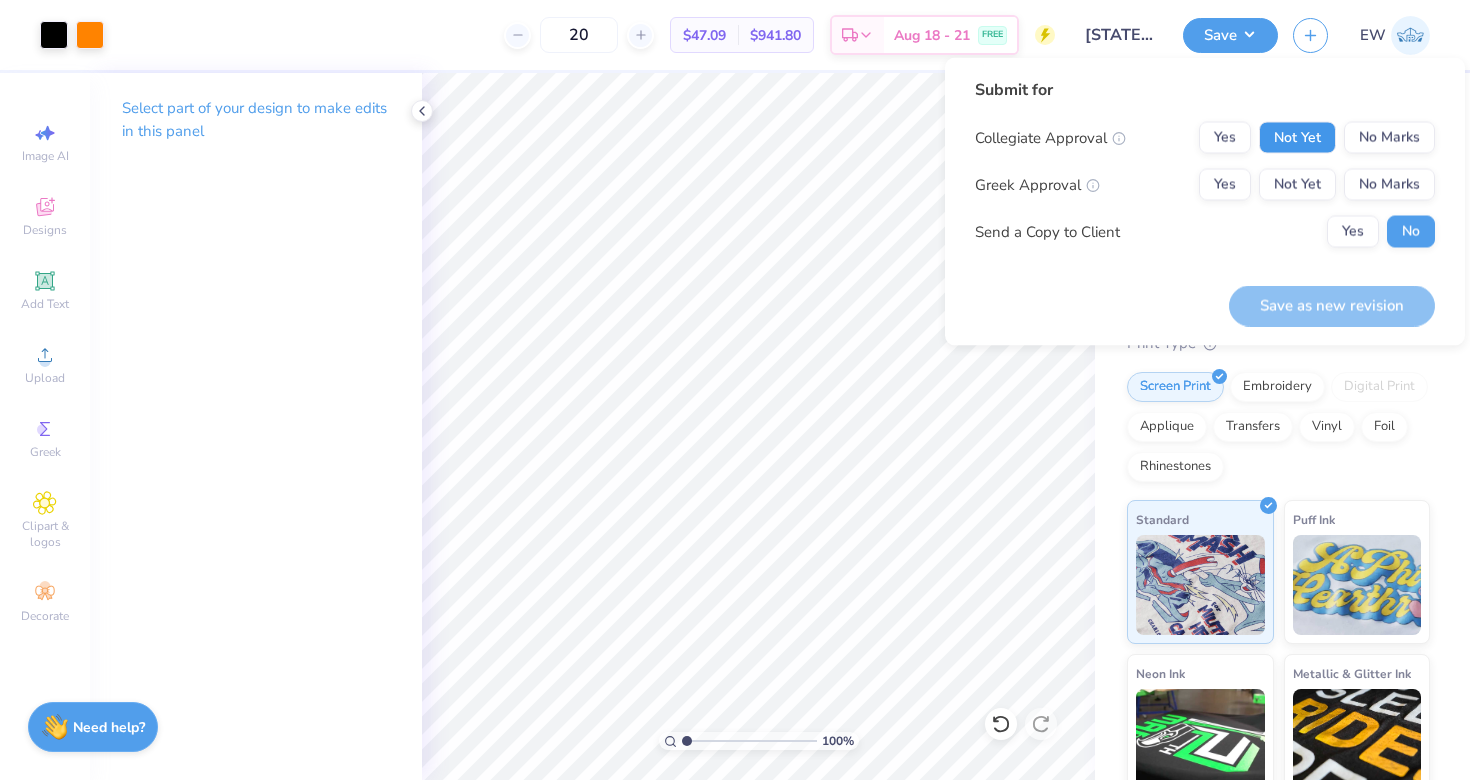 click on "Not Yet" at bounding box center [1297, 138] 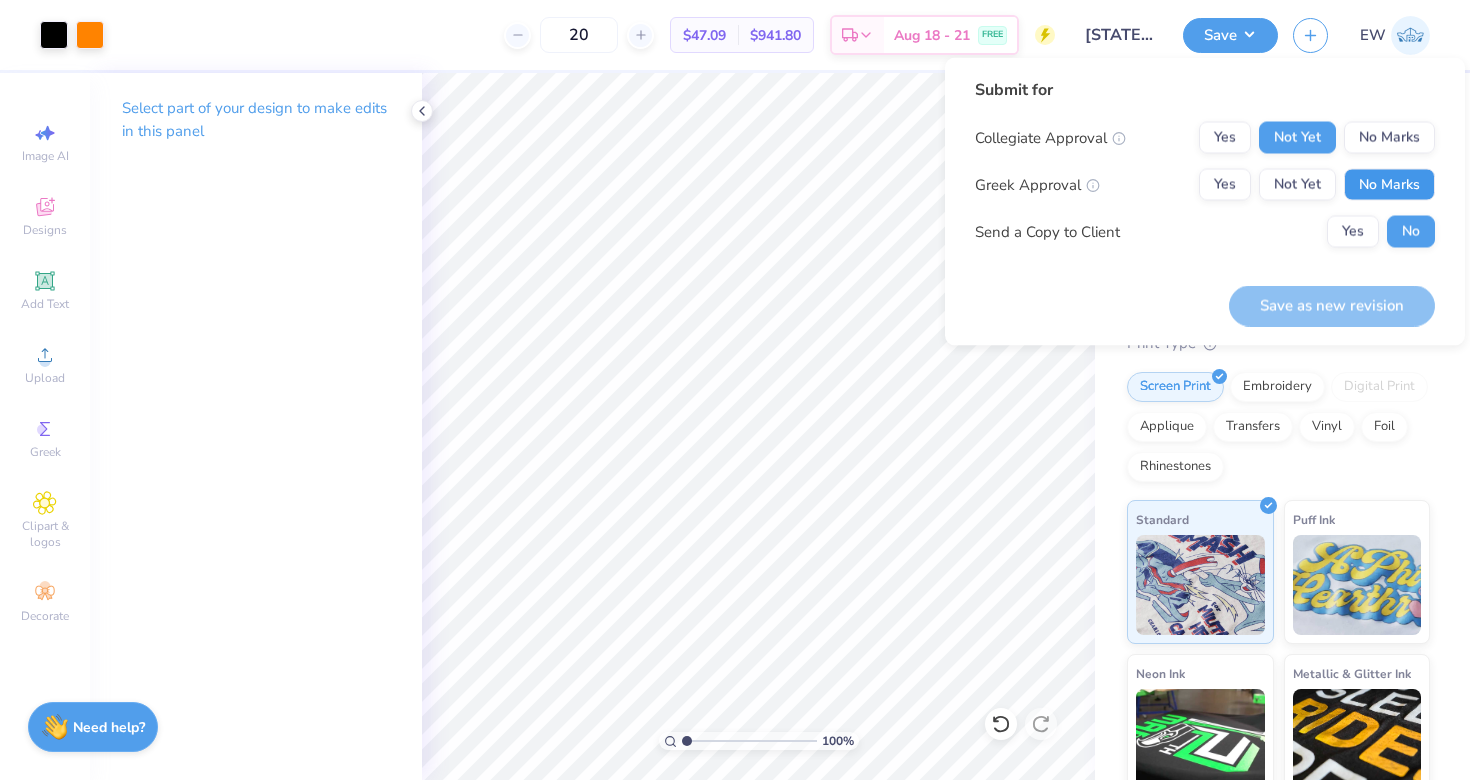 click on "No Marks" at bounding box center (1389, 185) 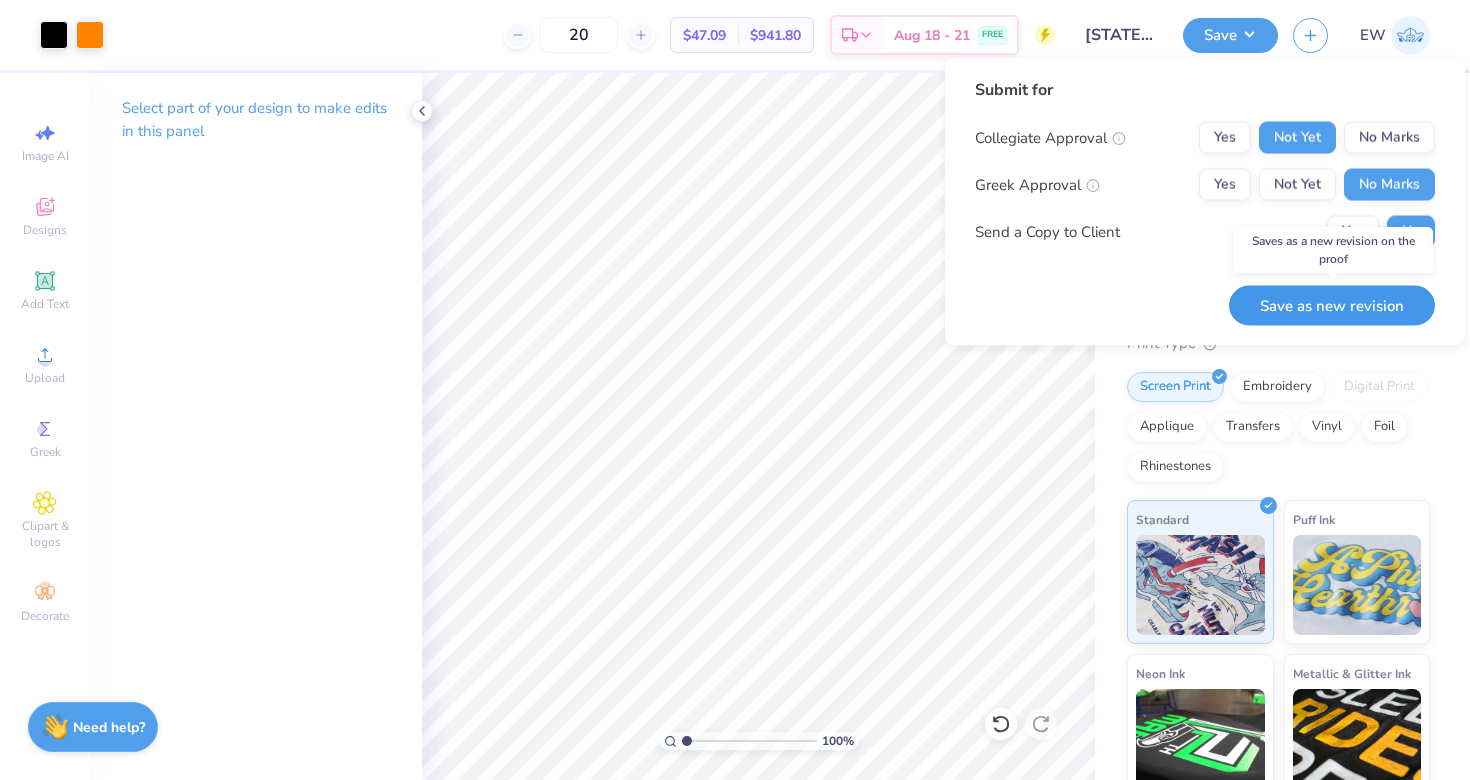 click on "Save as new revision" at bounding box center [1332, 305] 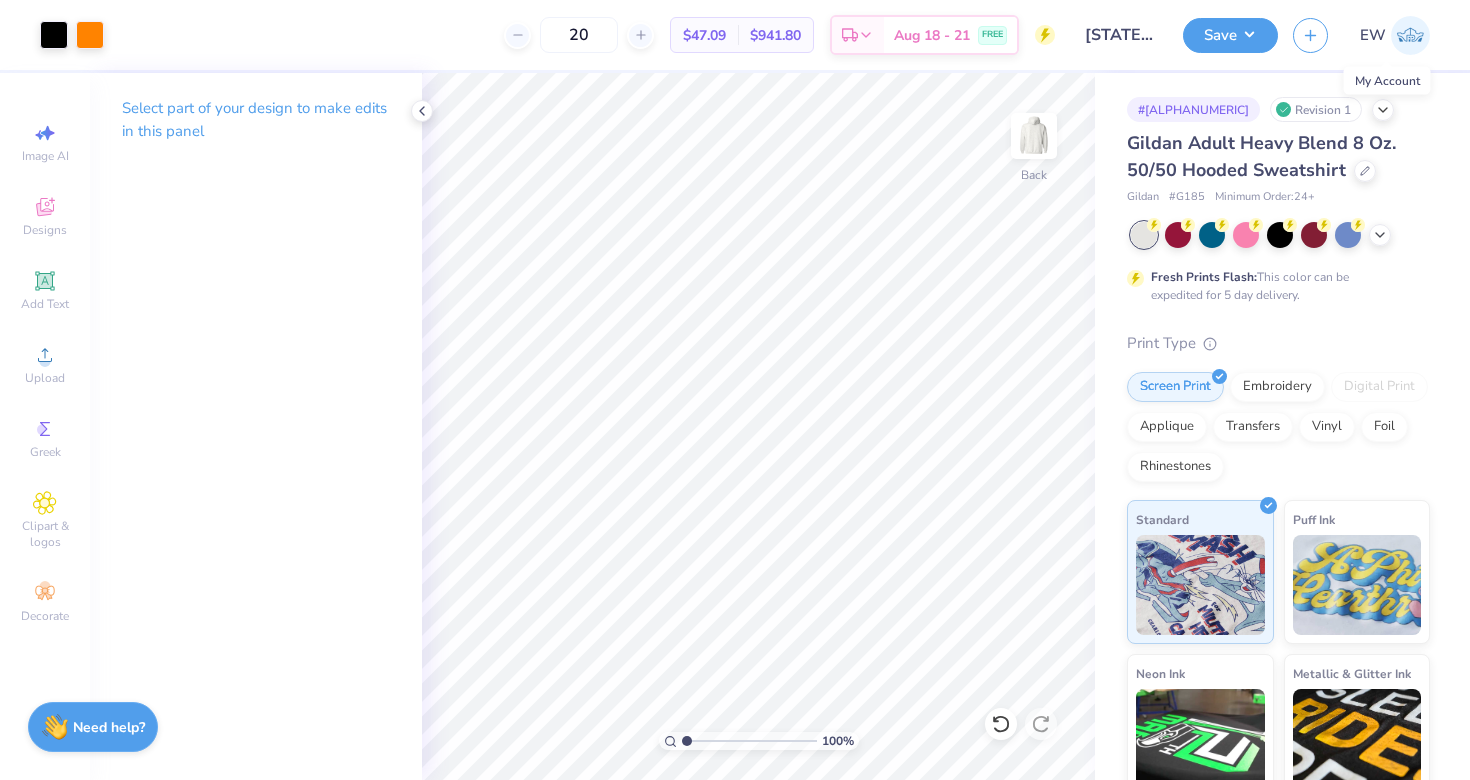 click at bounding box center (1410, 35) 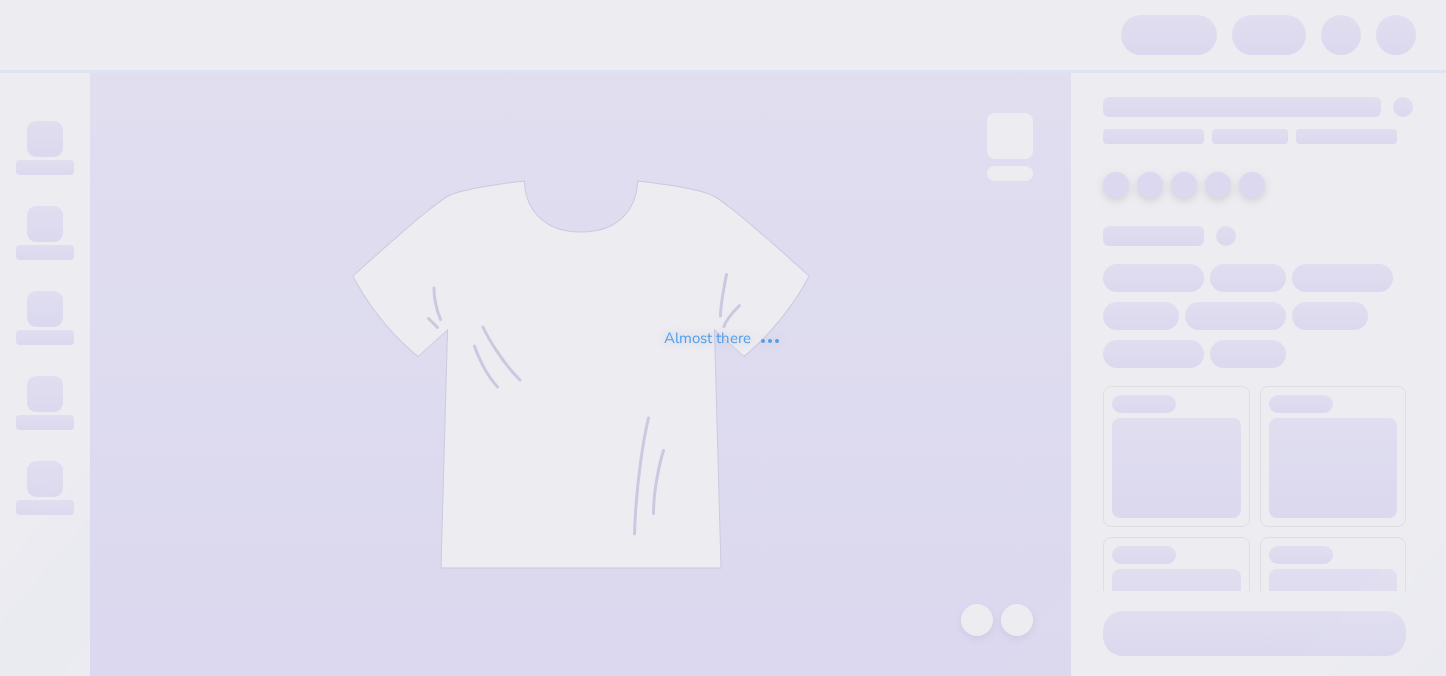 scroll, scrollTop: 0, scrollLeft: 0, axis: both 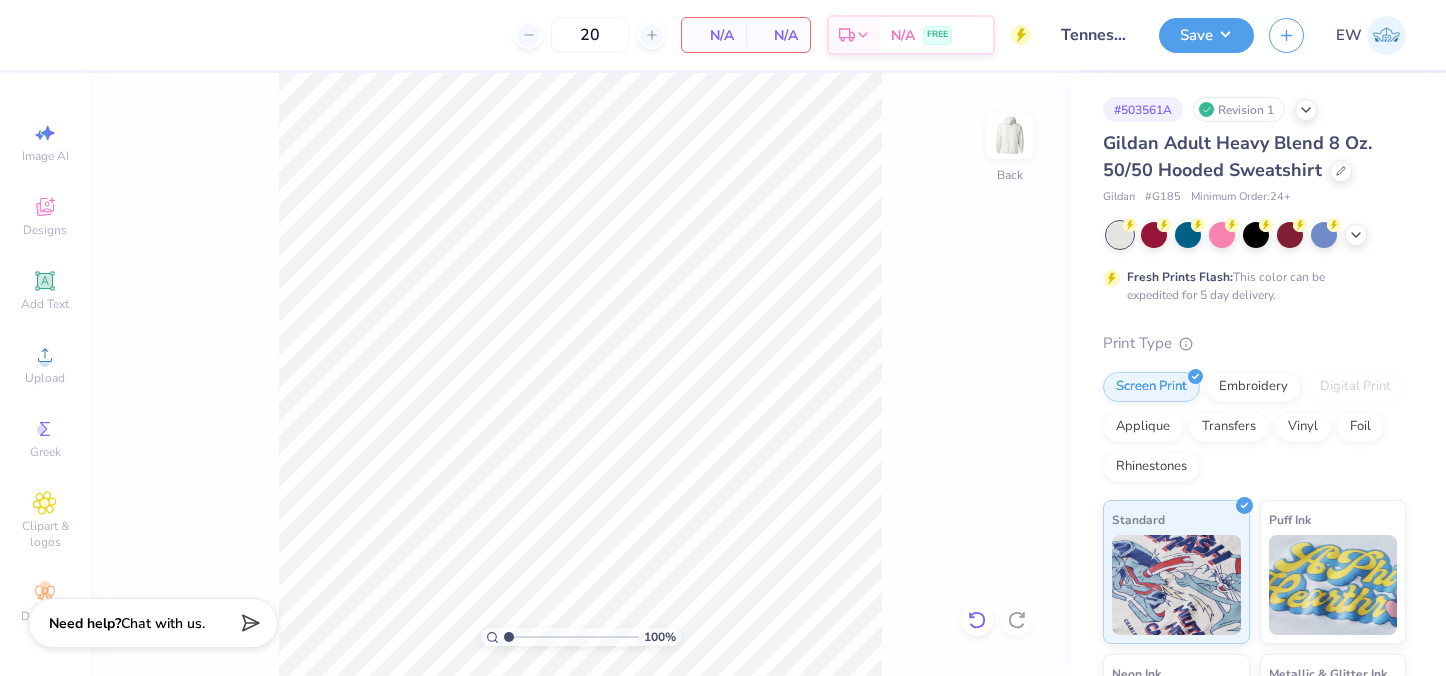 click 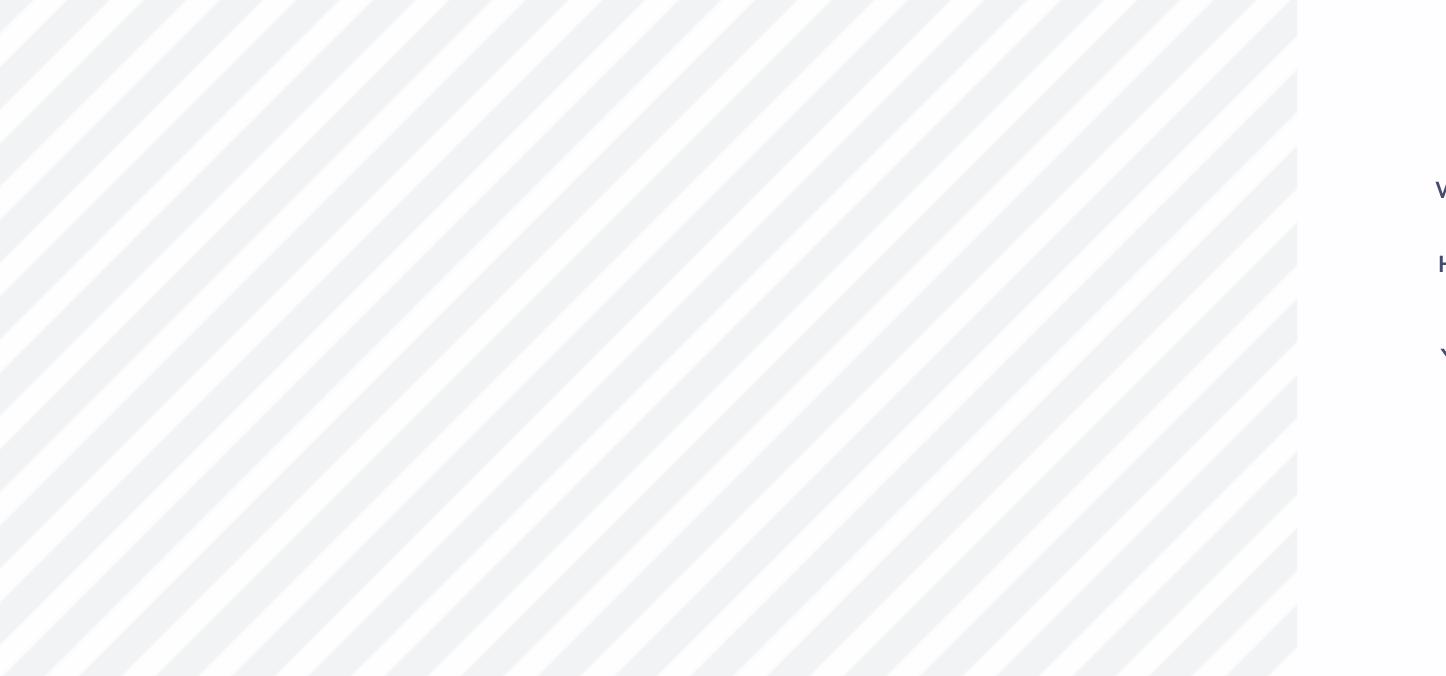type on "6.56" 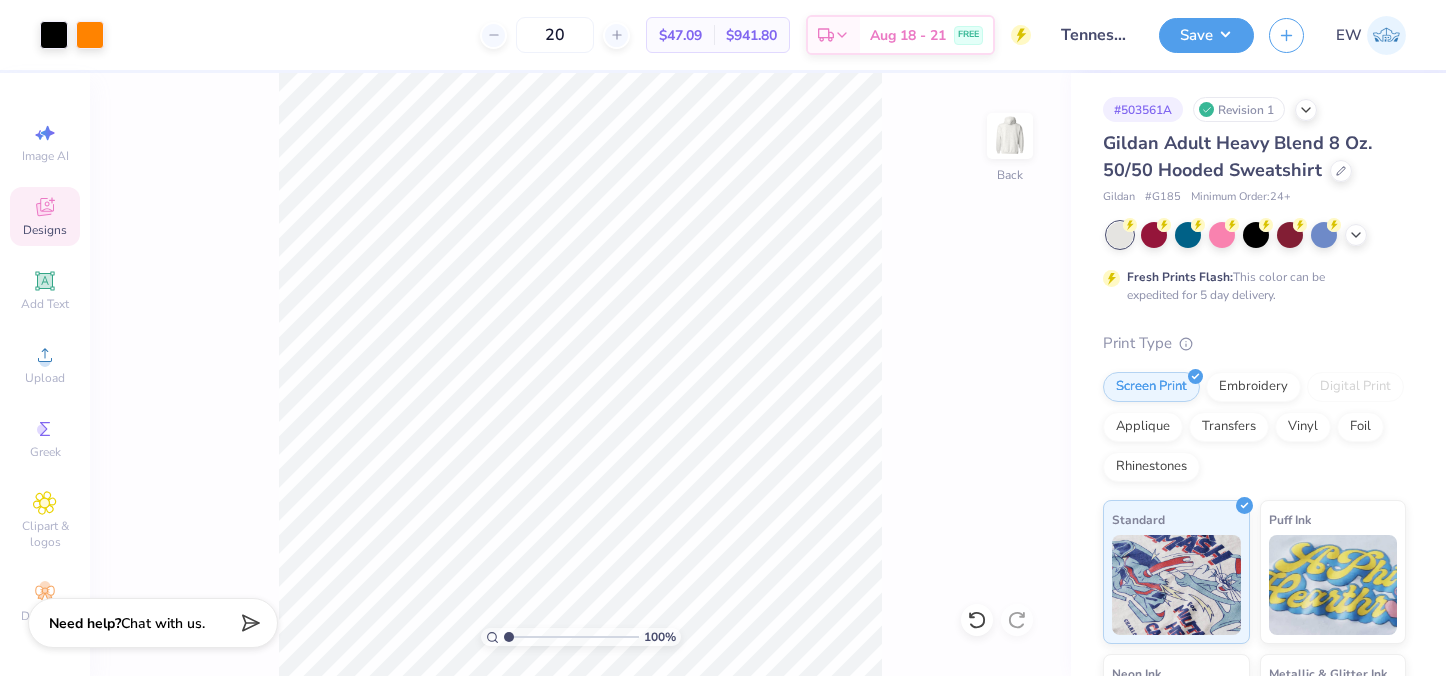 click on "Designs" at bounding box center (45, 216) 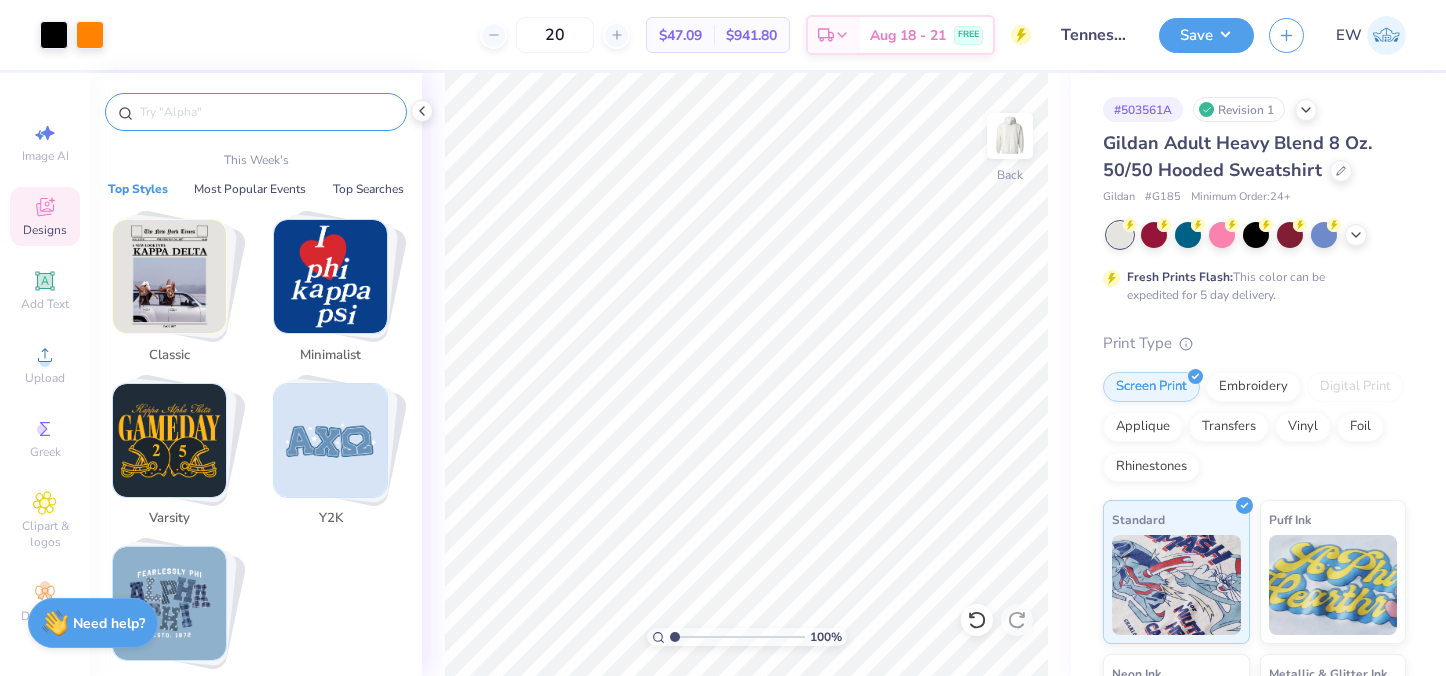 click at bounding box center (266, 112) 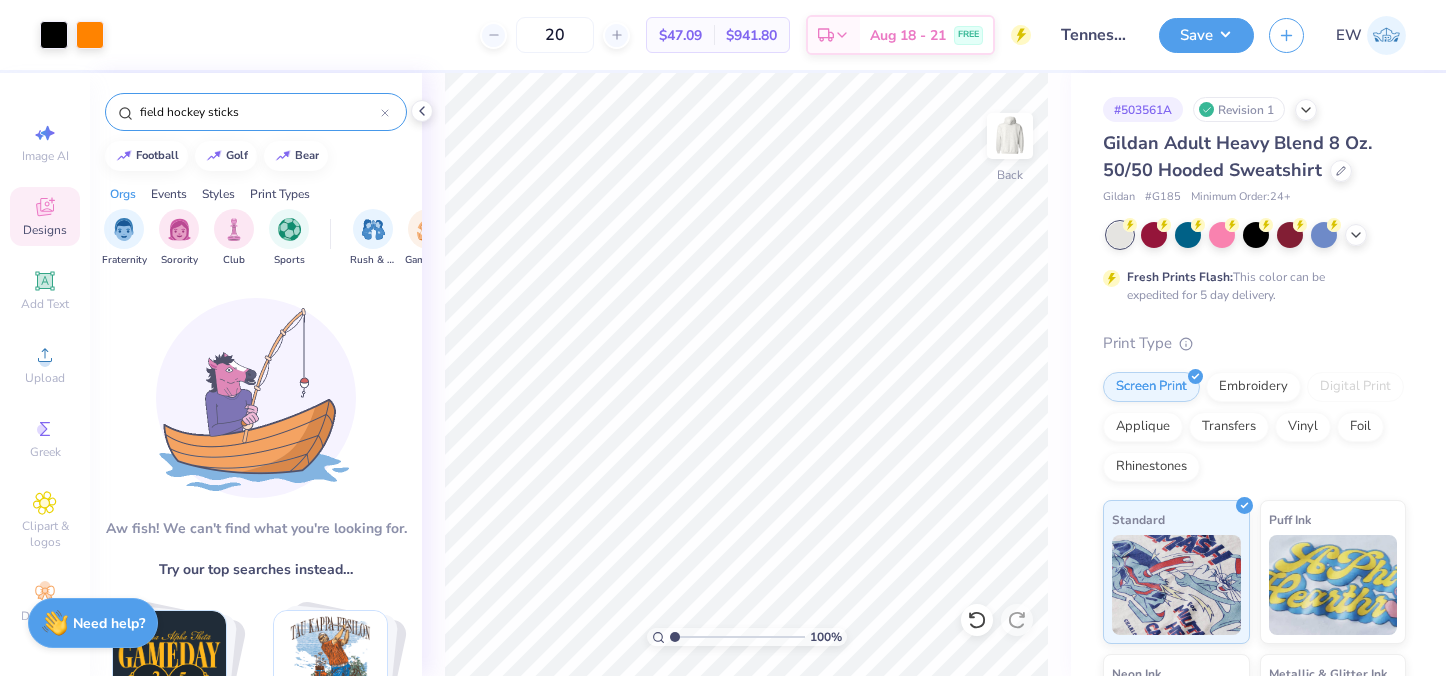 type on "field hockey sticks" 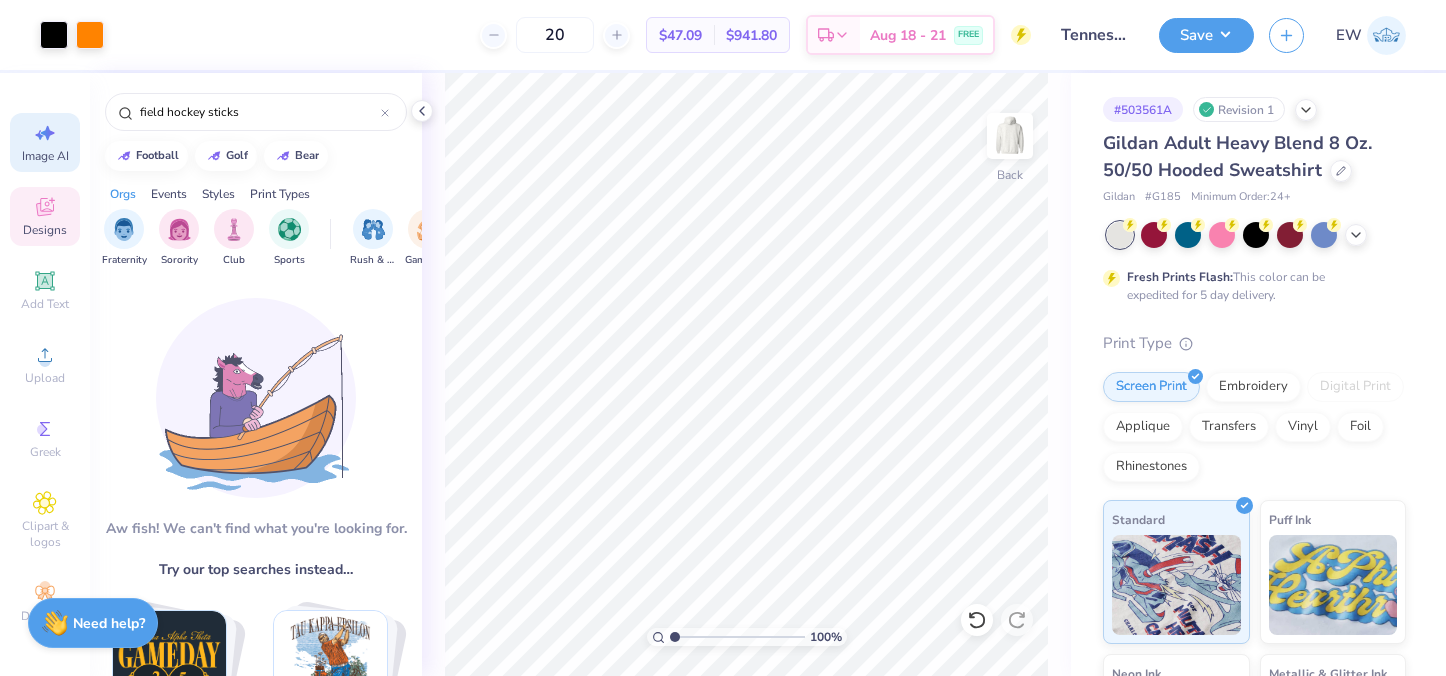 click 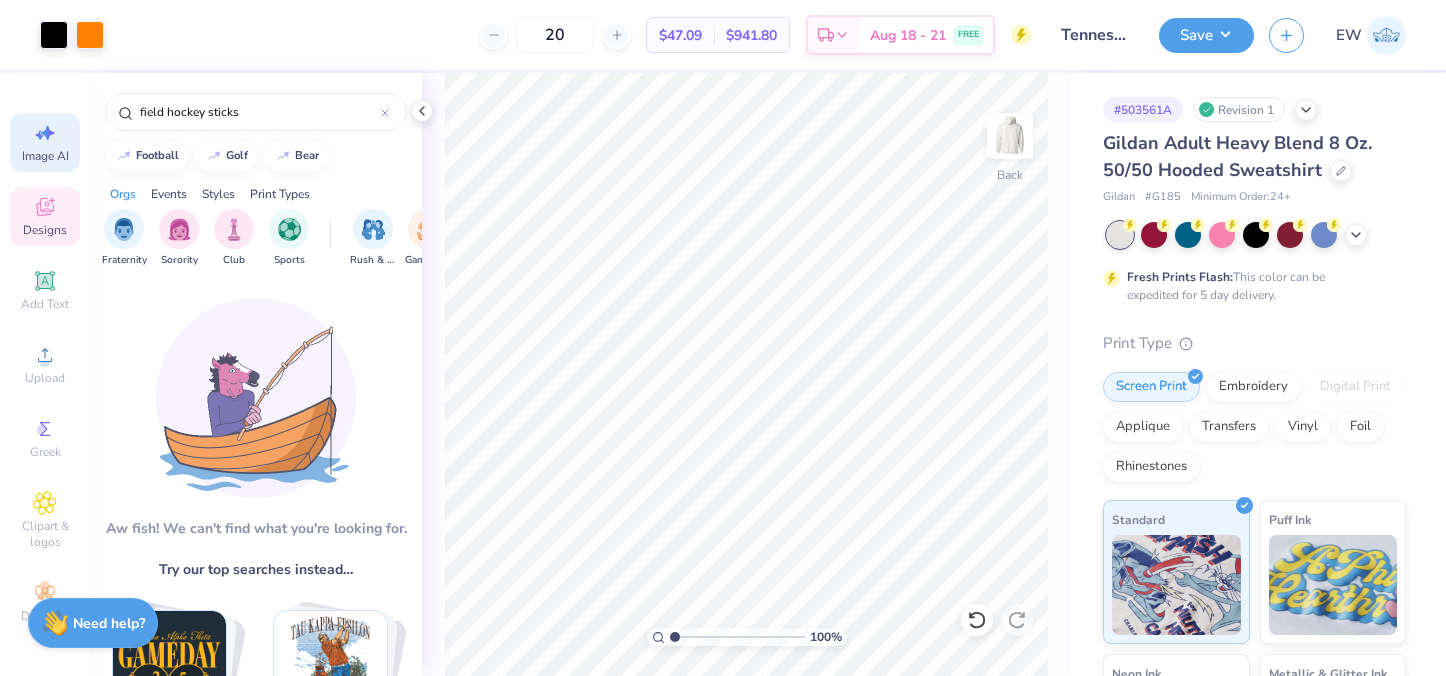 select on "4" 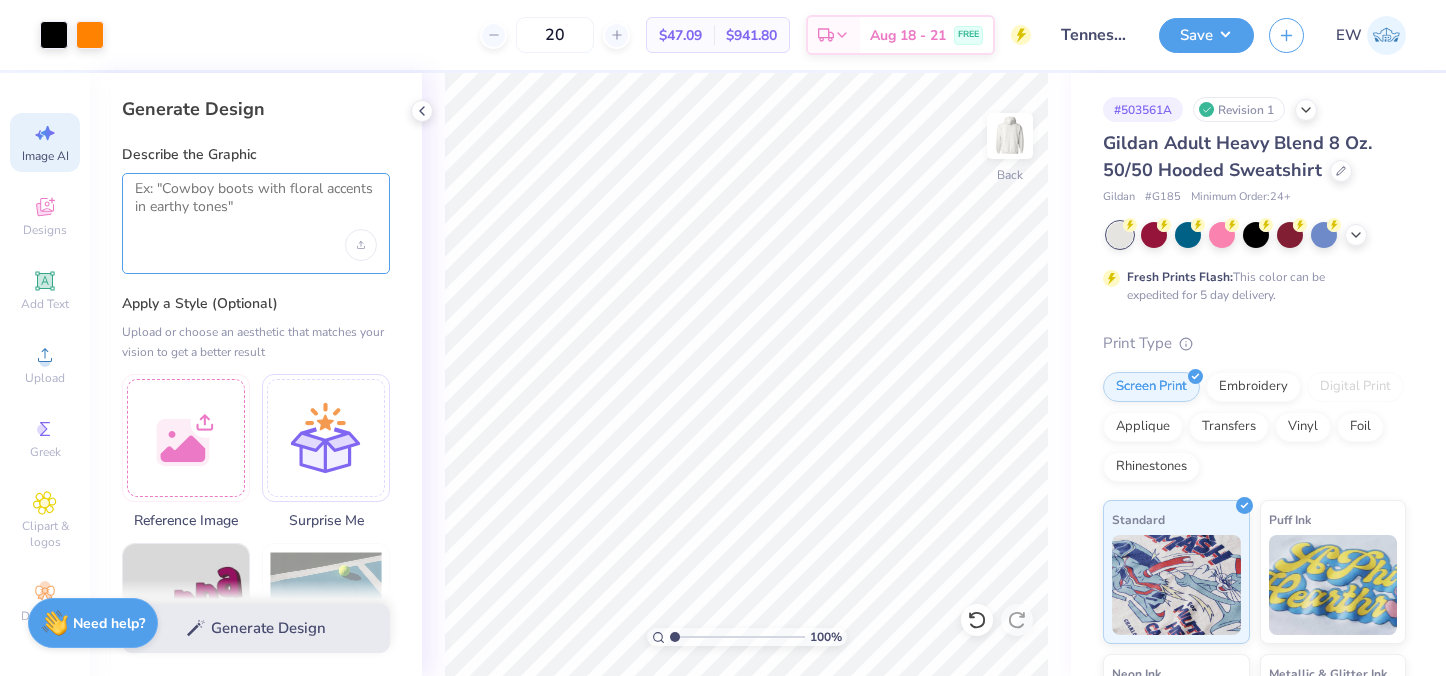 click at bounding box center [256, 205] 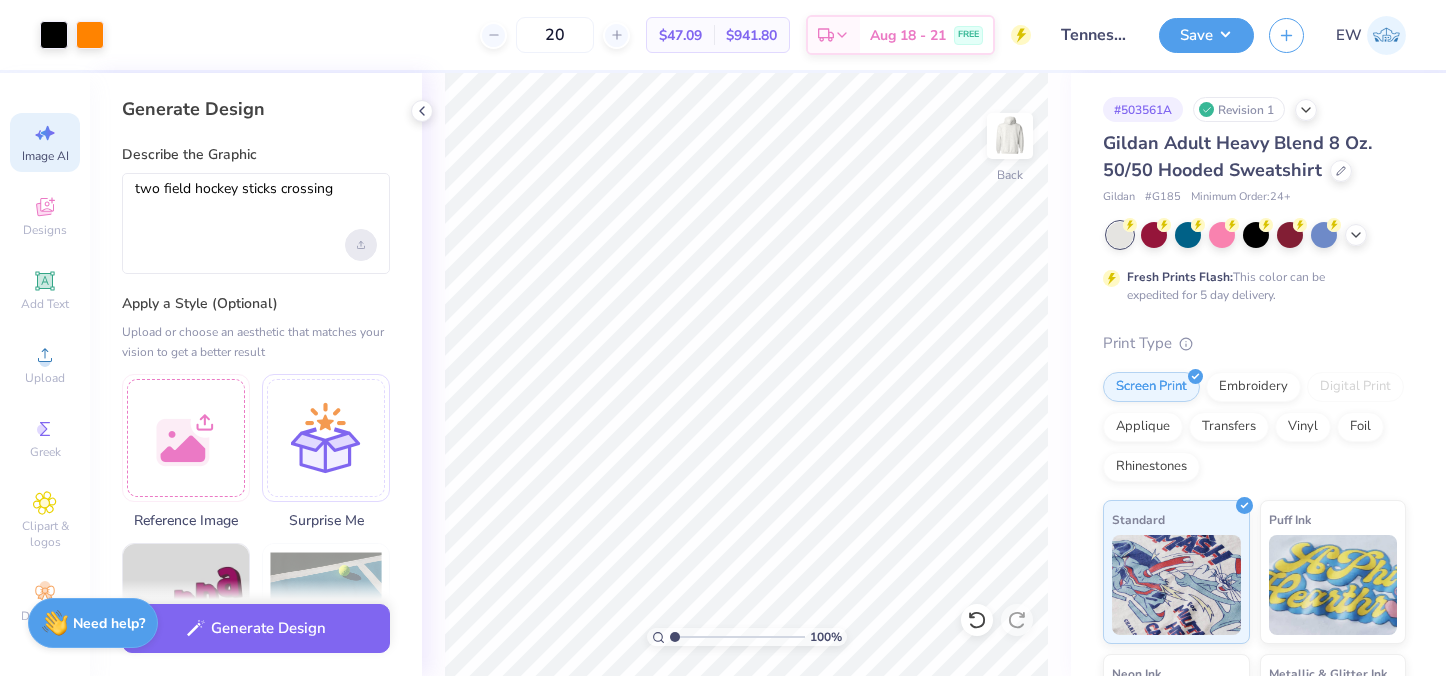 click at bounding box center [361, 245] 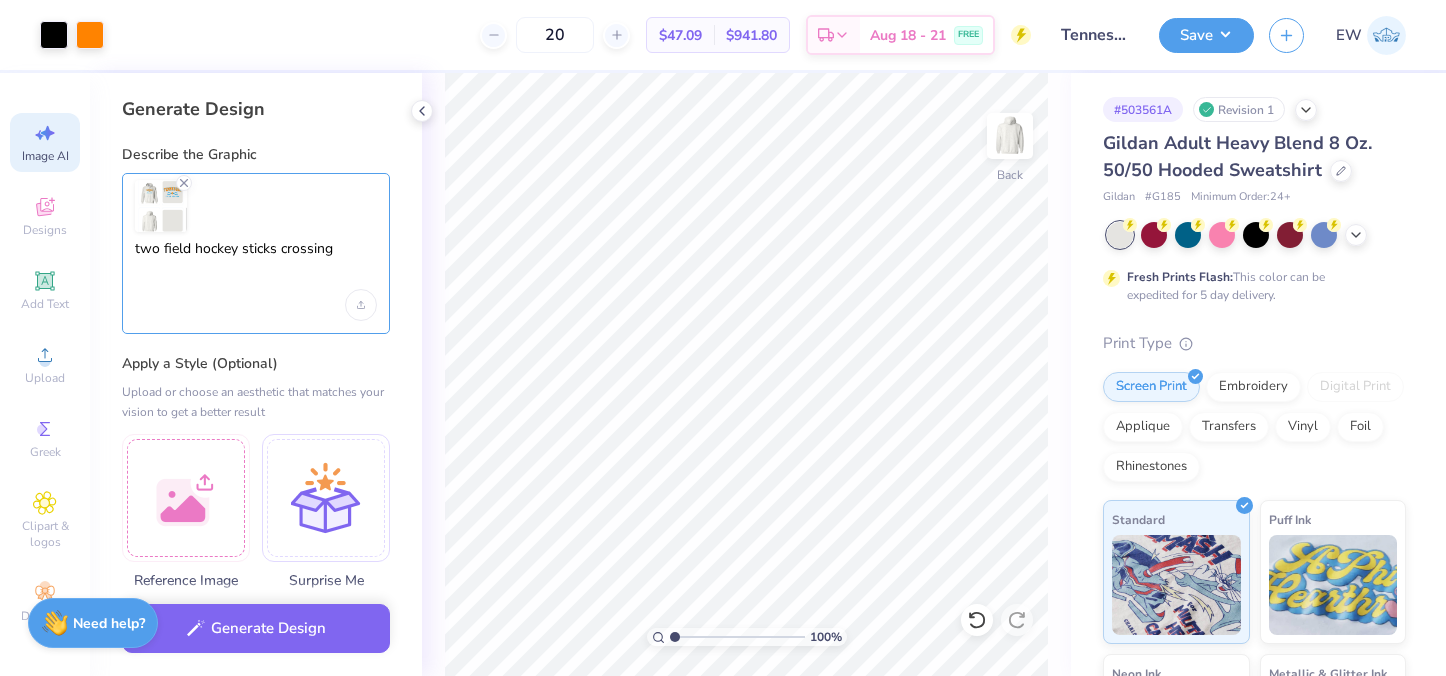 click on "two field hockey sticks crossing" at bounding box center (256, 265) 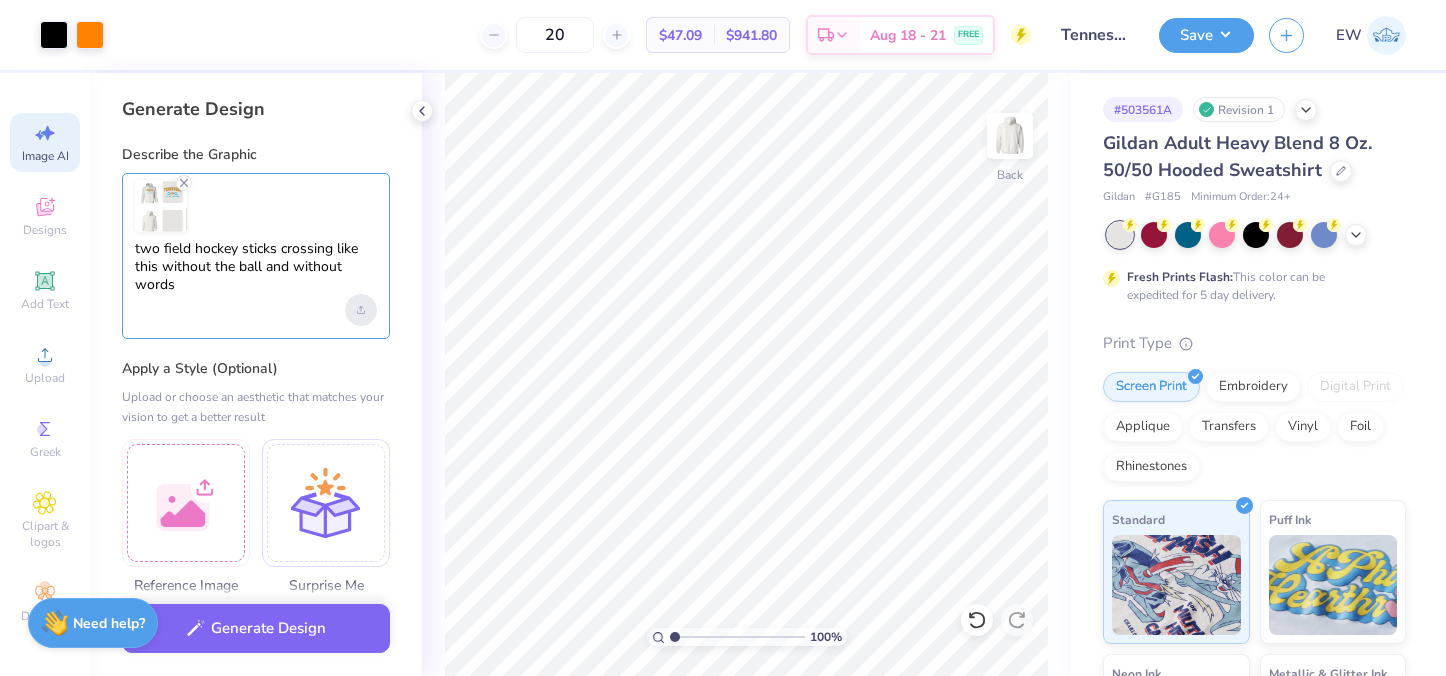 type on "two field hockey sticks crossing like this without the ball and without words" 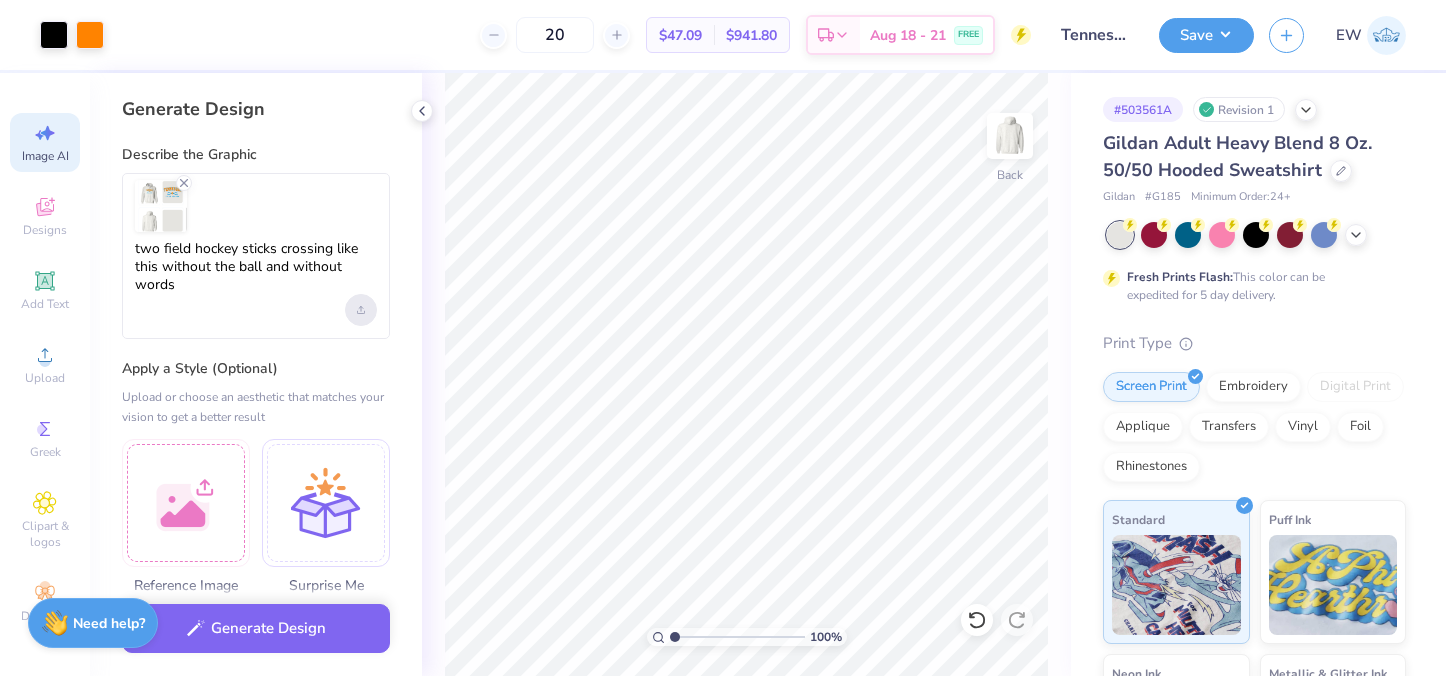 click 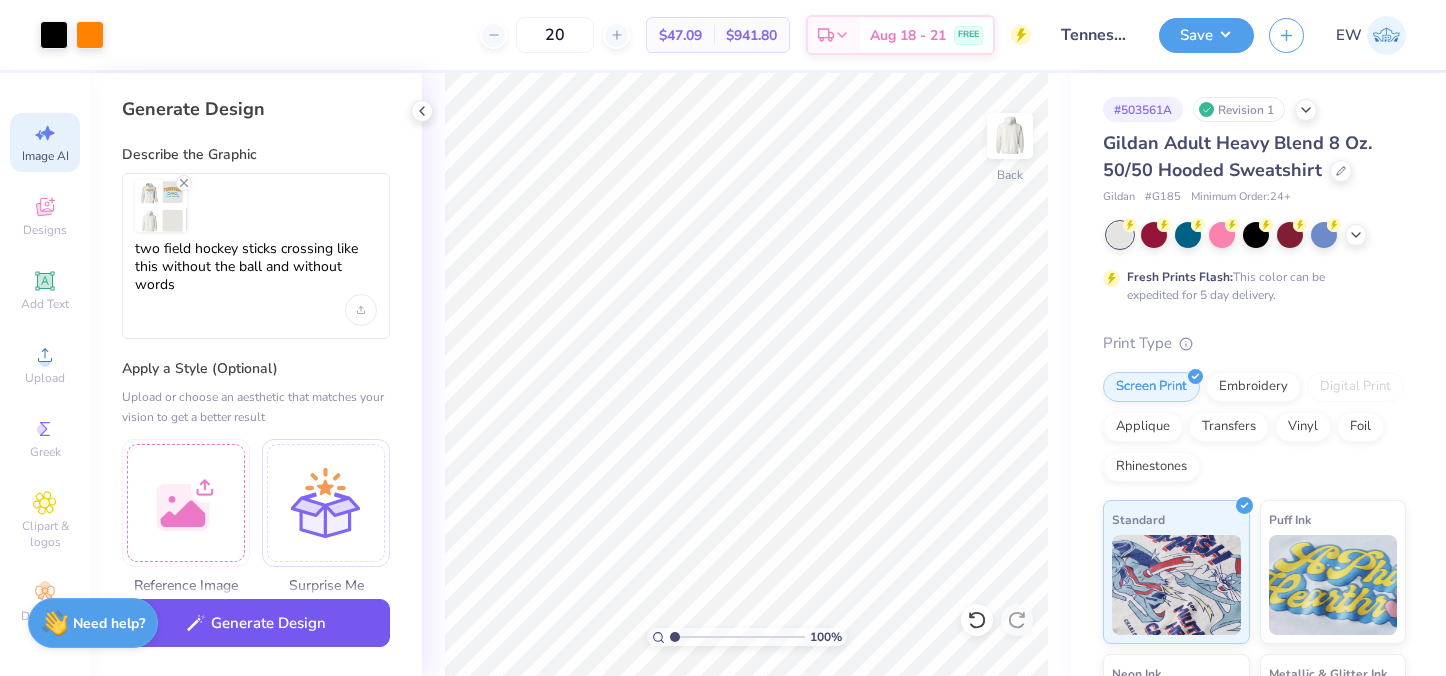 click on "Generate Design" at bounding box center (256, 623) 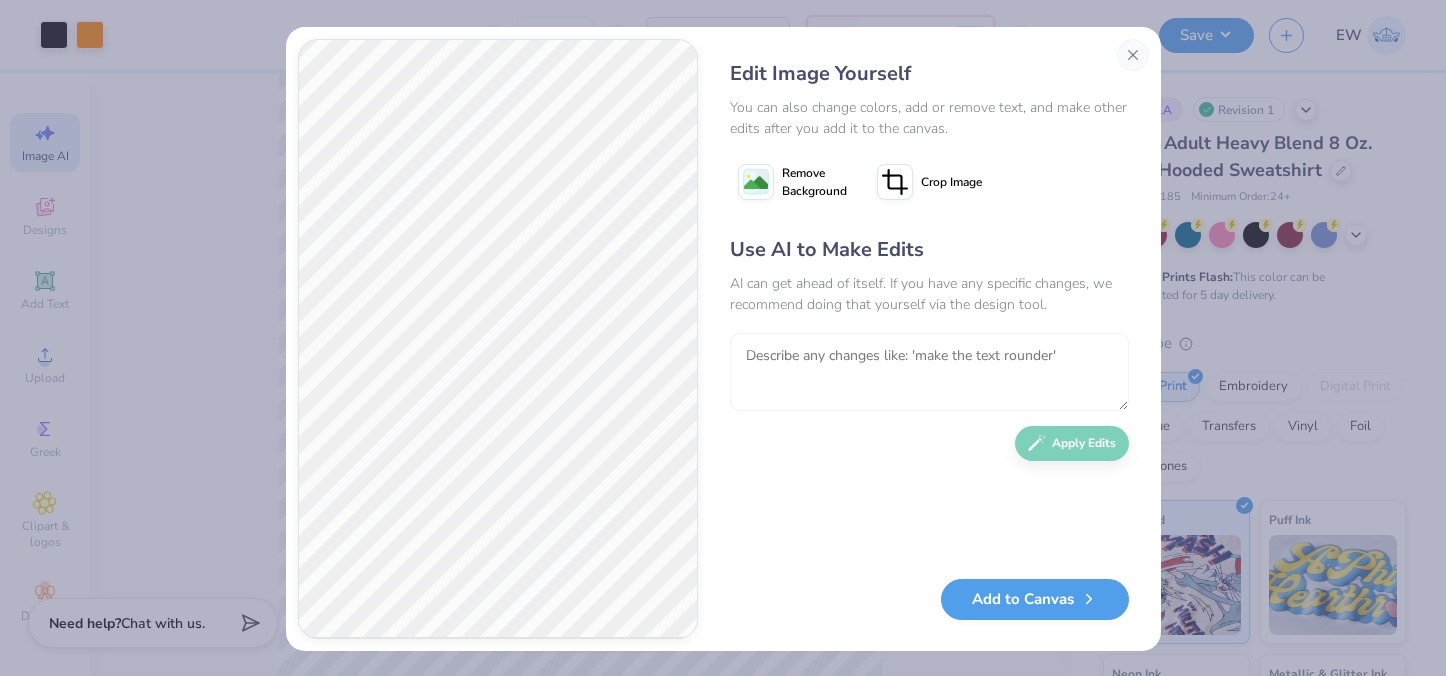 click at bounding box center (929, 372) 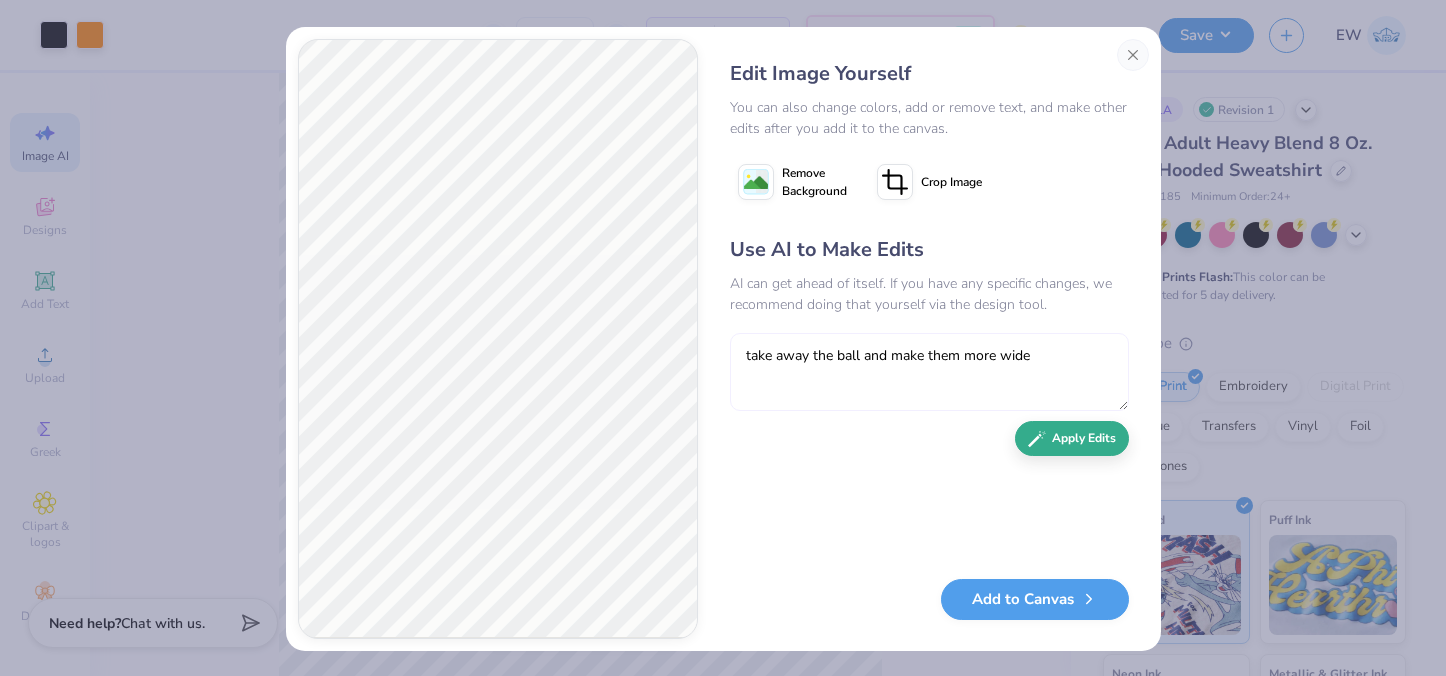 type on "take away the ball and make them more wide" 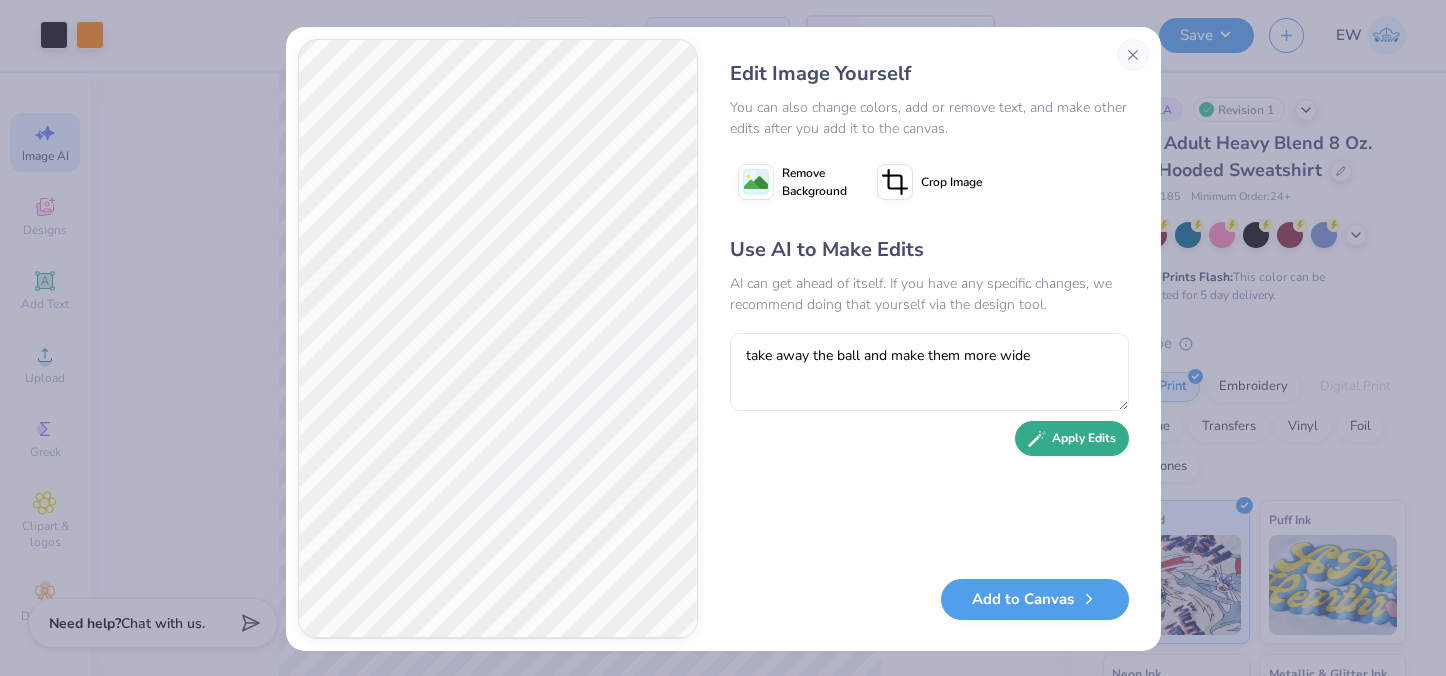 click on "Apply Edits" at bounding box center [1072, 438] 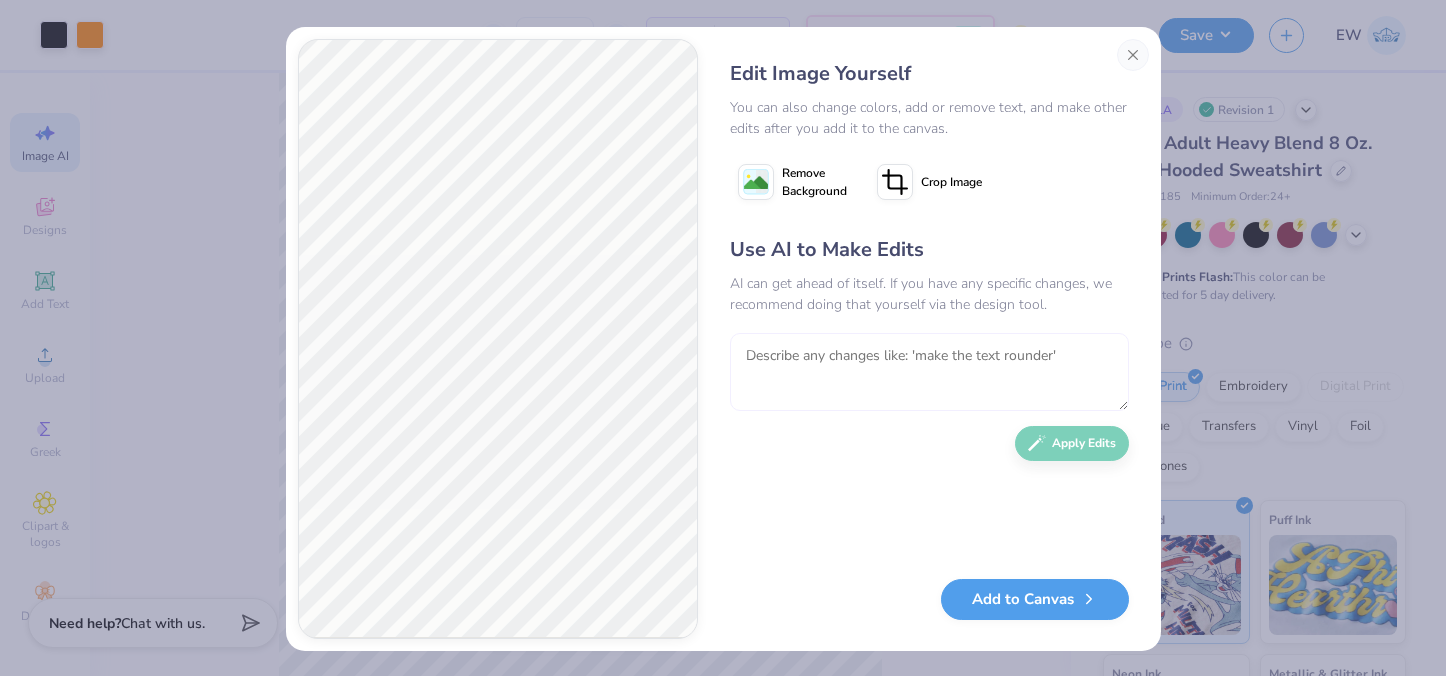 click at bounding box center [929, 372] 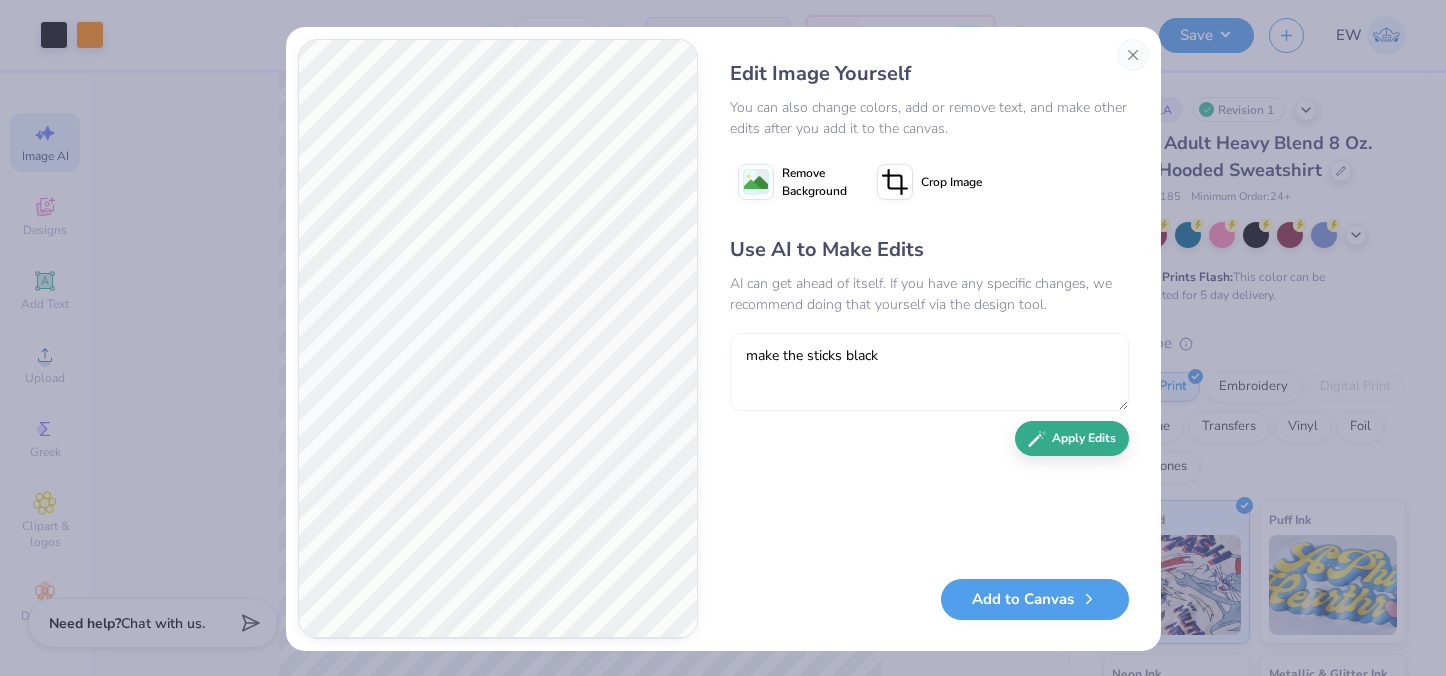type on "make the sticks black" 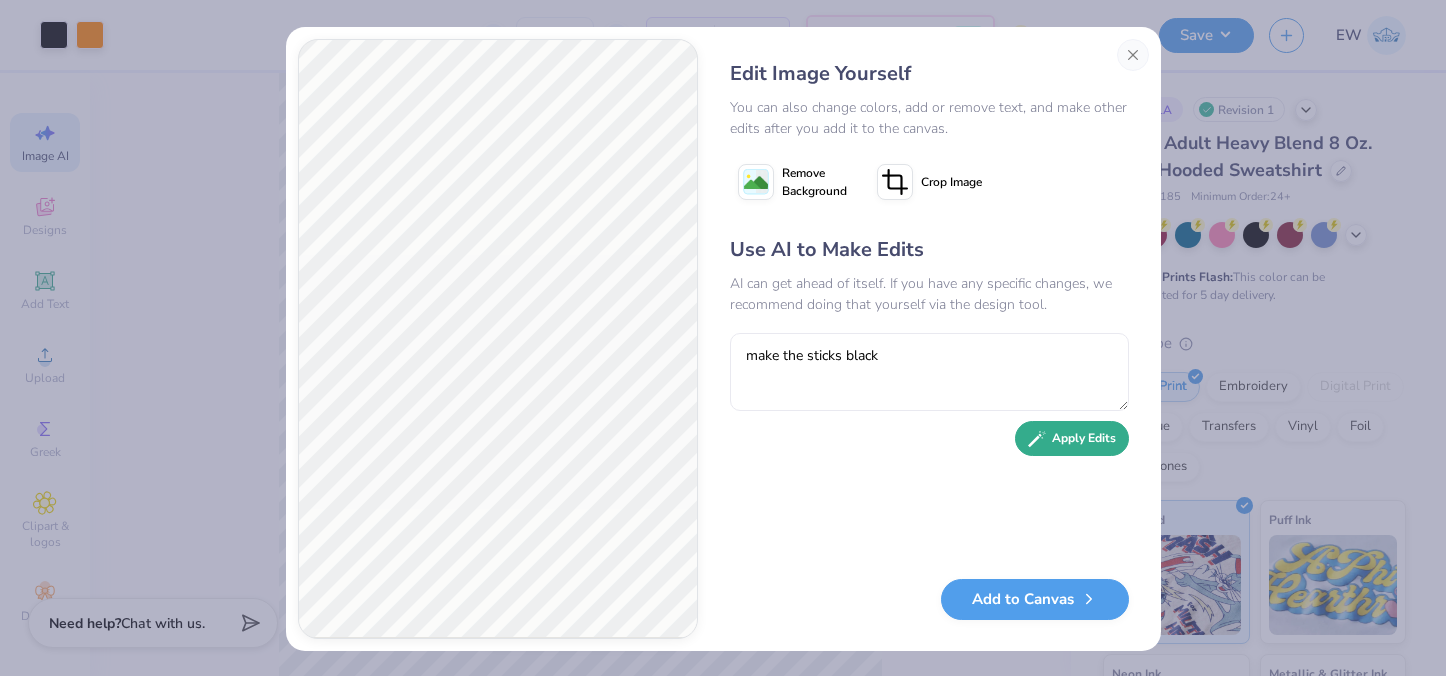 click on "Apply Edits" at bounding box center (1072, 438) 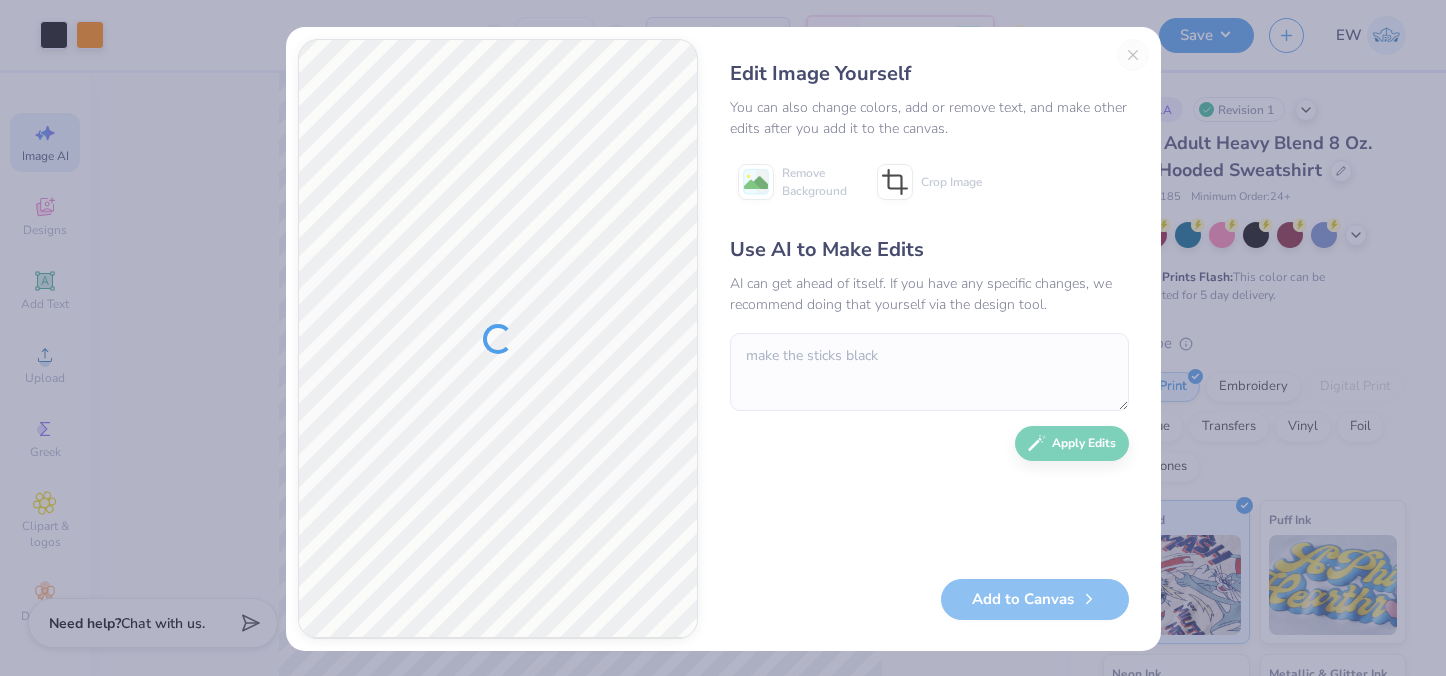 type 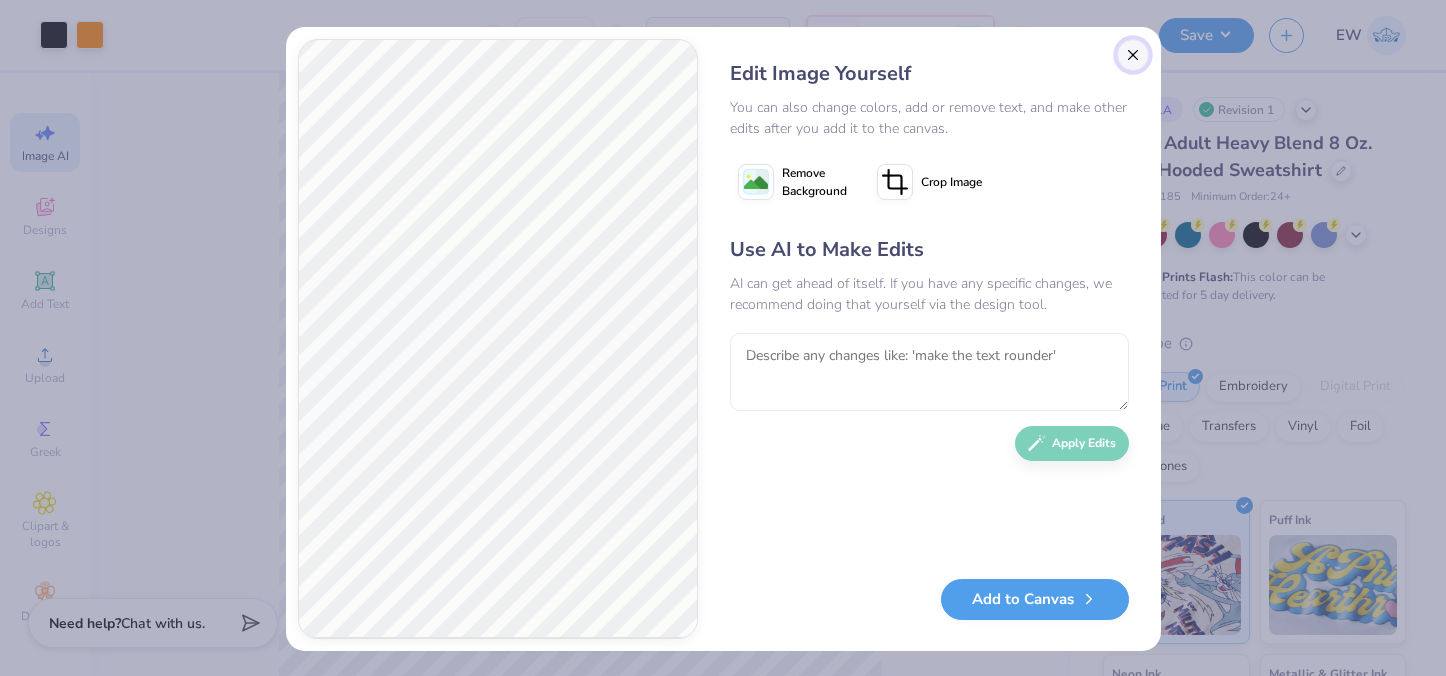 click at bounding box center [1133, 55] 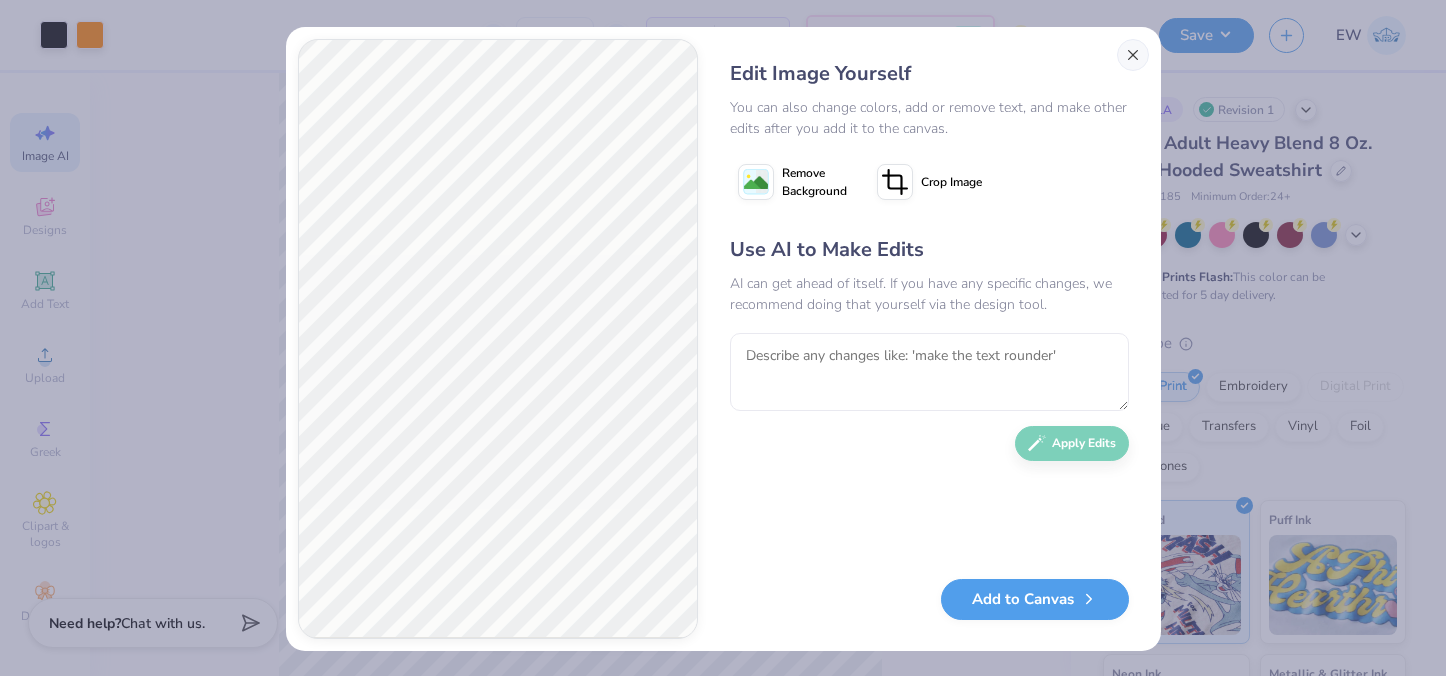 scroll, scrollTop: 0, scrollLeft: 45, axis: horizontal 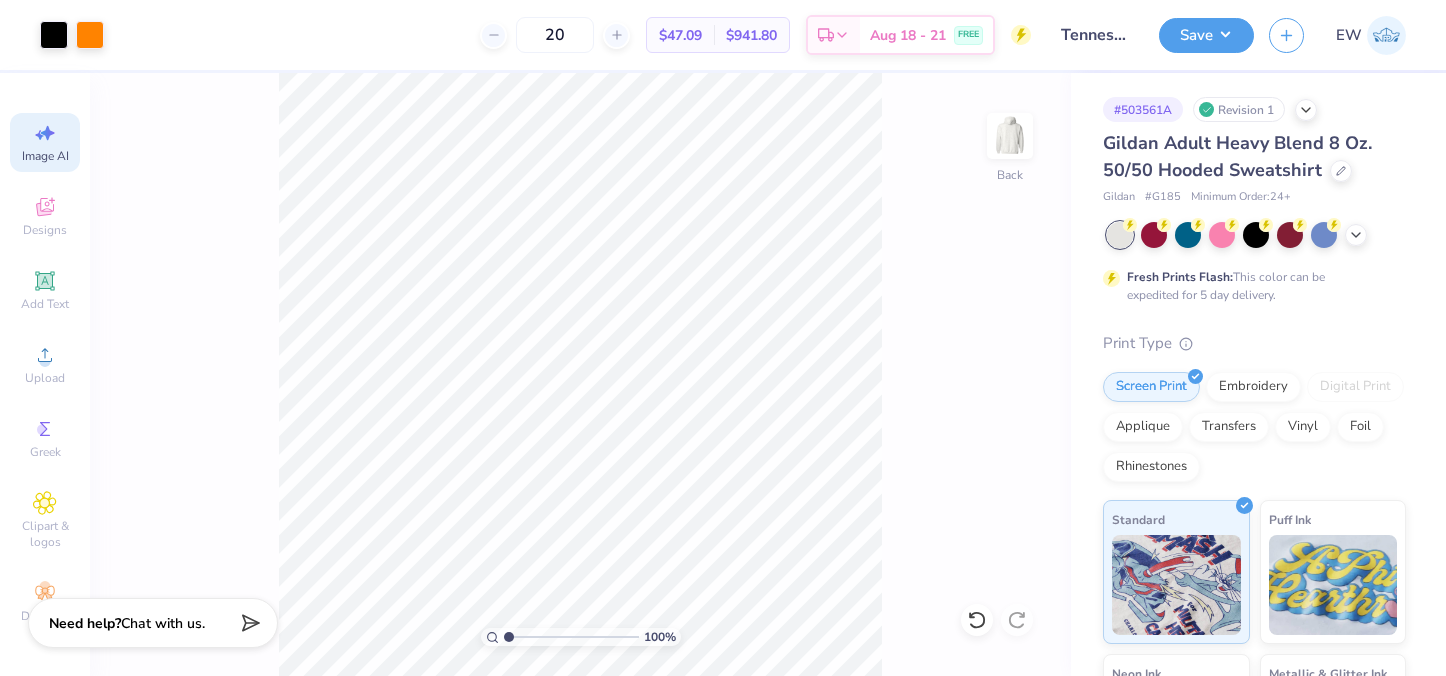 click 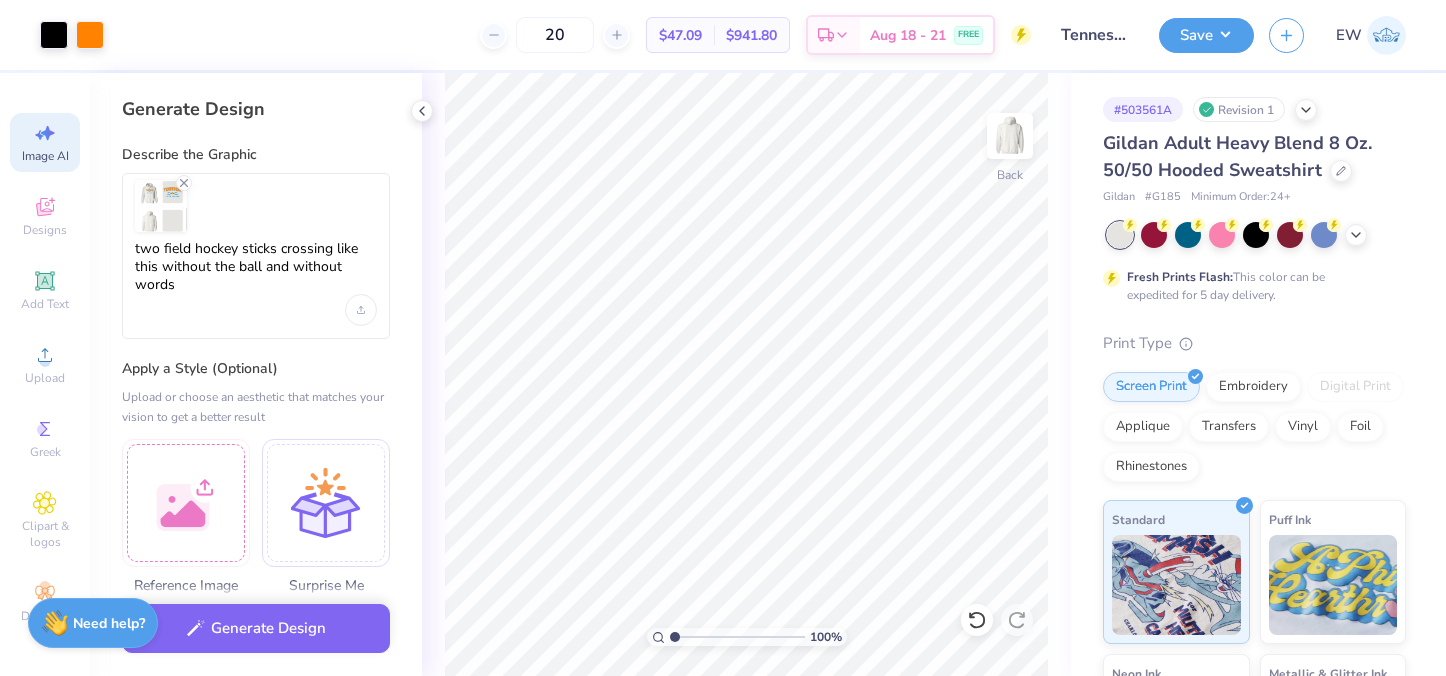scroll, scrollTop: 0, scrollLeft: 0, axis: both 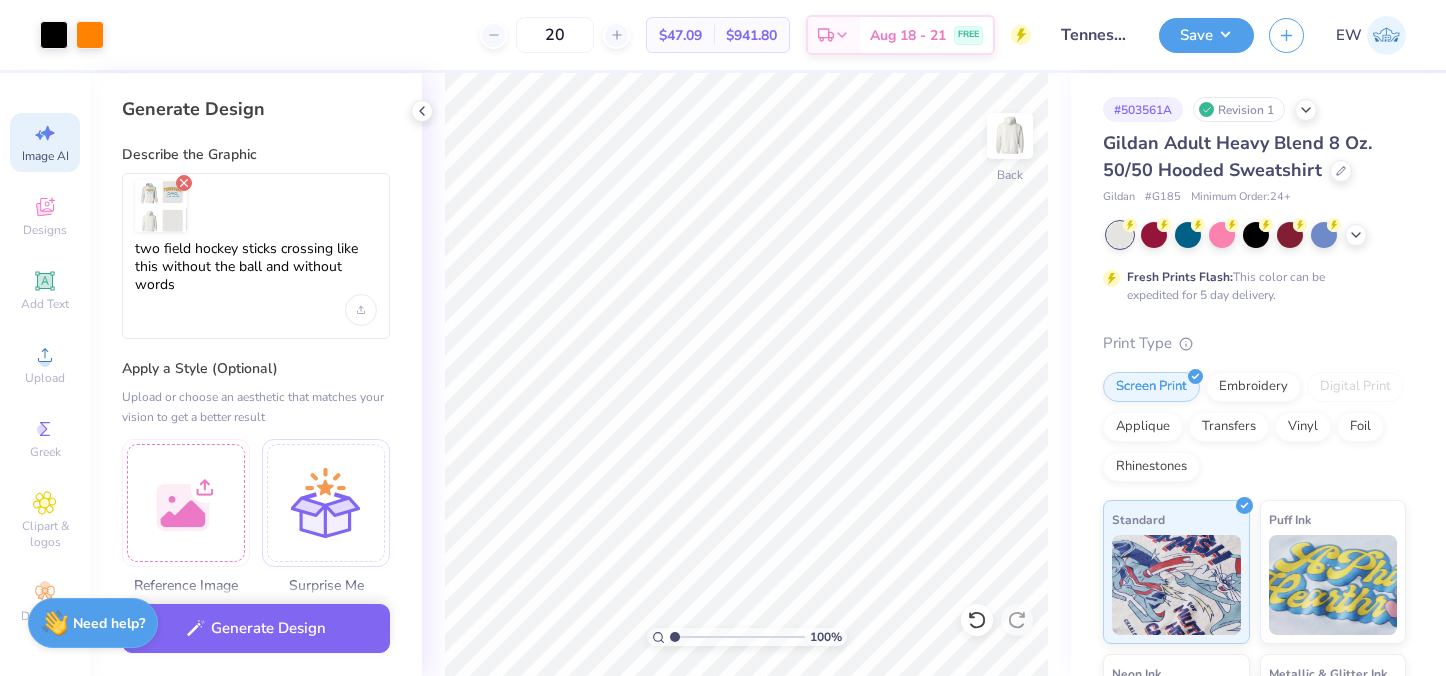 click 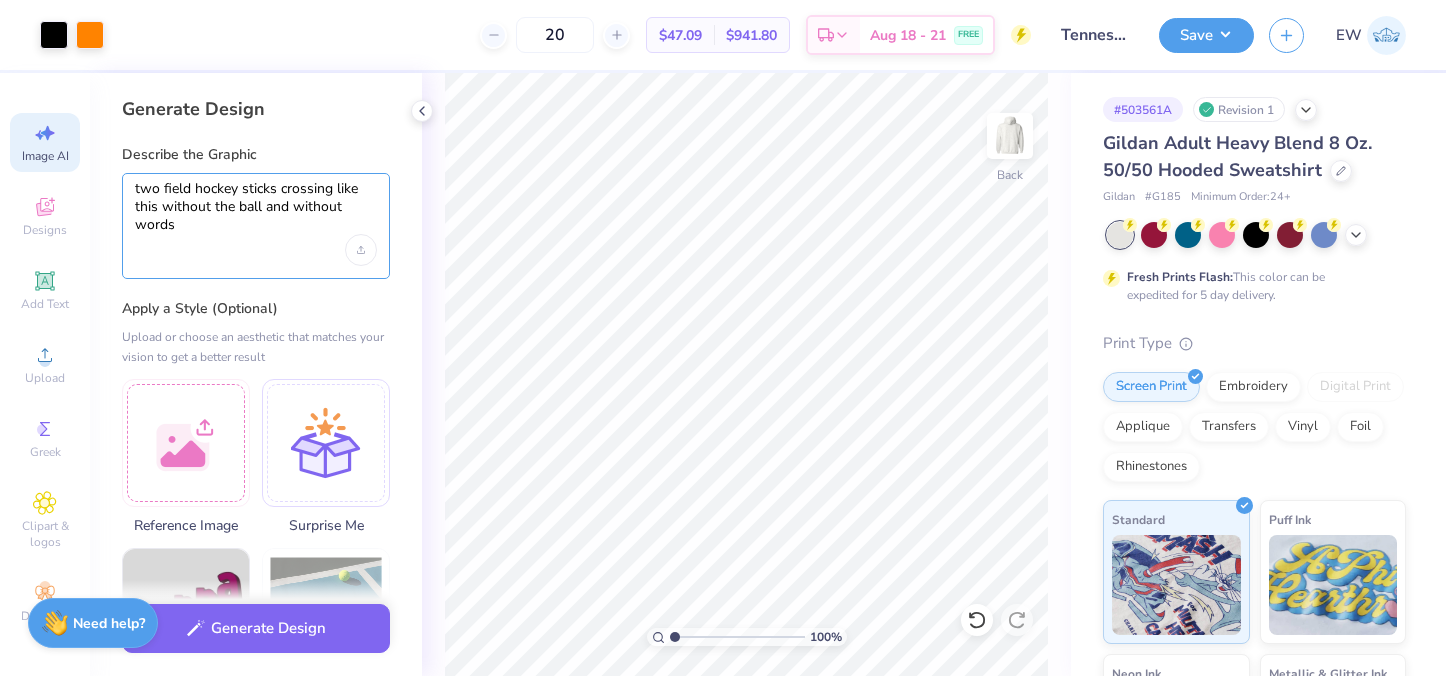 drag, startPoint x: 194, startPoint y: 225, endPoint x: 144, endPoint y: 163, distance: 79.64923 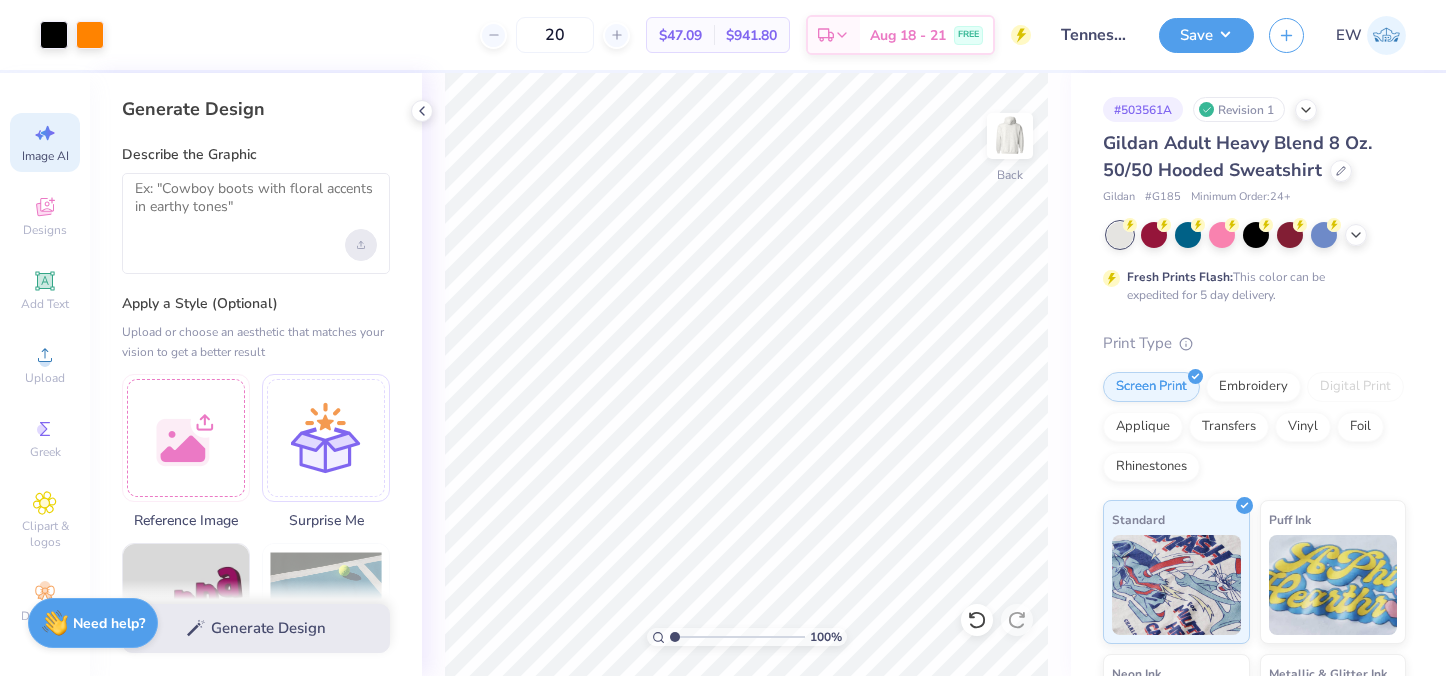 click at bounding box center [361, 245] 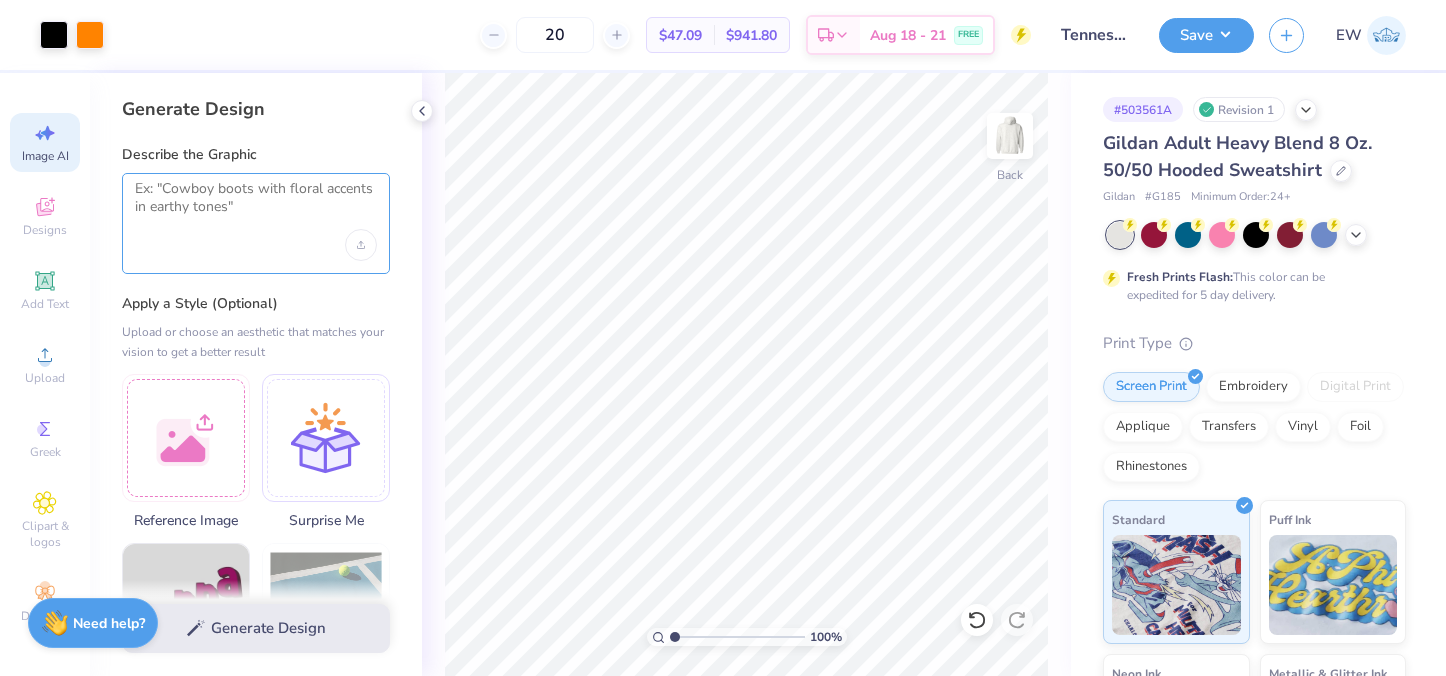 click at bounding box center (256, 205) 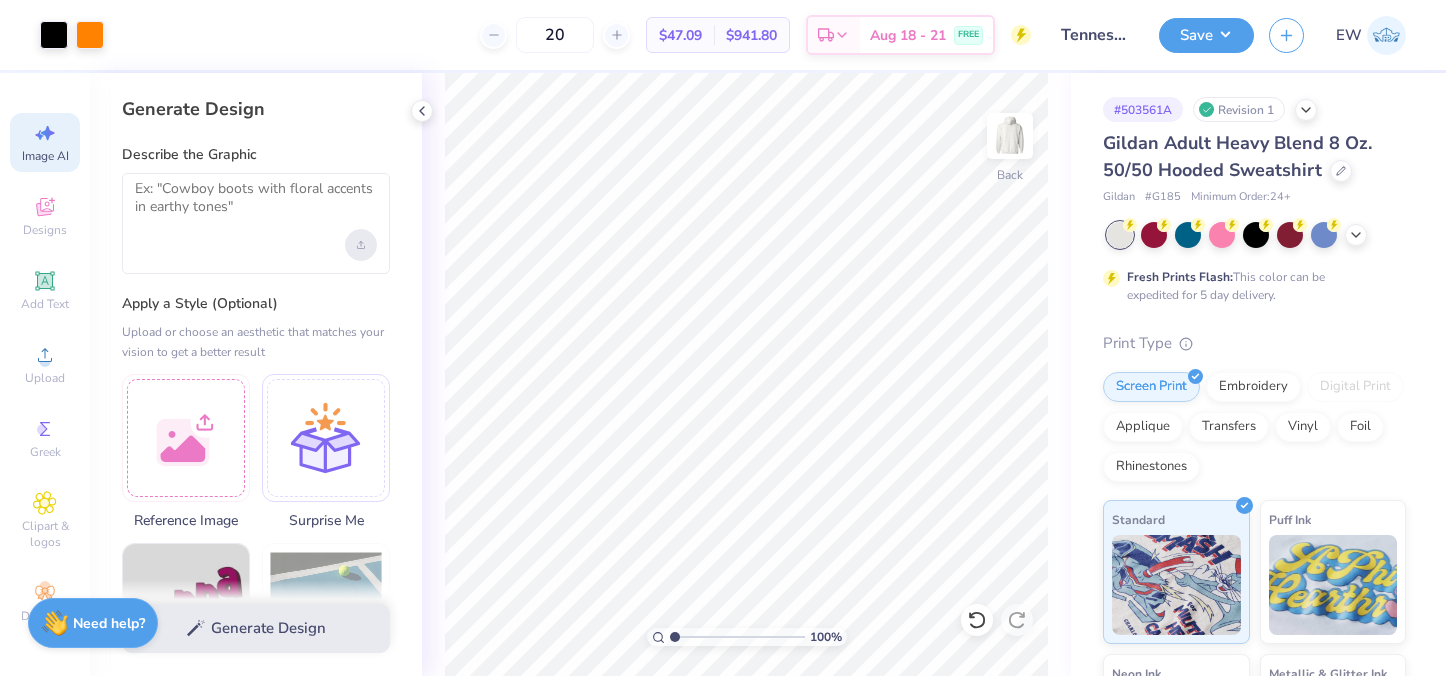 click at bounding box center (361, 245) 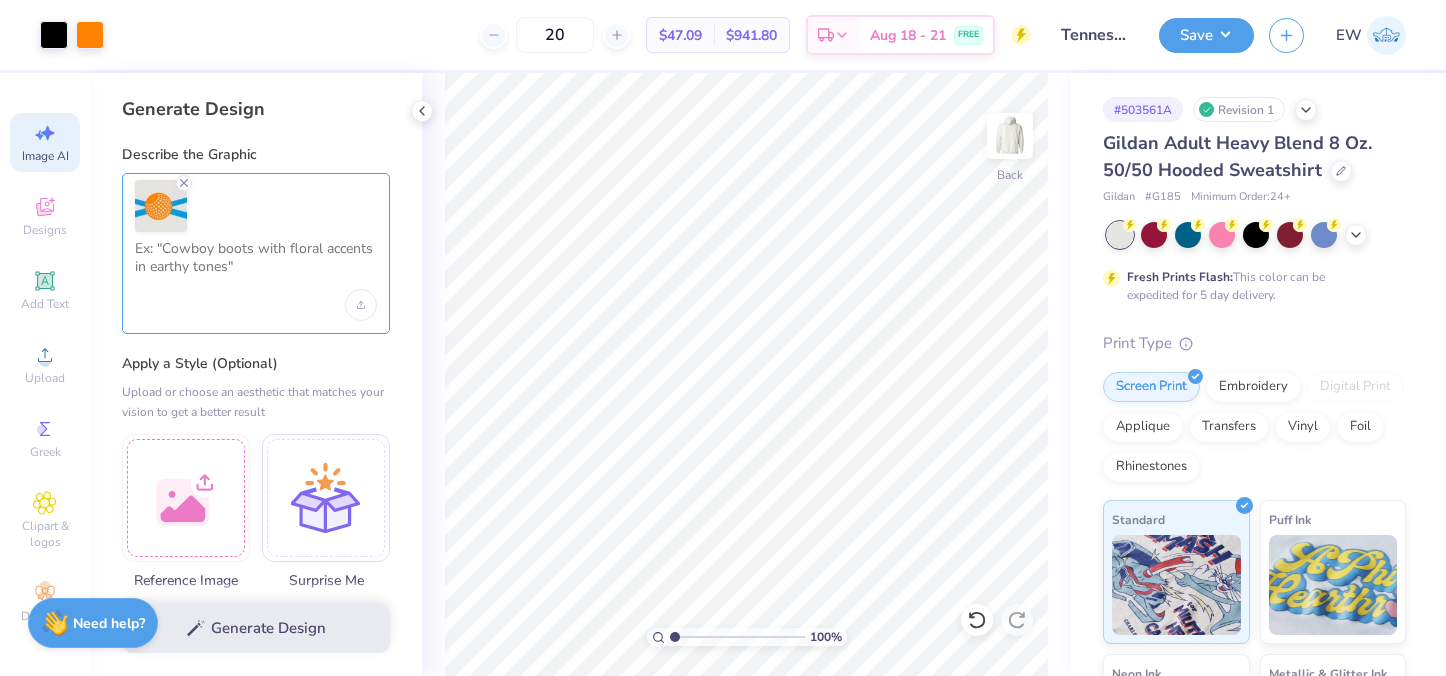 click at bounding box center [256, 265] 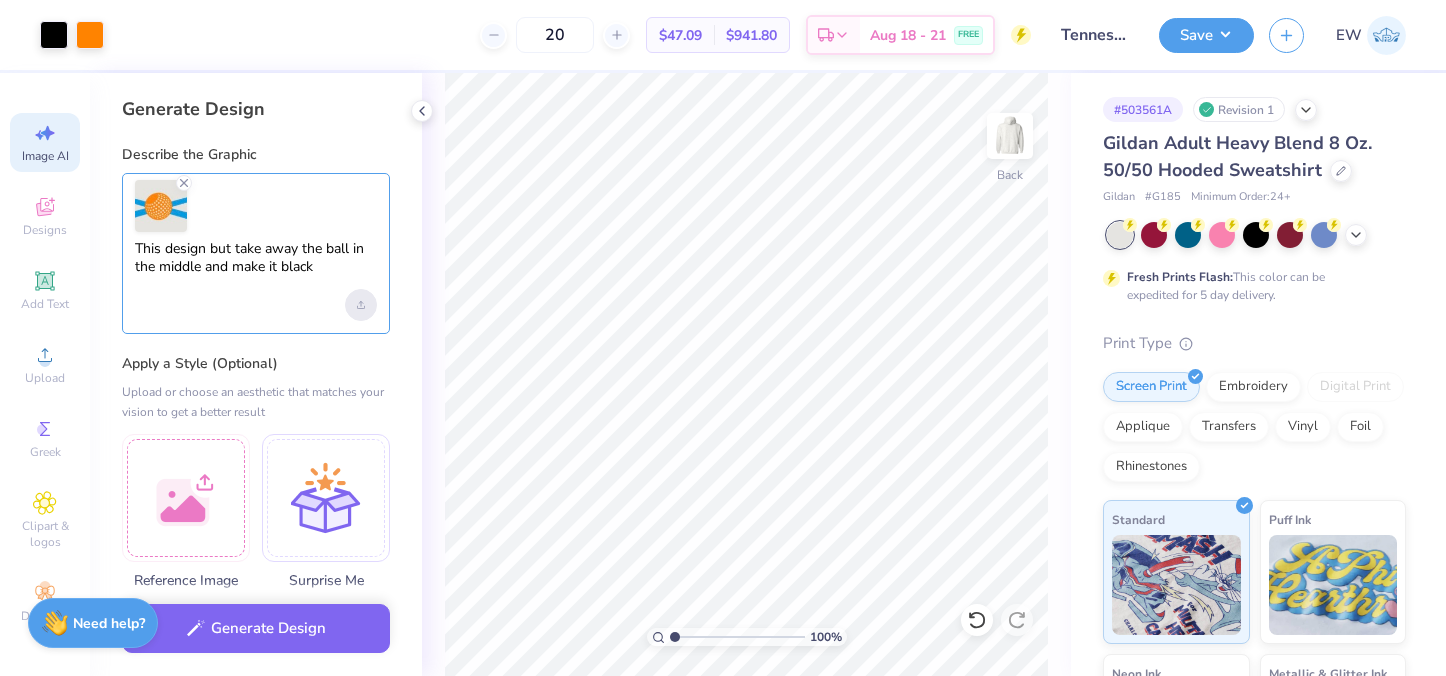 type on "This design but take away the ball in the middle and make it black" 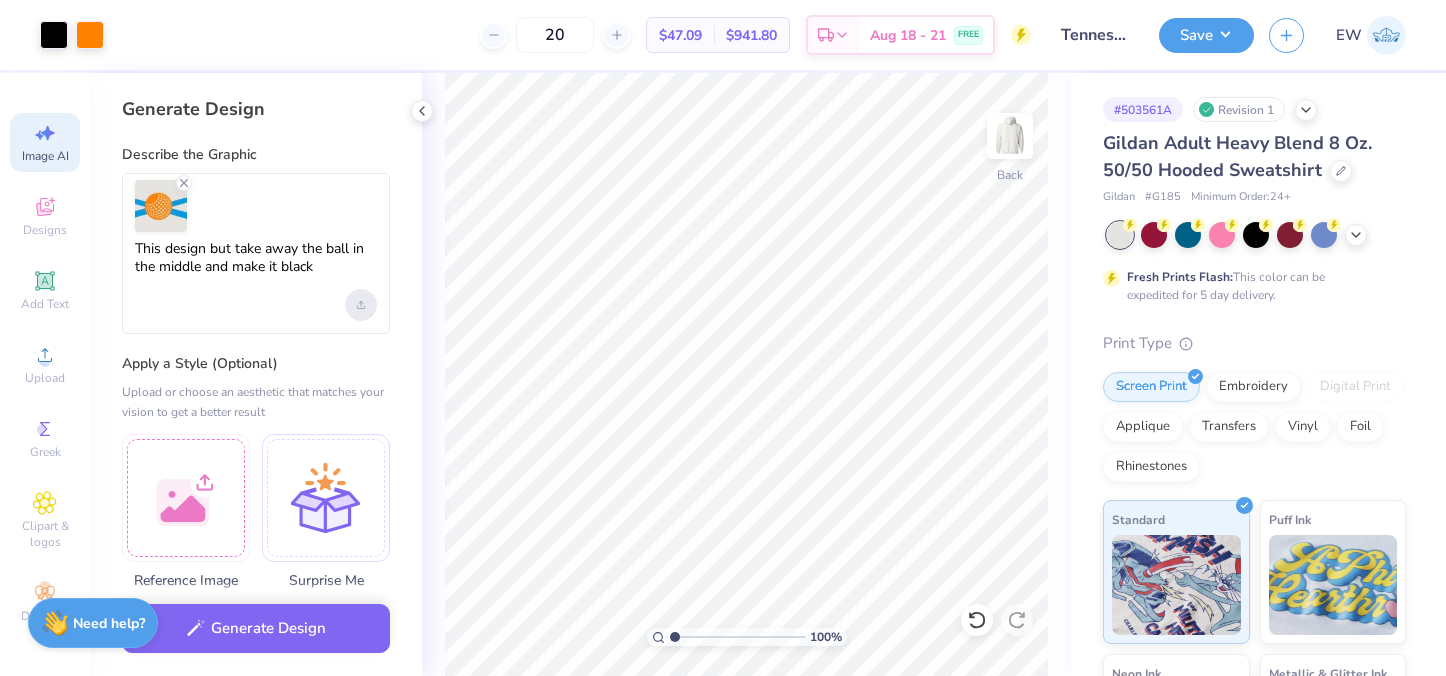 click 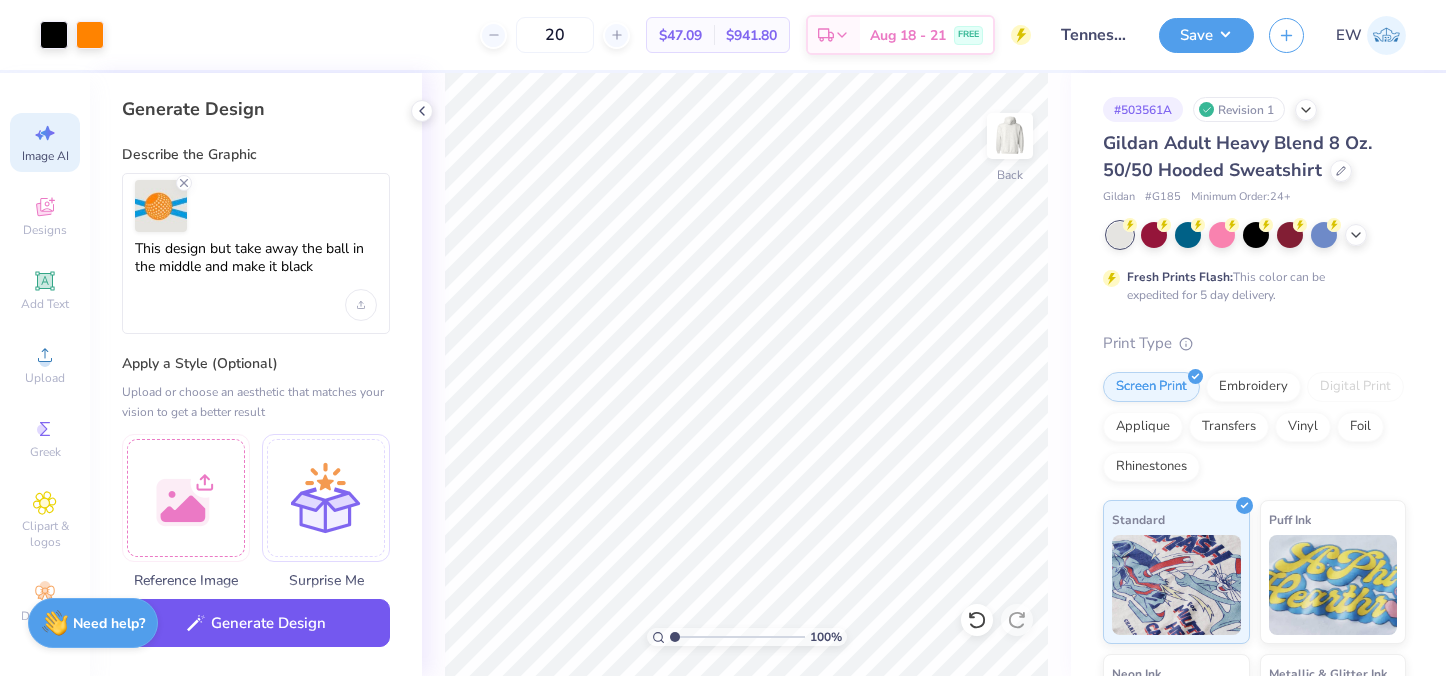 click on "Generate Design" at bounding box center (256, 623) 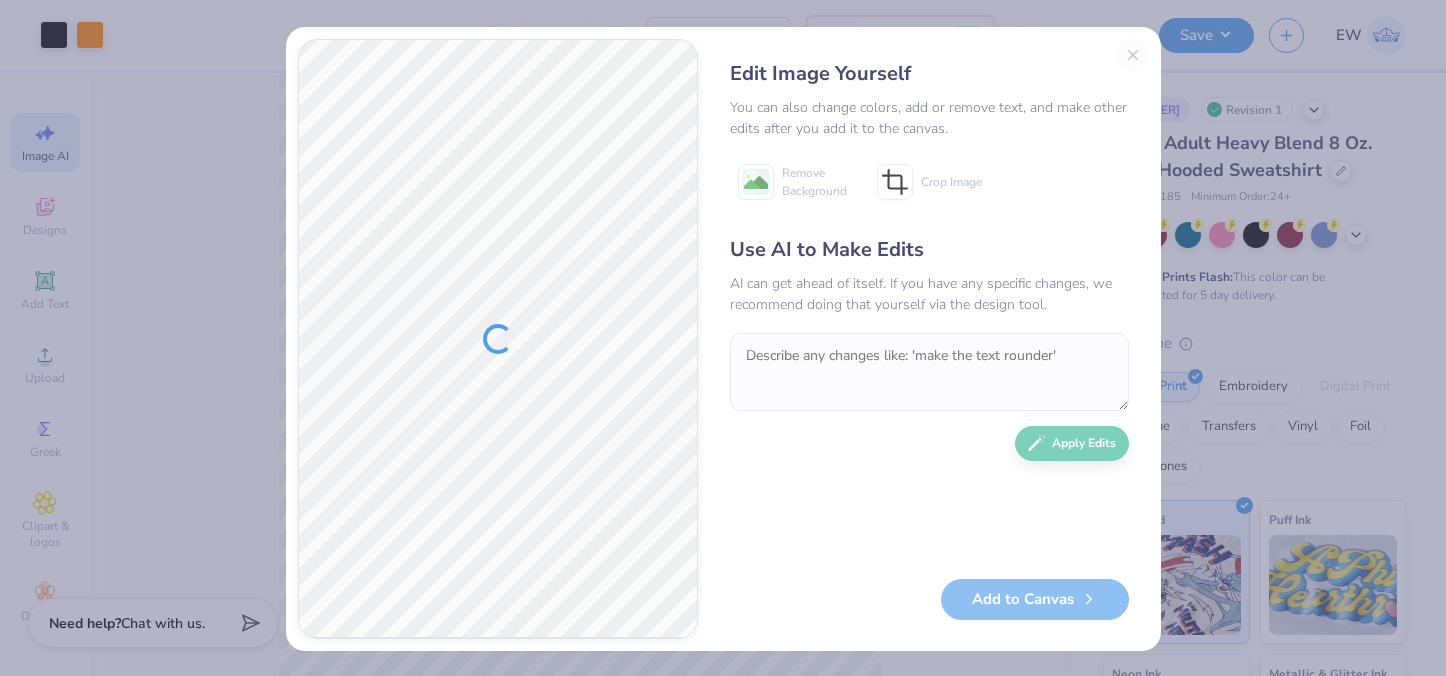 scroll, scrollTop: 0, scrollLeft: 0, axis: both 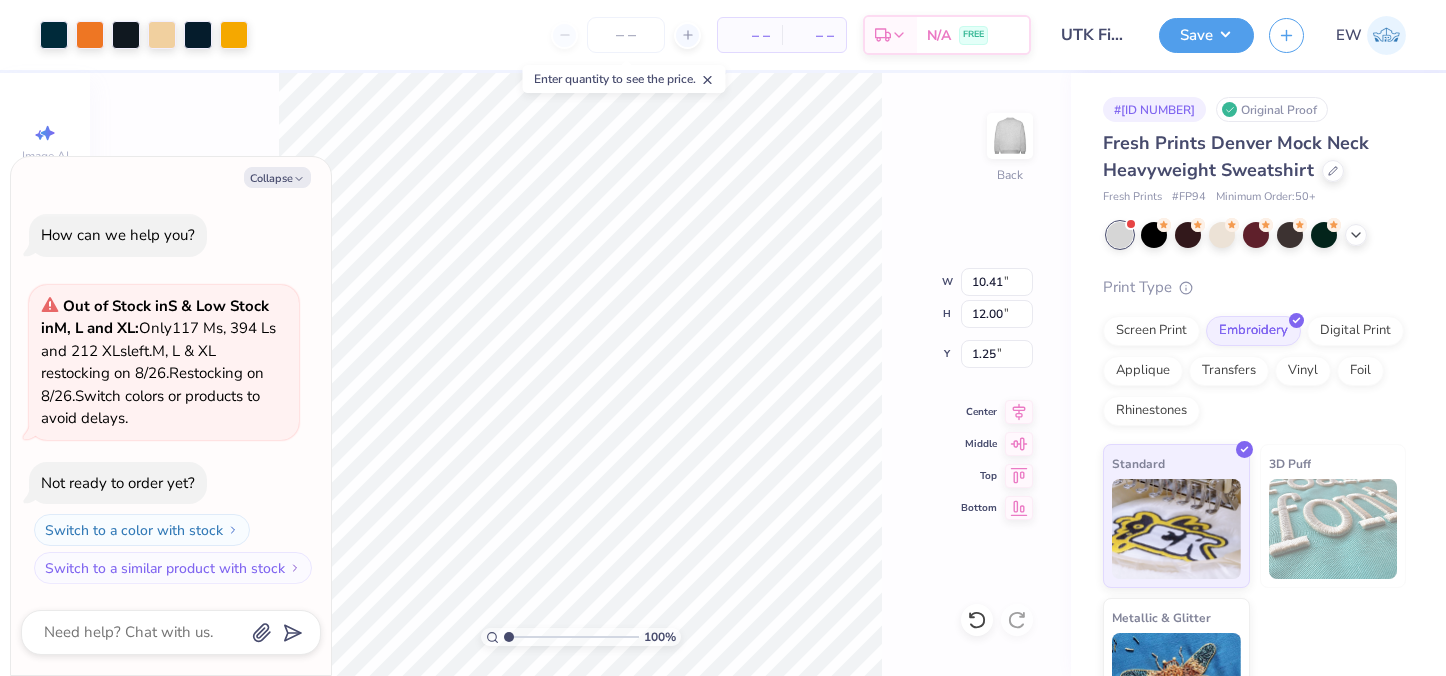 type on "x" 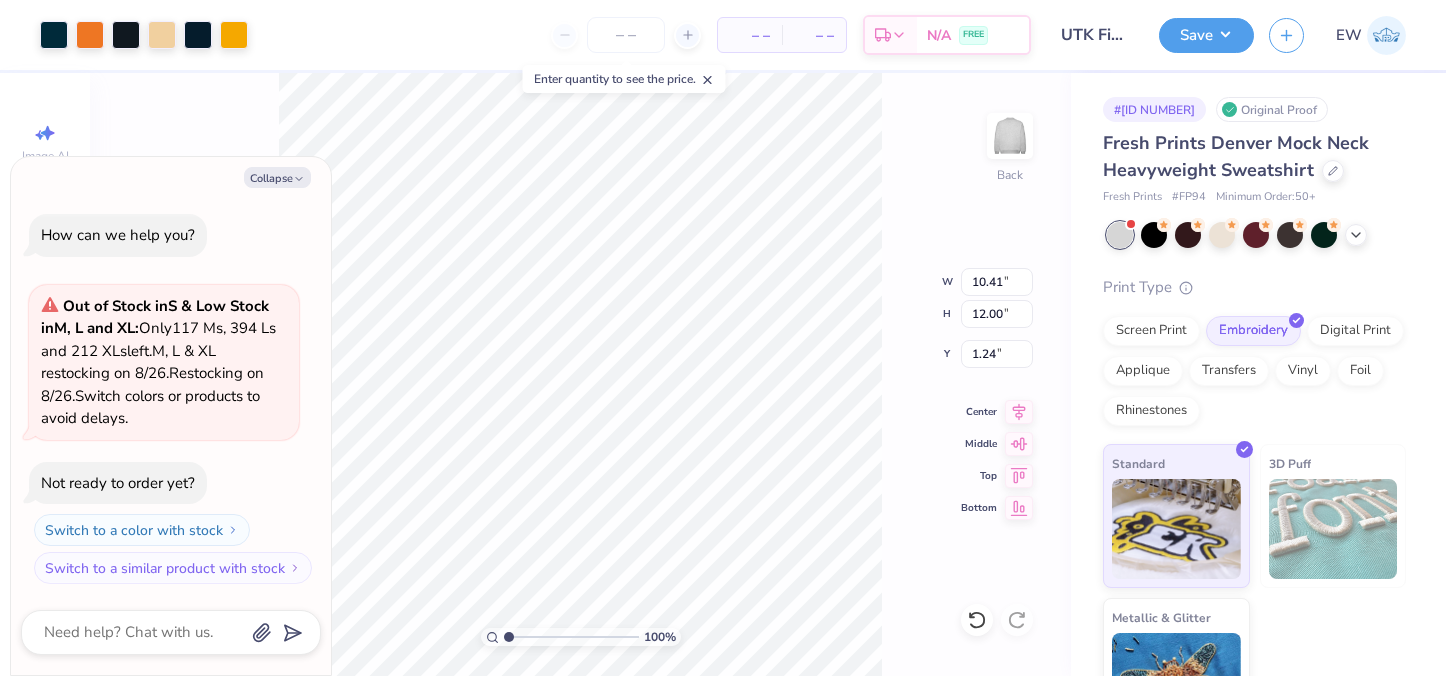 type on "x" 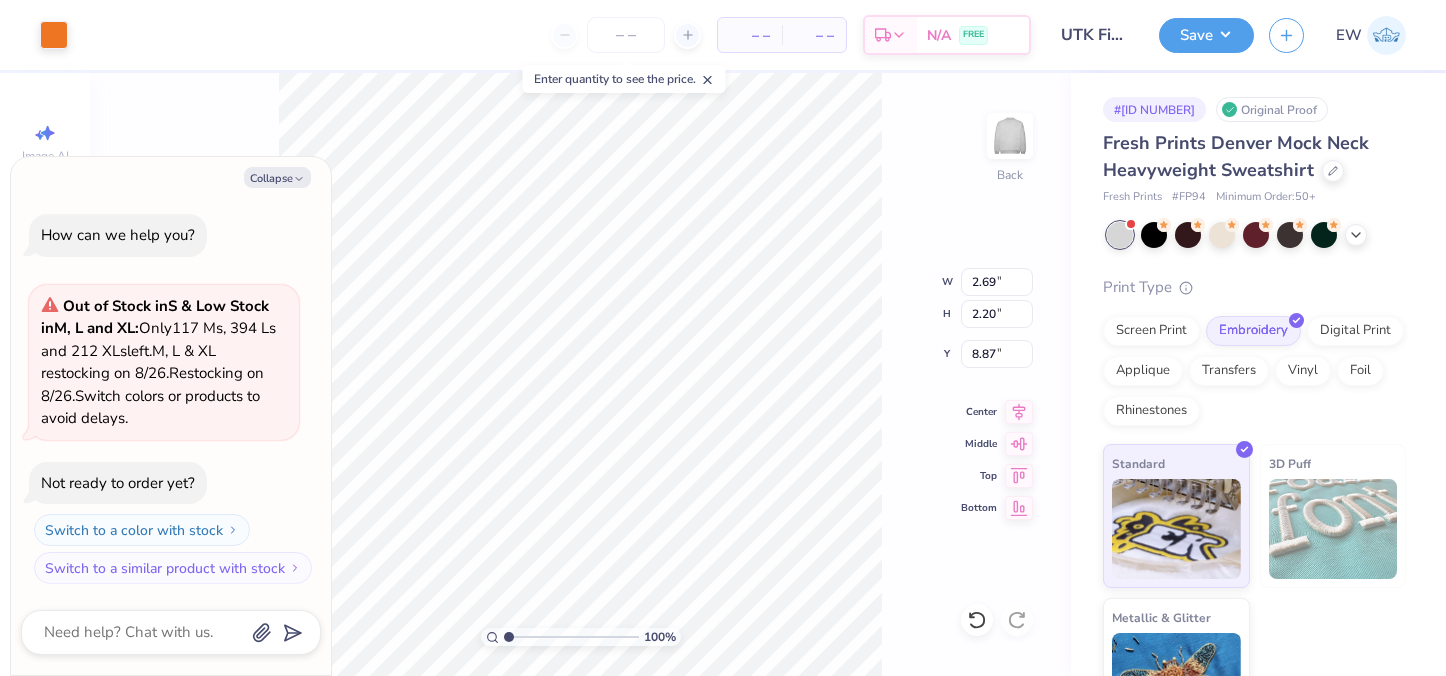 type on "x" 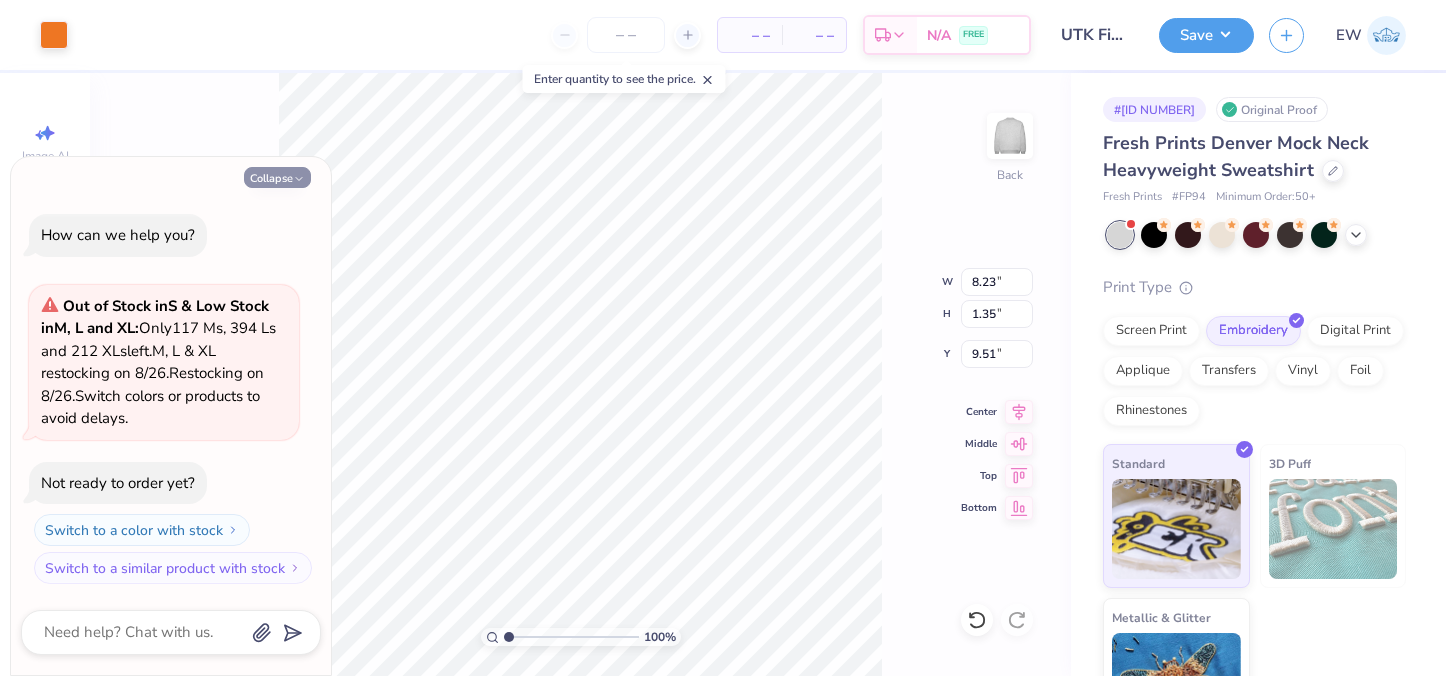 click on "Collapse" at bounding box center (277, 177) 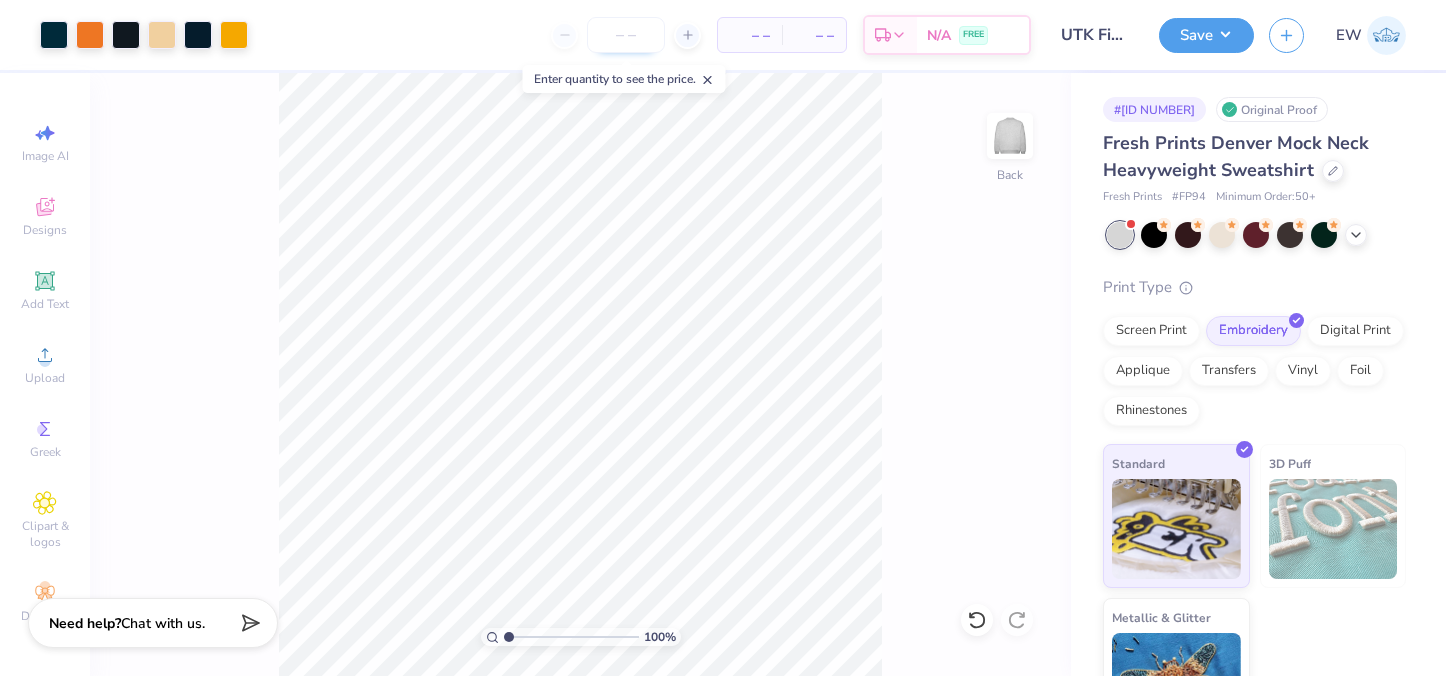 click at bounding box center [626, 35] 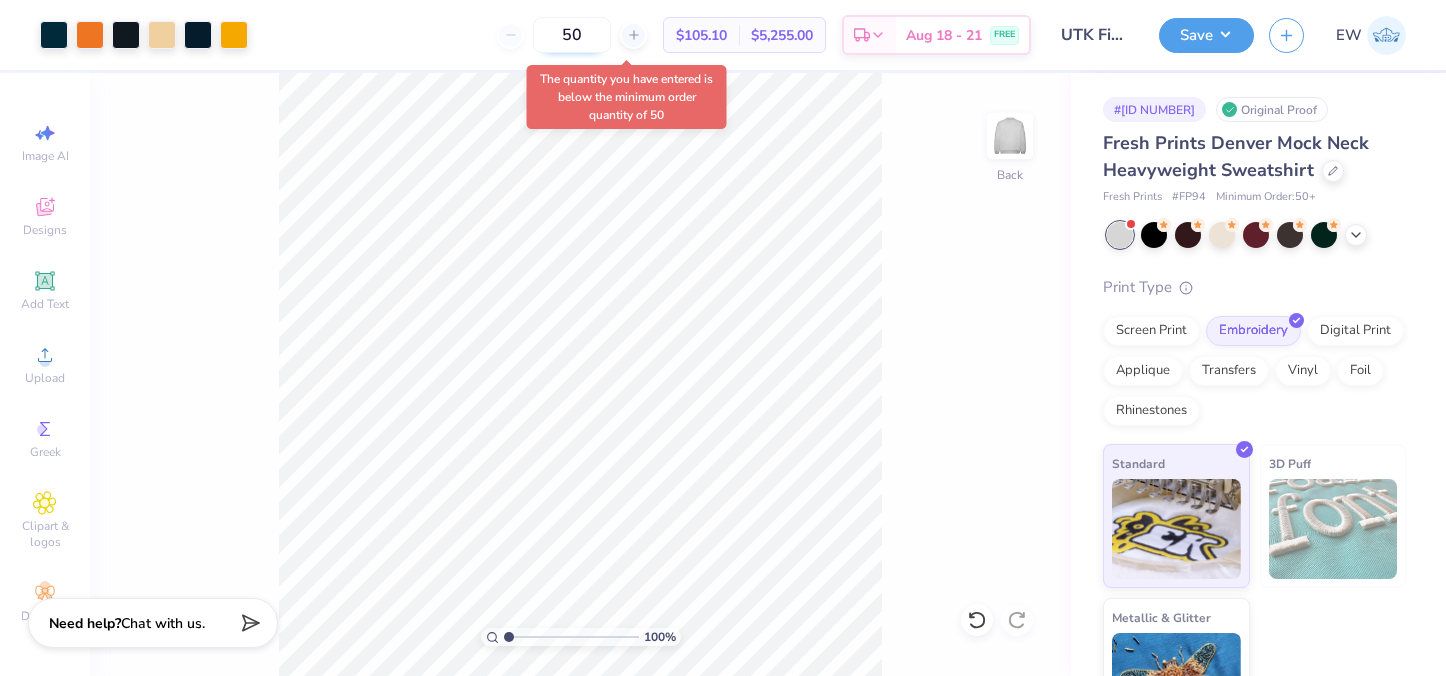 click on "50" at bounding box center (572, 35) 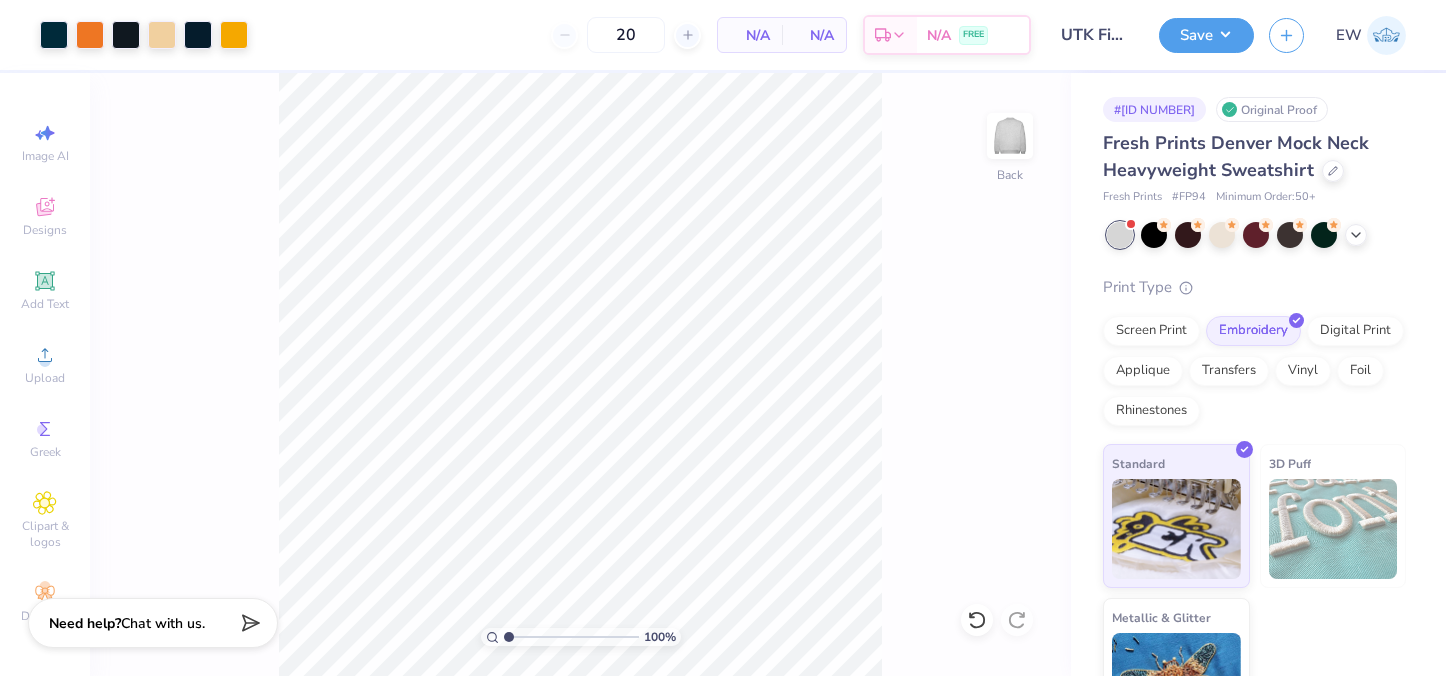 type on "50" 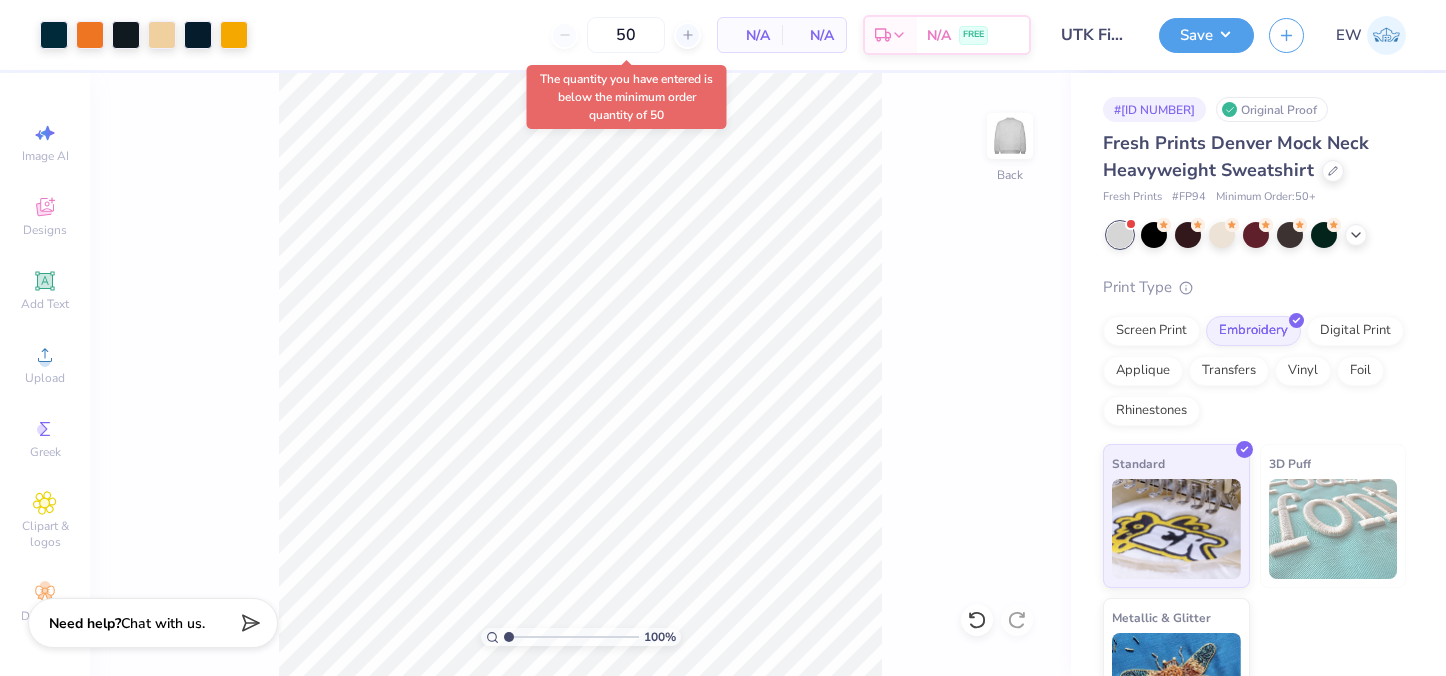 click on "100  % Back" at bounding box center [580, 374] 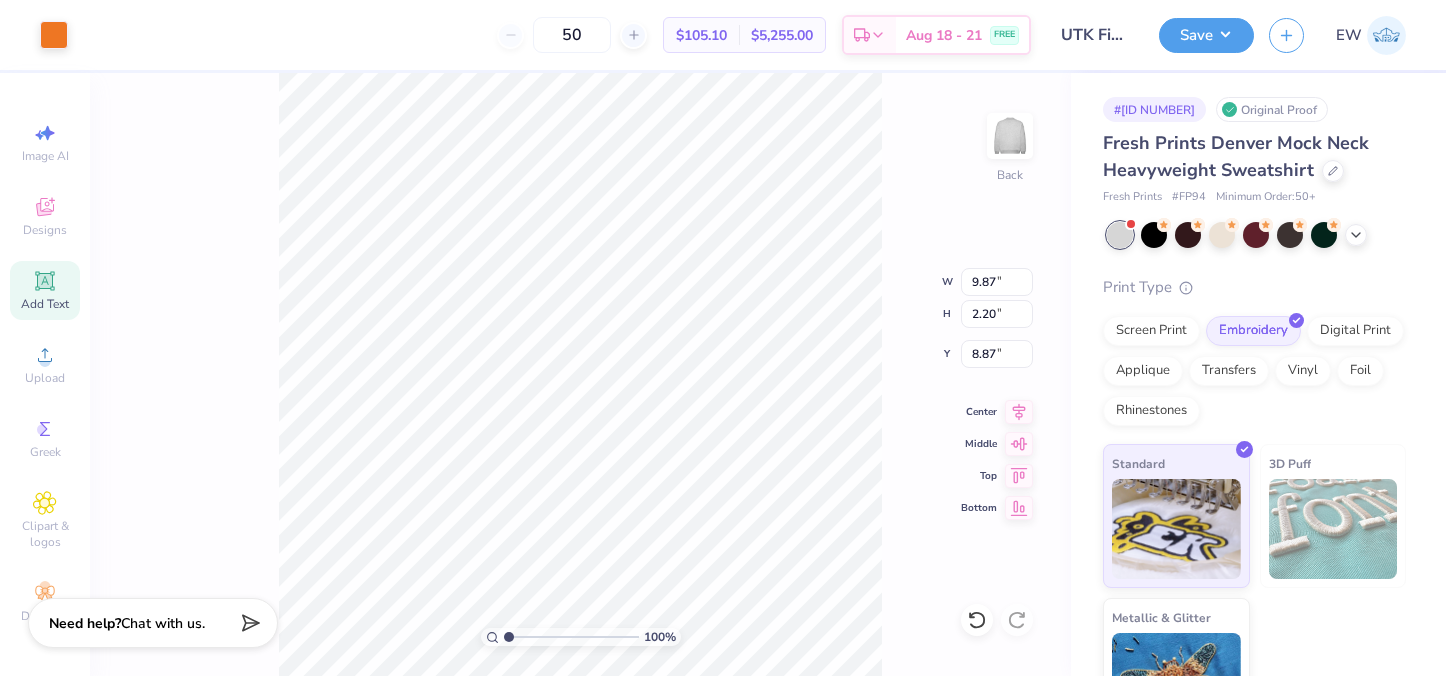 click on "Add Text" at bounding box center [45, 290] 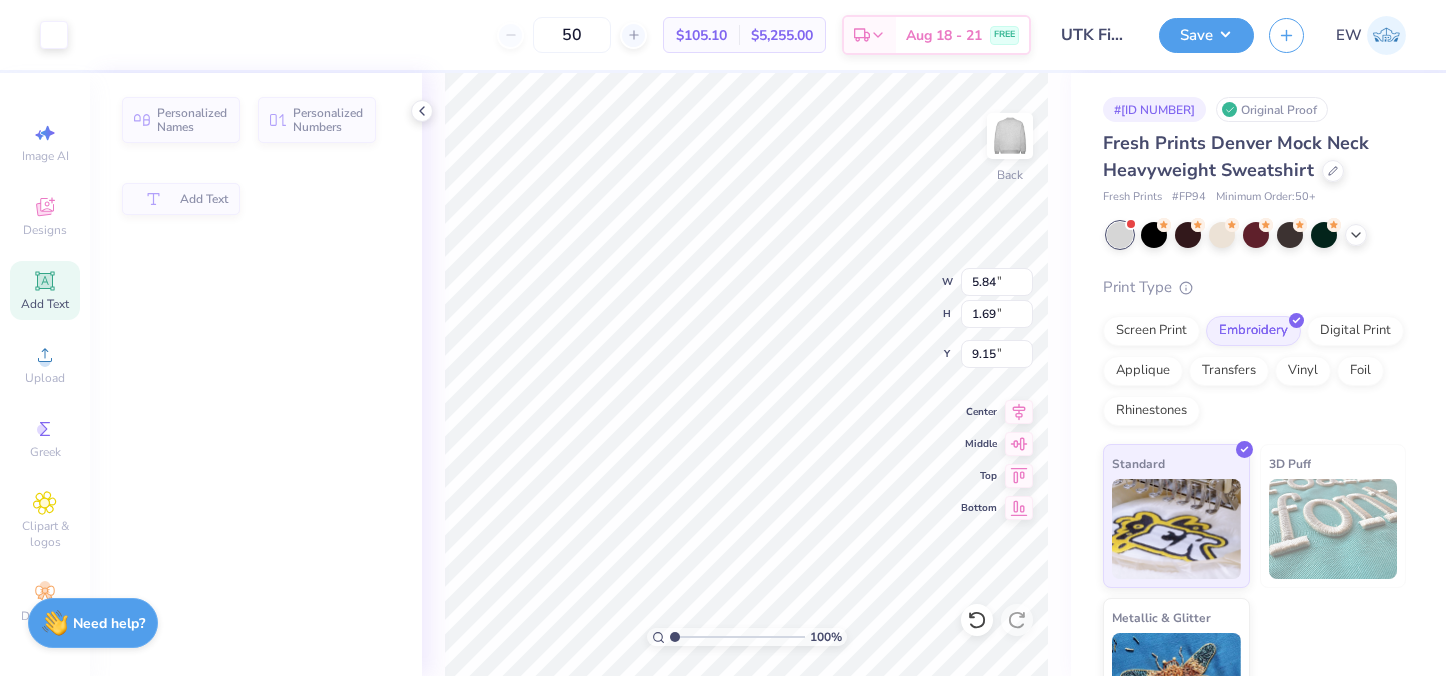 type on "5.84" 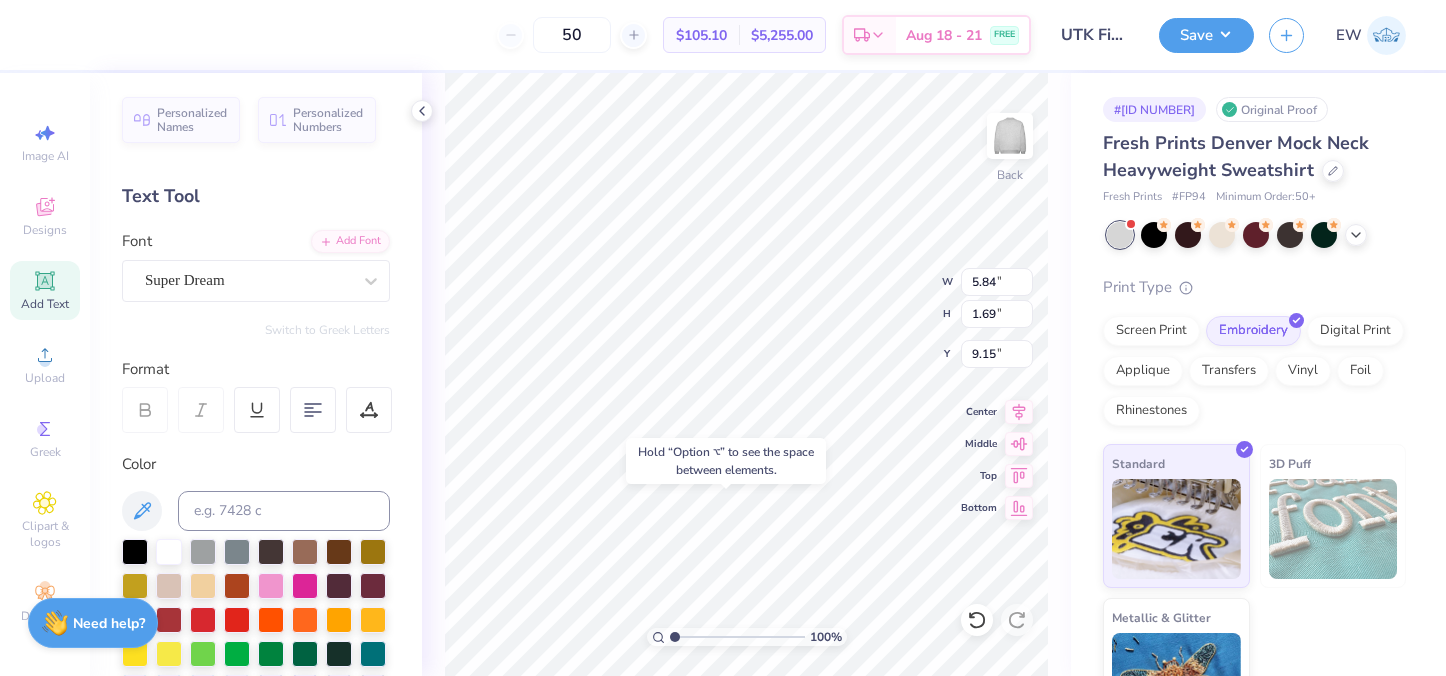 type on "15.30" 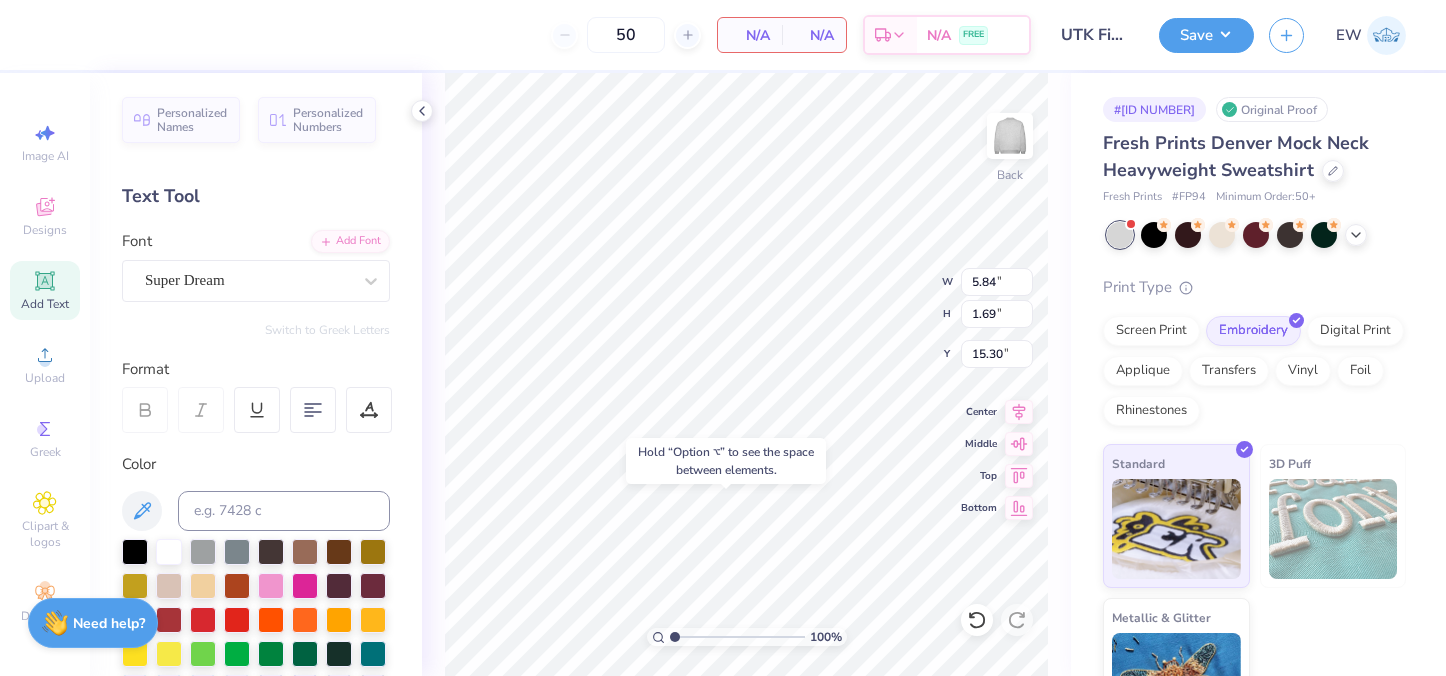 type on "8.23" 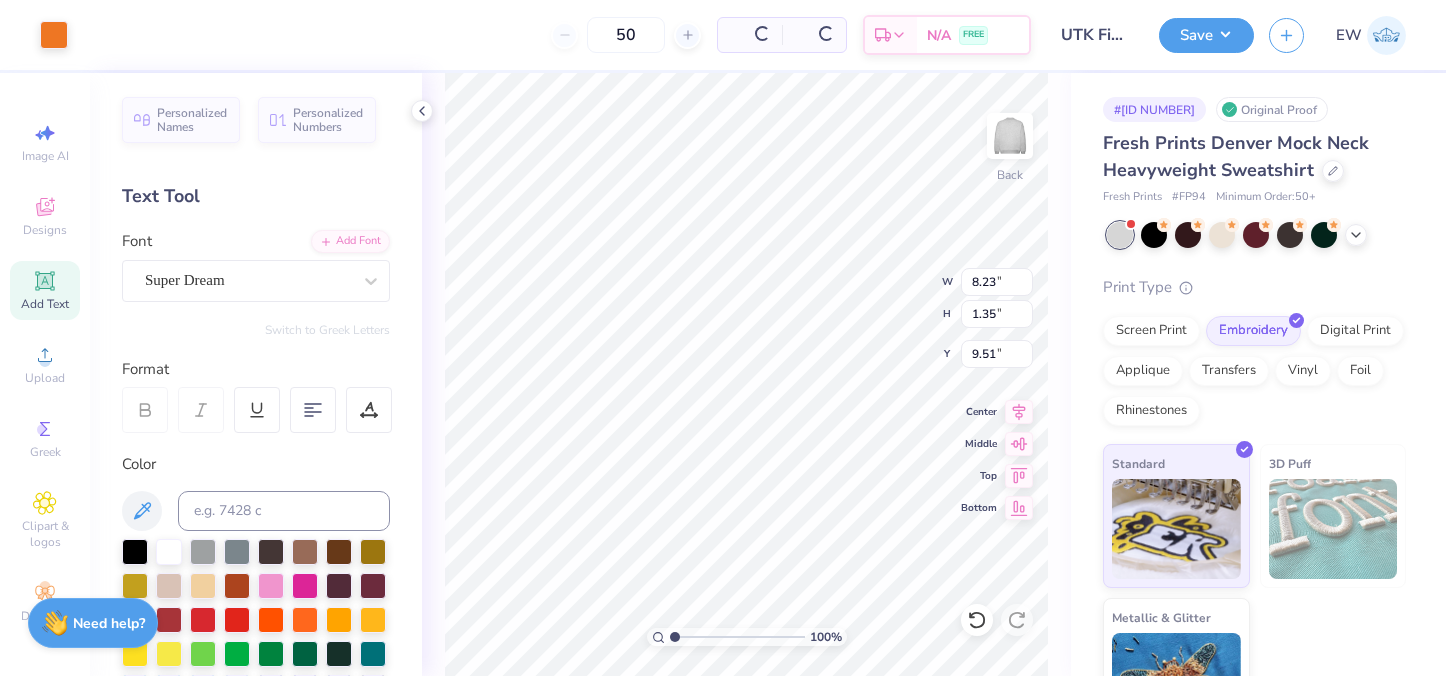 type on "9.32" 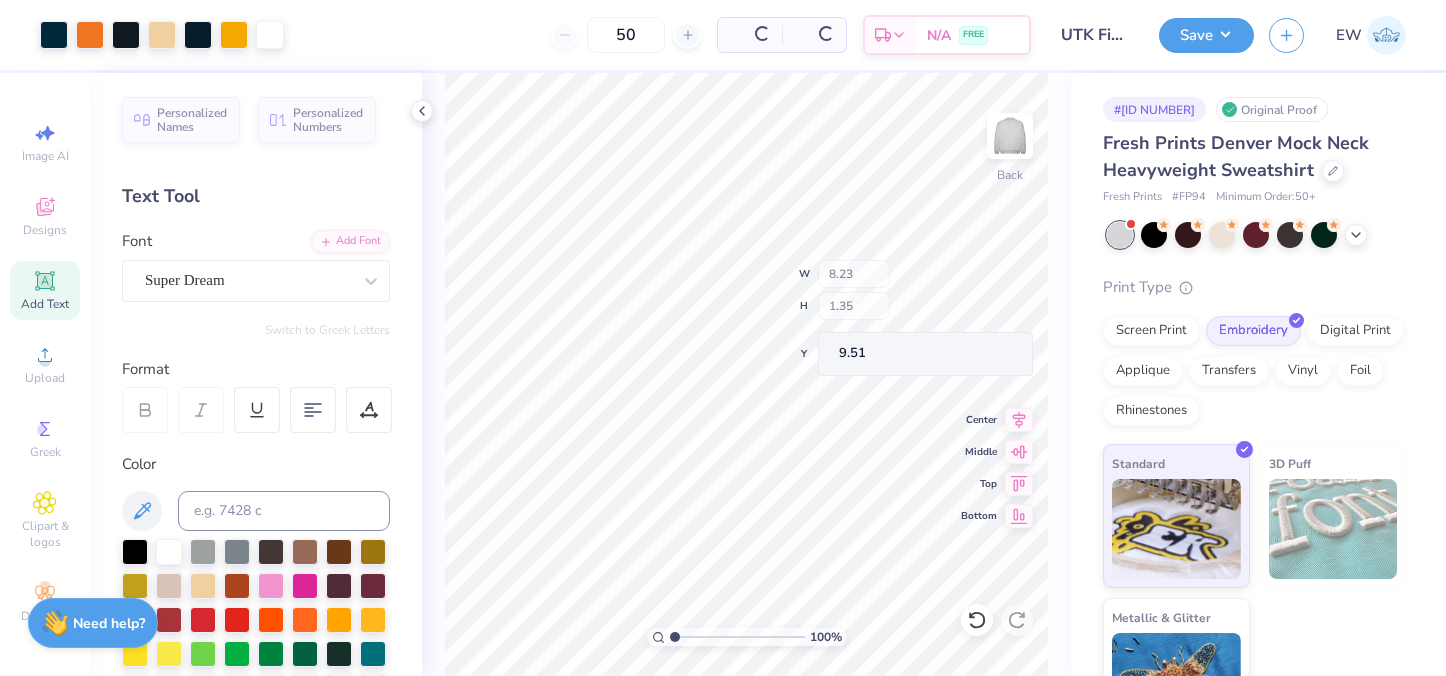 type on "9.71" 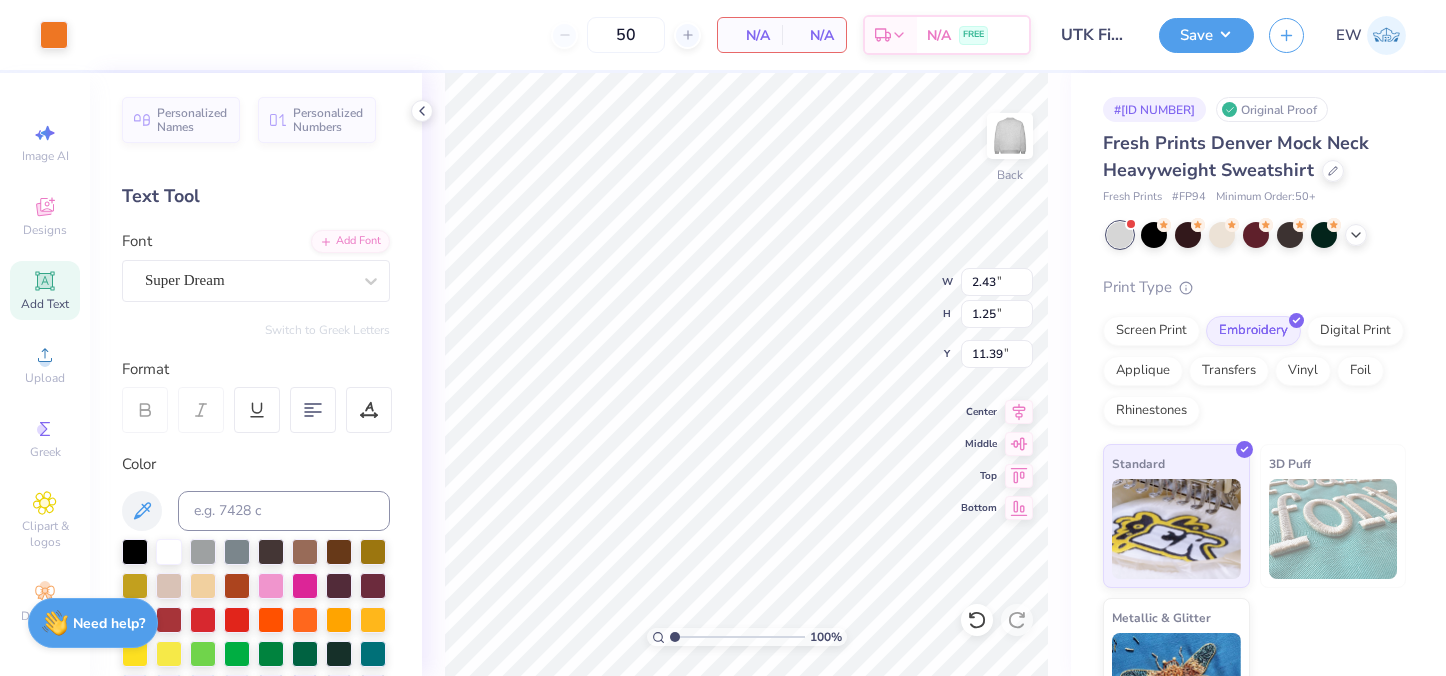 type on "11.40" 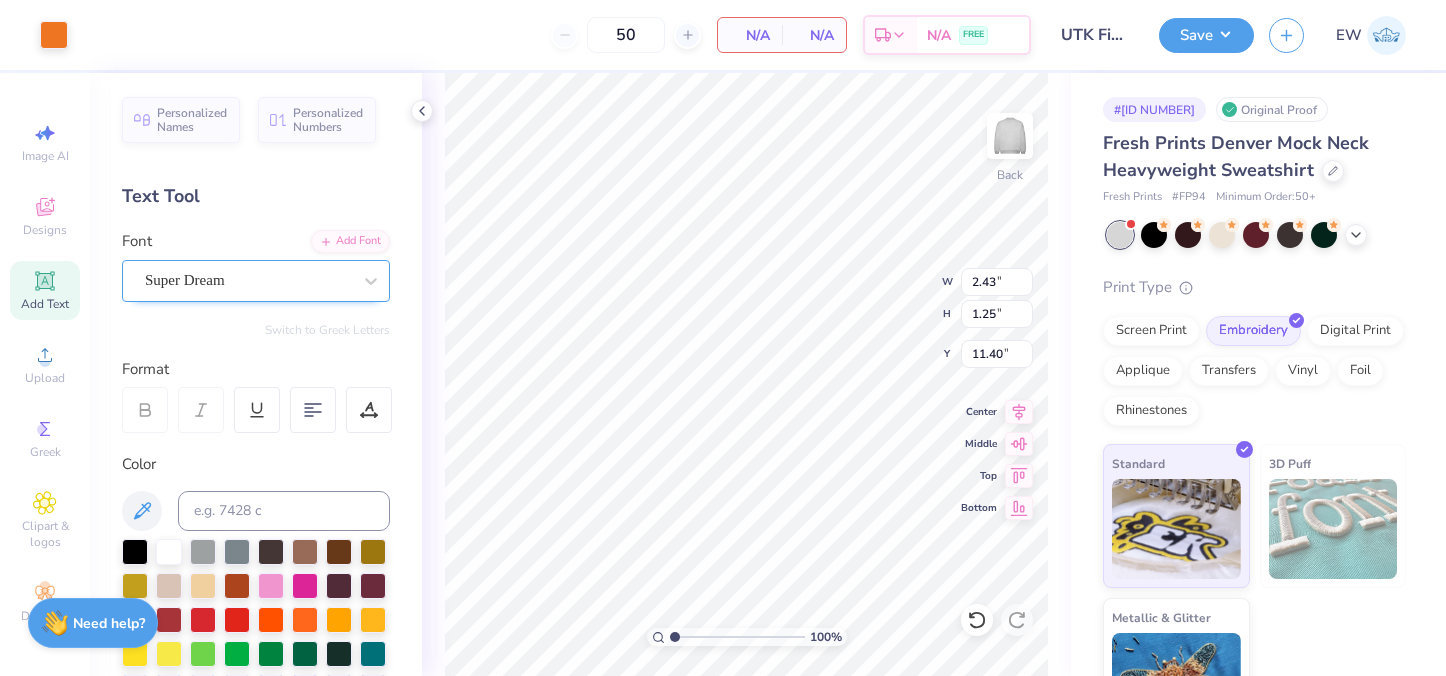 click on "Super Dream" at bounding box center (248, 280) 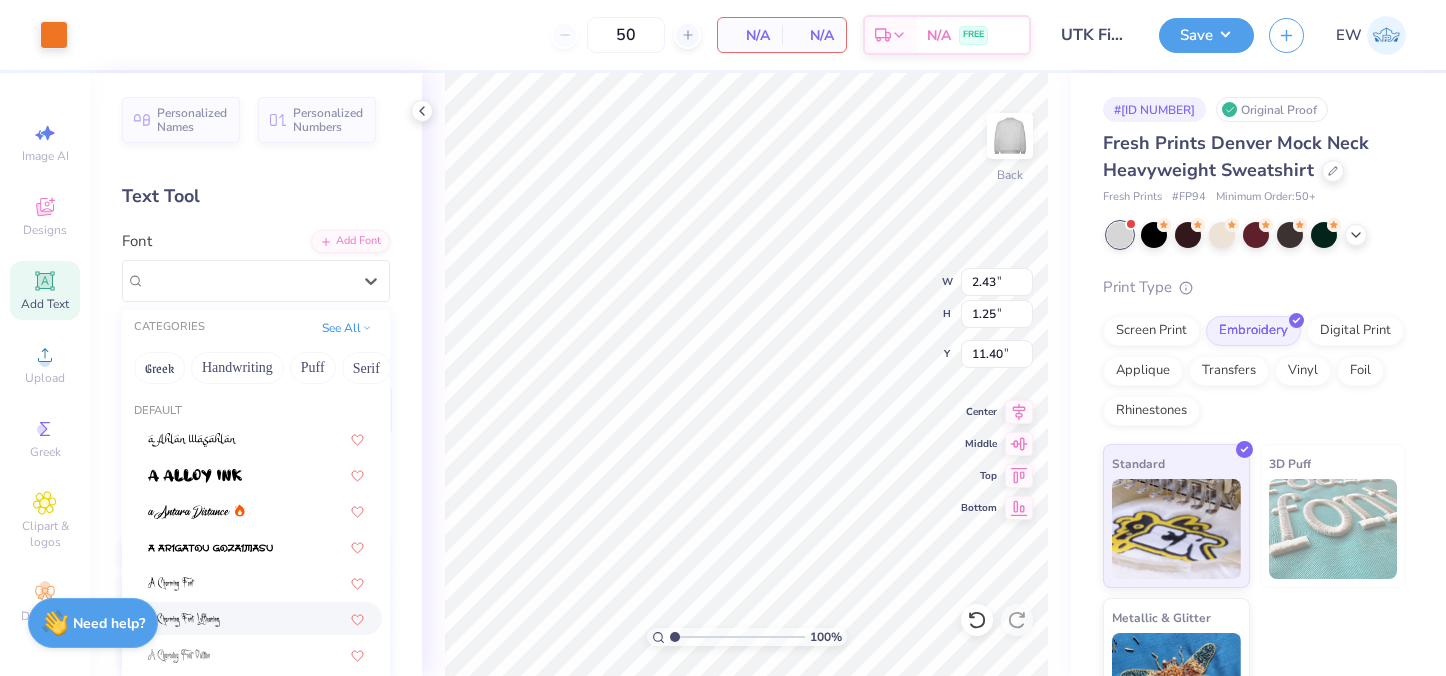 click on "Greek Greek Greek Greek Greek Greek Greek Greek Greek Greek Greek Greek Greek Greek Greek Greek Greek Greek Greek Greek Greek Greek Greek Greek Greek Greek Greek Greek Greek Greek Greek Greek Greek Greek Greek Greek Greek Greek Greek Super Dream Greek Greek Greek Greek Times New Roman Greek Varsity Team Greek Greek Greek Greek Greek" at bounding box center (256, 6018) 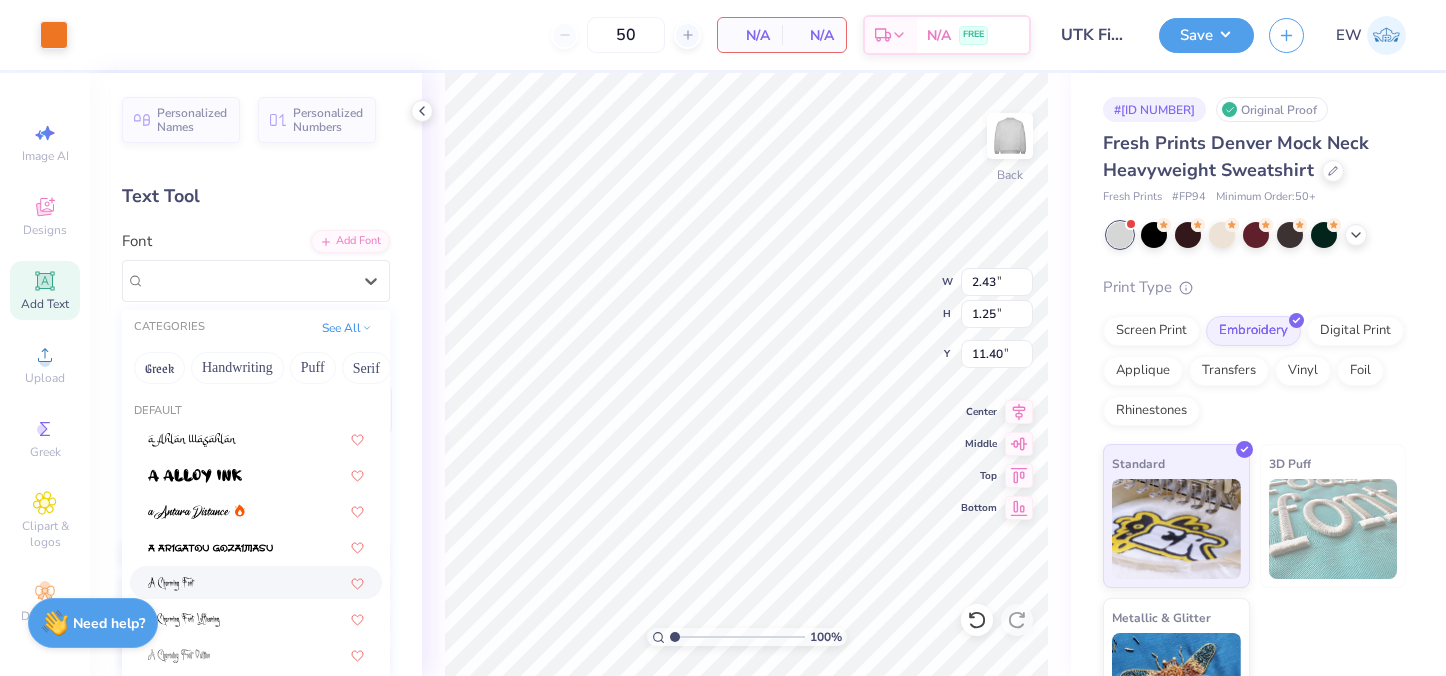 click at bounding box center (171, 584) 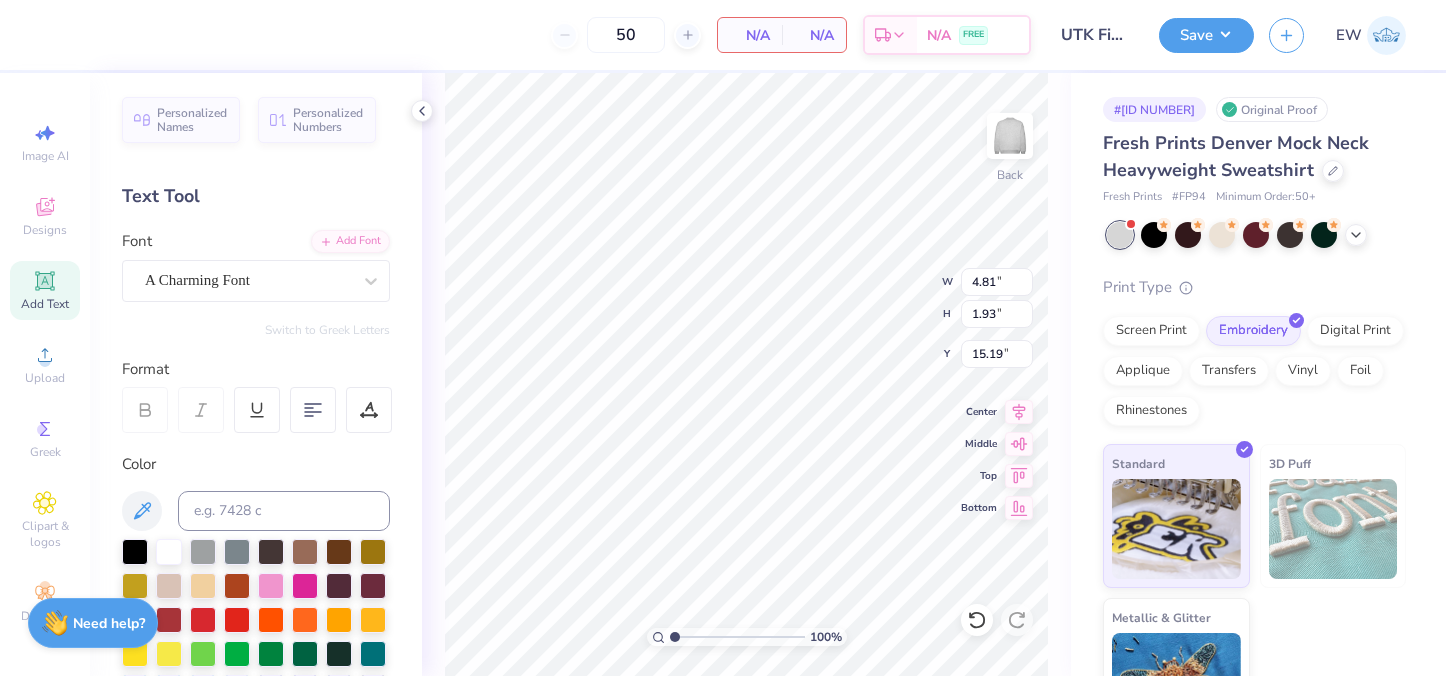 type on "10.41" 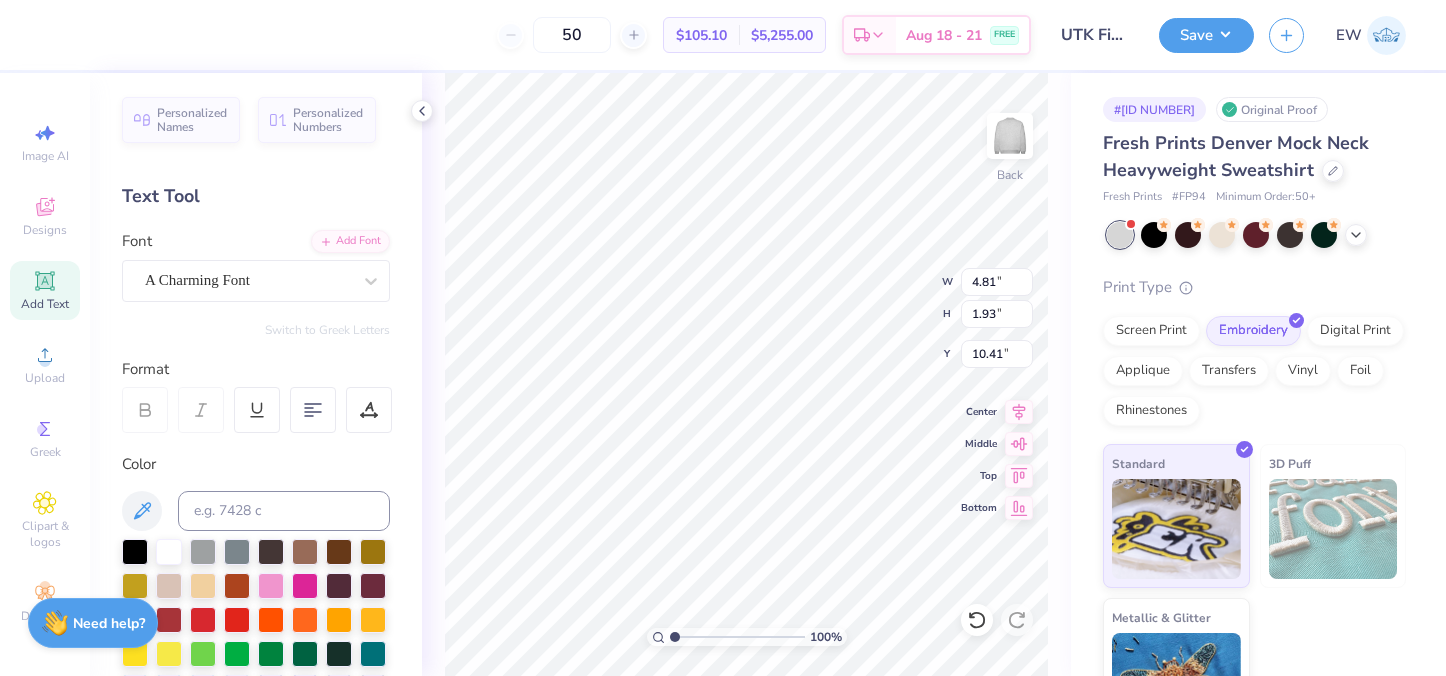 scroll, scrollTop: 0, scrollLeft: 2, axis: horizontal 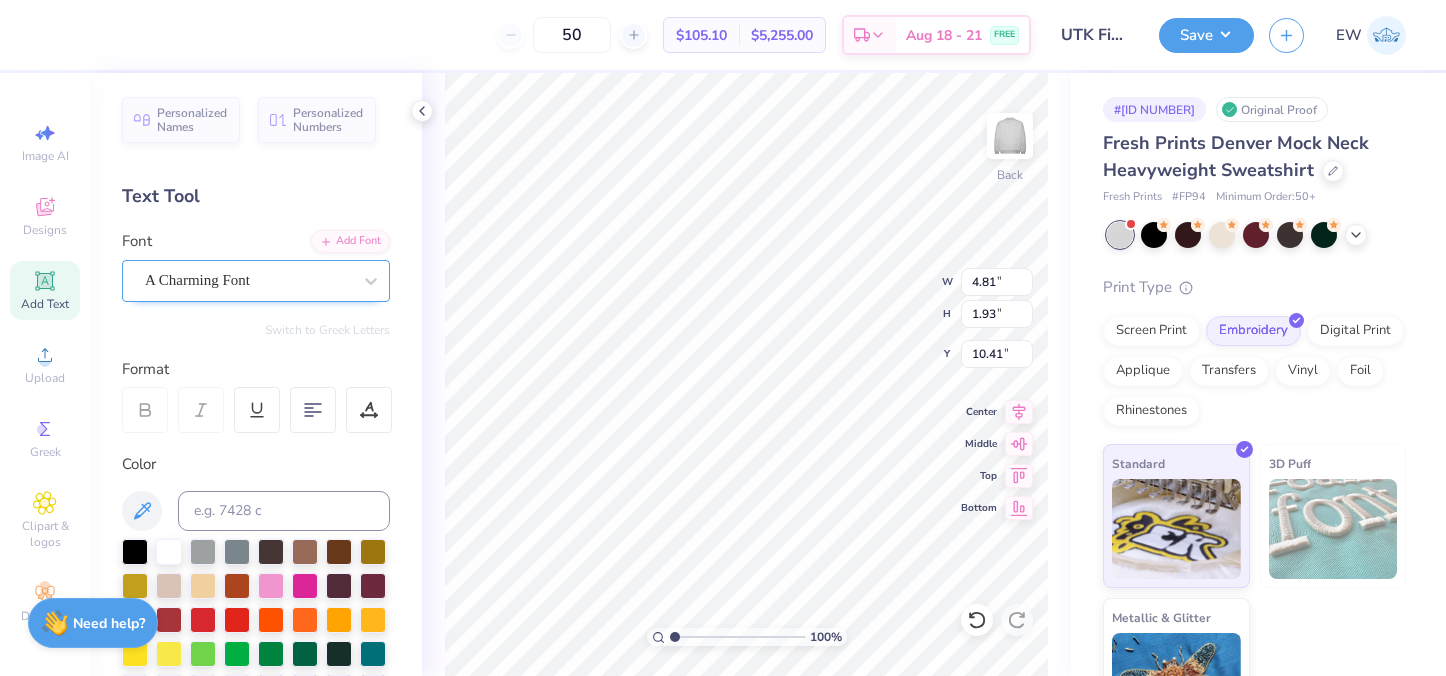 type on "[STATE]" 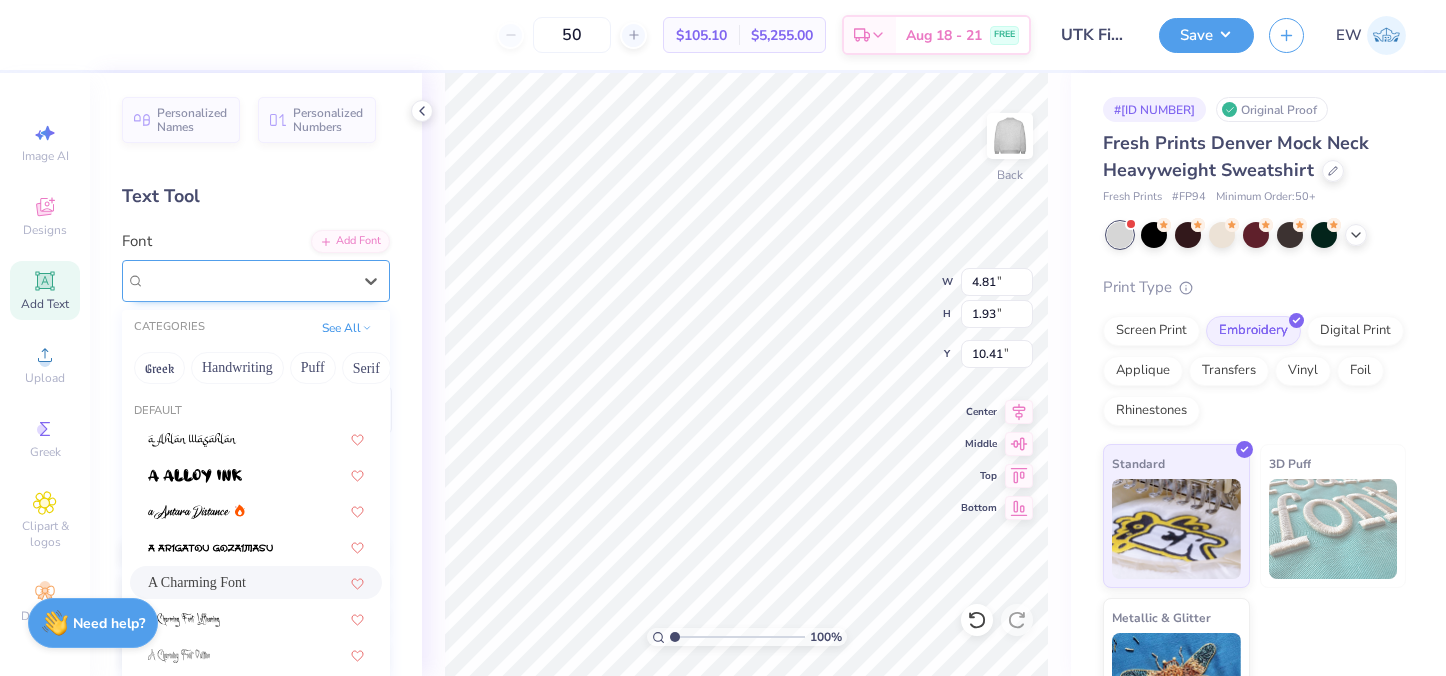 click on "A Charming Font" at bounding box center (248, 280) 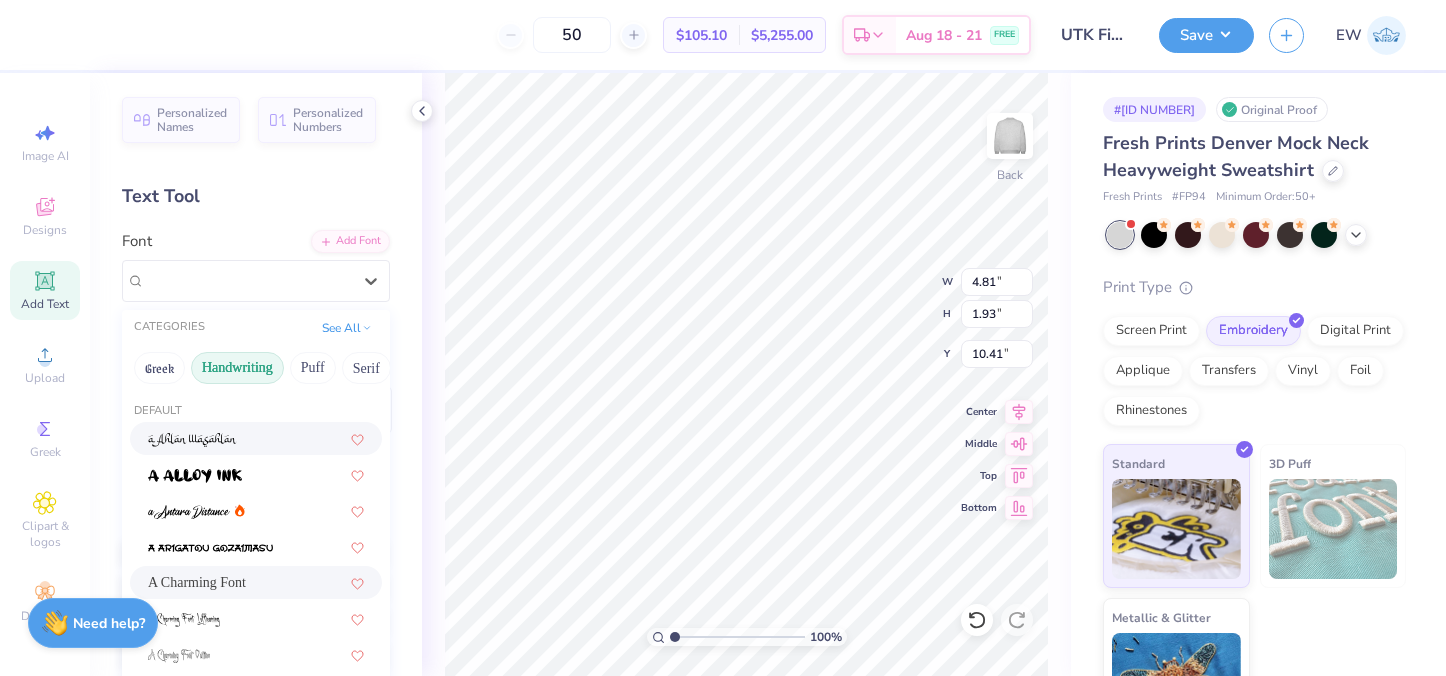 click on "Handwriting" at bounding box center (237, 368) 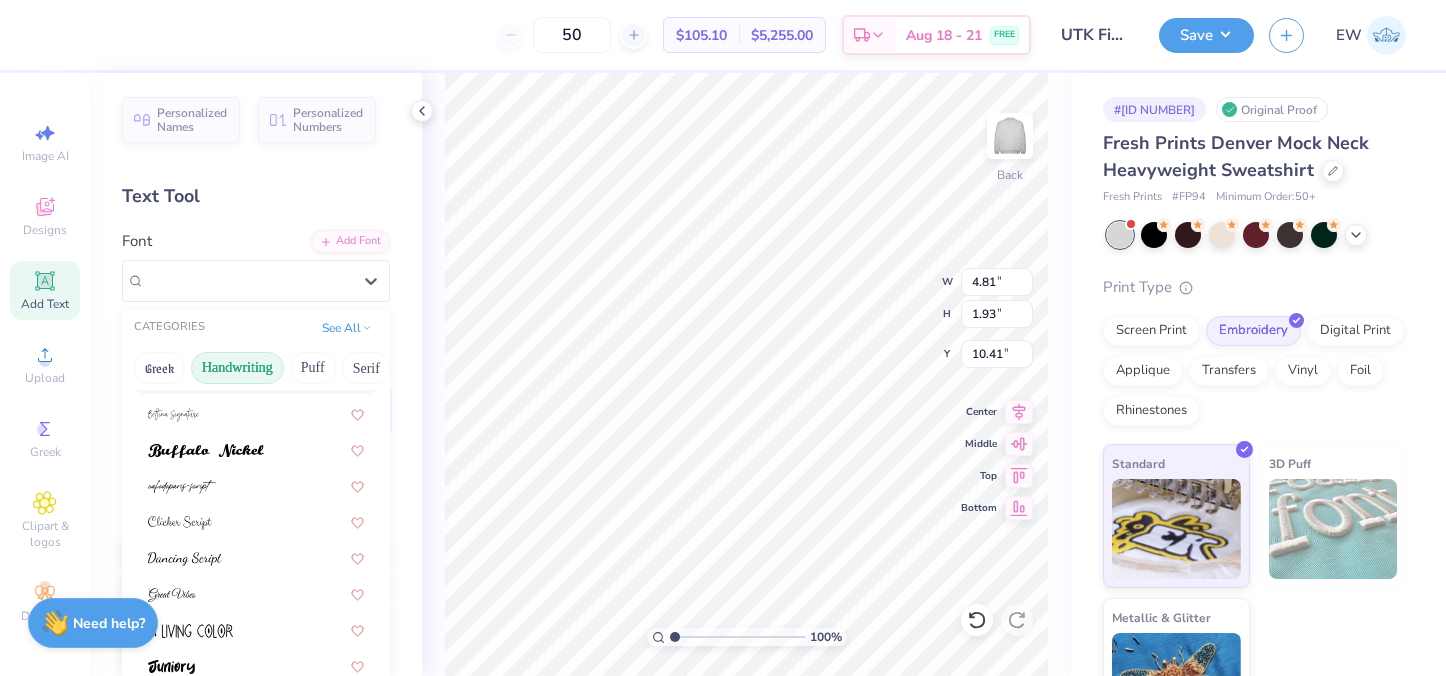 scroll, scrollTop: 134, scrollLeft: 0, axis: vertical 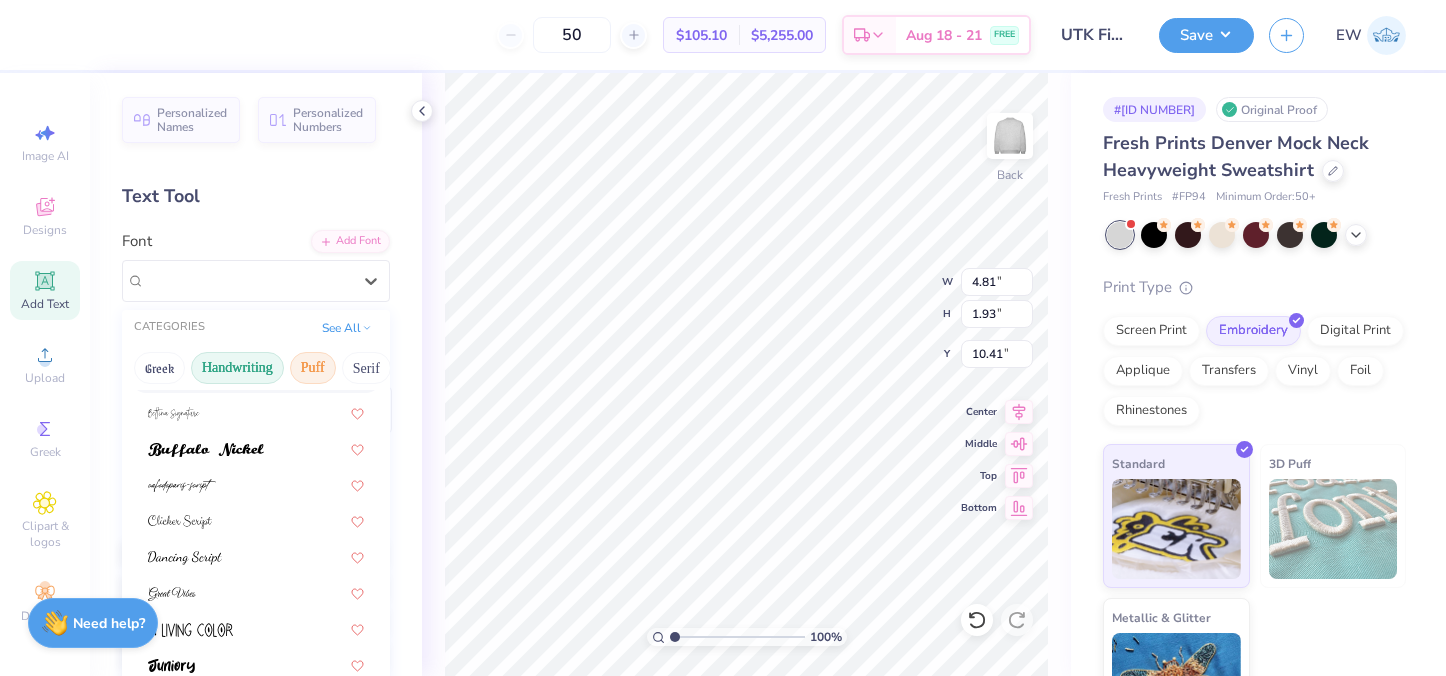 click on "Puff" at bounding box center (313, 368) 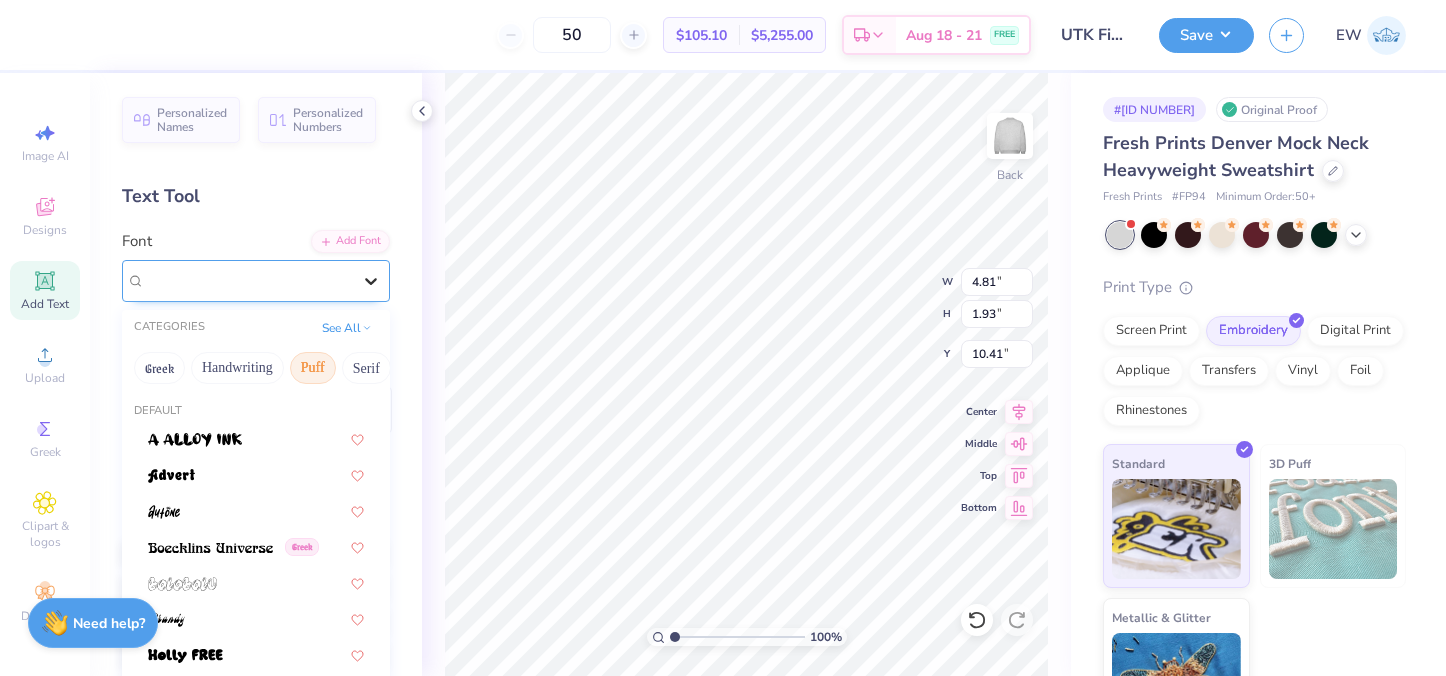 click 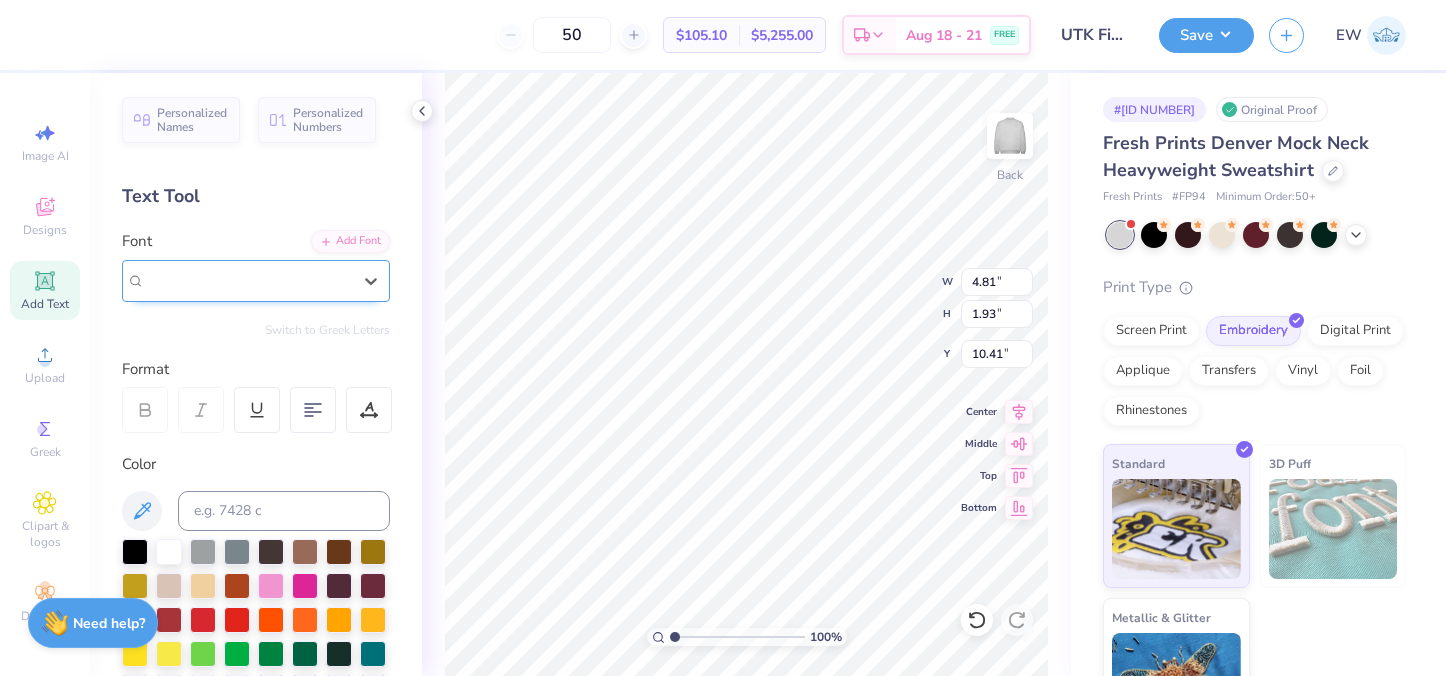 click on "A Charming Font" at bounding box center (256, 281) 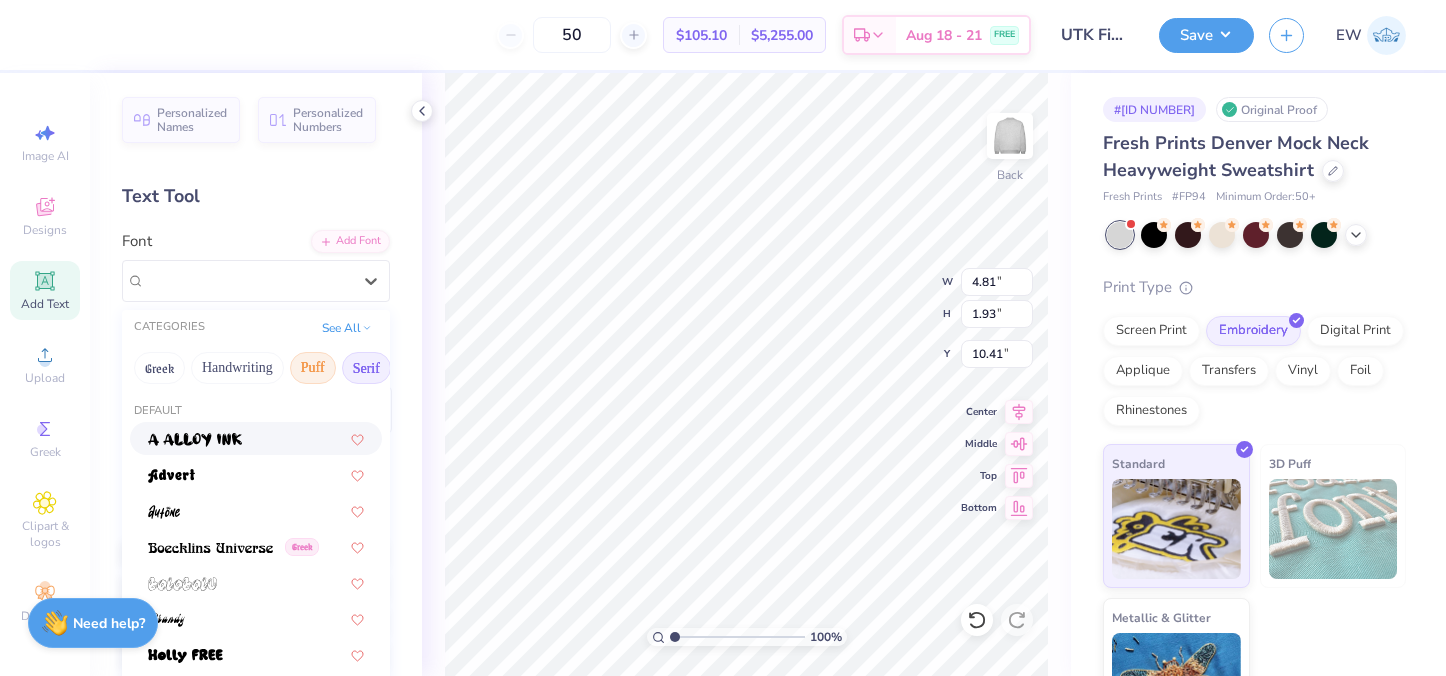 click on "Serif" at bounding box center [366, 368] 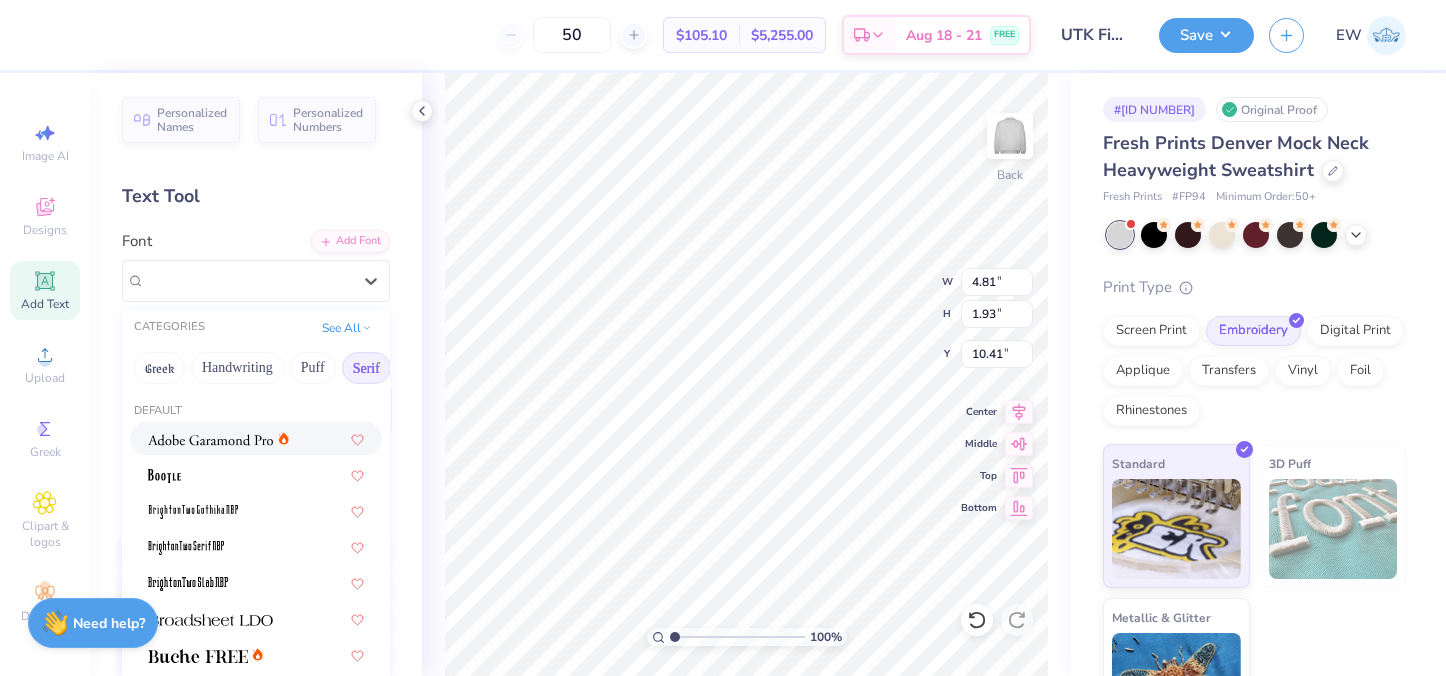click at bounding box center [210, 440] 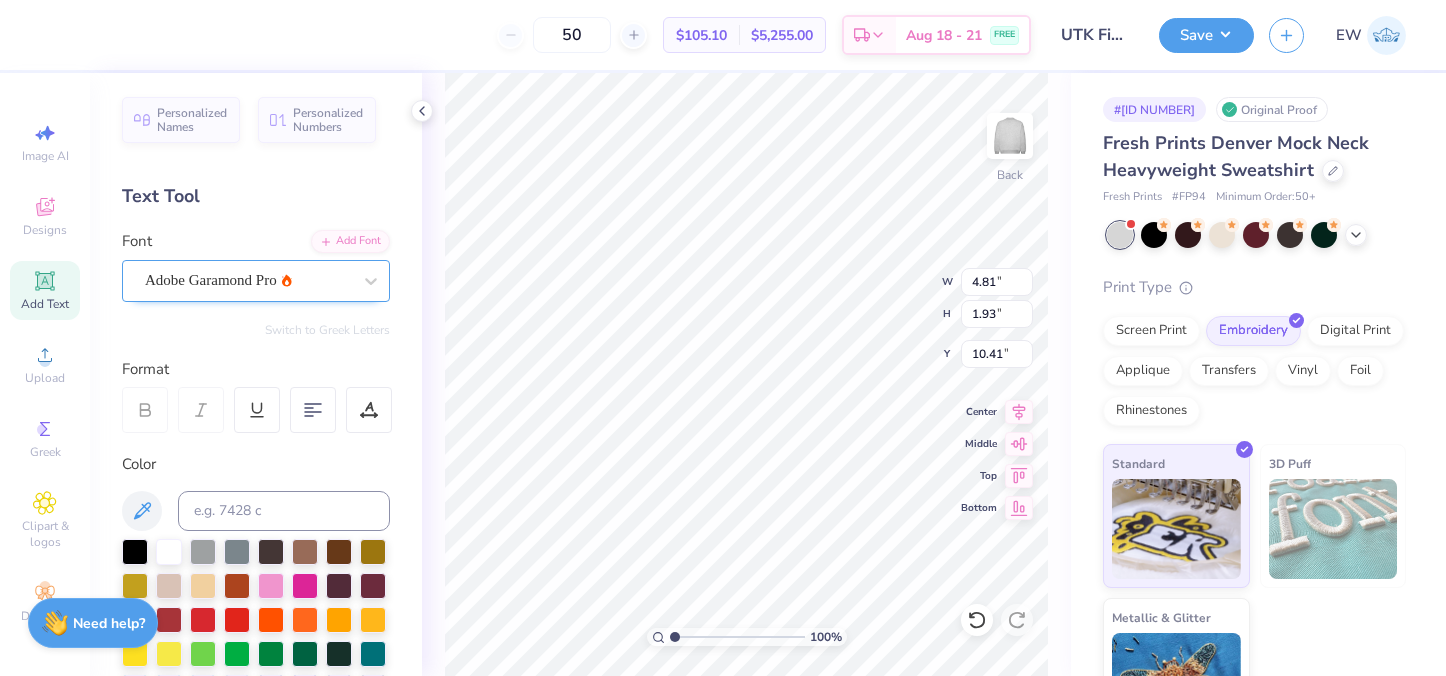 click on "Adobe Garamond Pro" at bounding box center (248, 280) 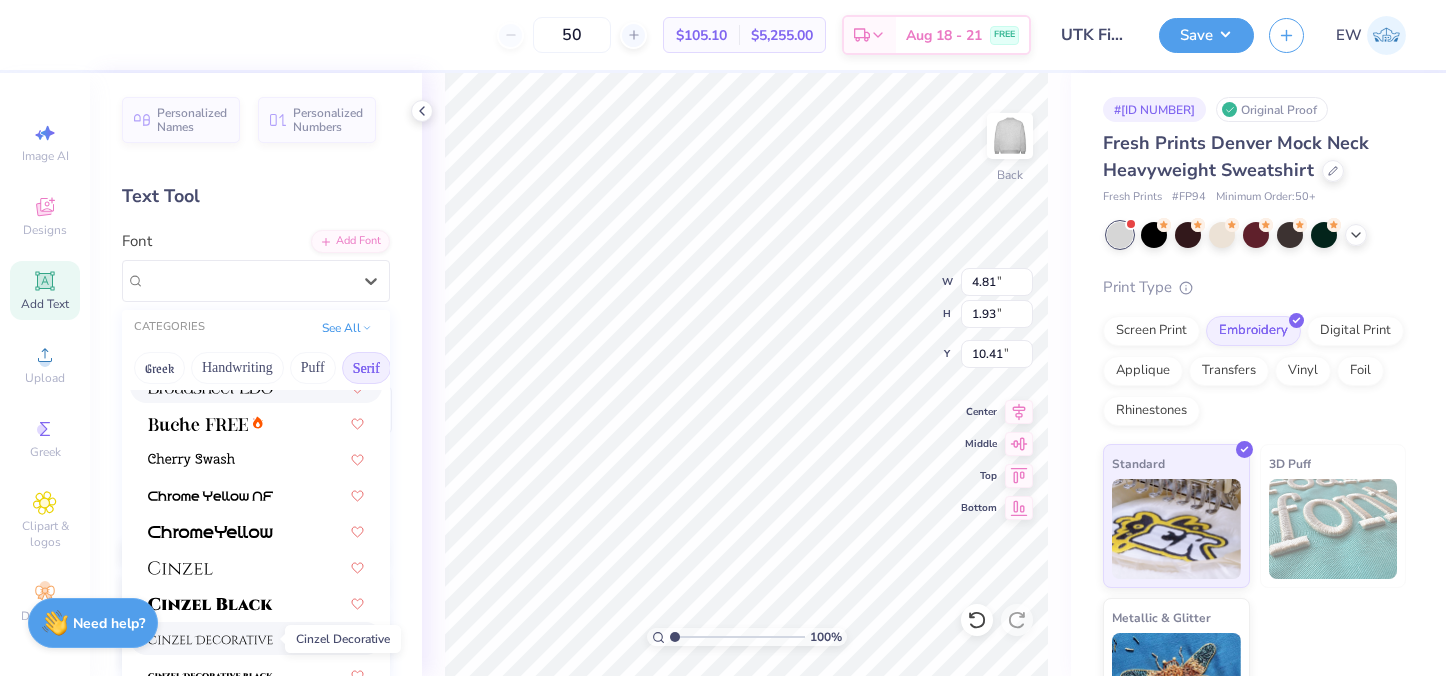 scroll, scrollTop: 297, scrollLeft: 0, axis: vertical 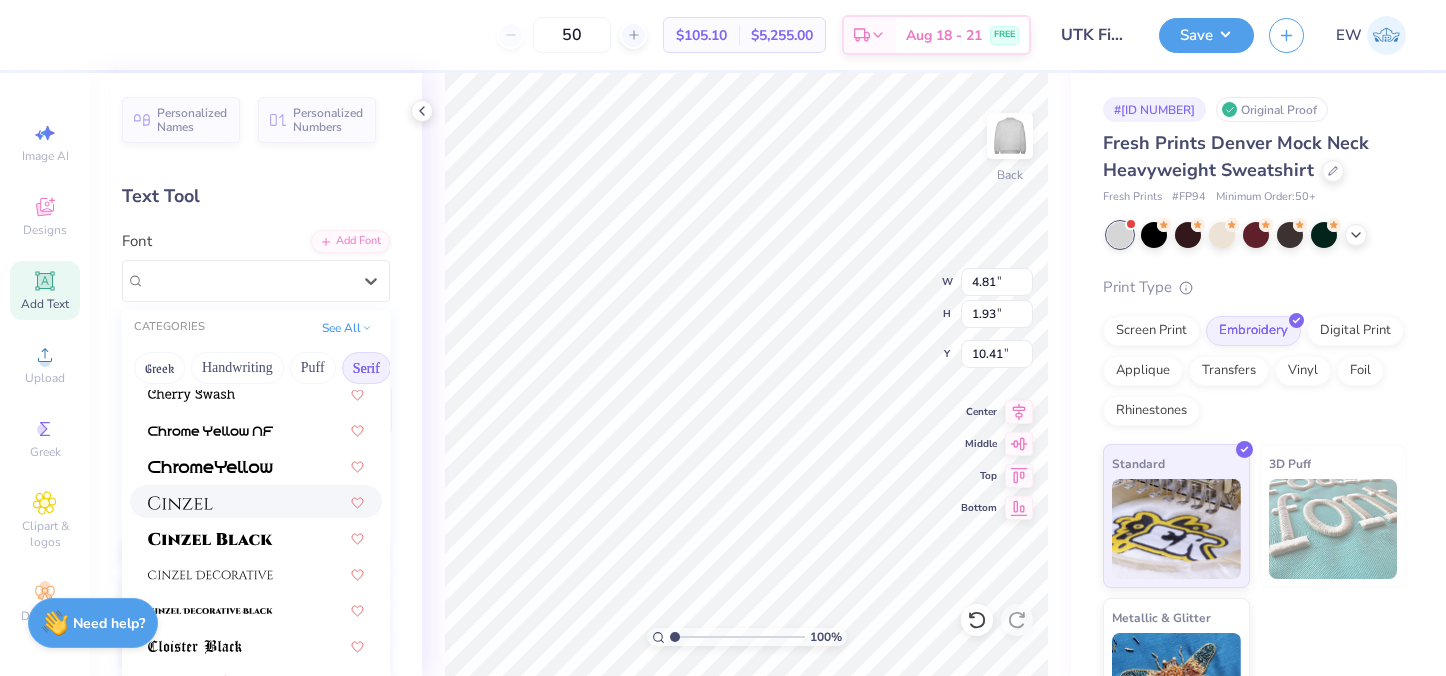 click at bounding box center (180, 503) 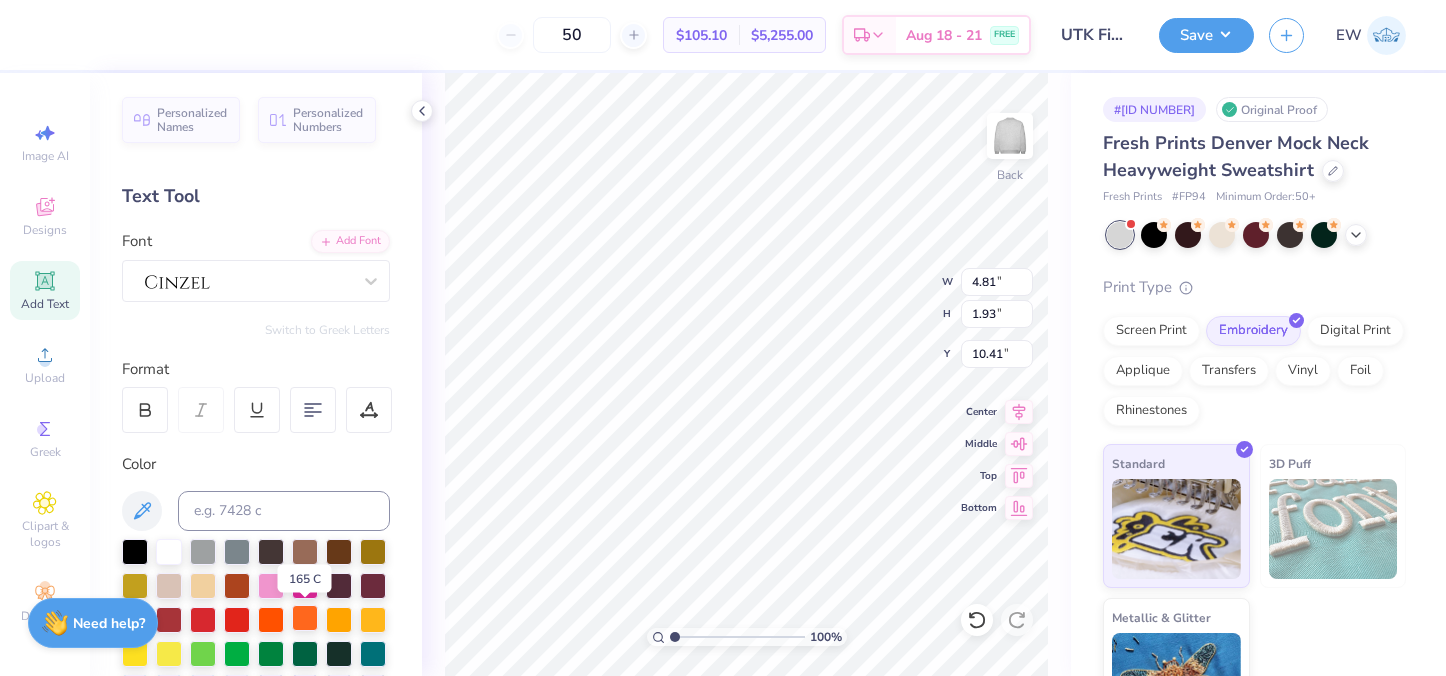 click at bounding box center (305, 618) 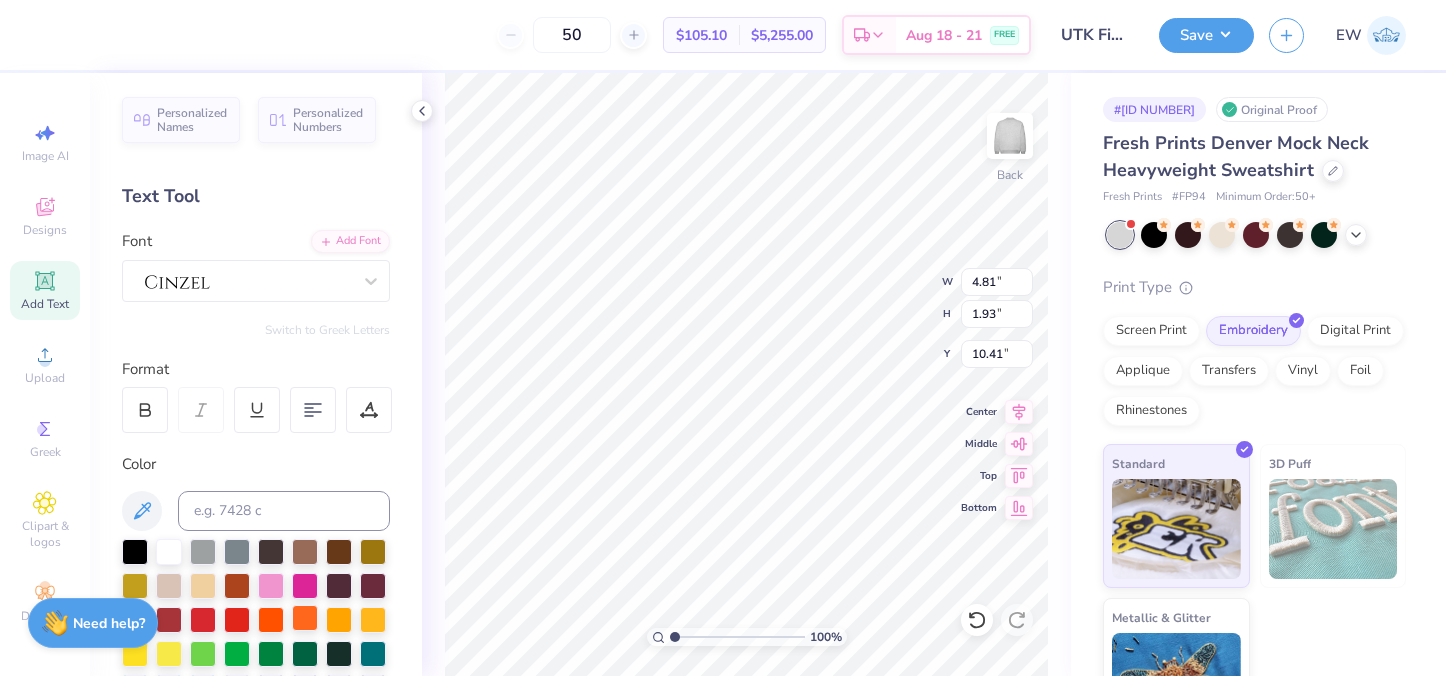 click at bounding box center [305, 618] 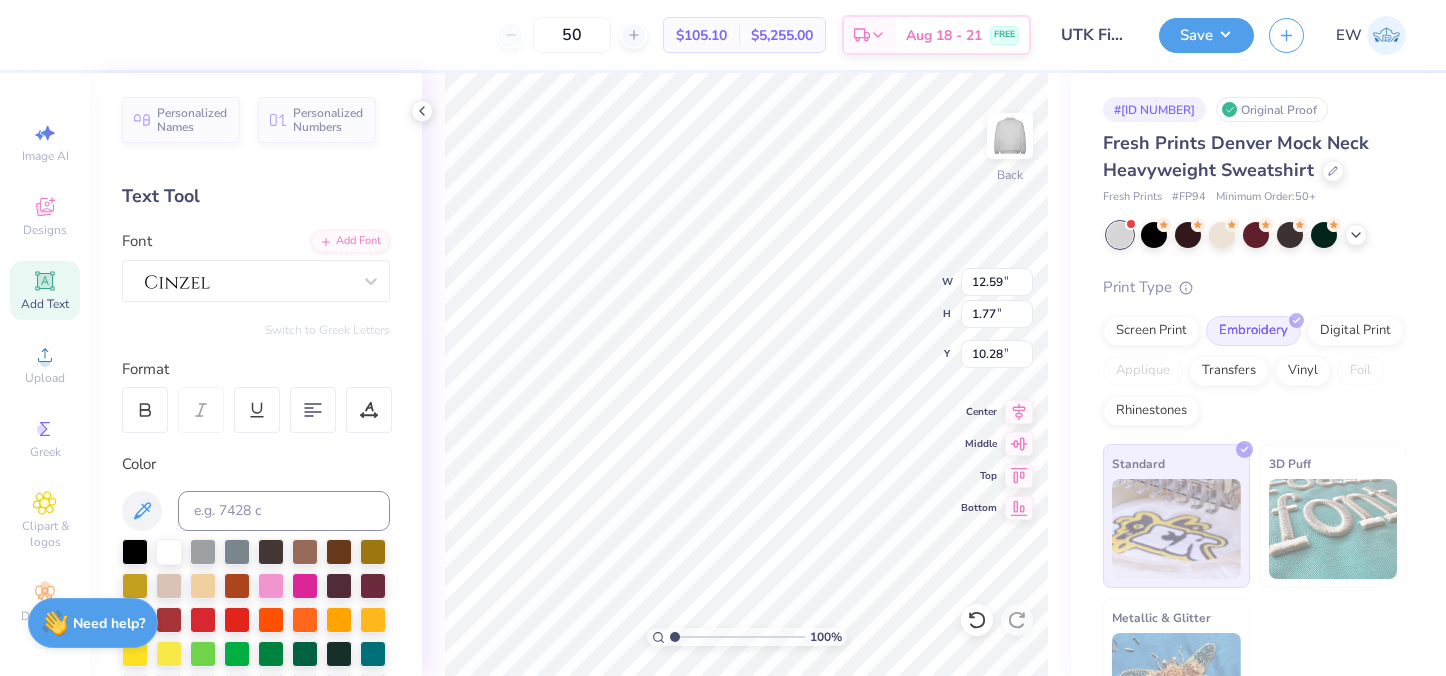 type on "10.28" 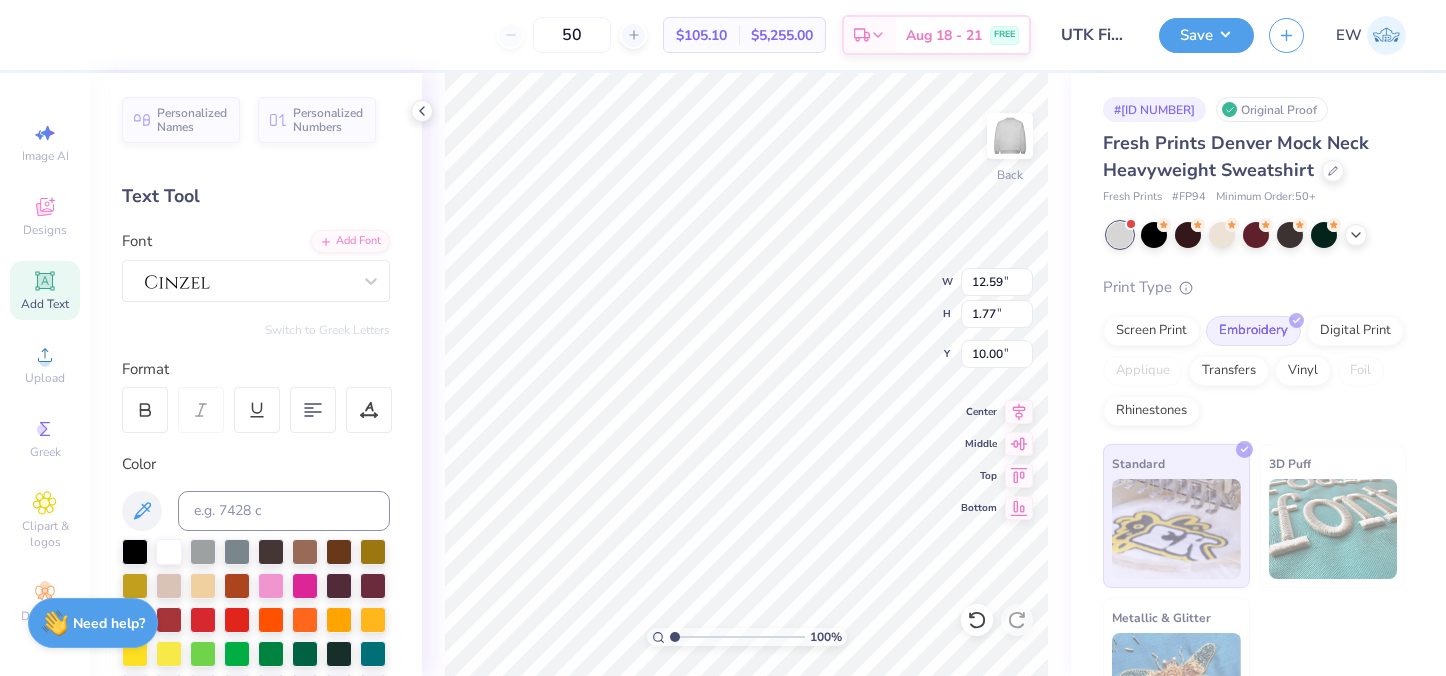 type on "10.00" 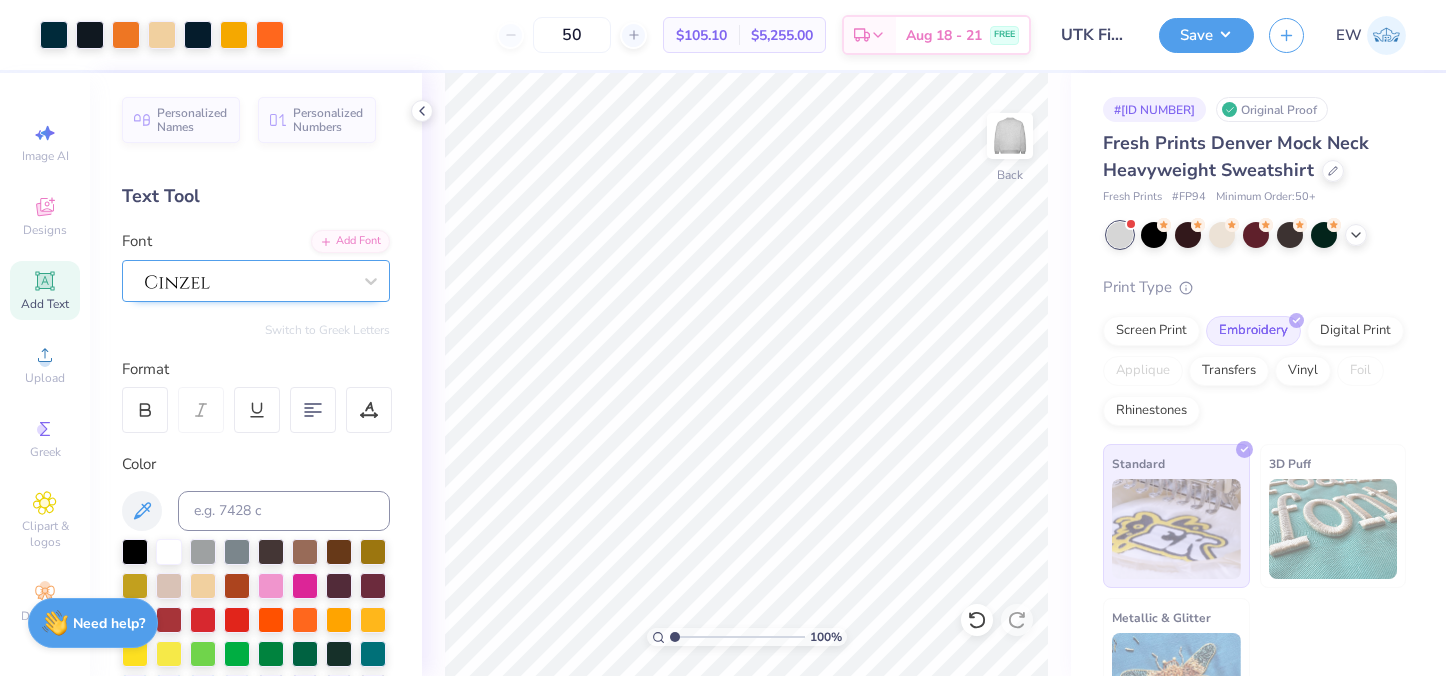 click at bounding box center [248, 280] 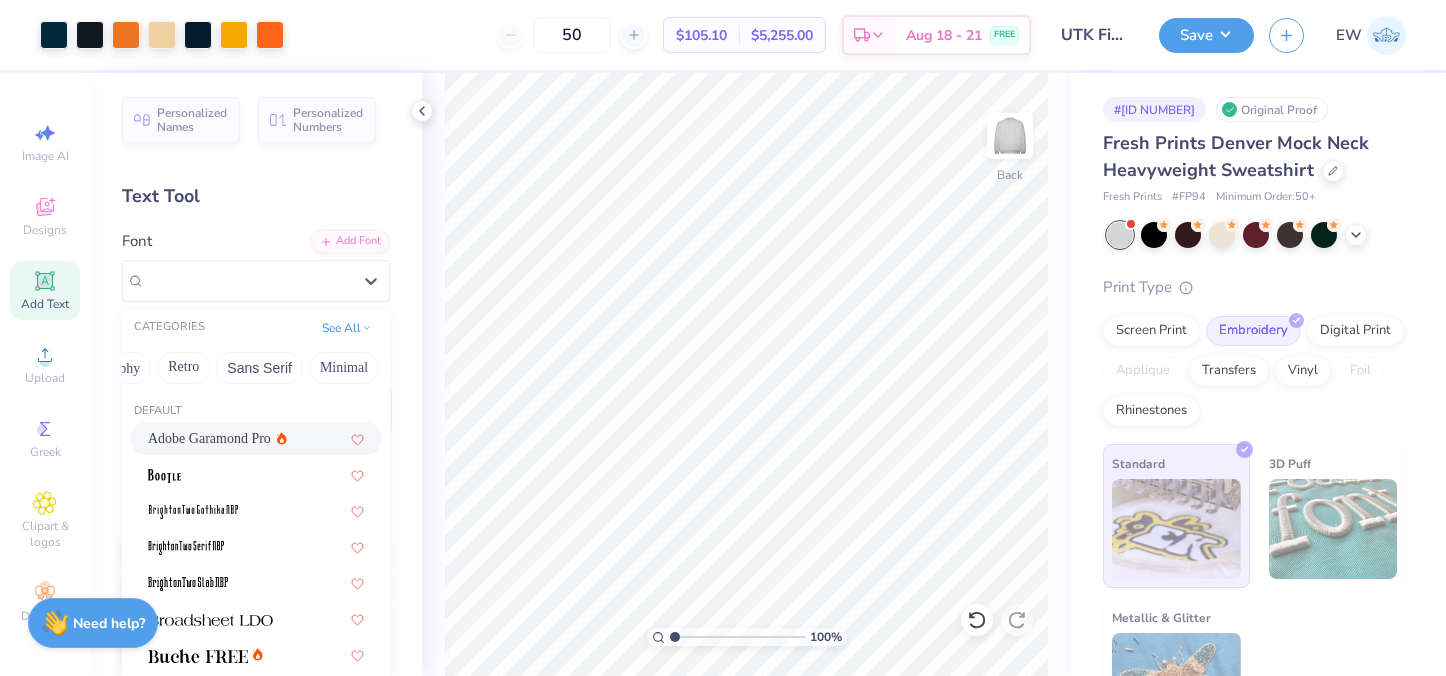 scroll, scrollTop: 0, scrollLeft: 391, axis: horizontal 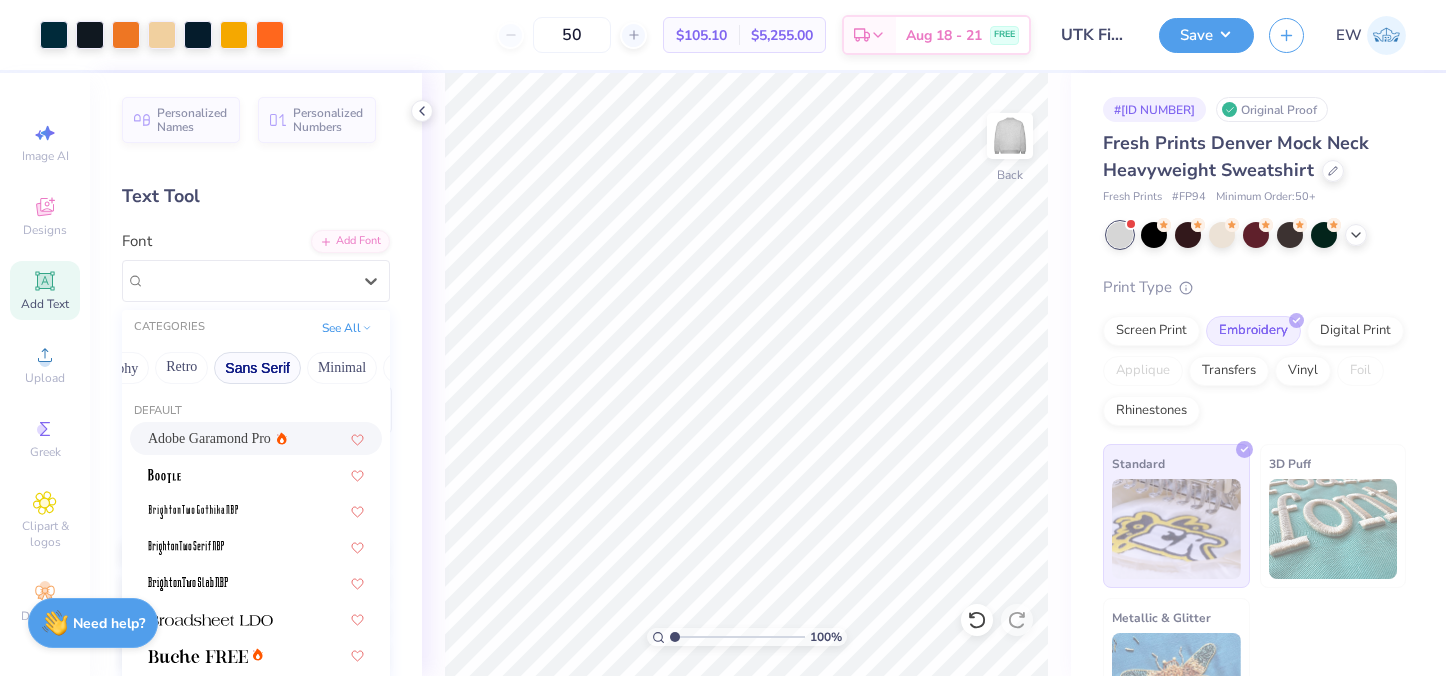 click on "Sans Serif" at bounding box center [257, 368] 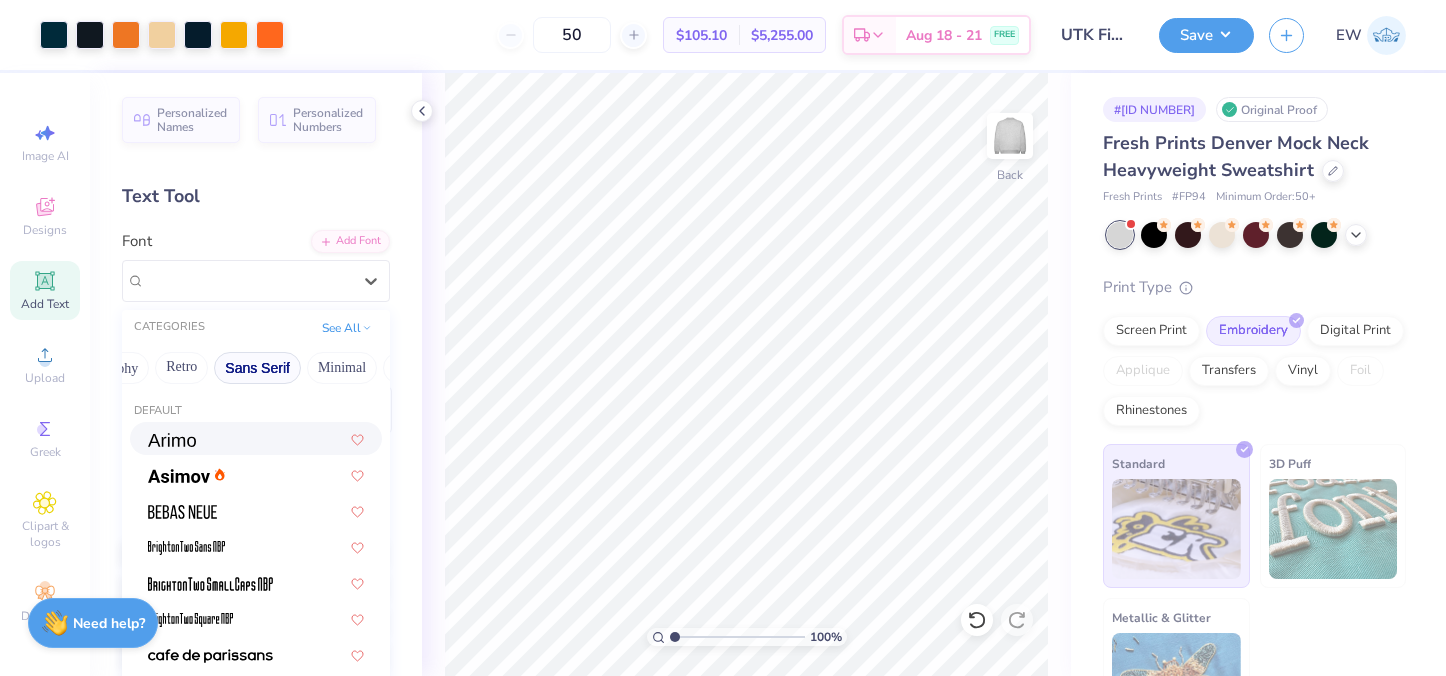 click at bounding box center (256, 438) 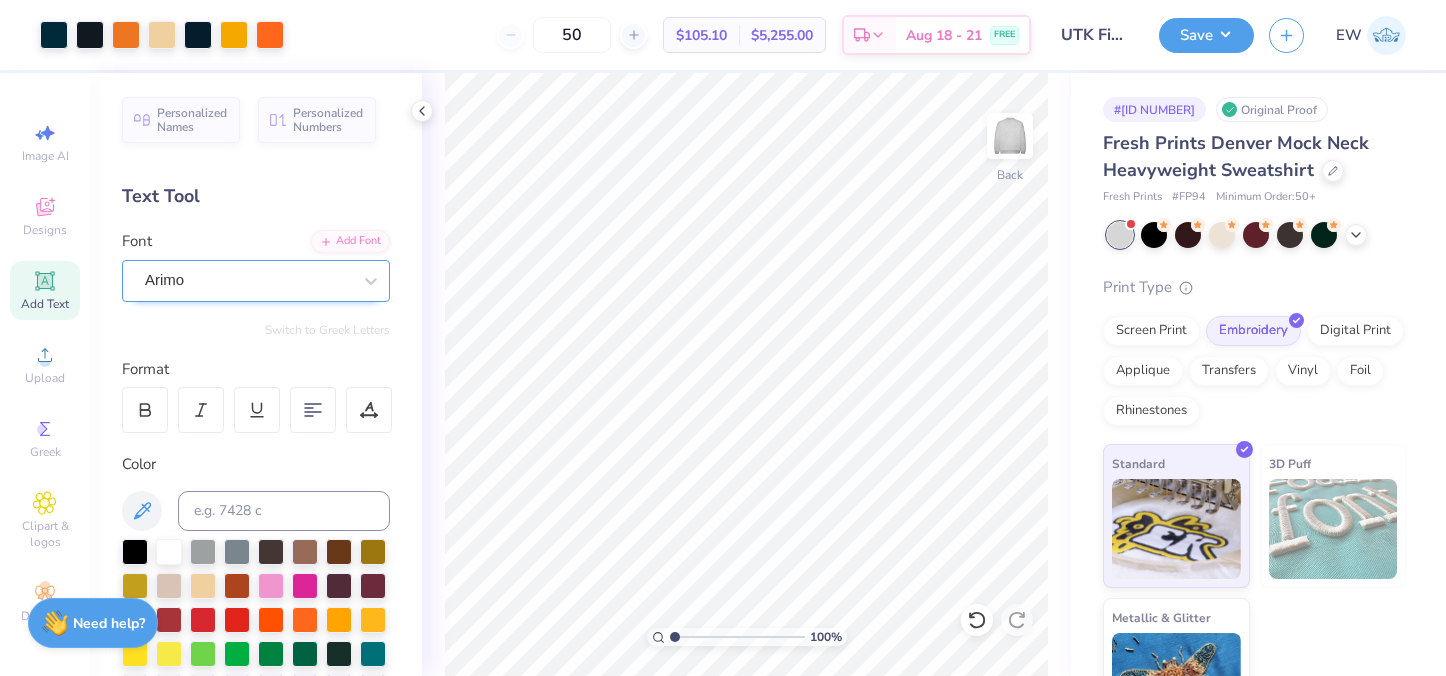 click on "Arimo" at bounding box center (248, 280) 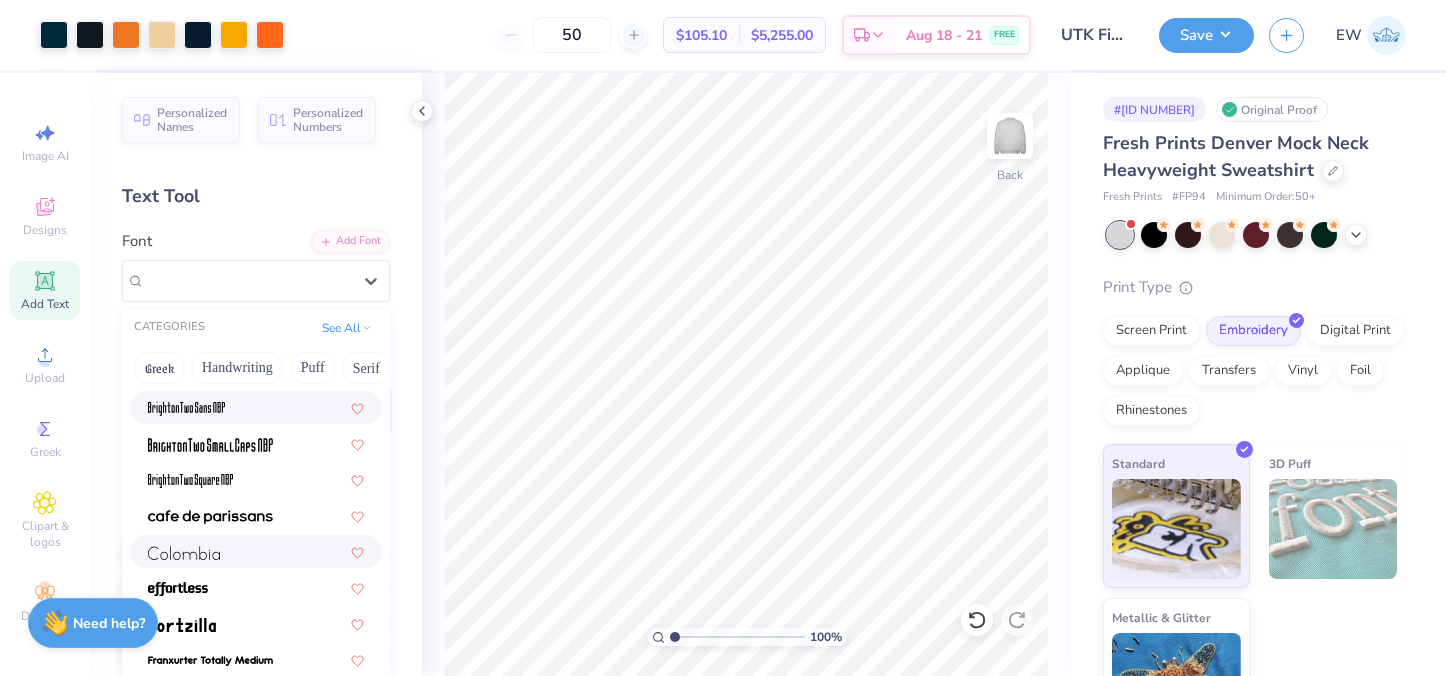 scroll, scrollTop: 166, scrollLeft: 0, axis: vertical 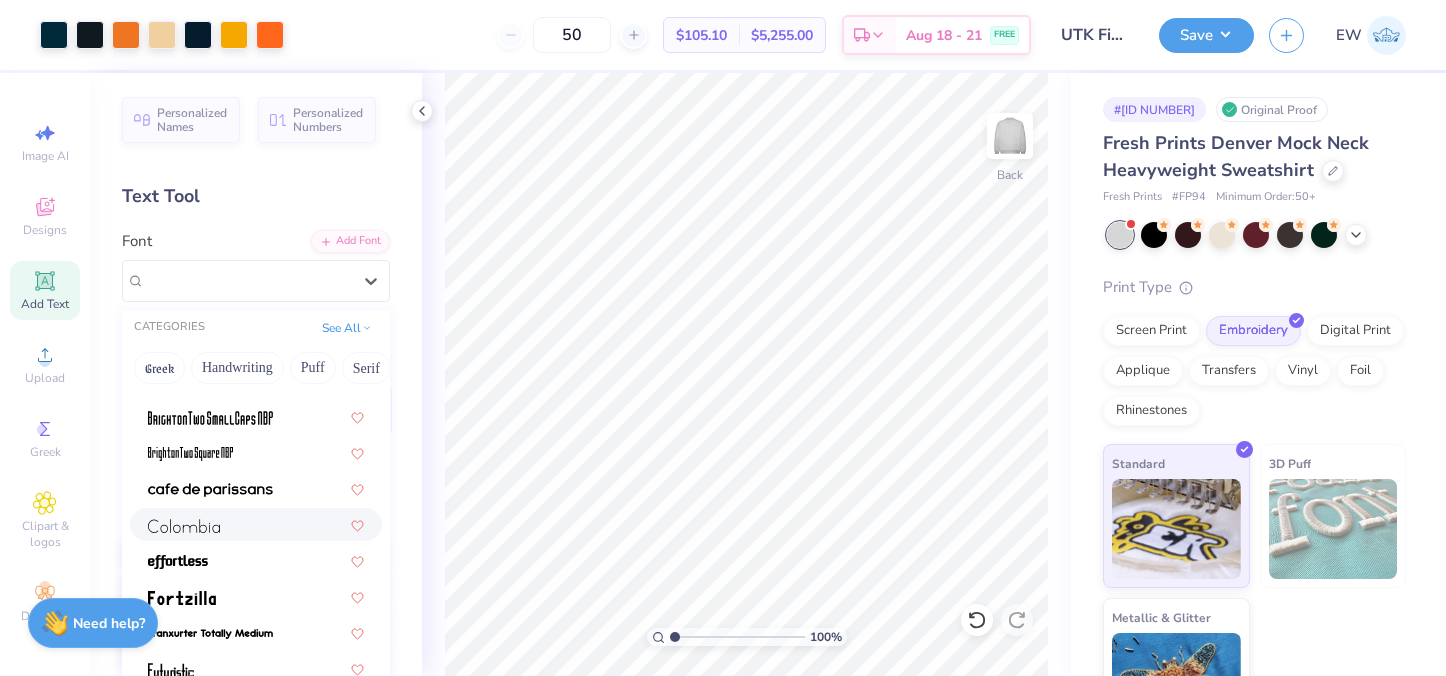 click at bounding box center [184, 526] 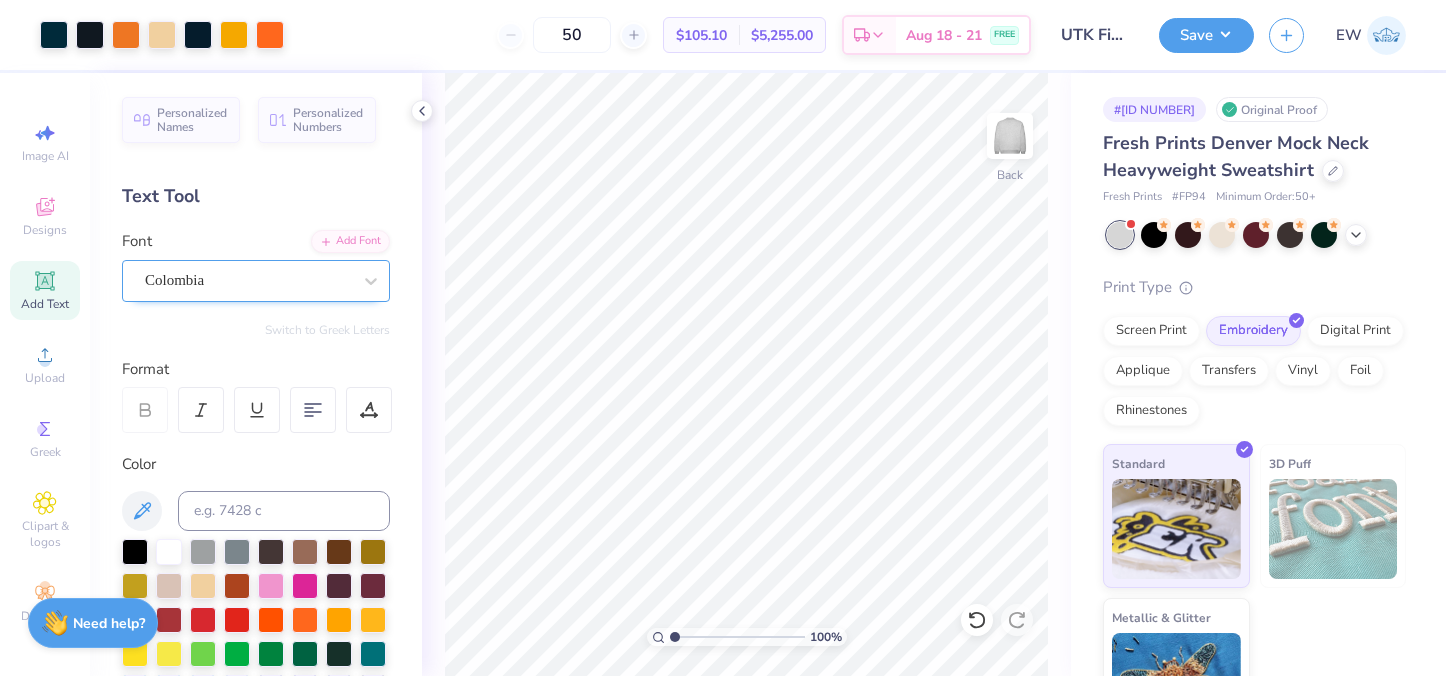 click on "Colombia" at bounding box center [248, 280] 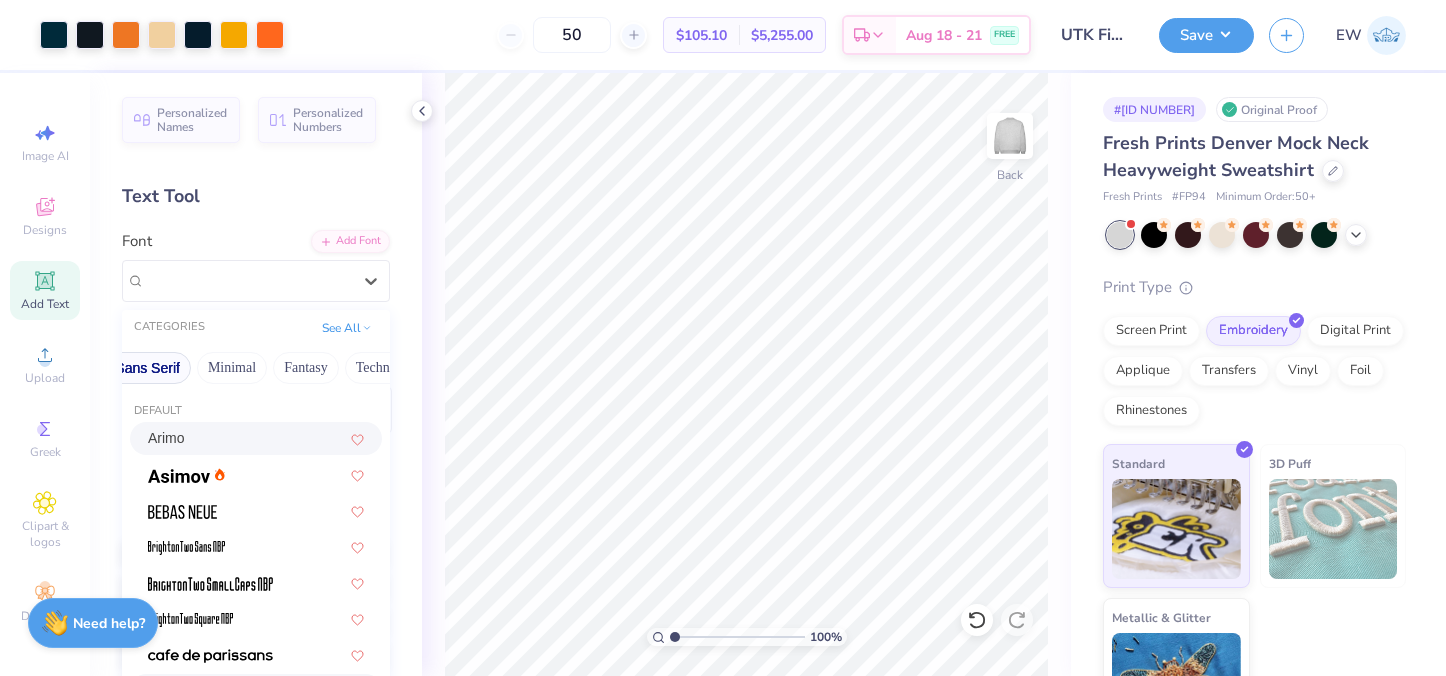 scroll, scrollTop: 0, scrollLeft: 503, axis: horizontal 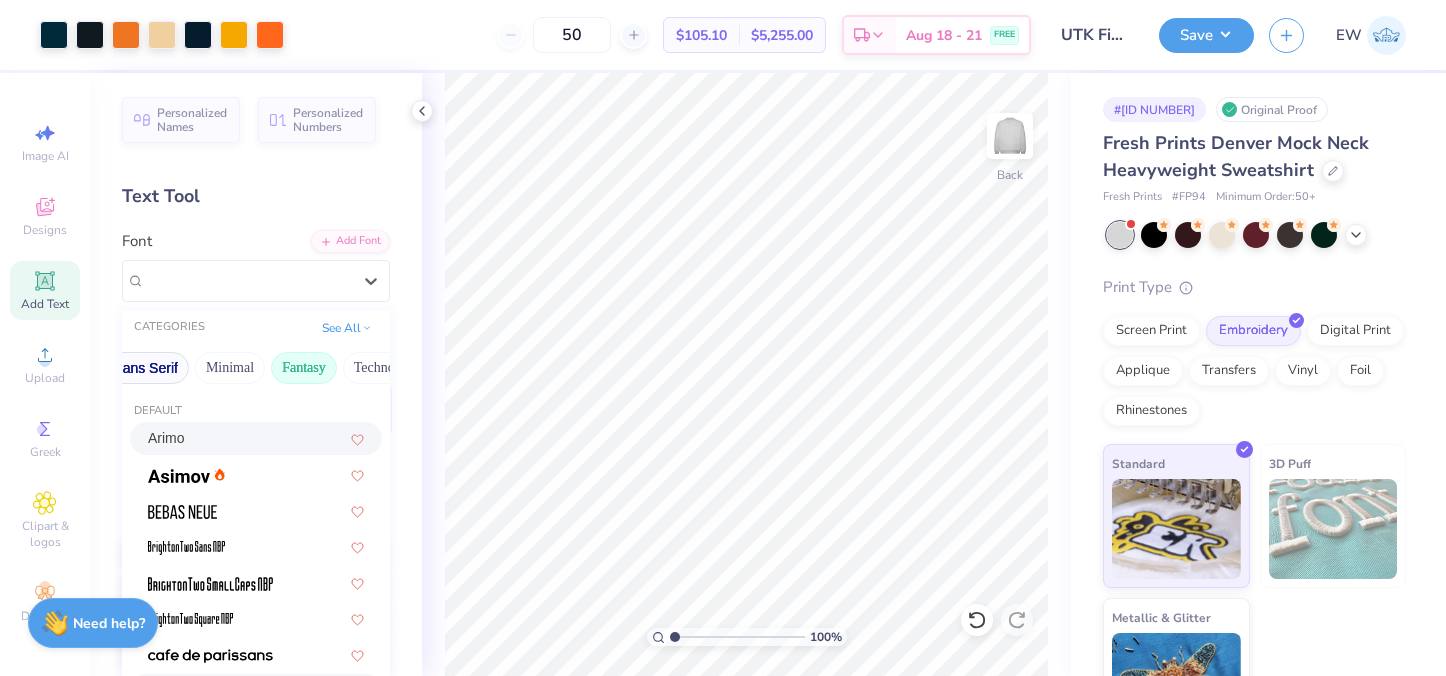 click on "Fantasy" at bounding box center [304, 368] 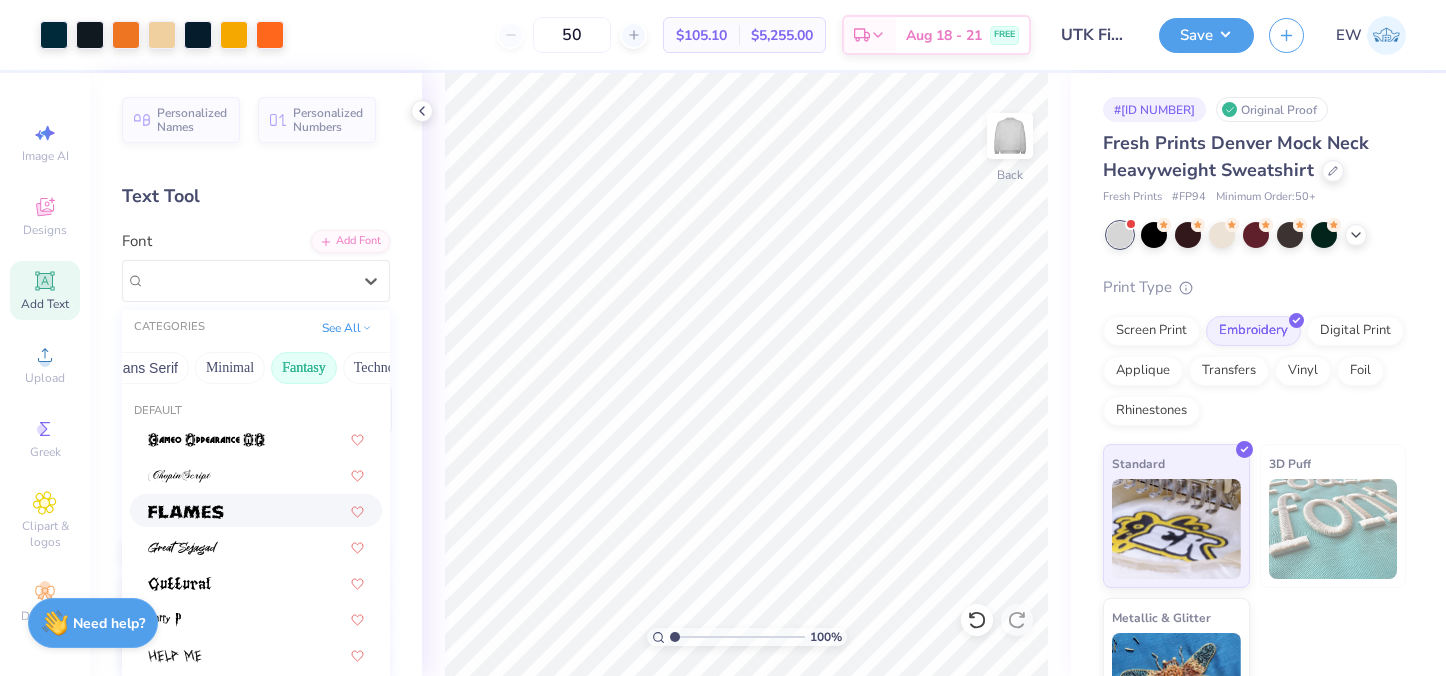 click at bounding box center (186, 512) 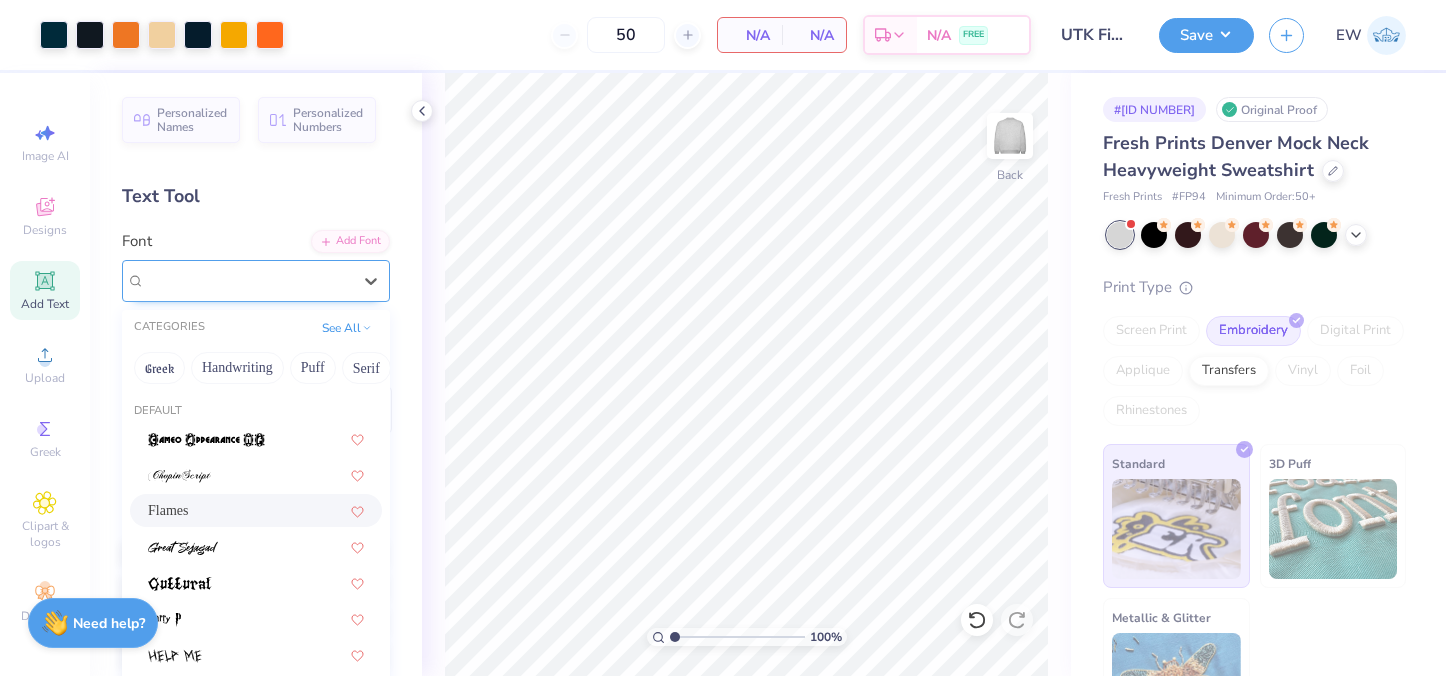 click on "Flames" at bounding box center (248, 280) 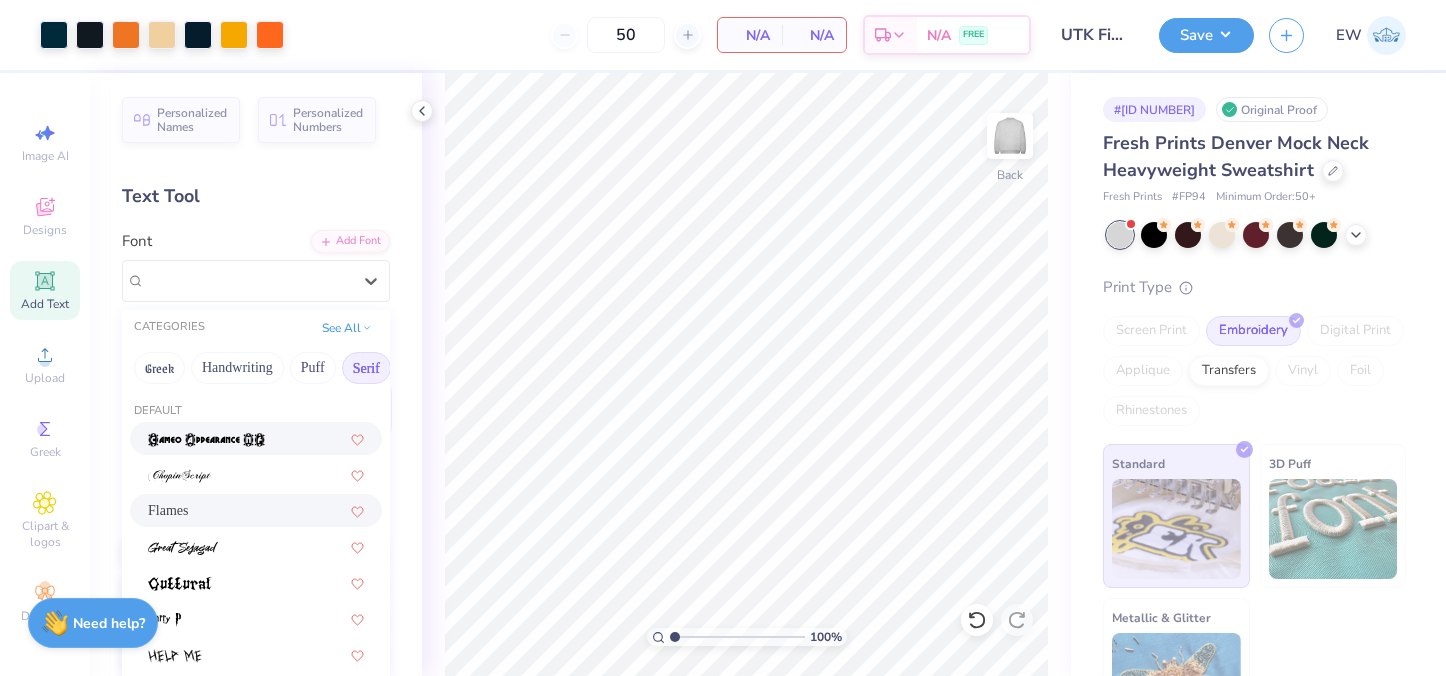 click on "Serif" at bounding box center (366, 368) 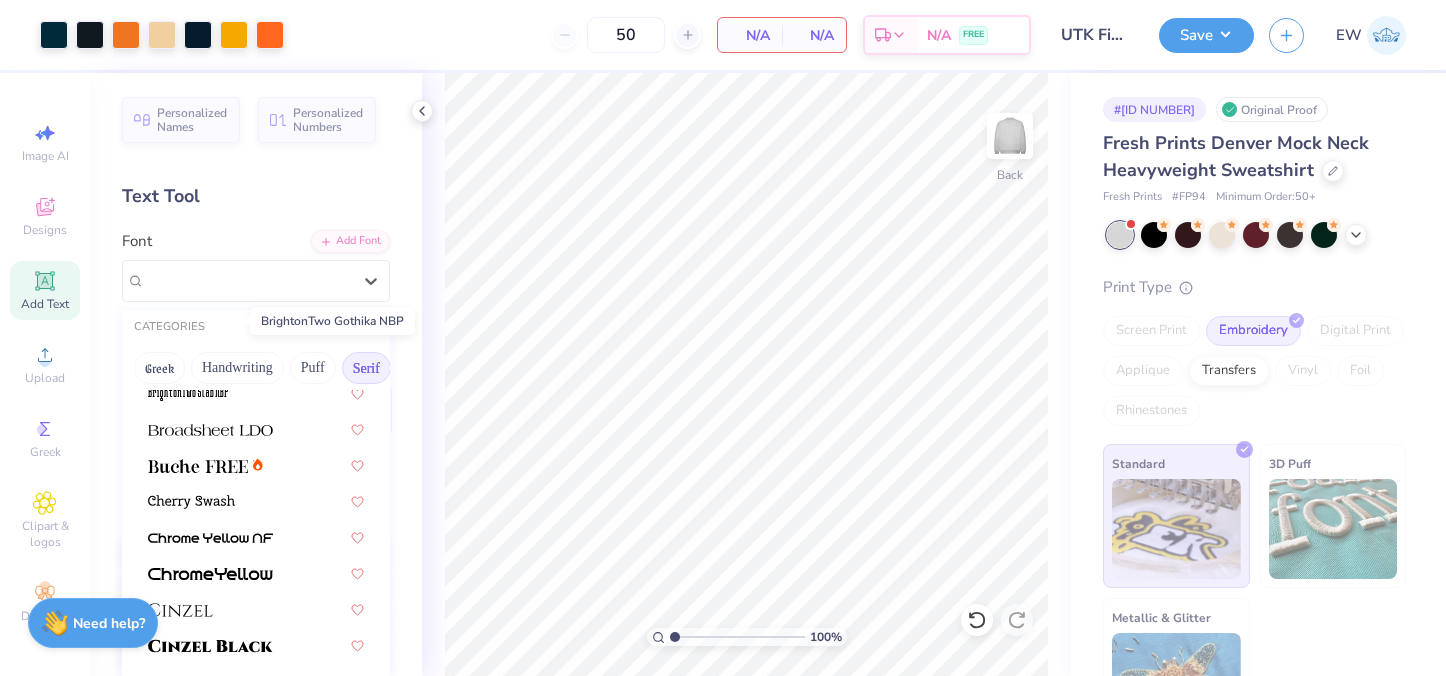 scroll, scrollTop: 189, scrollLeft: 0, axis: vertical 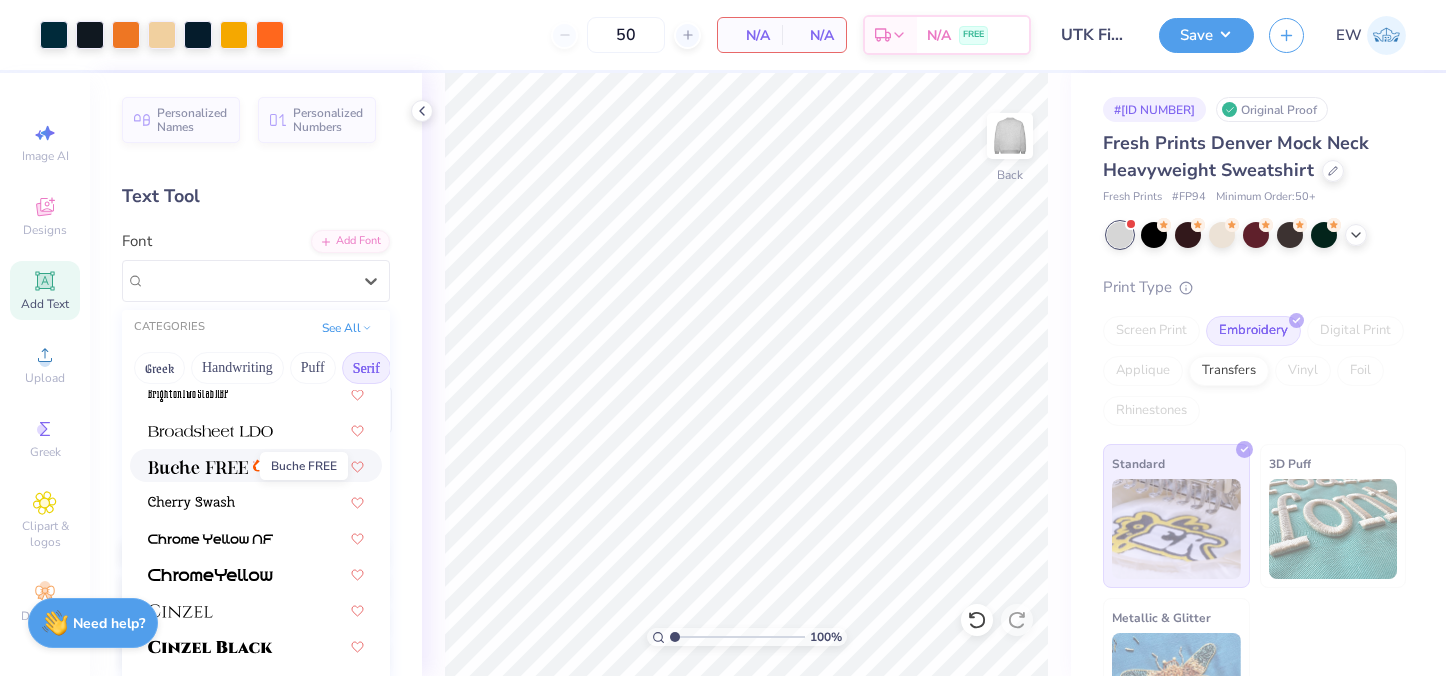 click at bounding box center (198, 467) 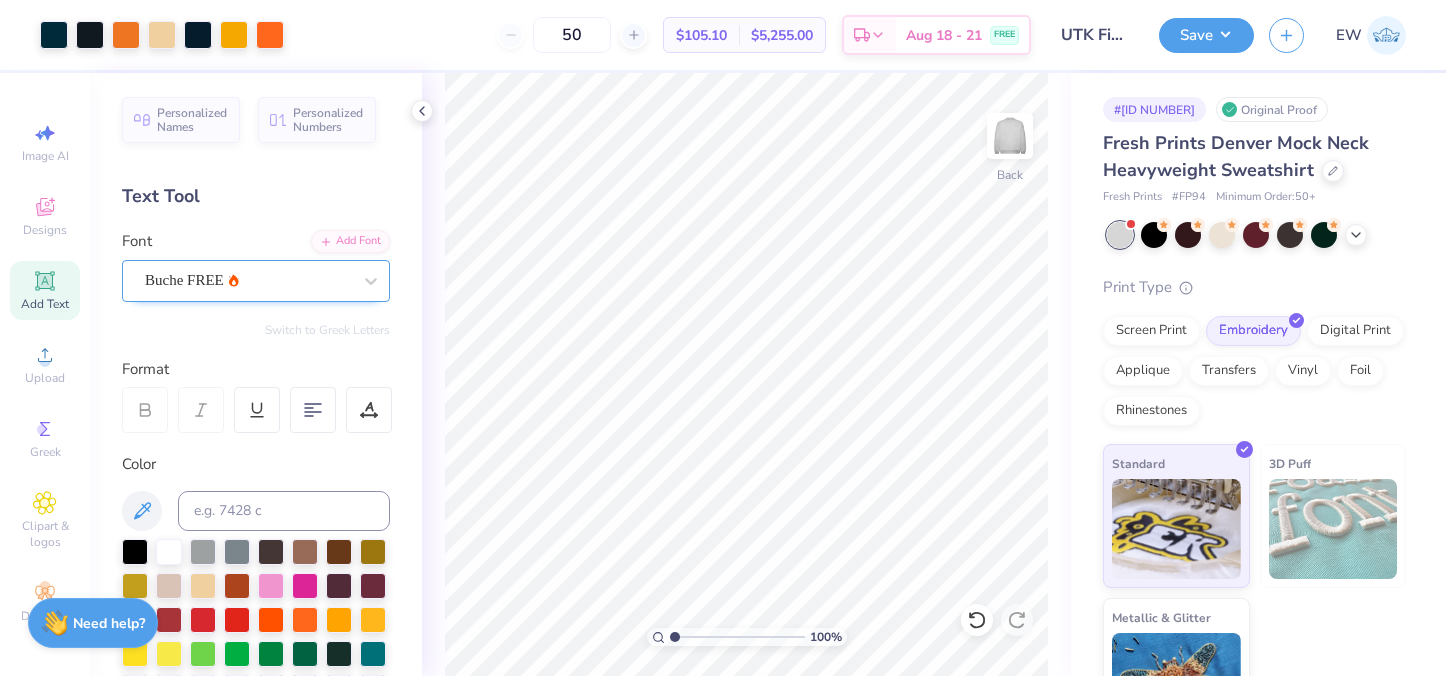 click on "Buche FREE" at bounding box center (248, 280) 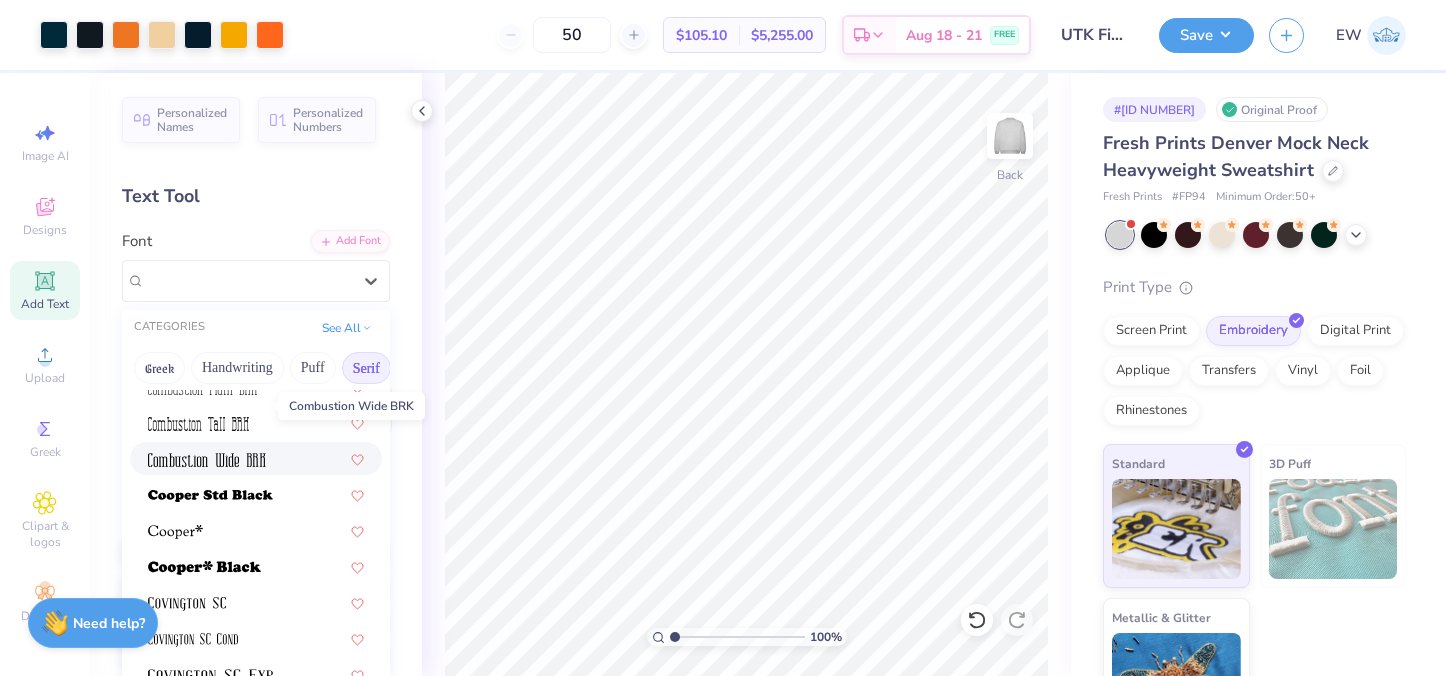 scroll, scrollTop: 863, scrollLeft: 0, axis: vertical 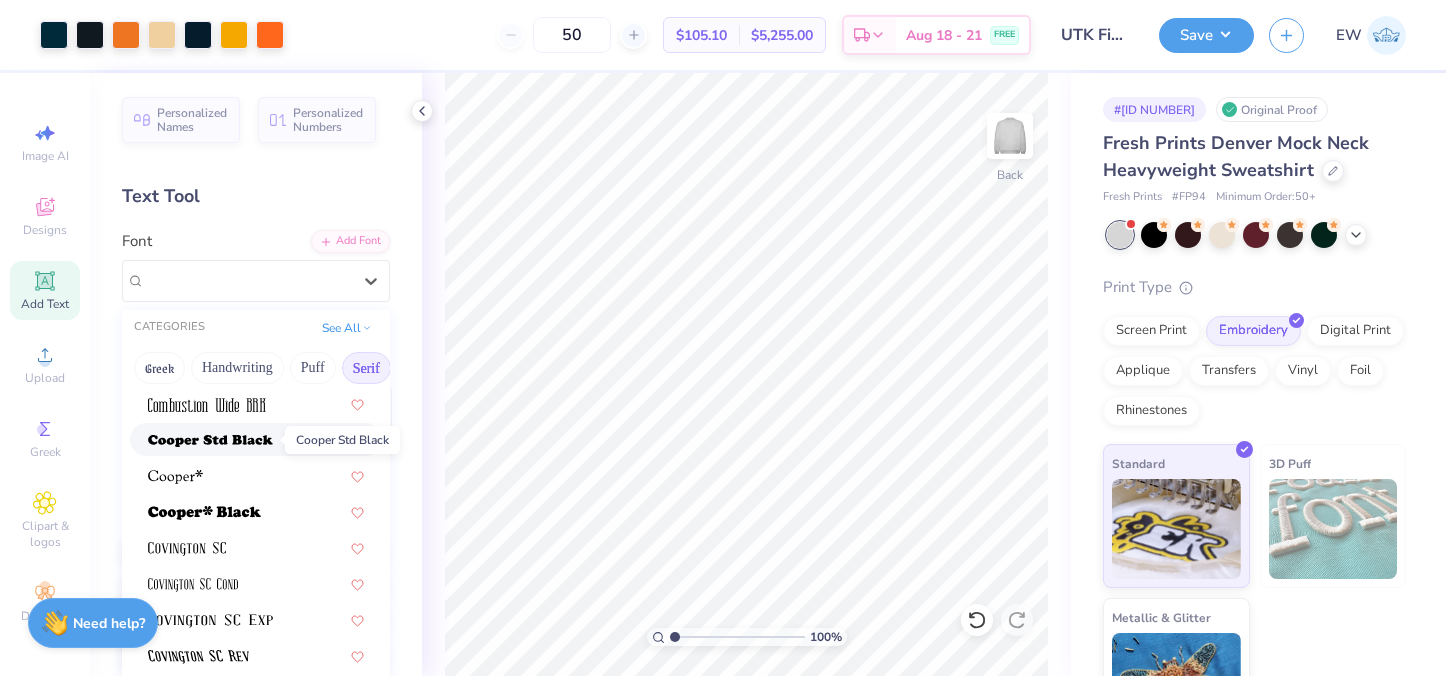 click at bounding box center [210, 441] 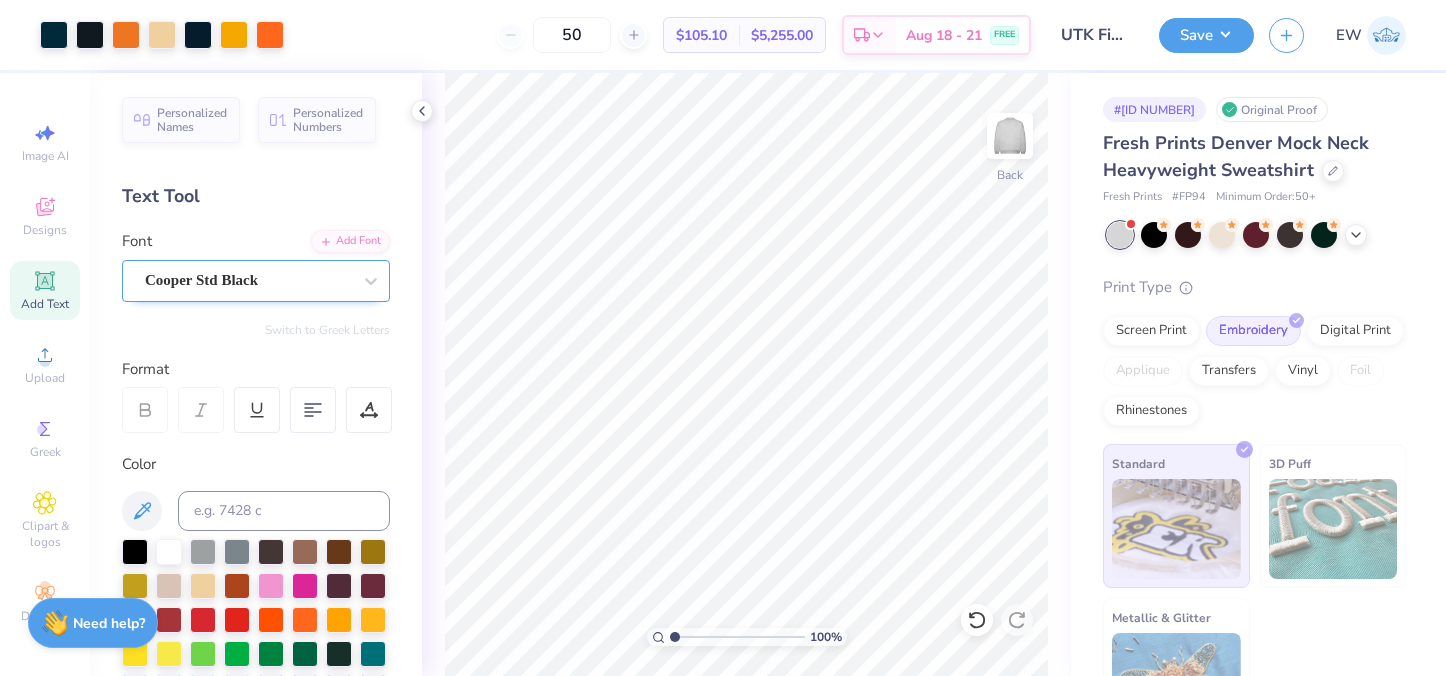 click on "Cooper Std Black" at bounding box center (248, 280) 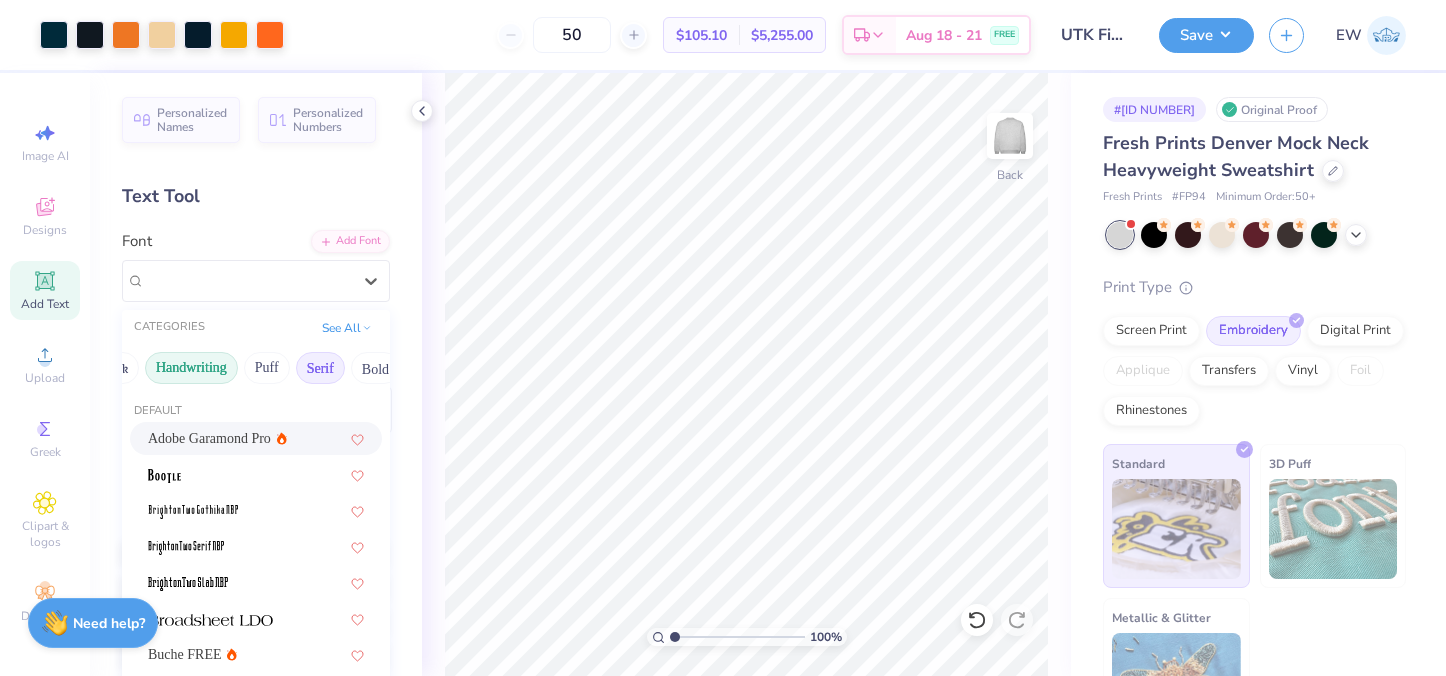 scroll, scrollTop: 0, scrollLeft: 48, axis: horizontal 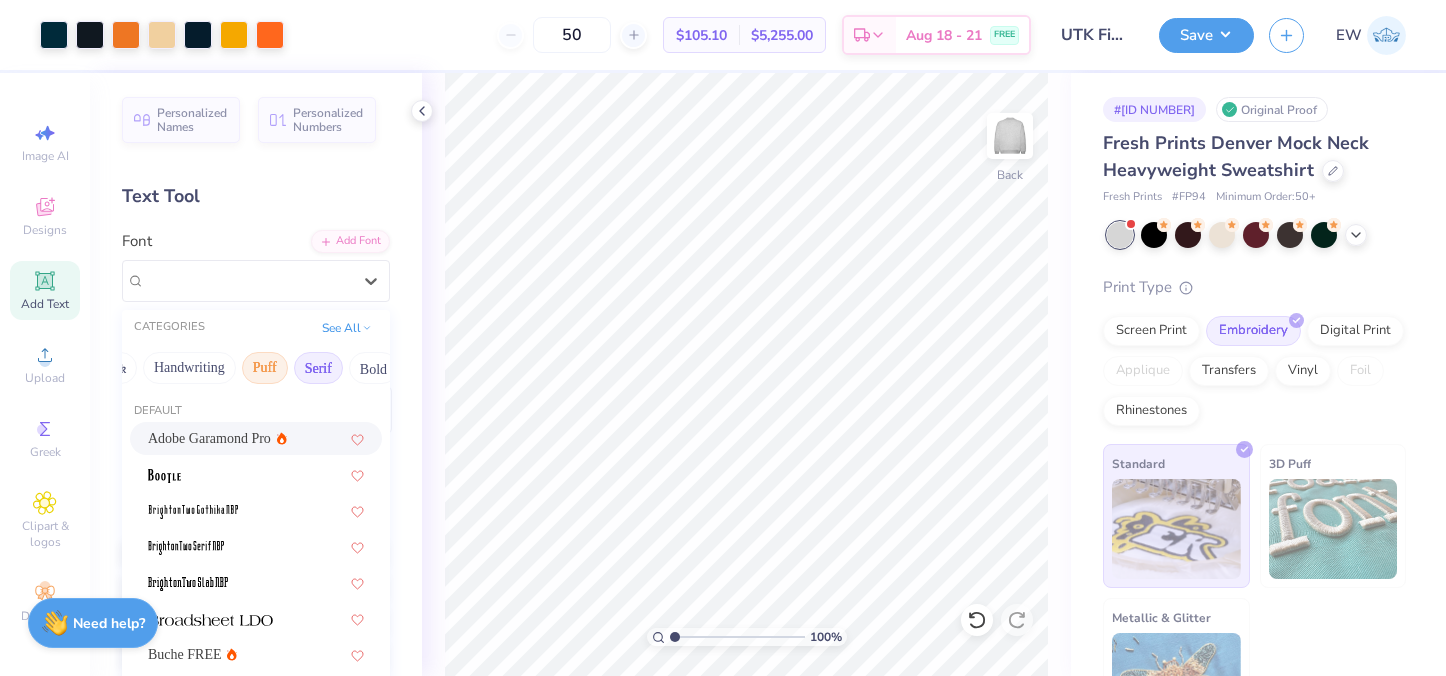 click on "Puff" at bounding box center (265, 368) 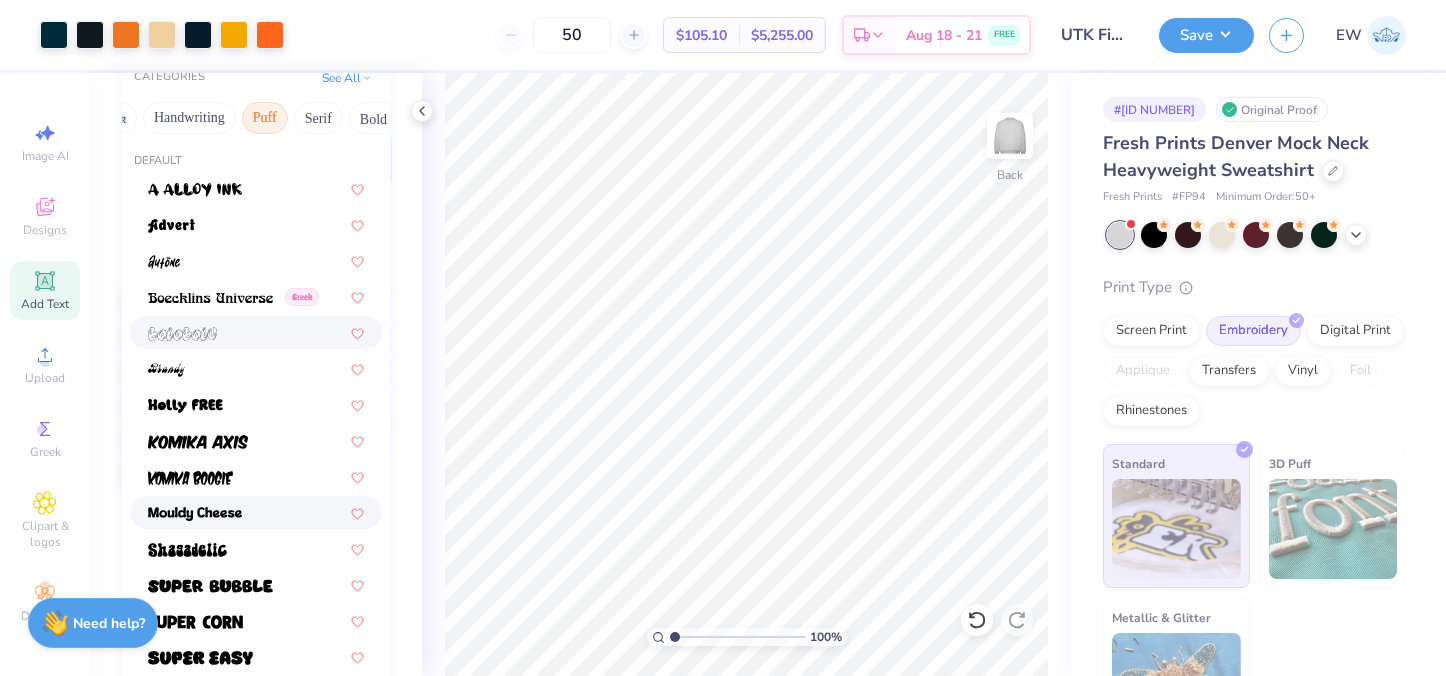 scroll, scrollTop: 265, scrollLeft: 0, axis: vertical 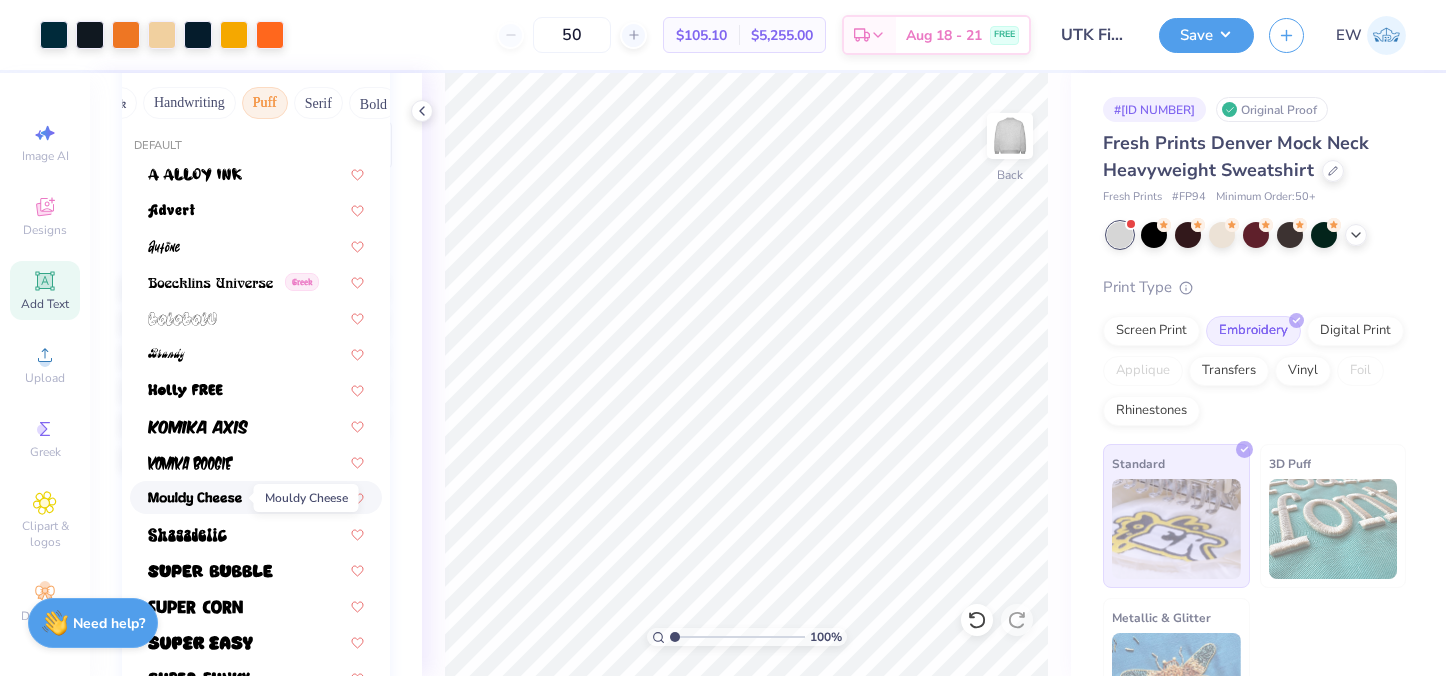 click at bounding box center [195, 497] 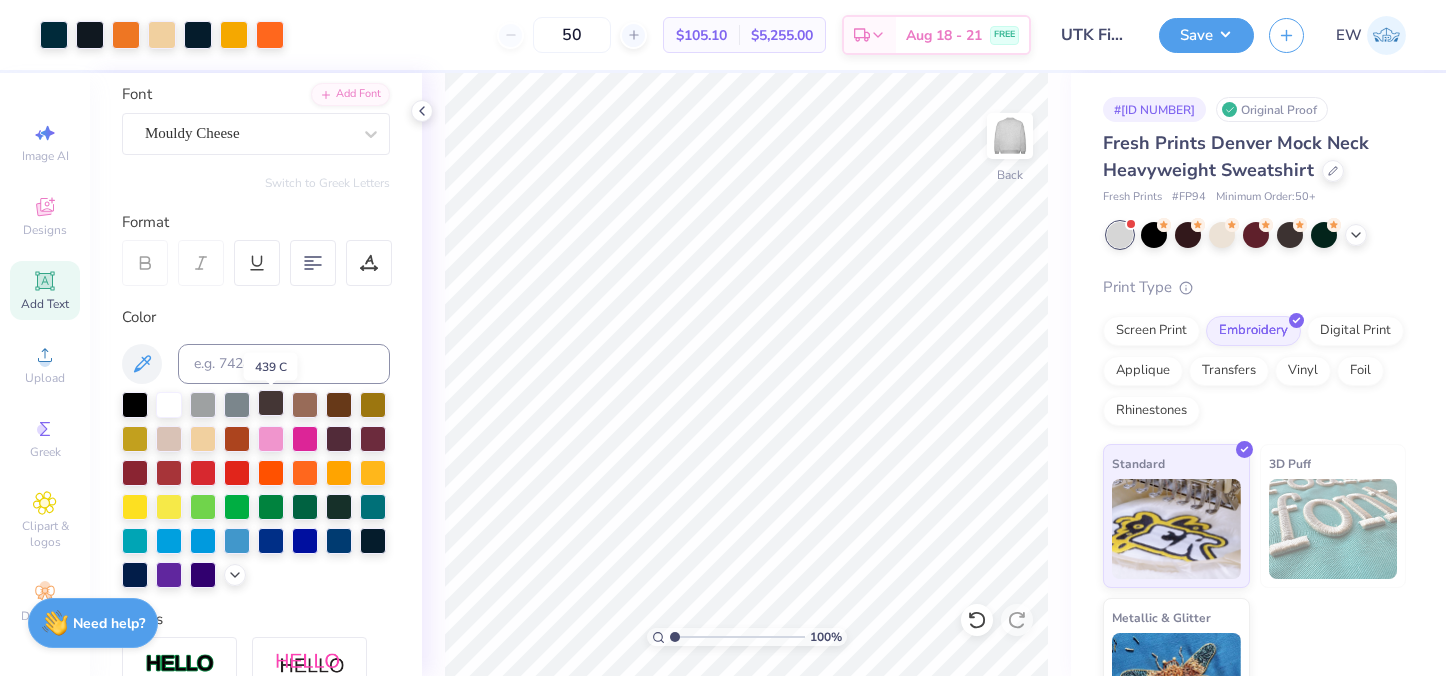scroll, scrollTop: 144, scrollLeft: 0, axis: vertical 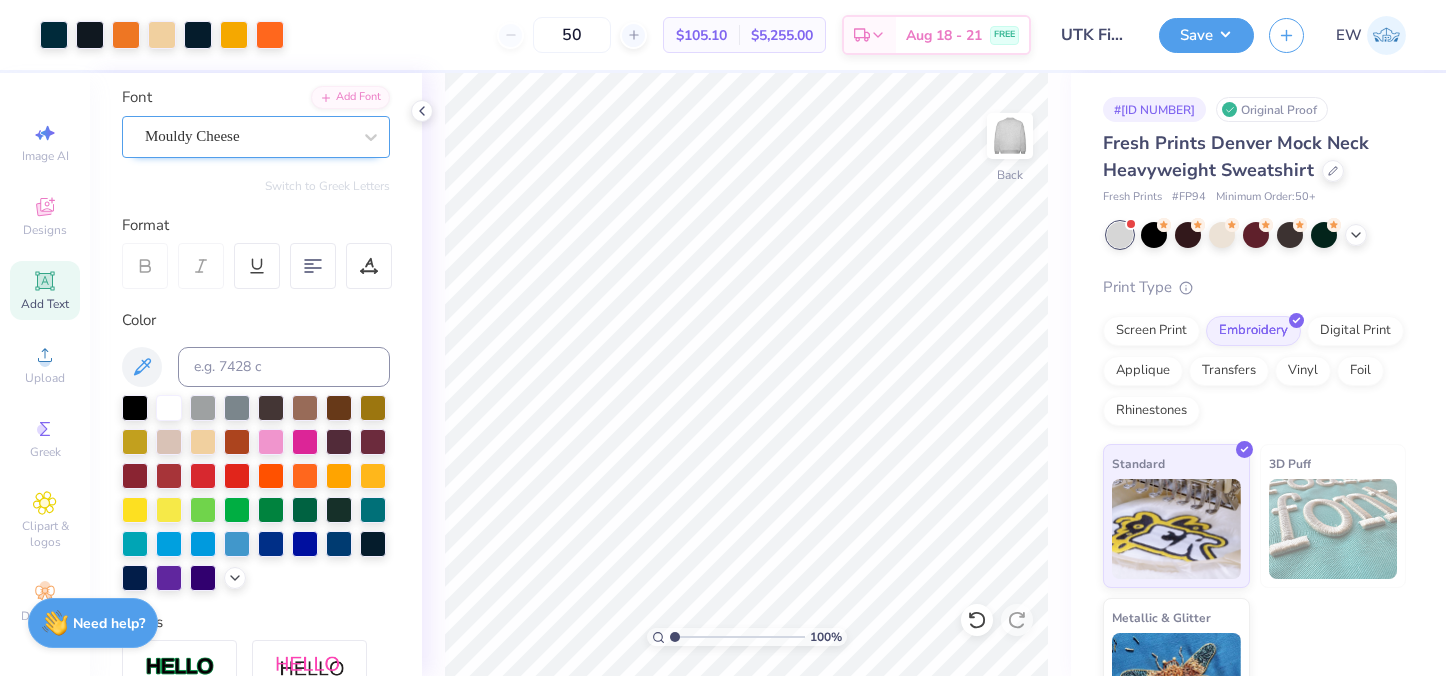 click on "Mouldy Cheese" at bounding box center (248, 136) 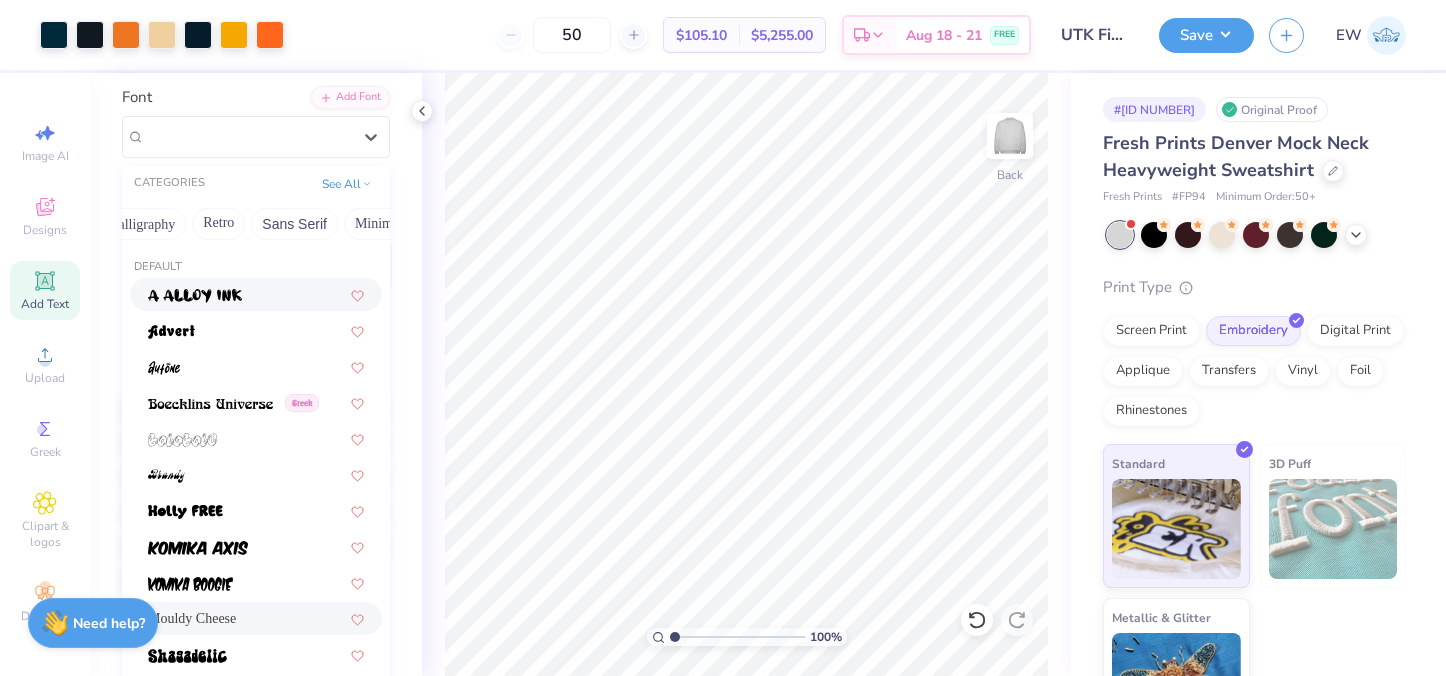 scroll, scrollTop: 0, scrollLeft: 358, axis: horizontal 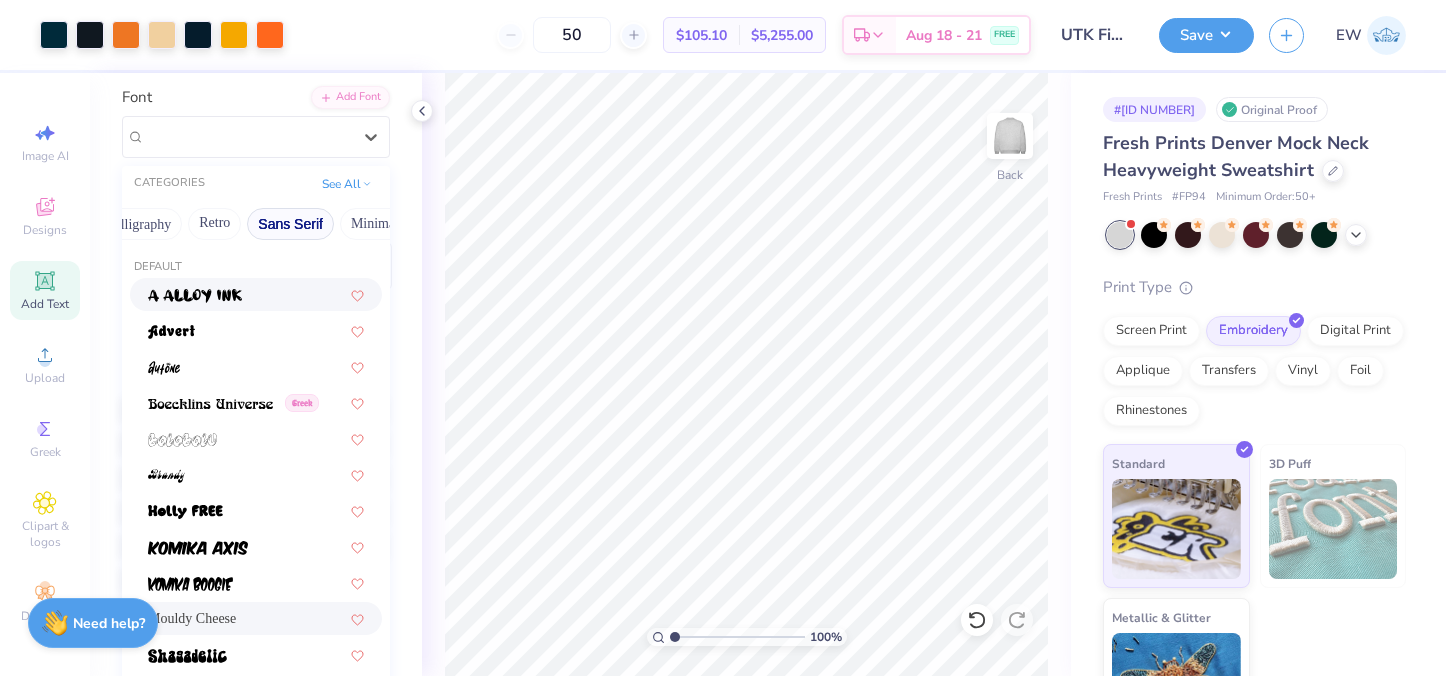 click on "Sans Serif" at bounding box center (290, 224) 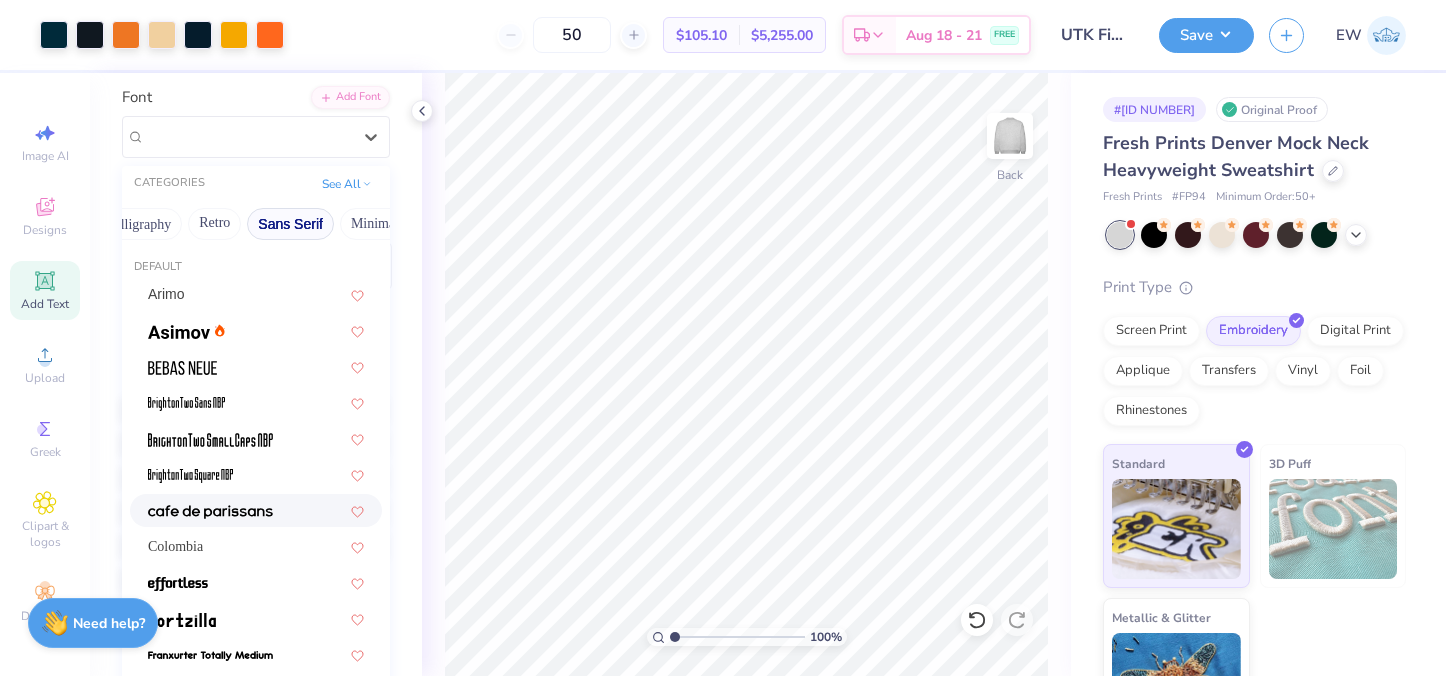 click at bounding box center [256, 510] 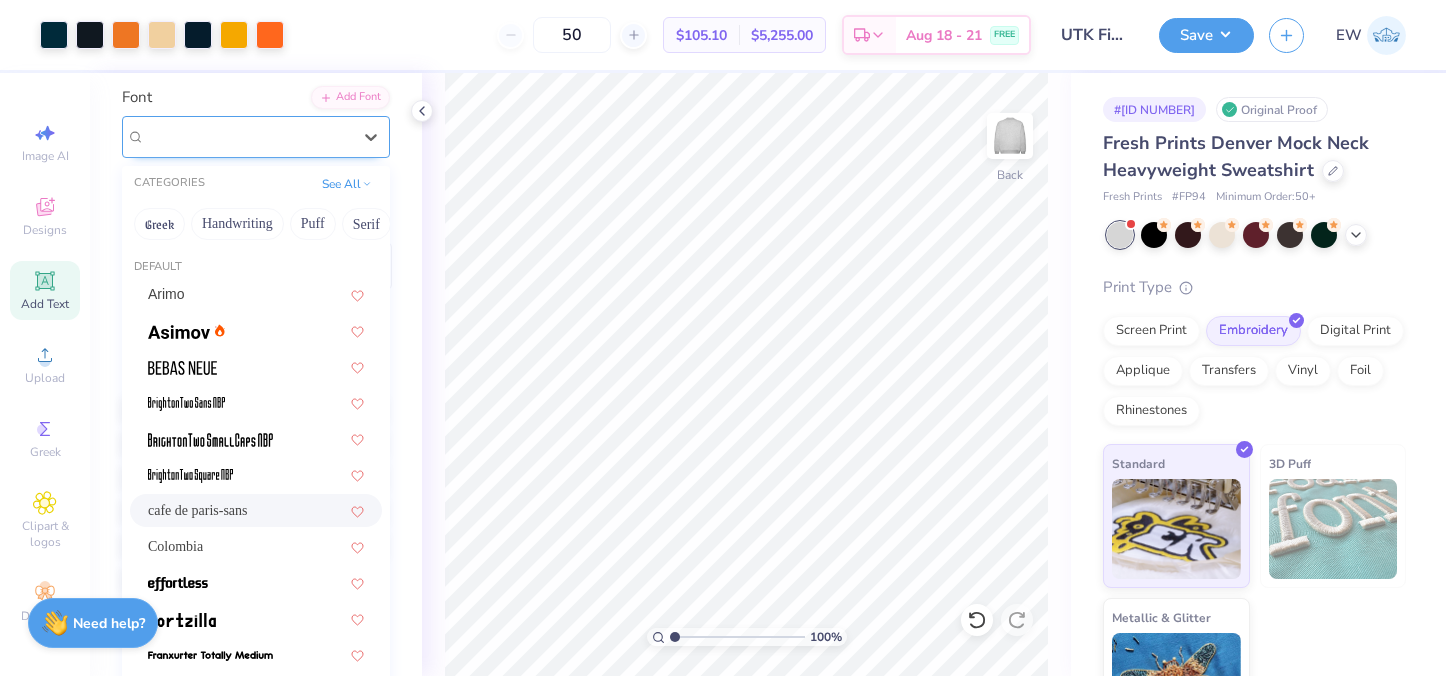 click on "cafe de paris-sans" at bounding box center (256, 137) 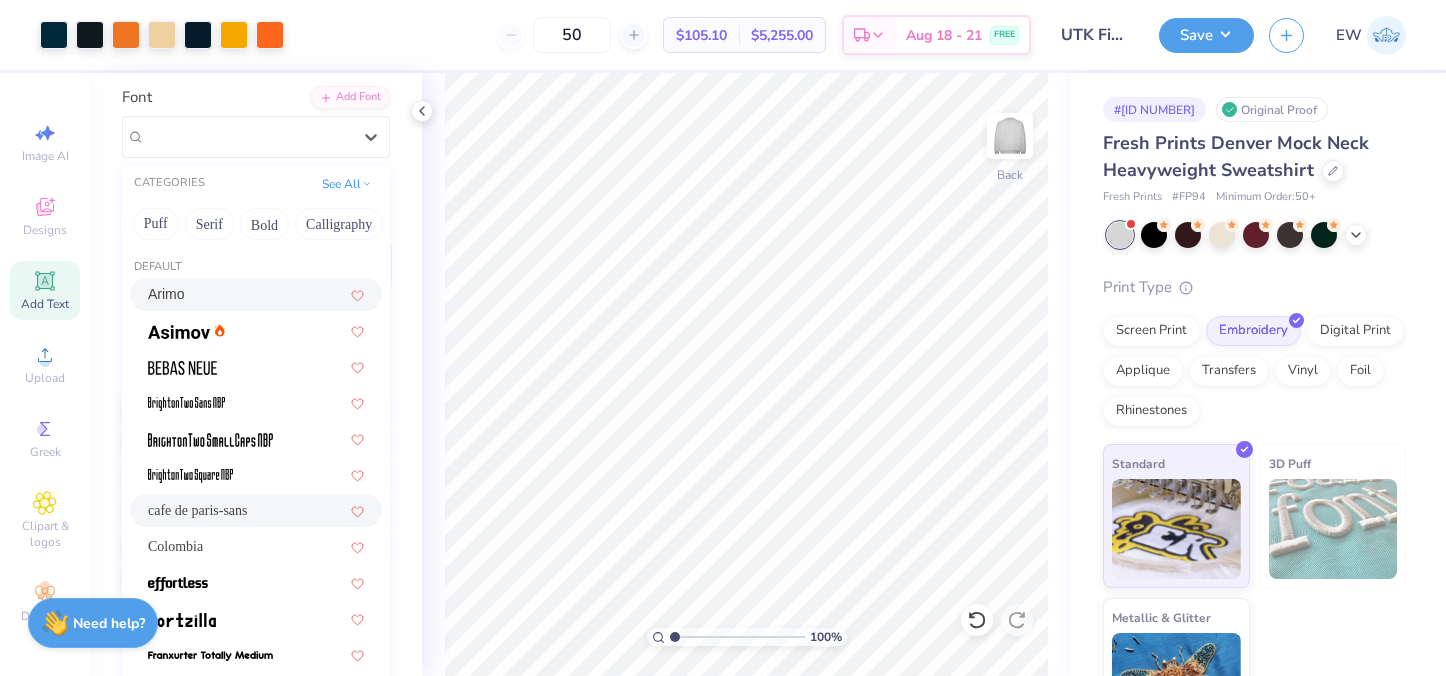 scroll, scrollTop: 0, scrollLeft: 156, axis: horizontal 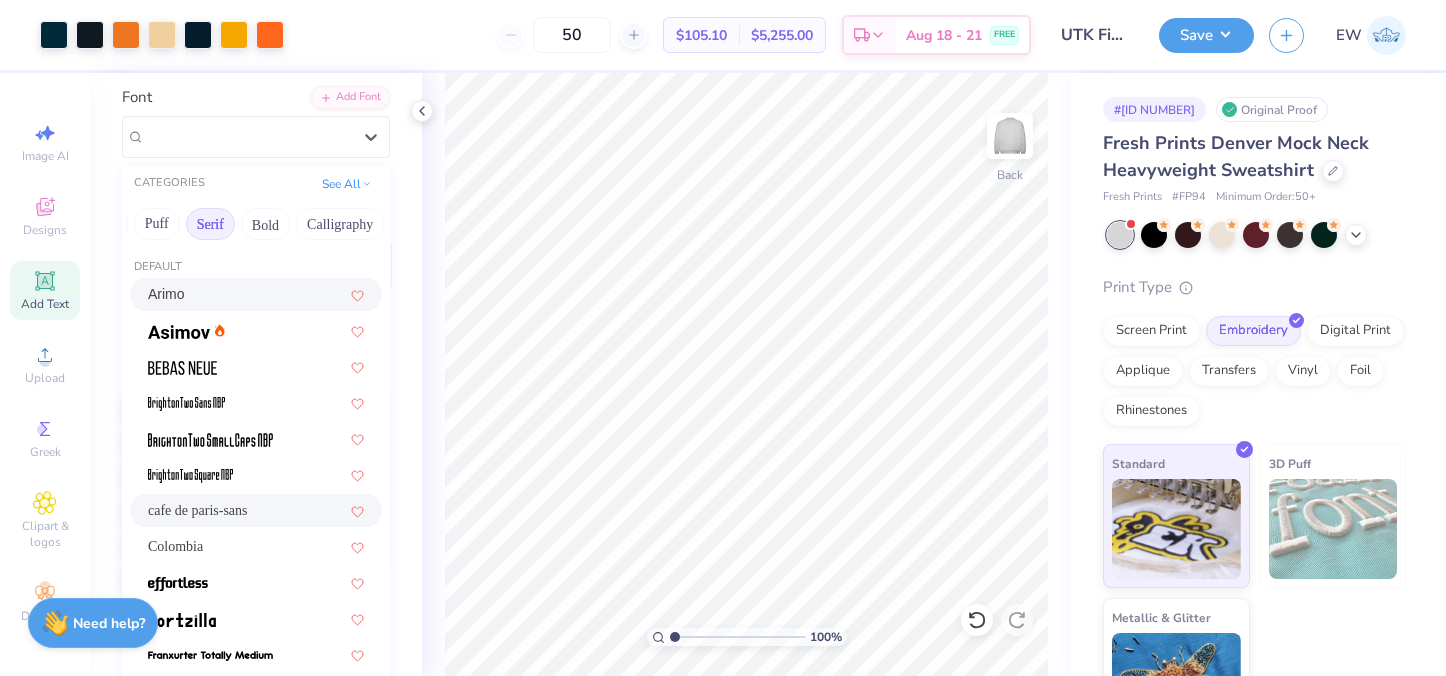 click on "Serif" at bounding box center [210, 224] 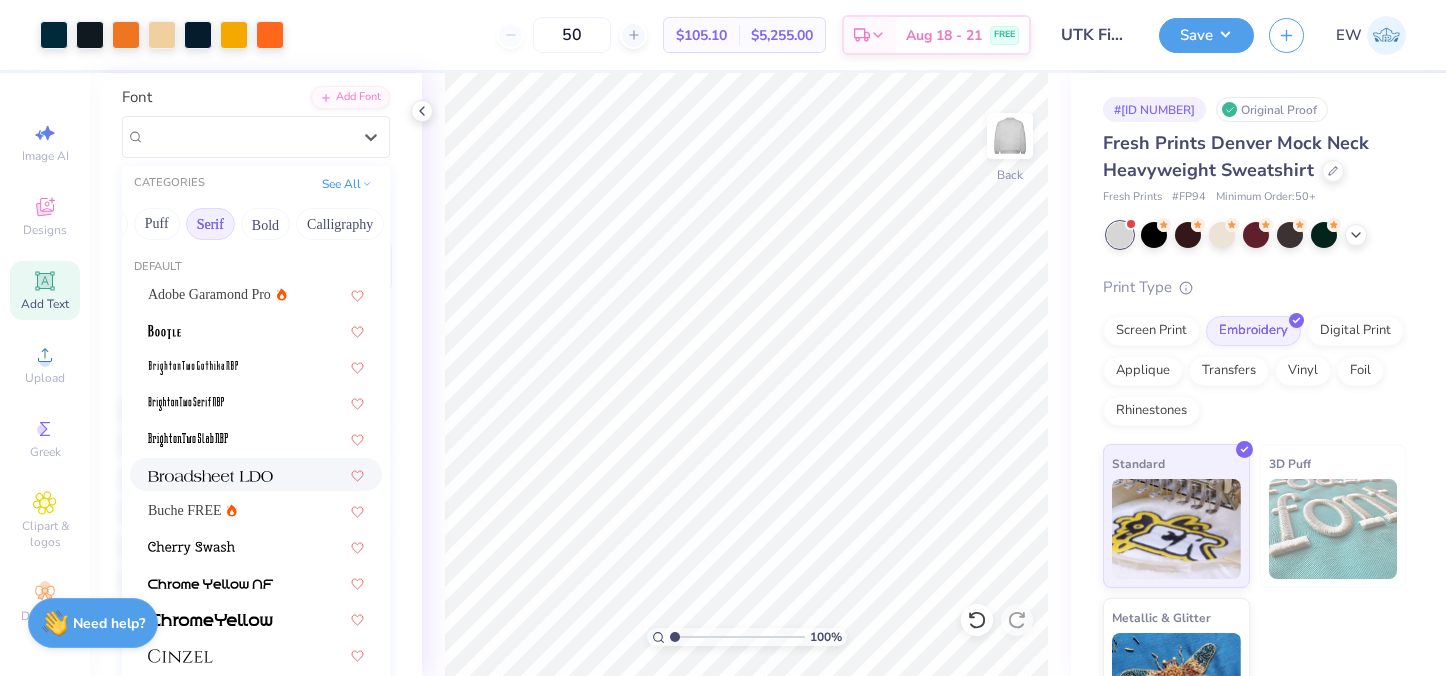 click at bounding box center [210, 476] 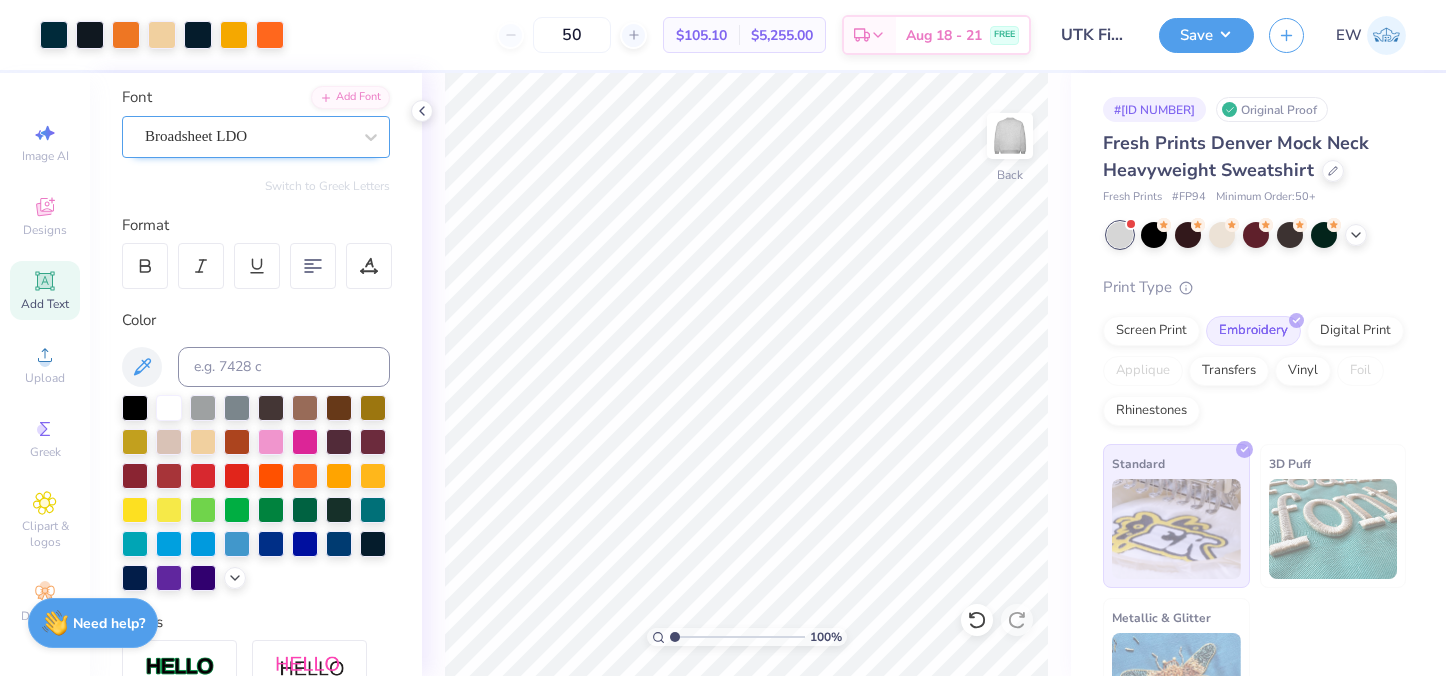 click on "Broadsheet LDO" at bounding box center (248, 136) 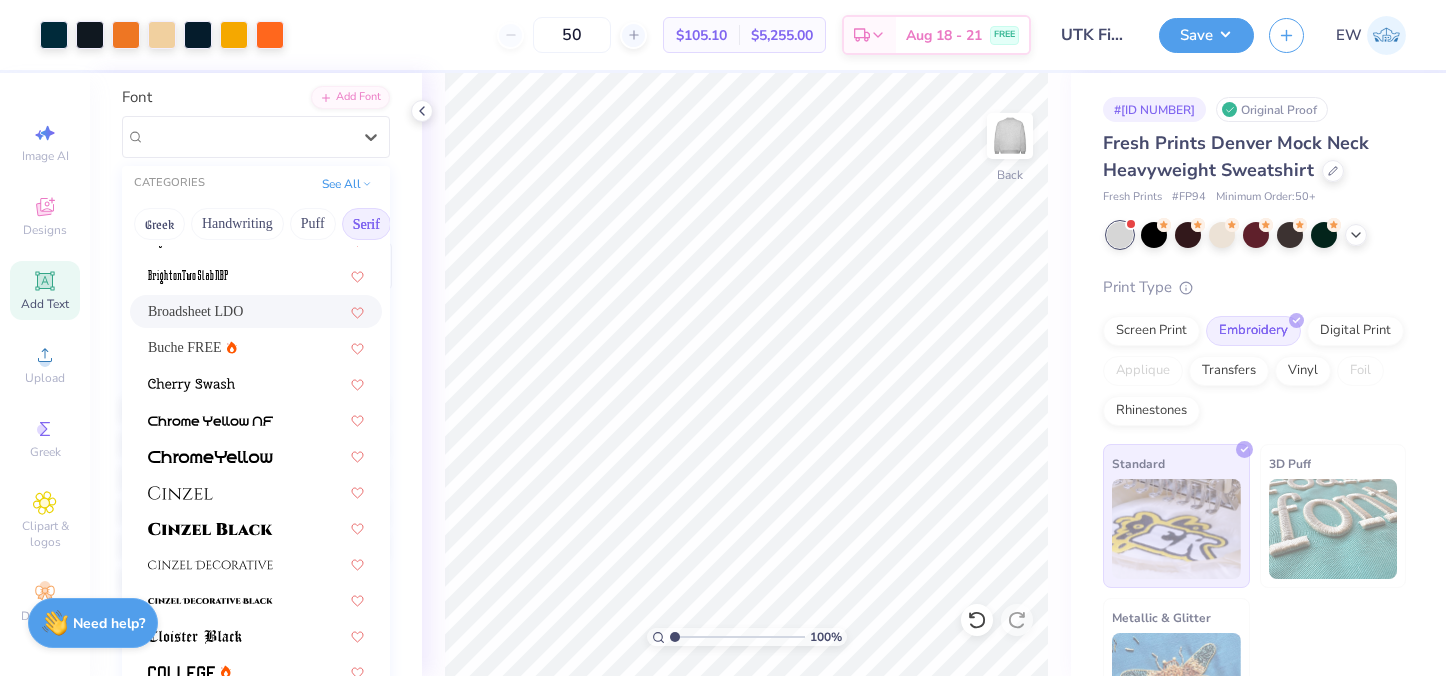 scroll, scrollTop: 241, scrollLeft: 0, axis: vertical 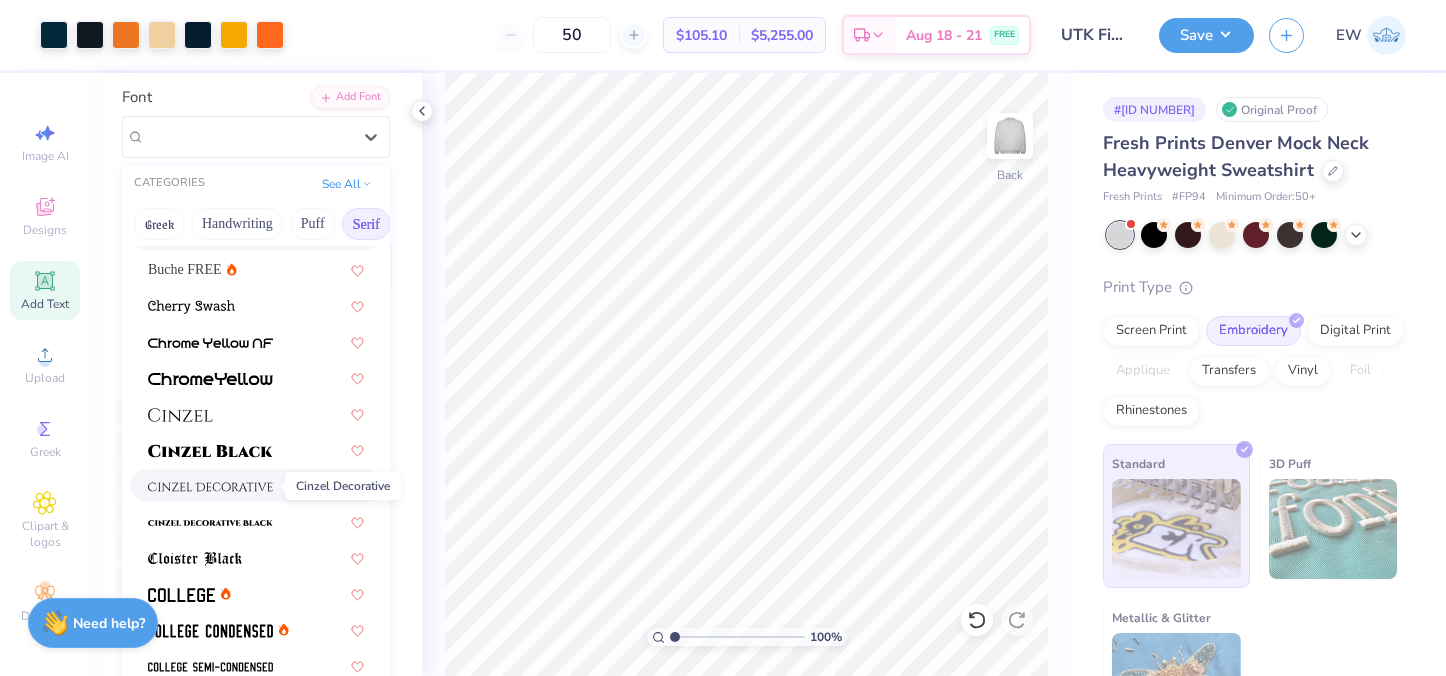 click at bounding box center [210, 487] 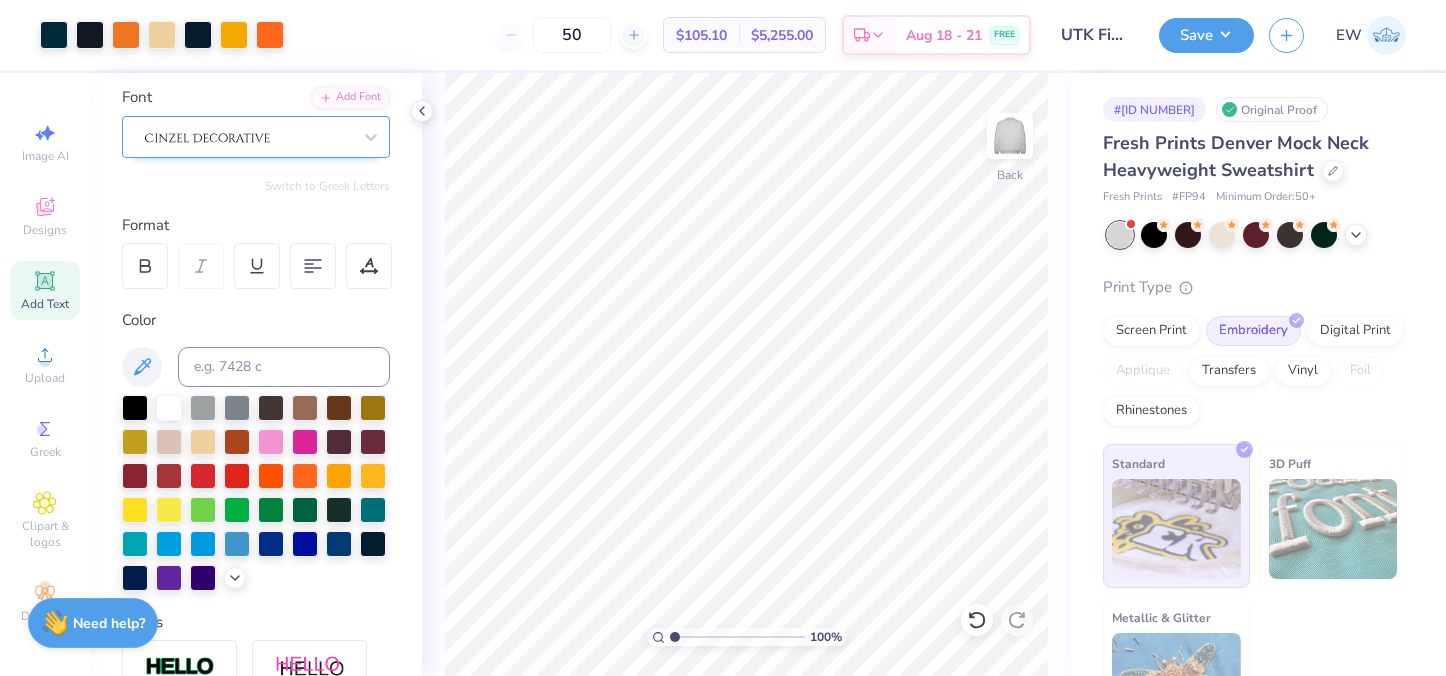 click at bounding box center (248, 136) 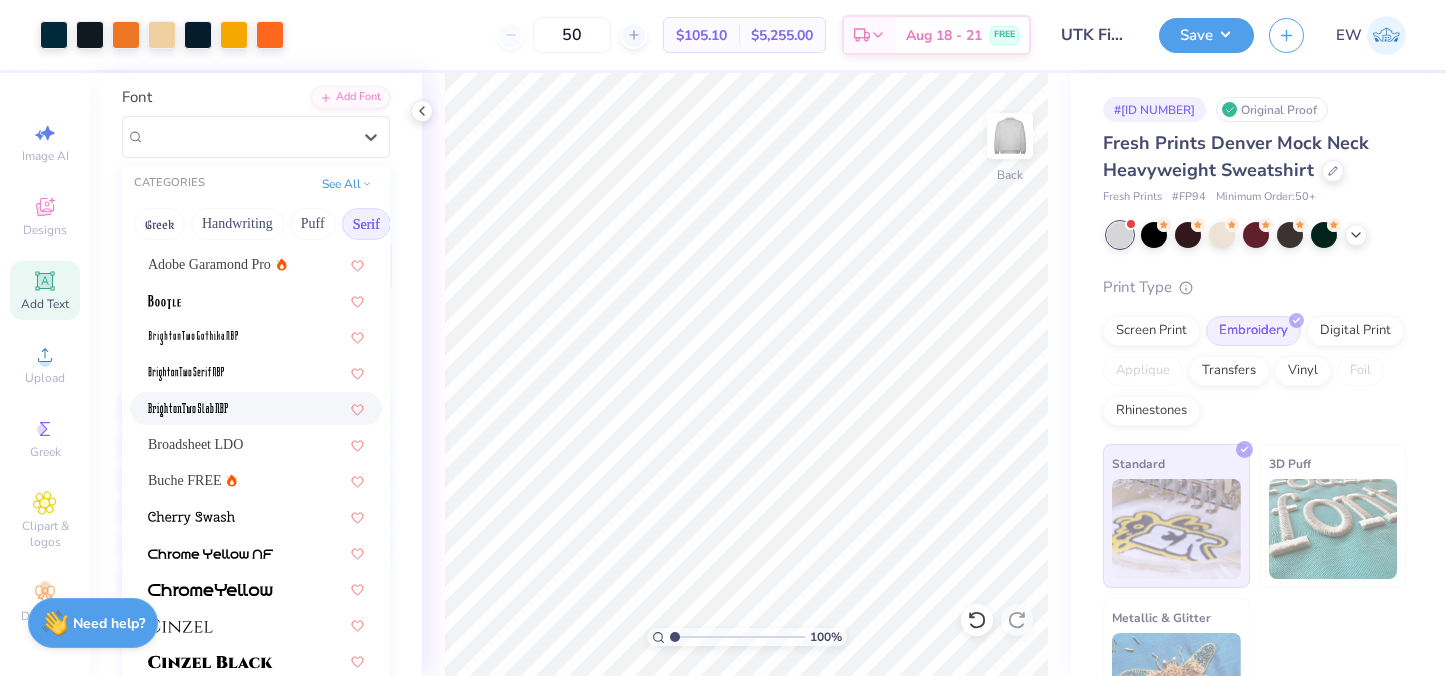 scroll, scrollTop: 31, scrollLeft: 0, axis: vertical 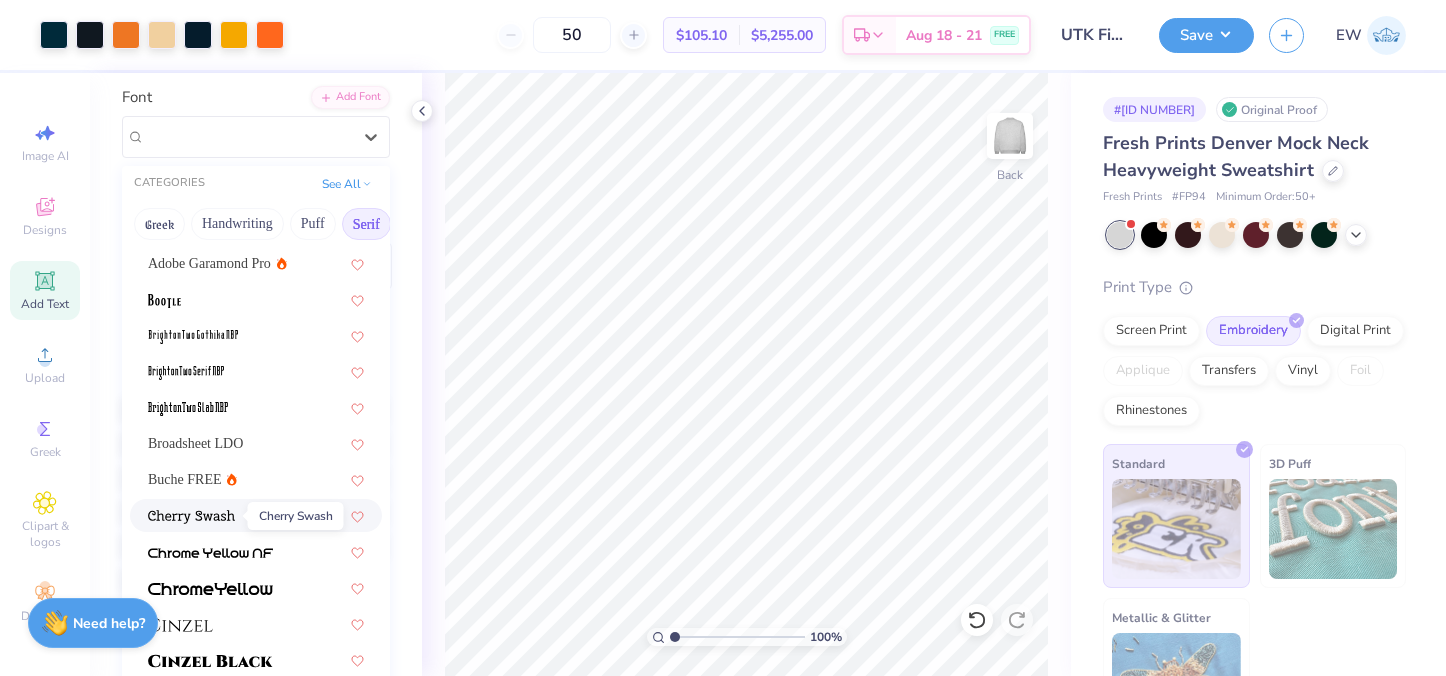 click at bounding box center [191, 517] 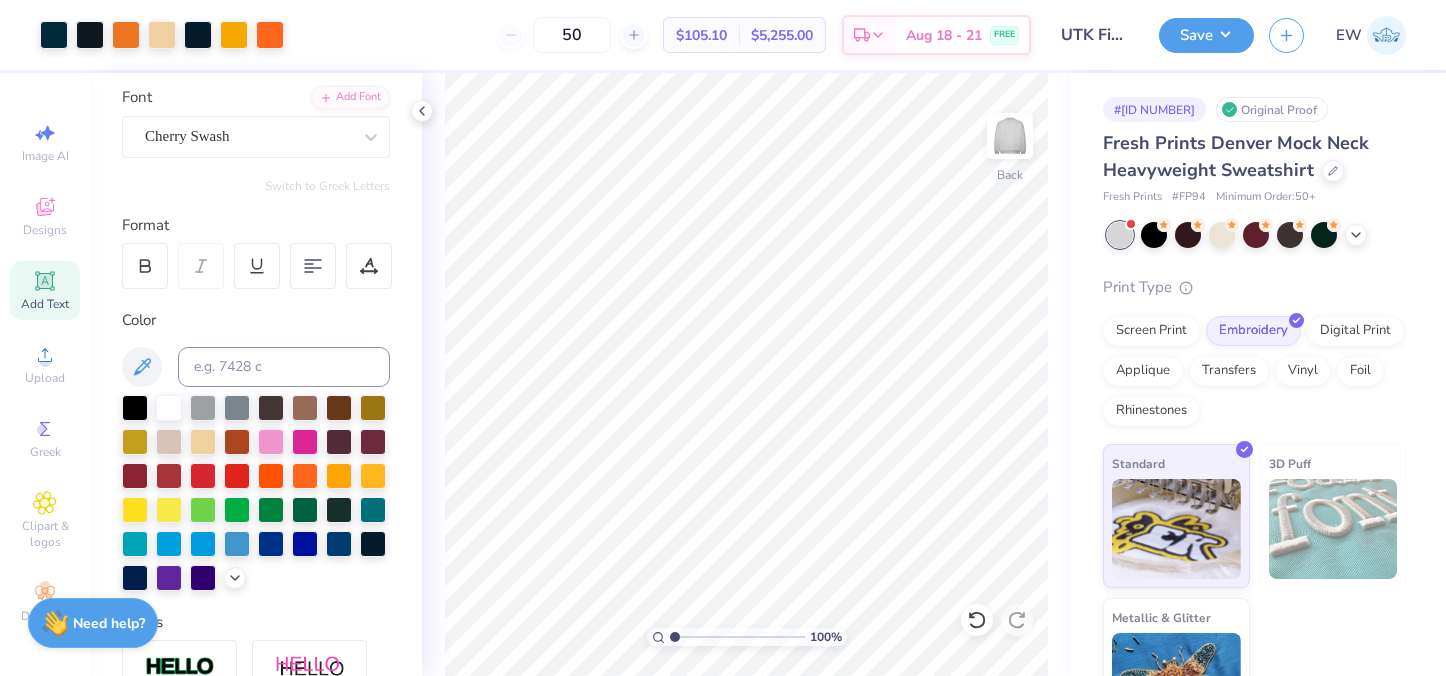 click on "Personalized Names Personalized Numbers Text Tool  Add Font Font Cherry Swash Switch to Greek Letters Format Color Styles Text Shape" at bounding box center [256, 374] 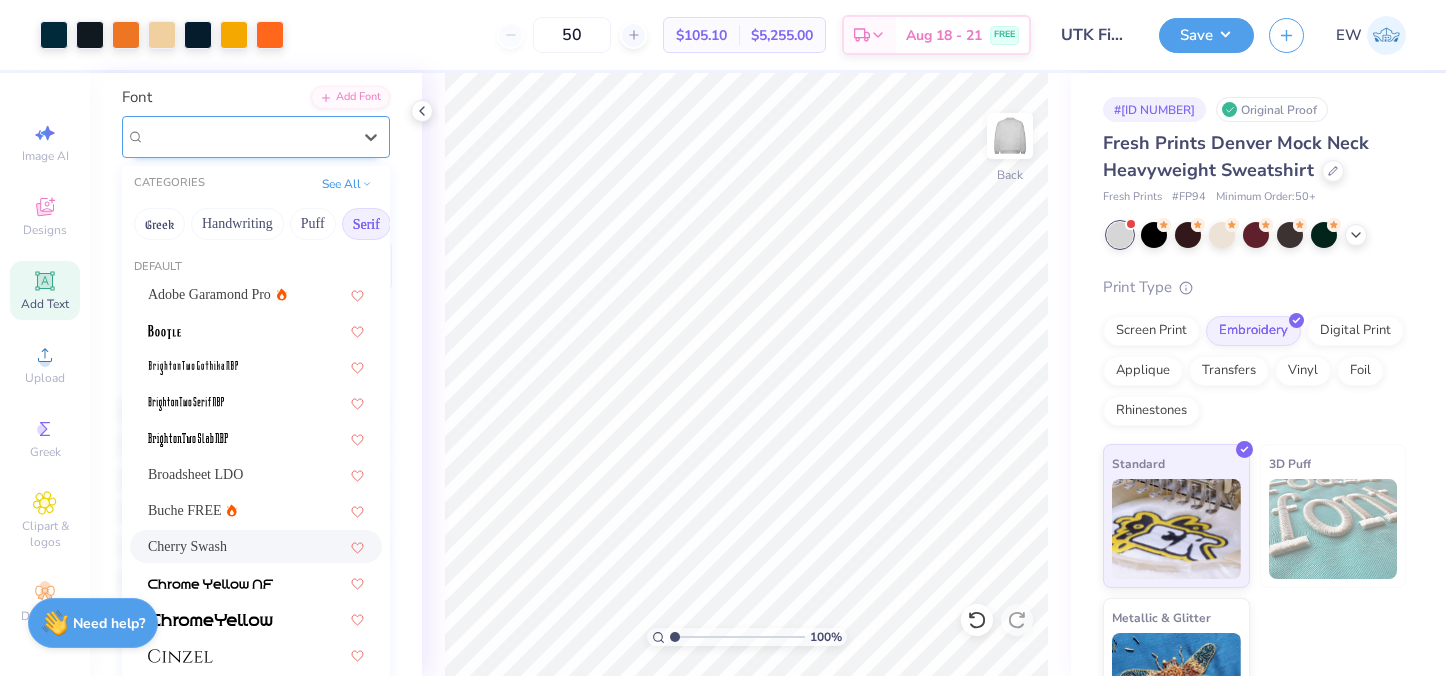 click on "Cherry Swash" at bounding box center (248, 136) 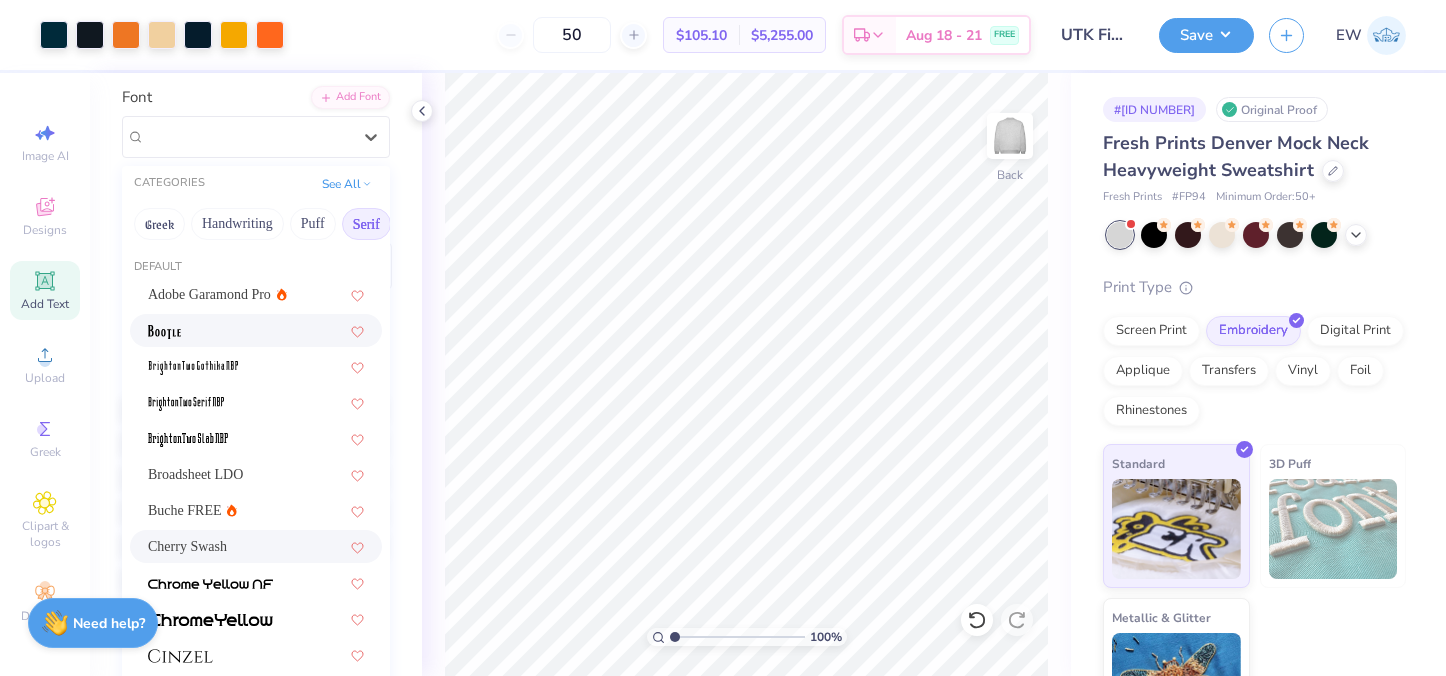 scroll, scrollTop: 0, scrollLeft: 0, axis: both 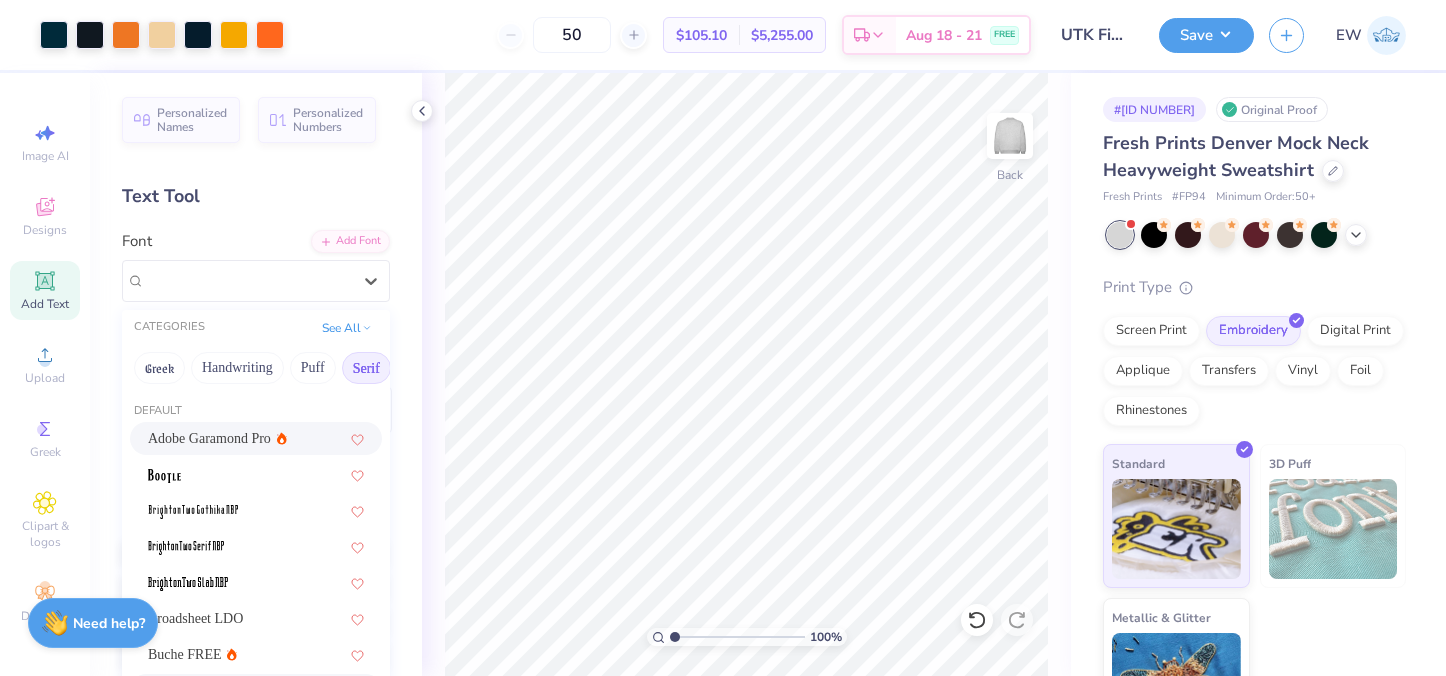 click on "Adobe Garamond Pro" at bounding box center [209, 438] 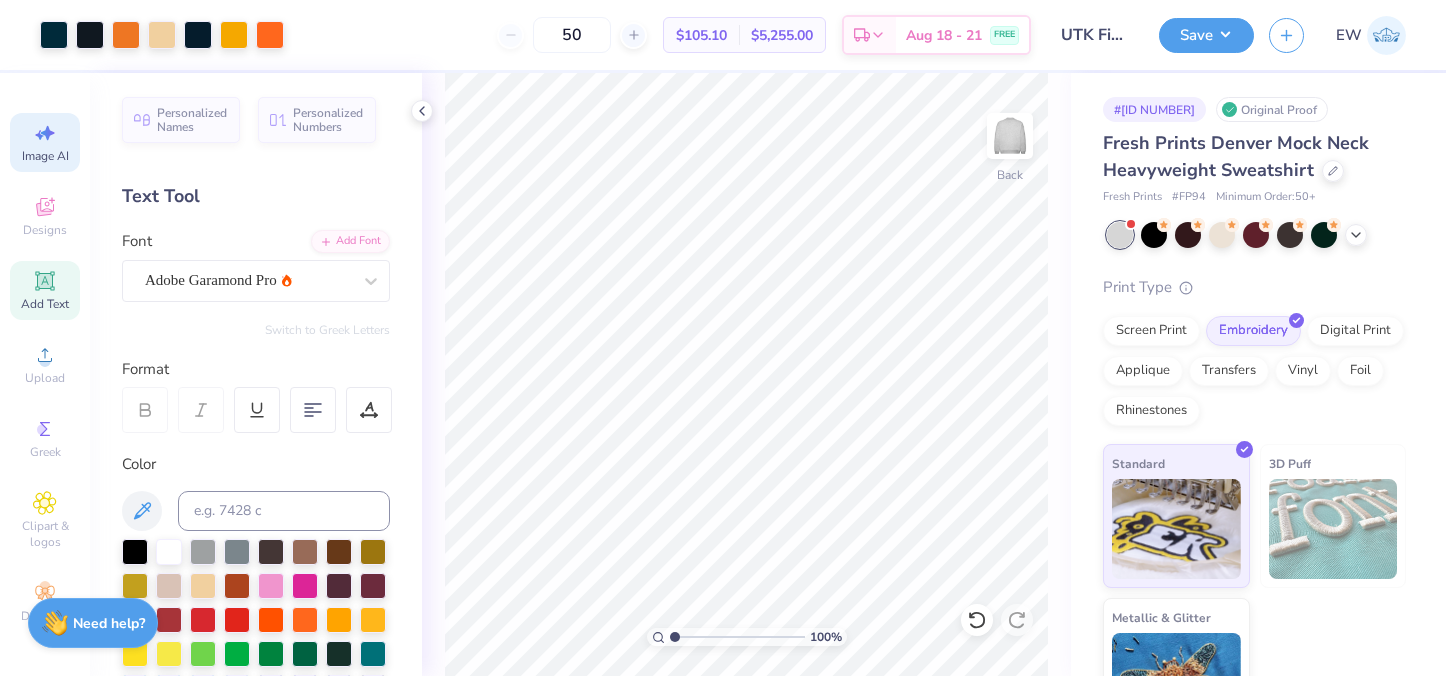 click on "Image AI" at bounding box center (45, 142) 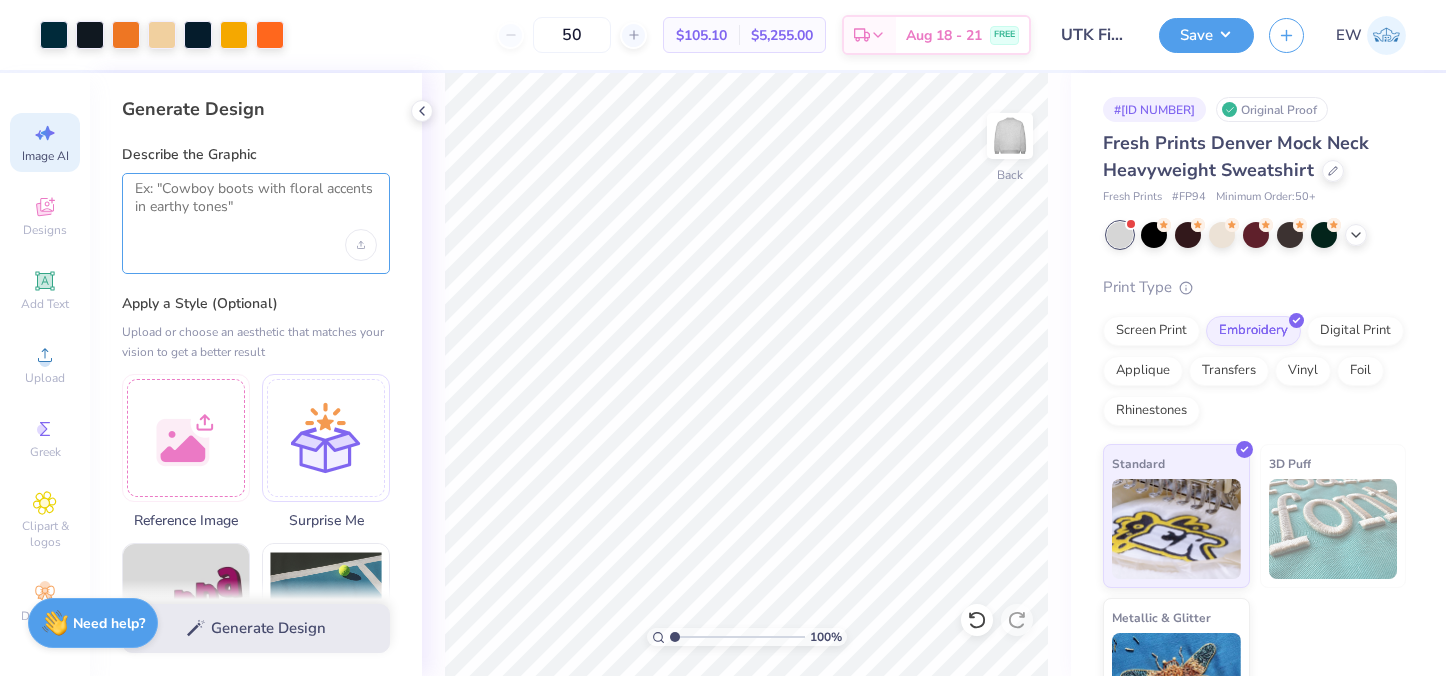 click at bounding box center [256, 205] 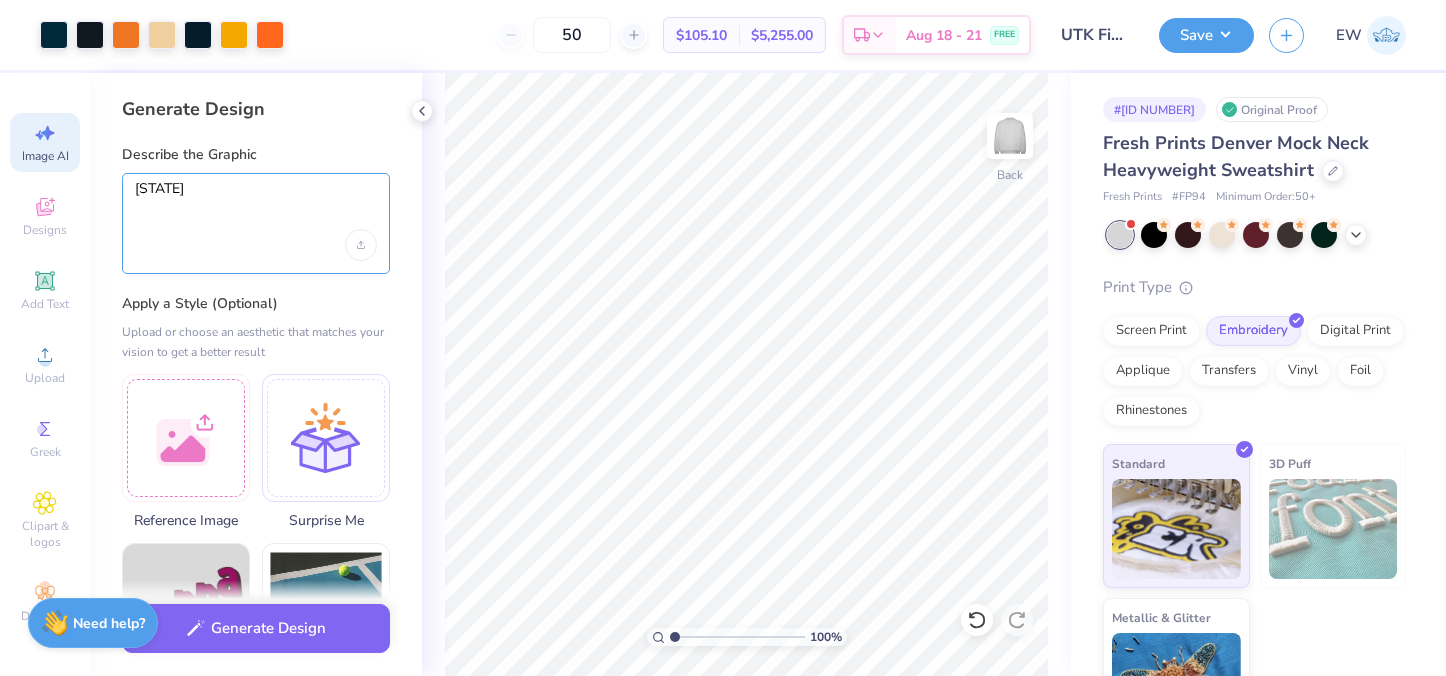 click on "[STATE]" at bounding box center [256, 205] 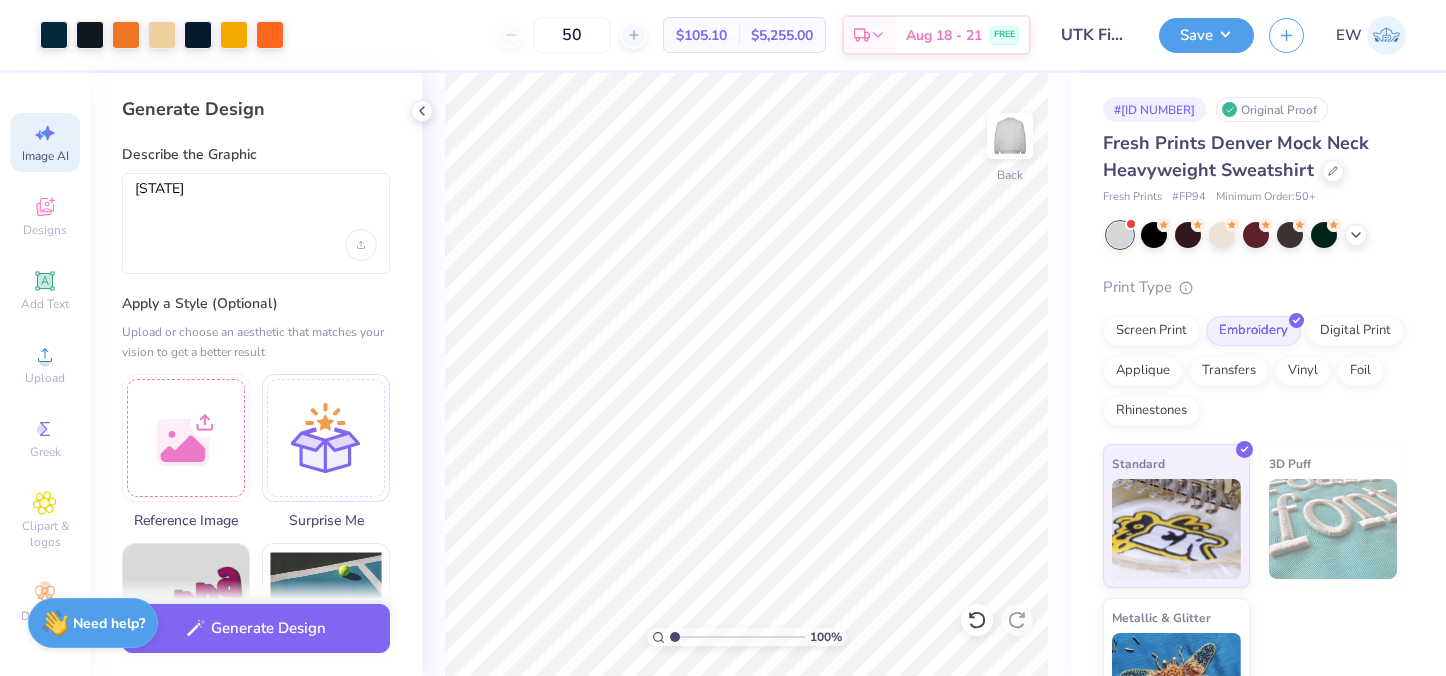 click on "[STATE]" at bounding box center [256, 223] 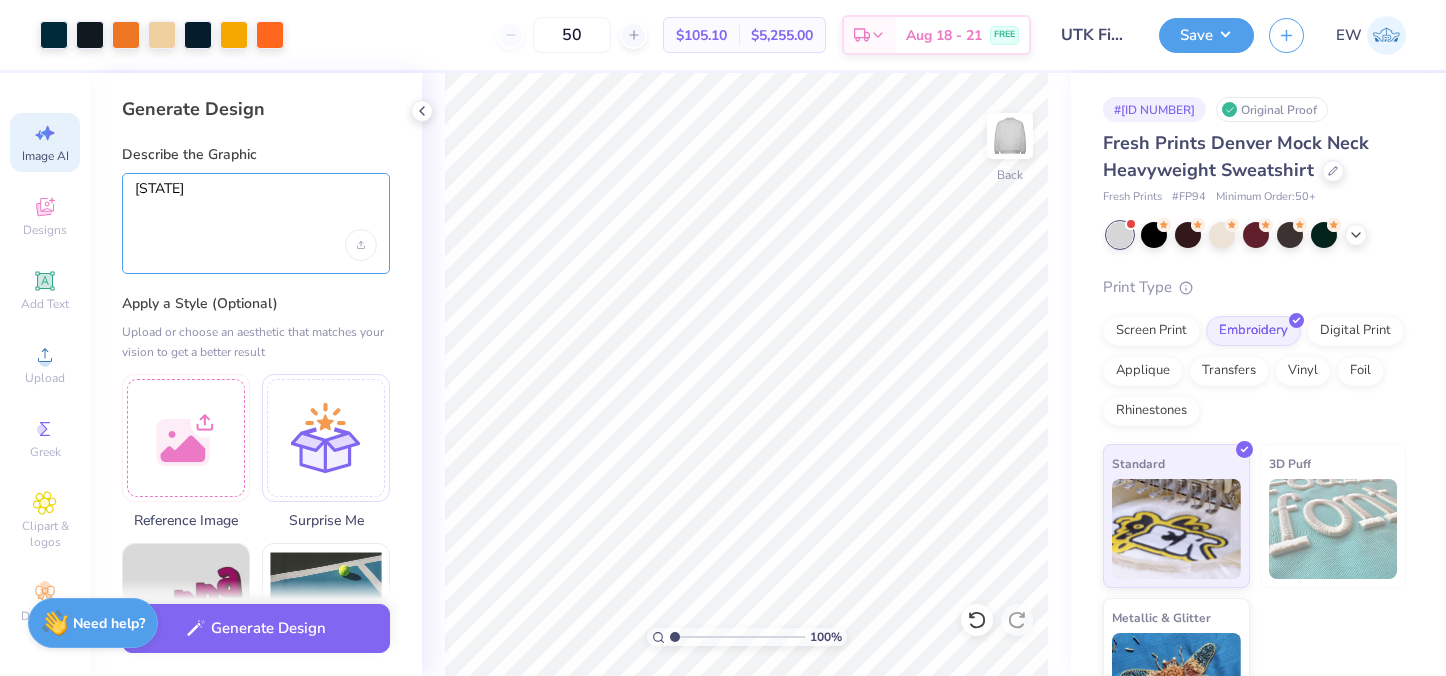 click on "[STATE]" at bounding box center (256, 205) 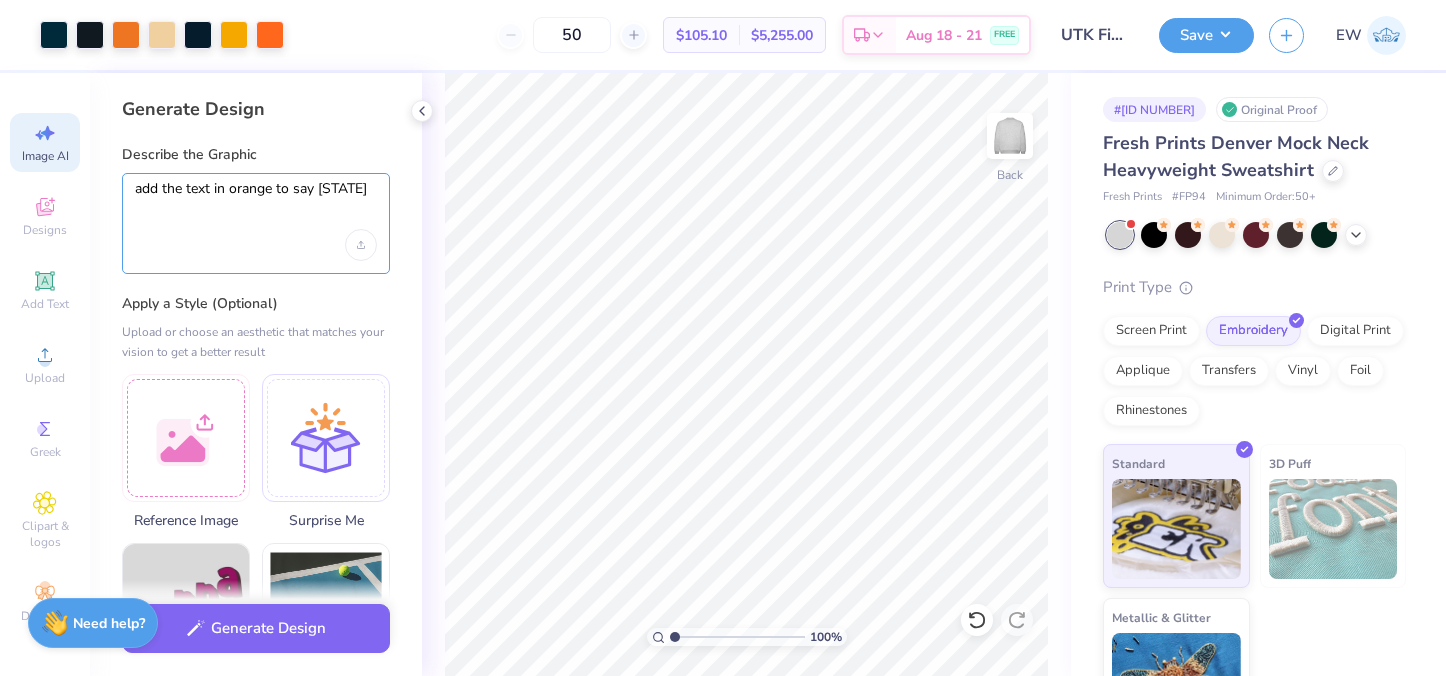 click on "add the text in orange to say [STATE]" at bounding box center (256, 205) 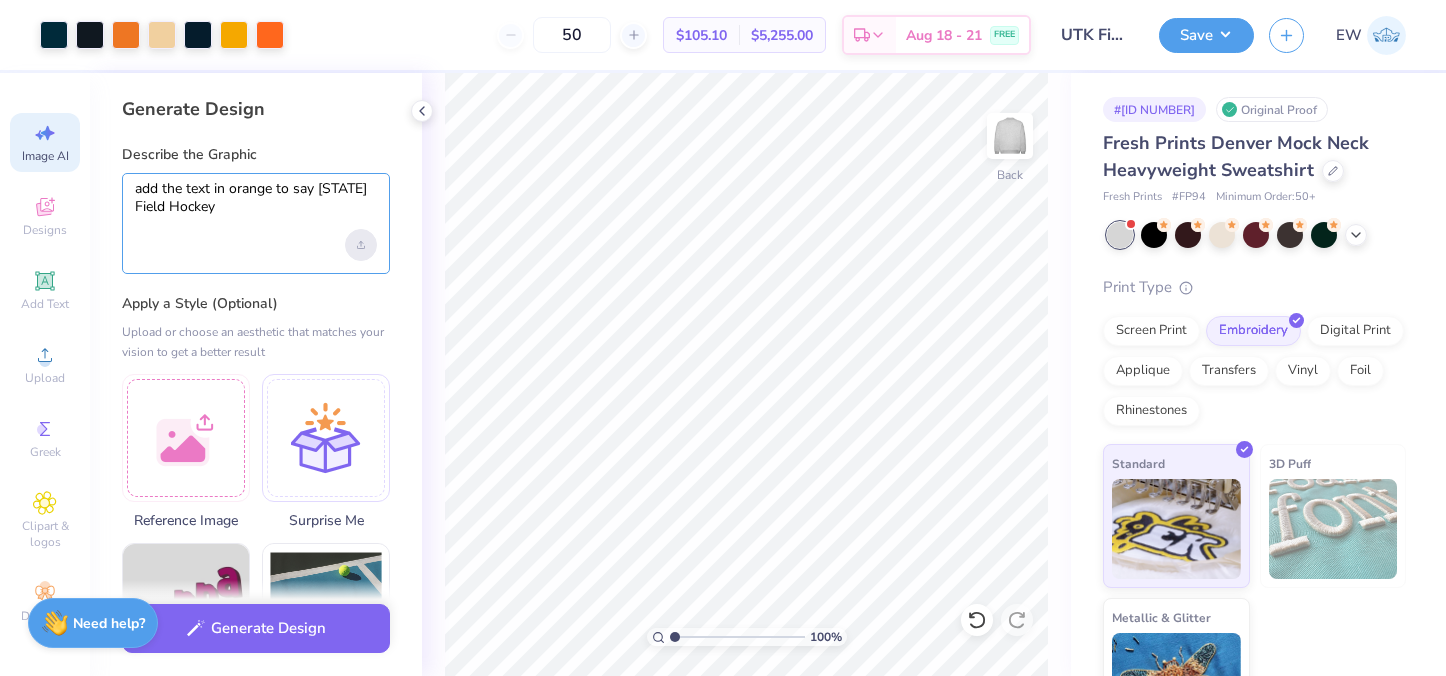 type on "add the text in orange to say [STATE] Field Hockey" 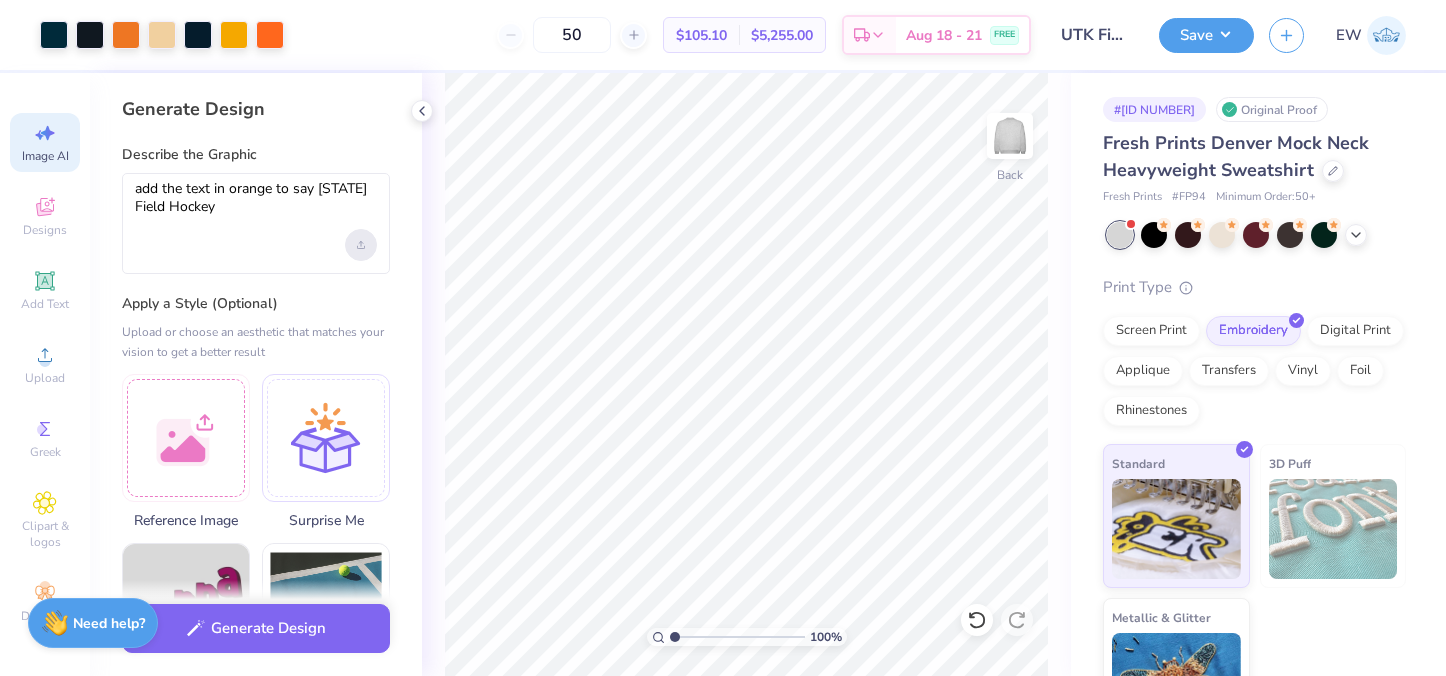click 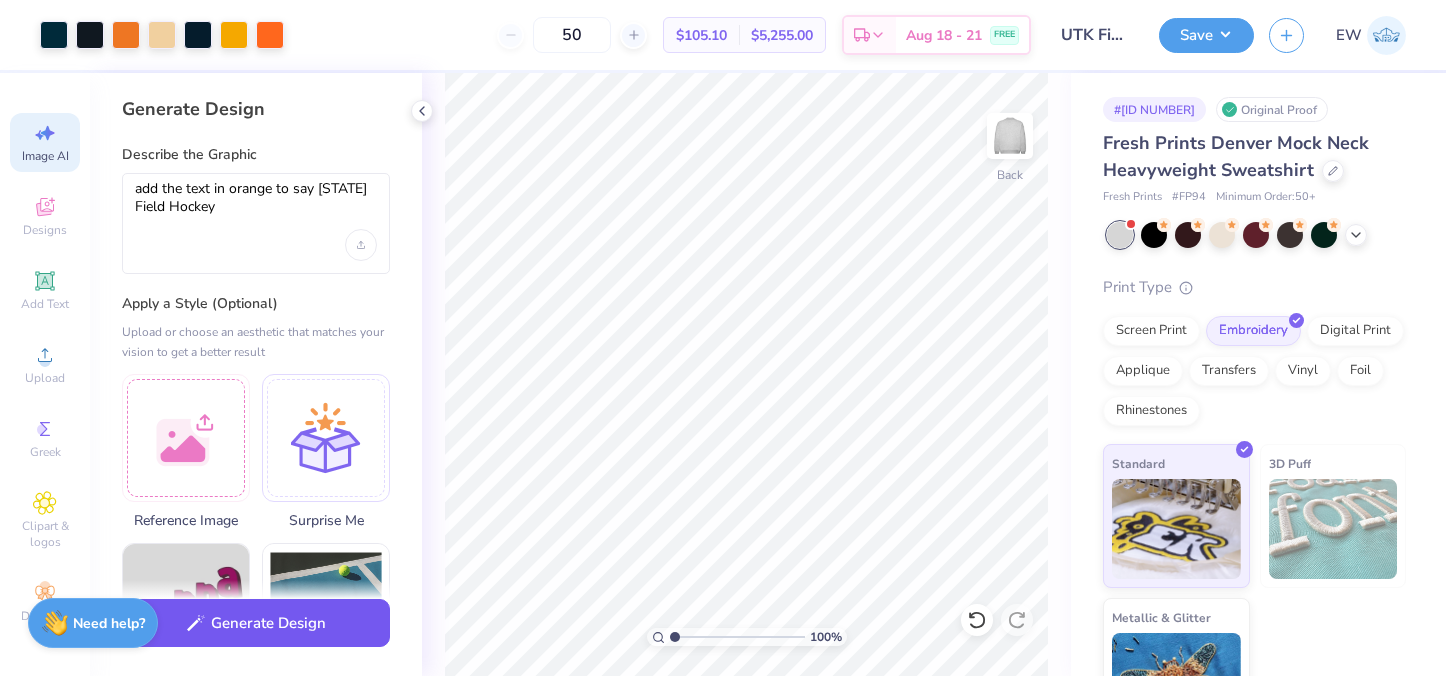click on "Generate Design" at bounding box center (256, 623) 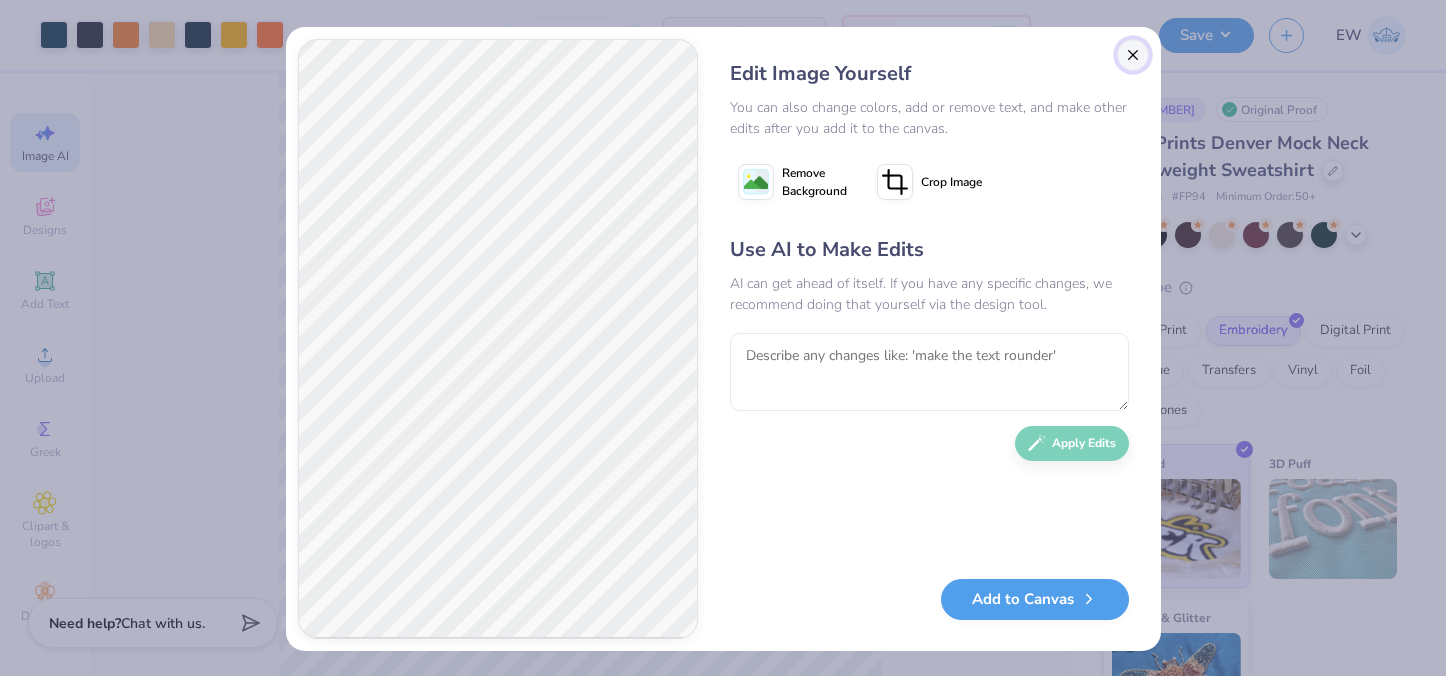 click at bounding box center (1133, 55) 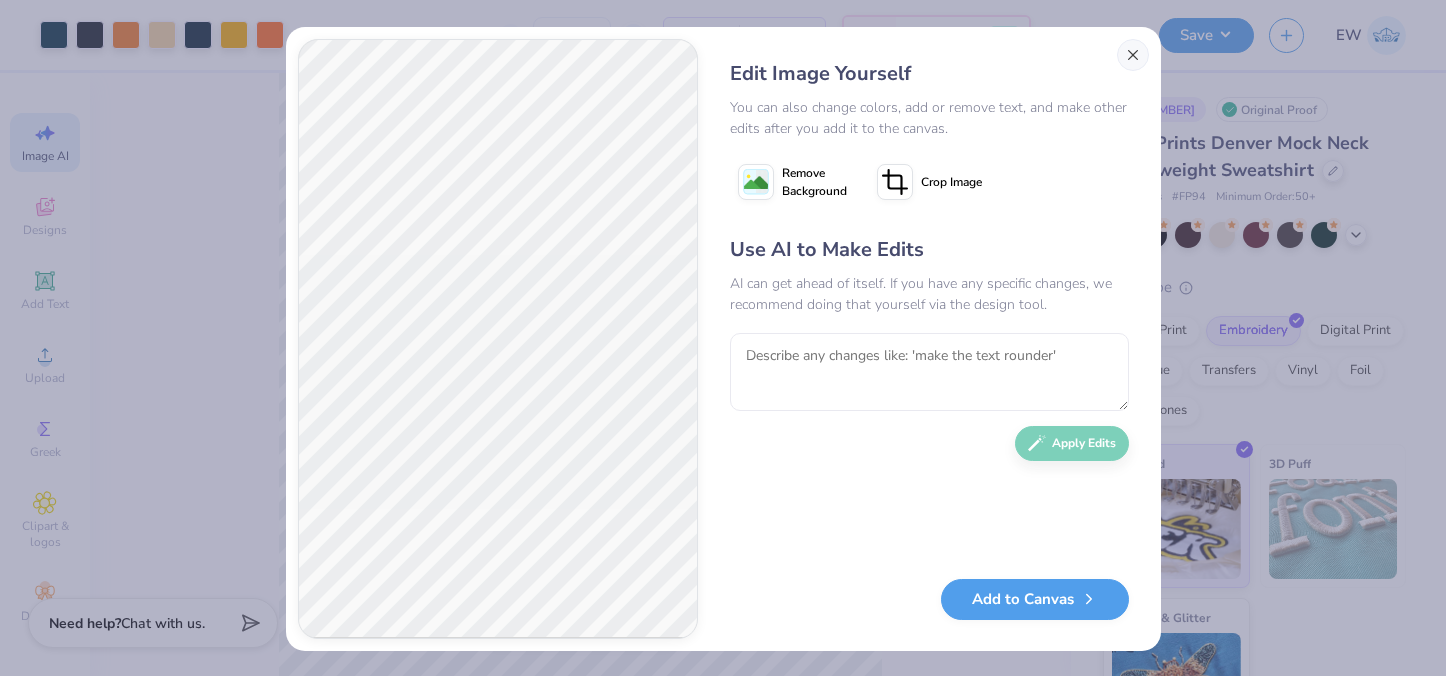 scroll, scrollTop: 0, scrollLeft: 45, axis: horizontal 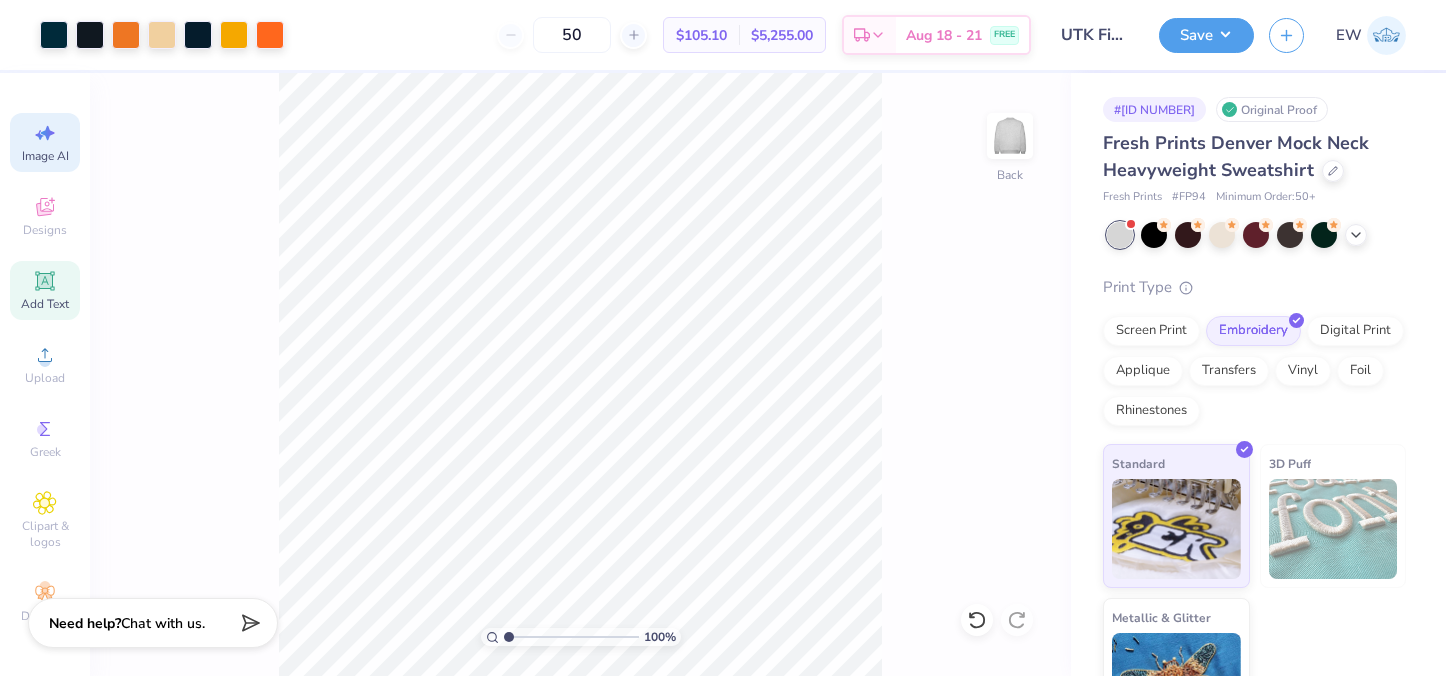 click on "Add Text" at bounding box center [45, 304] 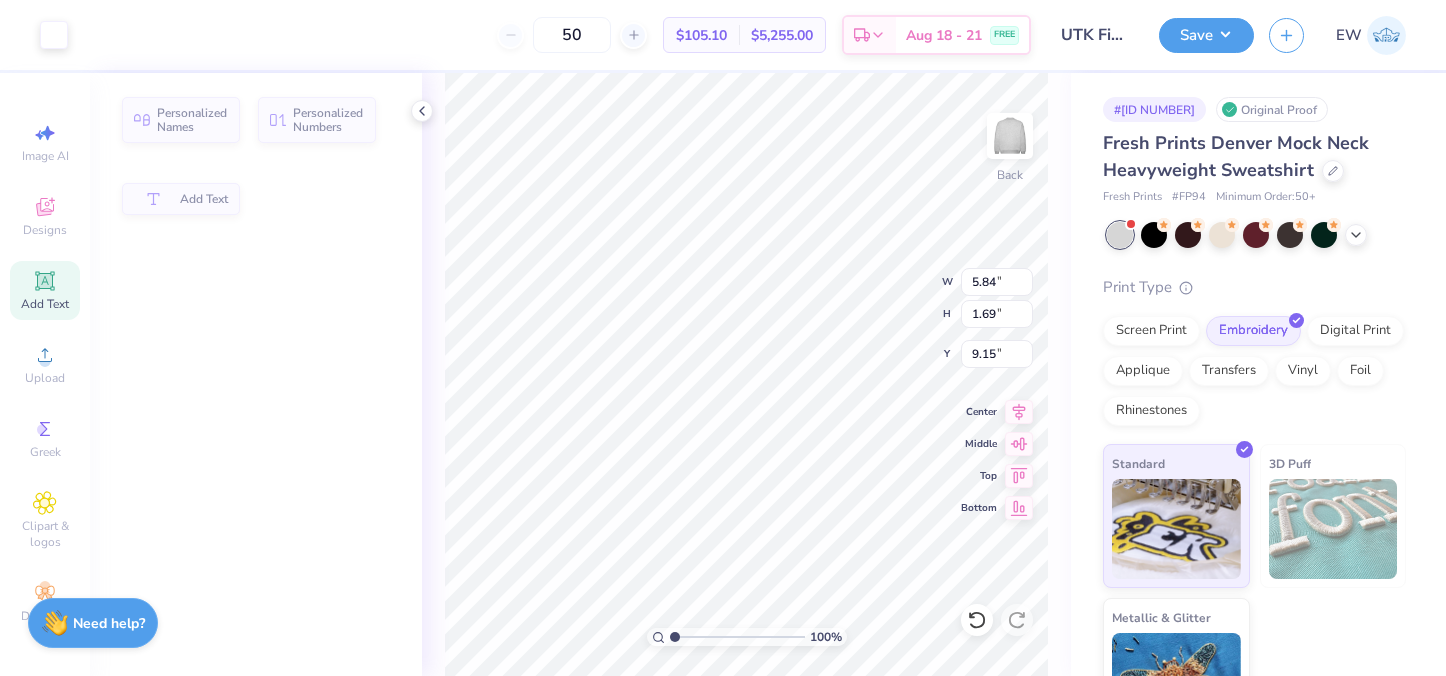 scroll, scrollTop: 0, scrollLeft: 0, axis: both 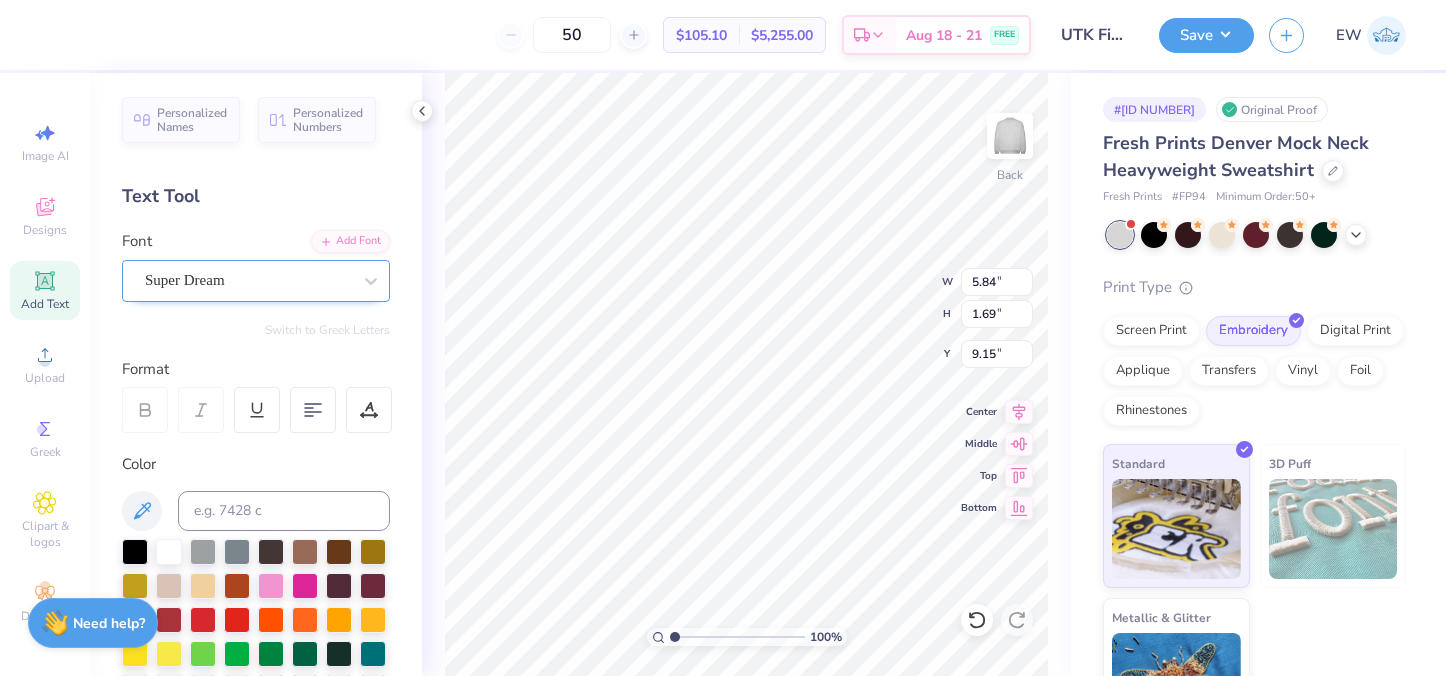 click on "Super Dream" at bounding box center (248, 280) 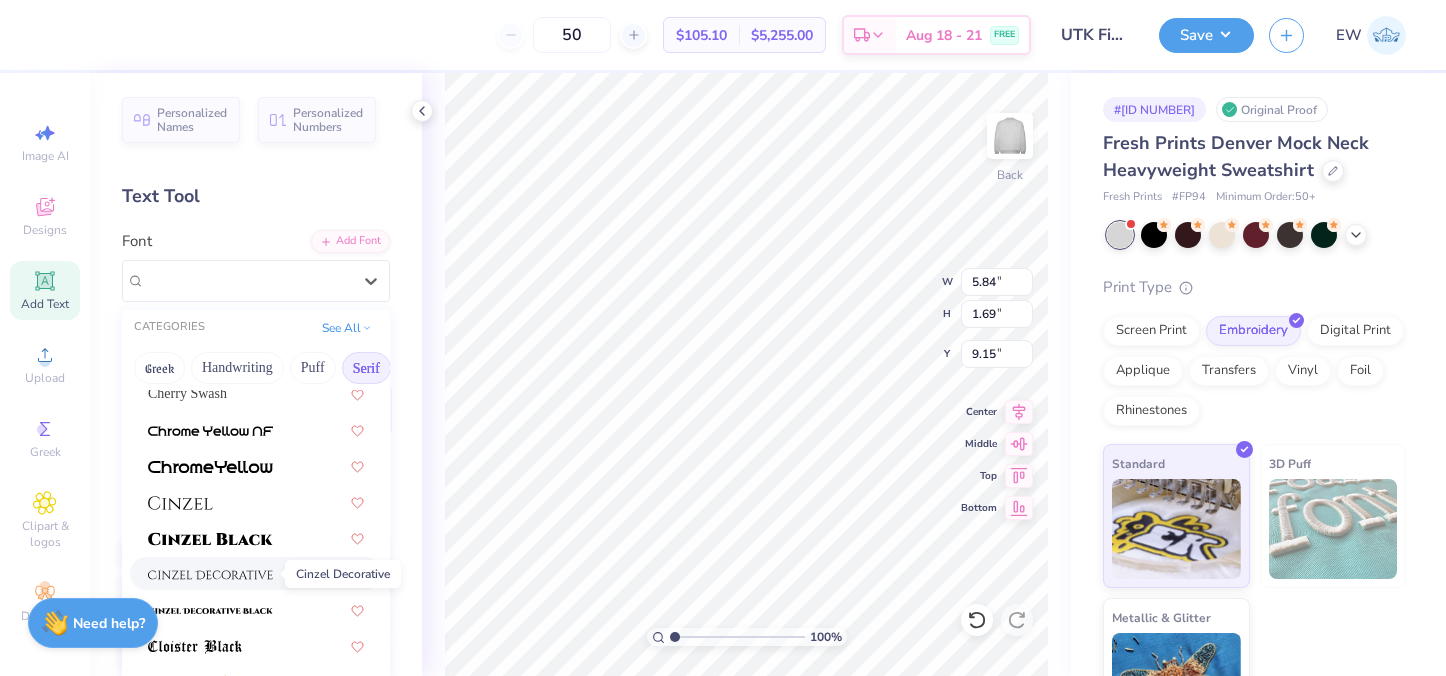 scroll, scrollTop: 302, scrollLeft: 0, axis: vertical 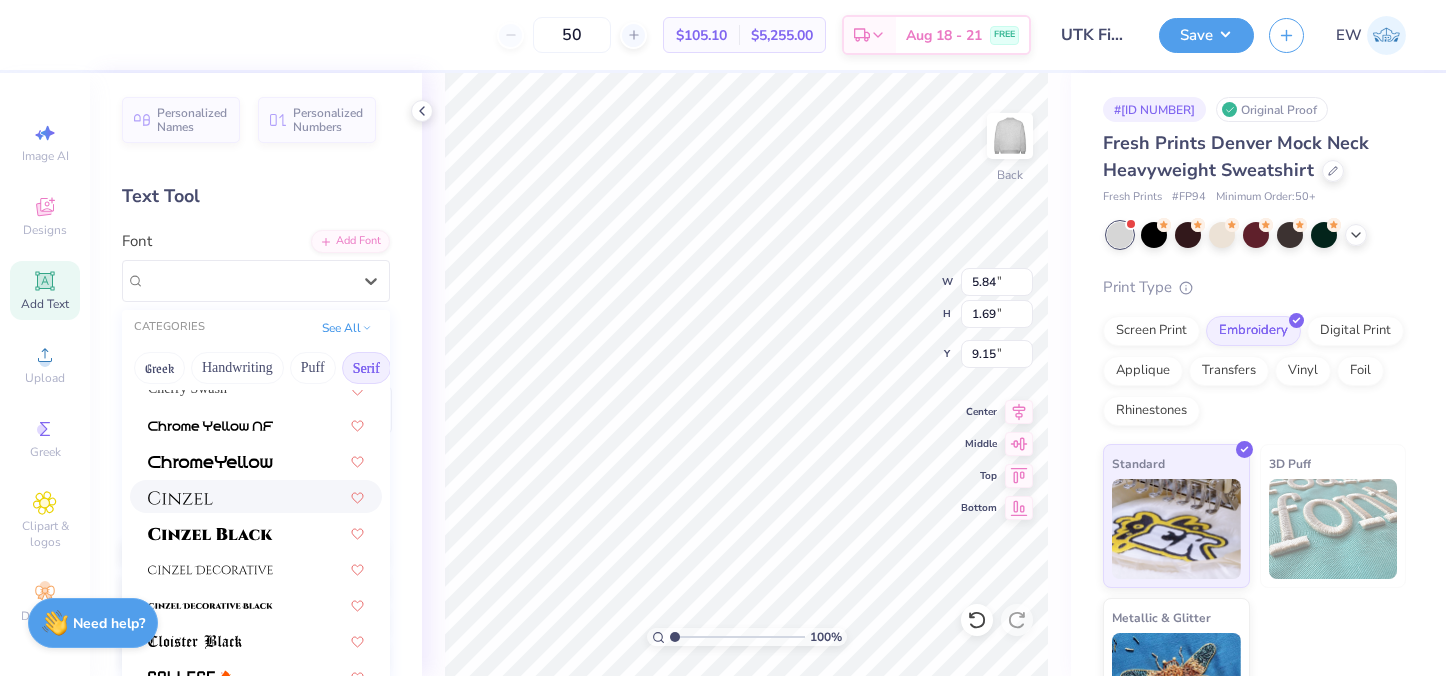 click at bounding box center [180, 498] 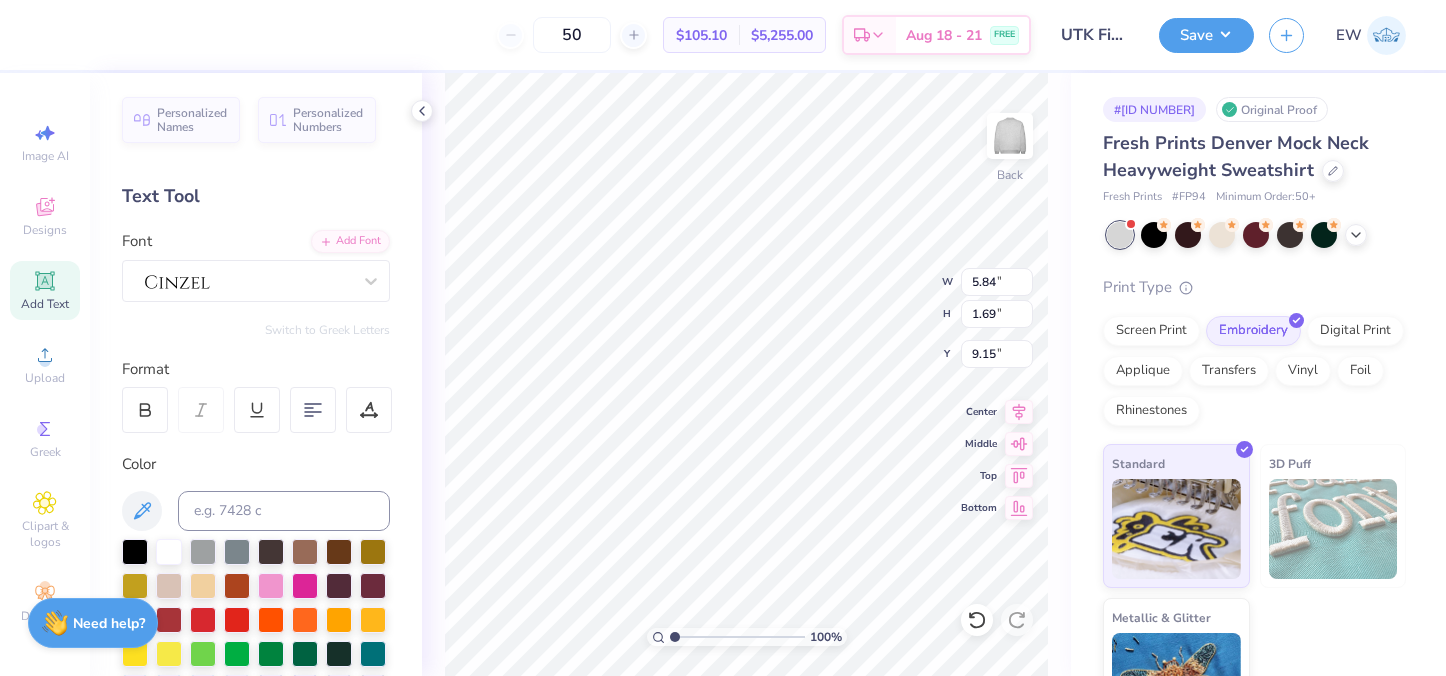 type on "5.88" 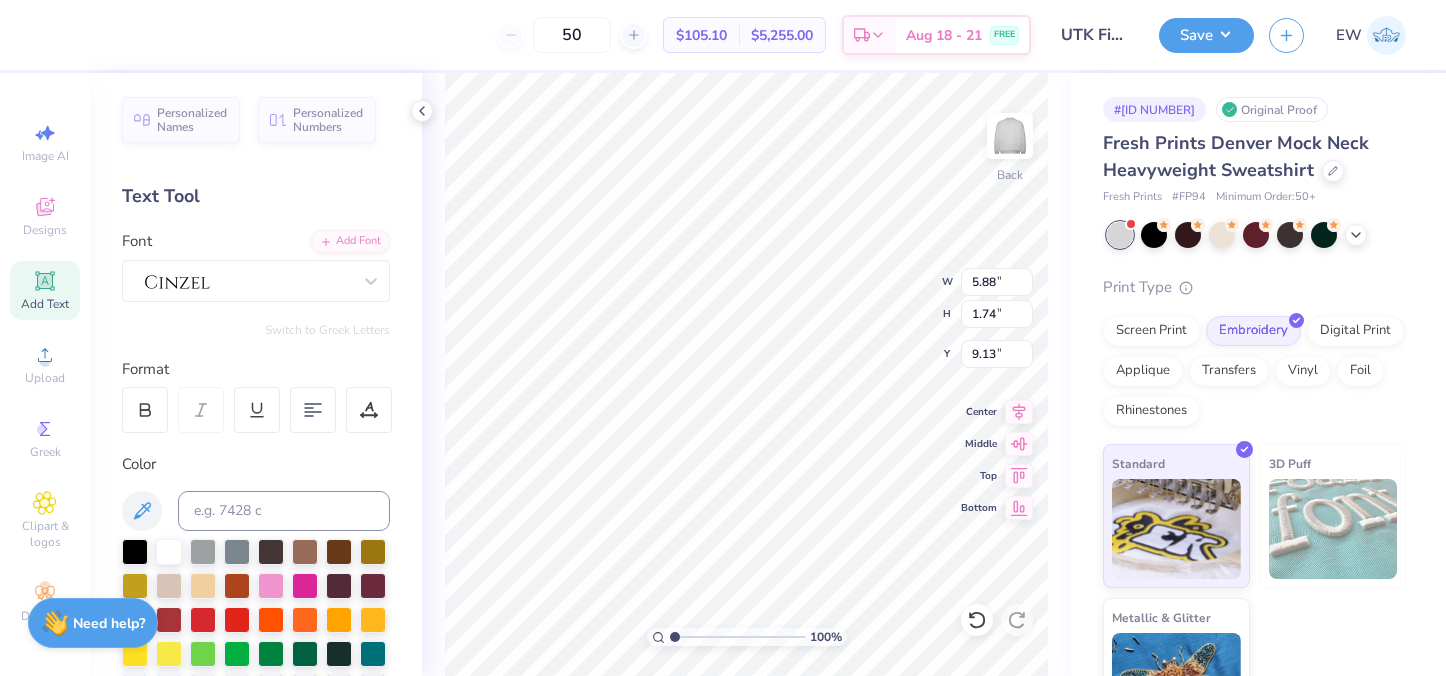 type on "T" 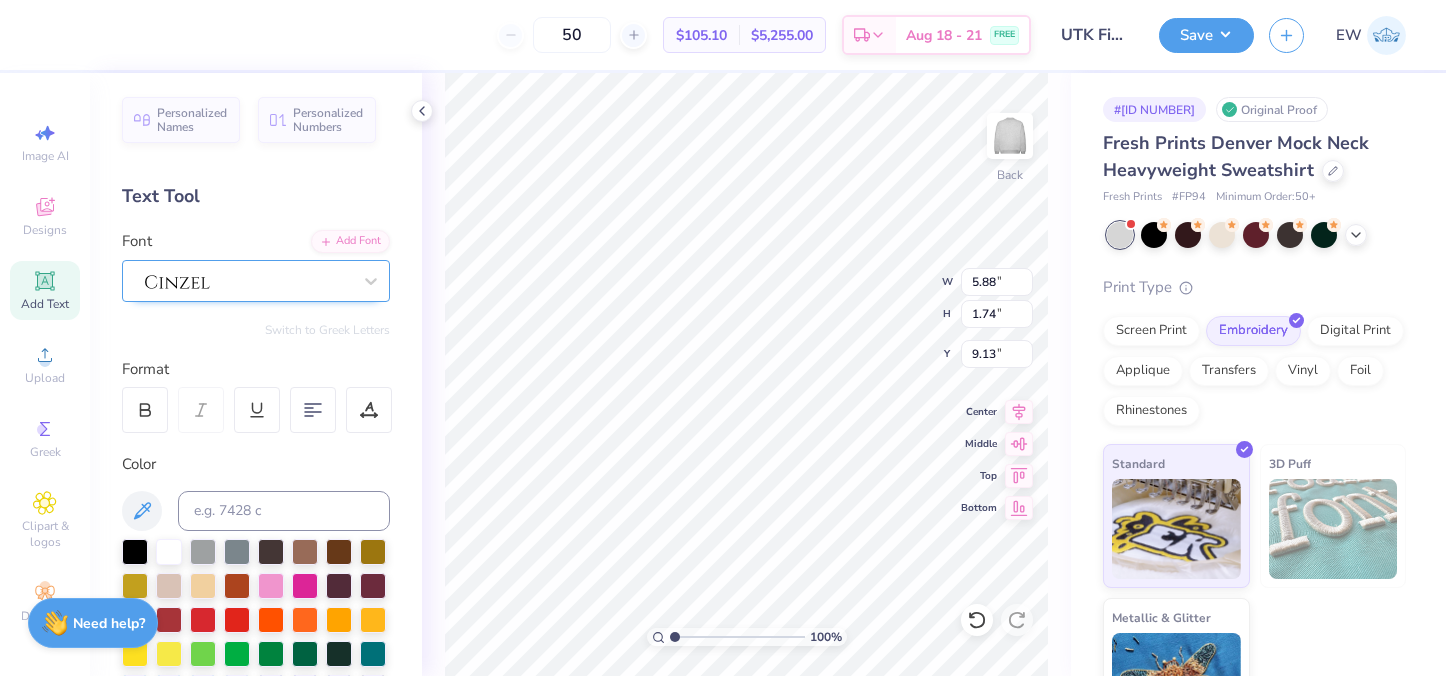 type on "Field Hockey" 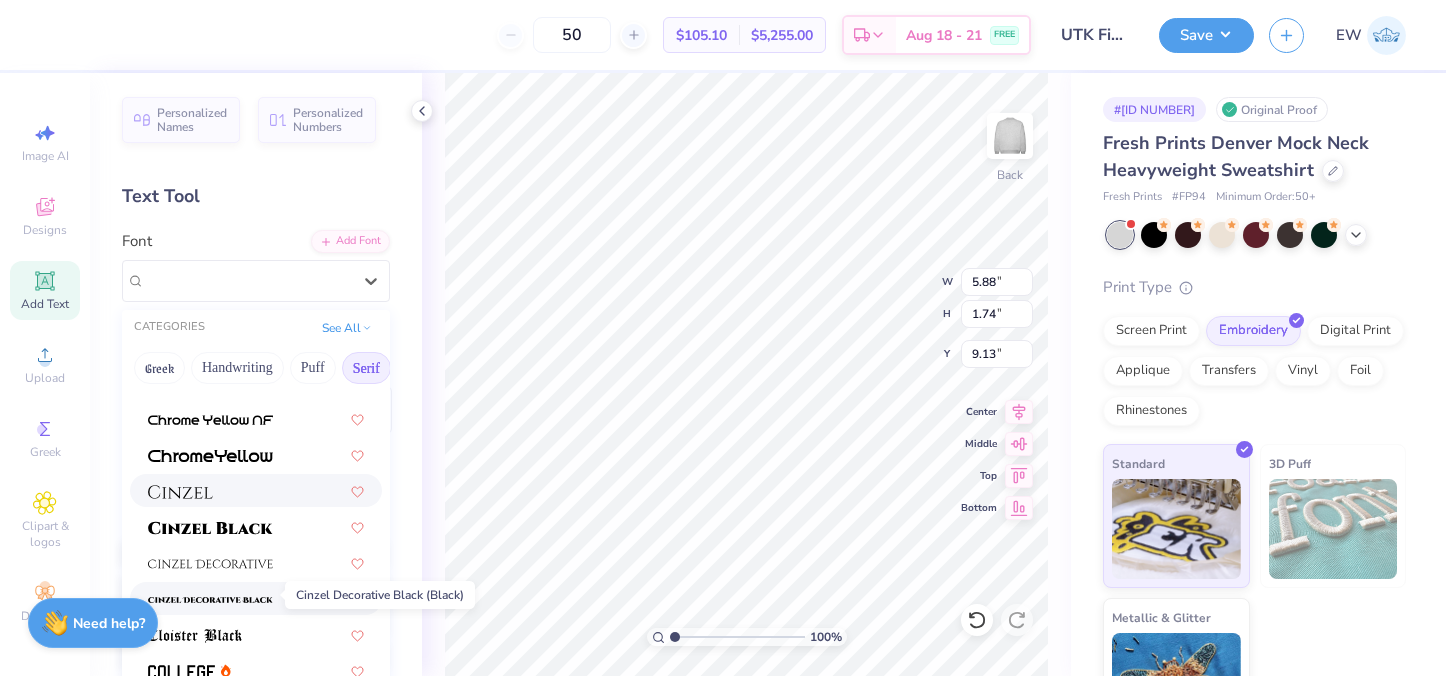 scroll, scrollTop: 312, scrollLeft: 0, axis: vertical 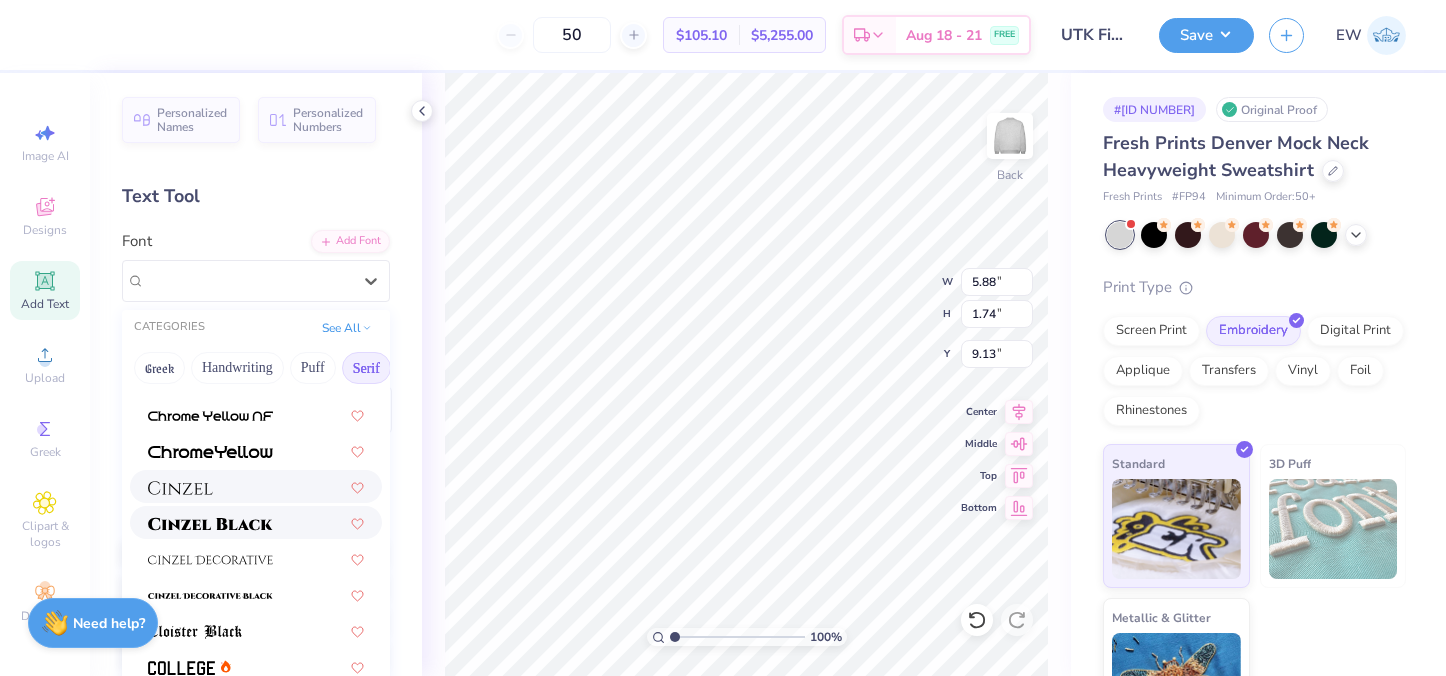 click at bounding box center [210, 524] 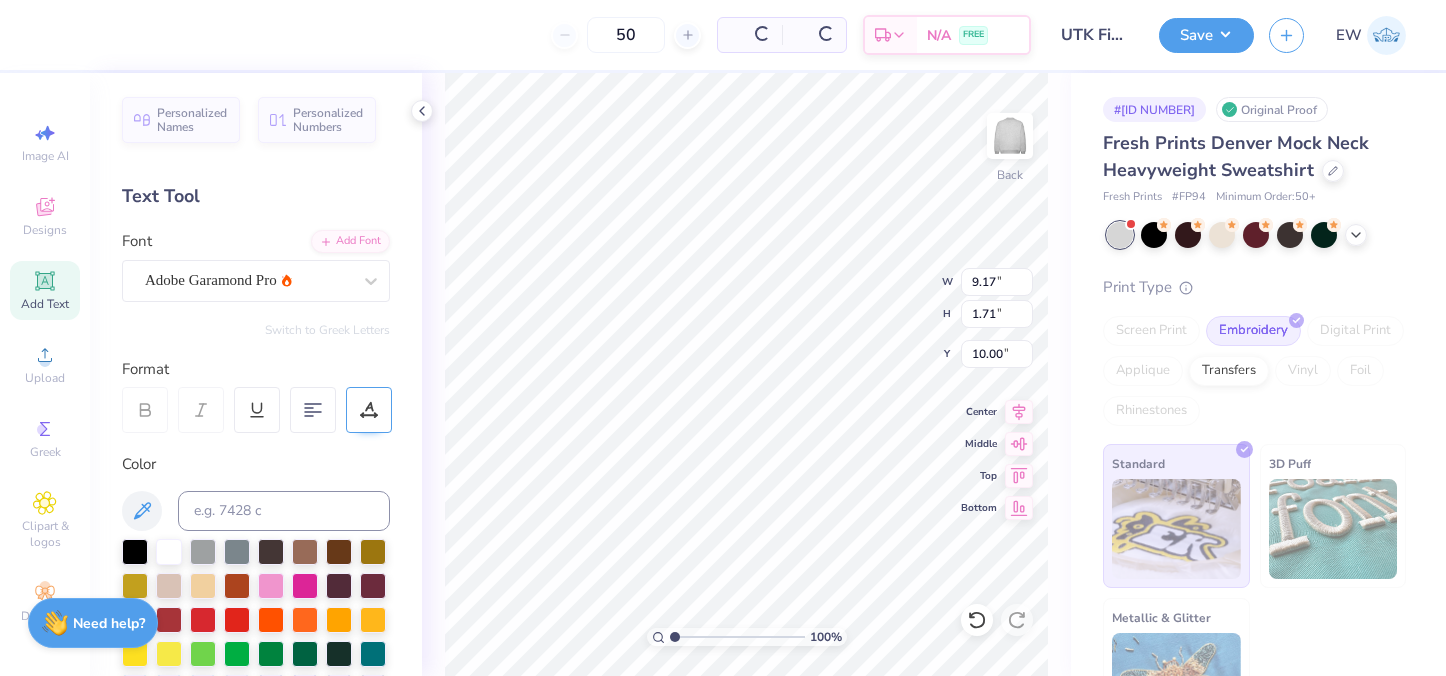 type on "9.17" 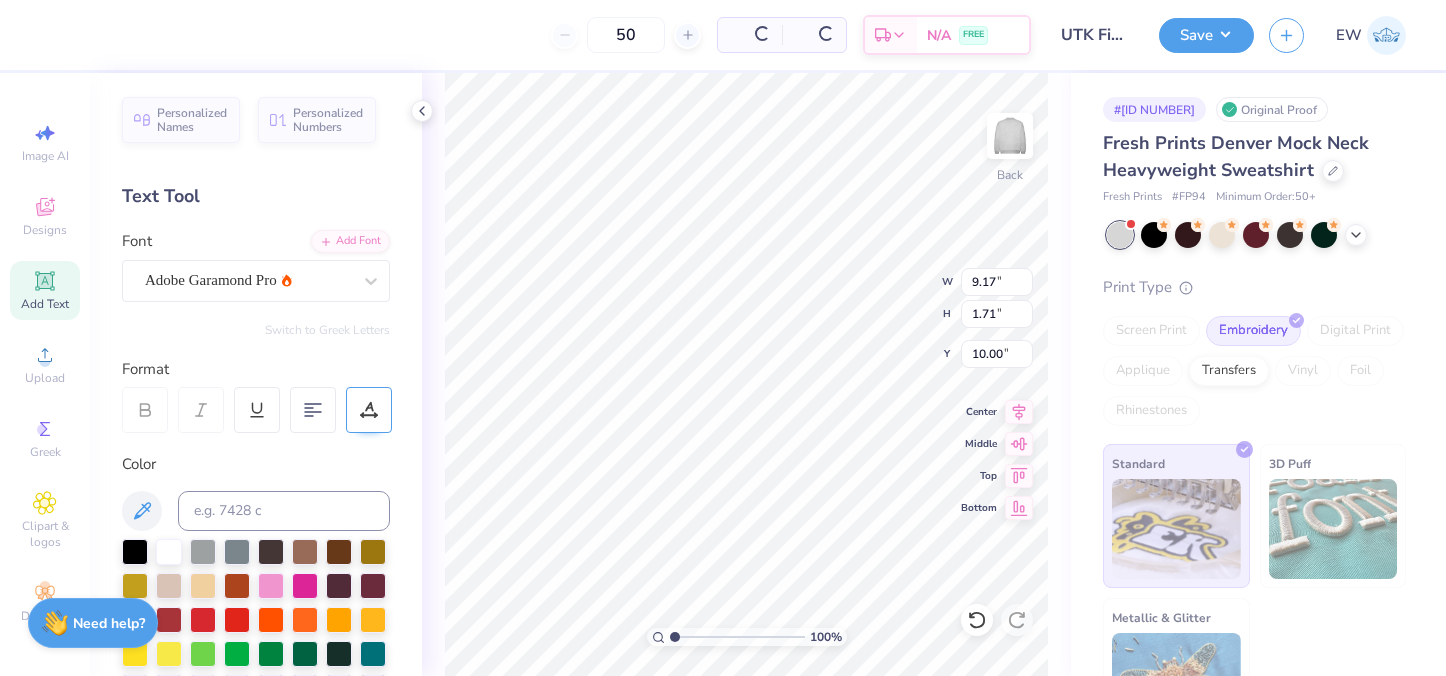 type on "1.71" 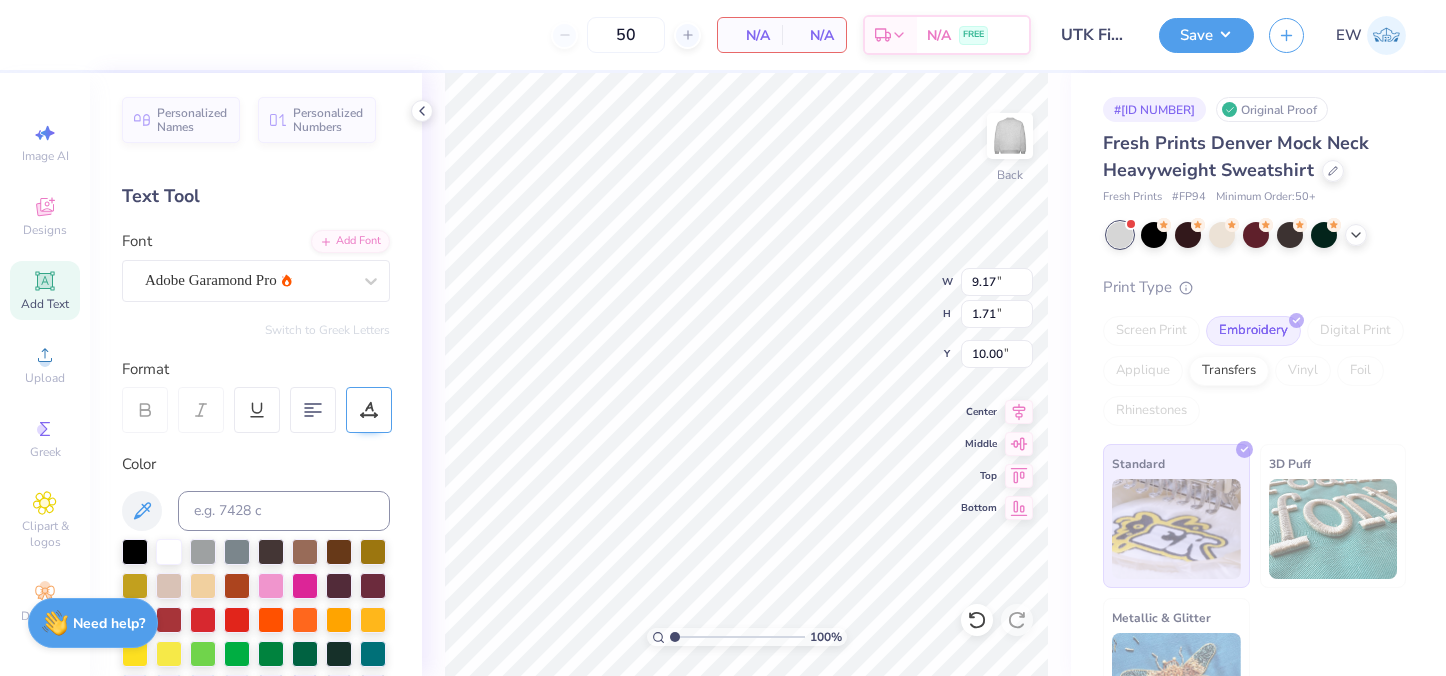 scroll, scrollTop: 0, scrollLeft: 3, axis: horizontal 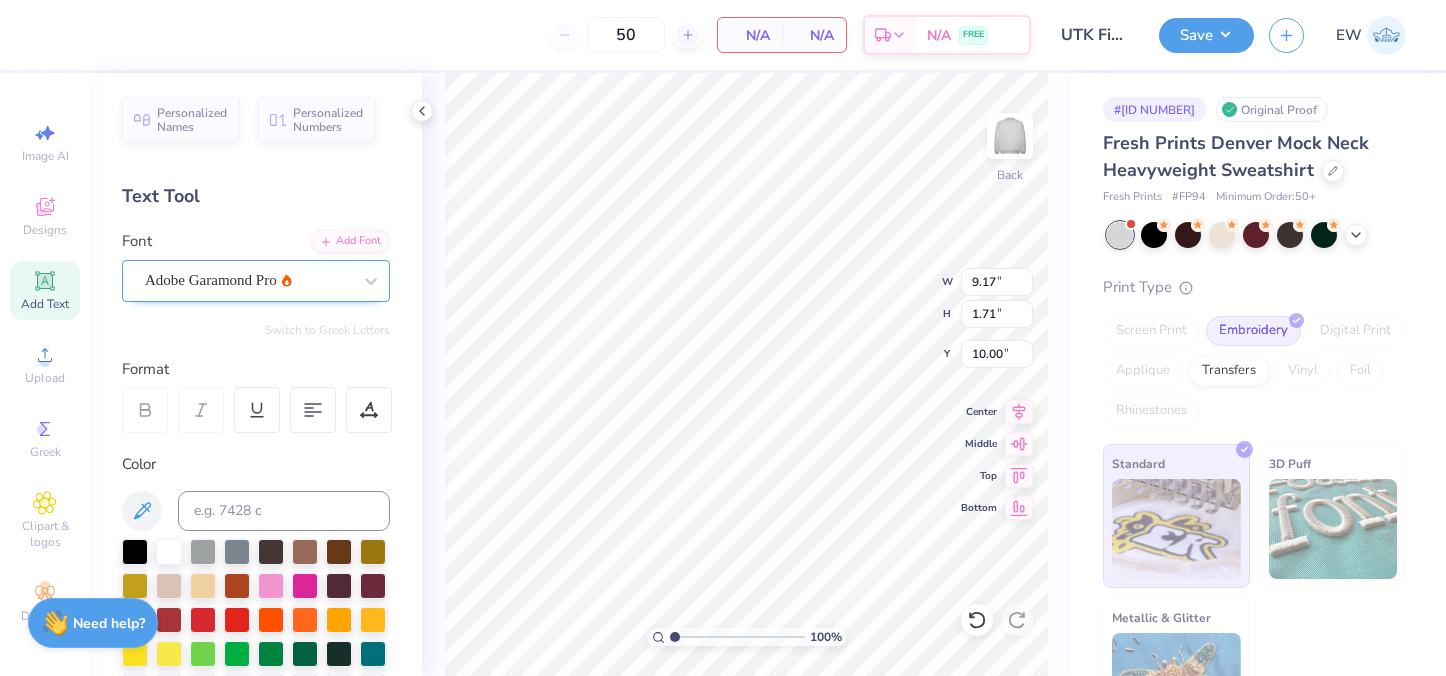 click on "Adobe Garamond Pro" at bounding box center [248, 280] 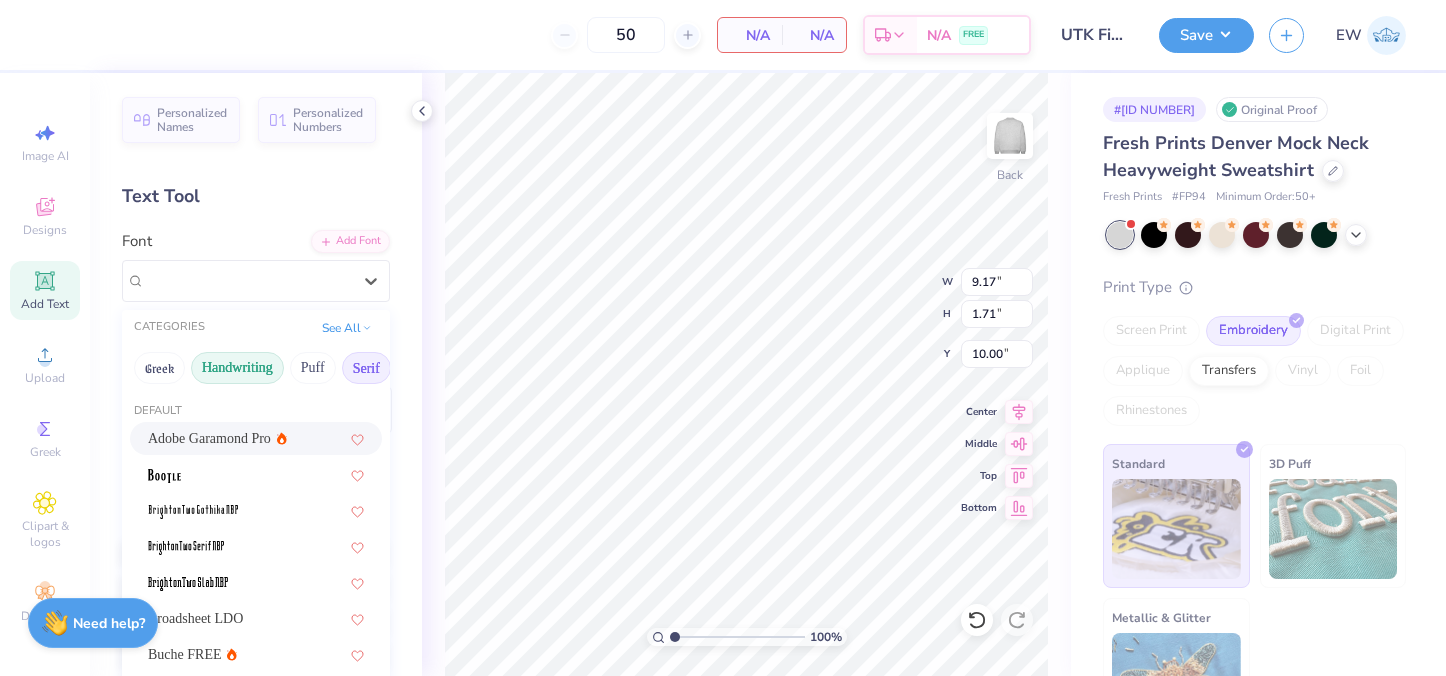 click on "Handwriting" at bounding box center (237, 368) 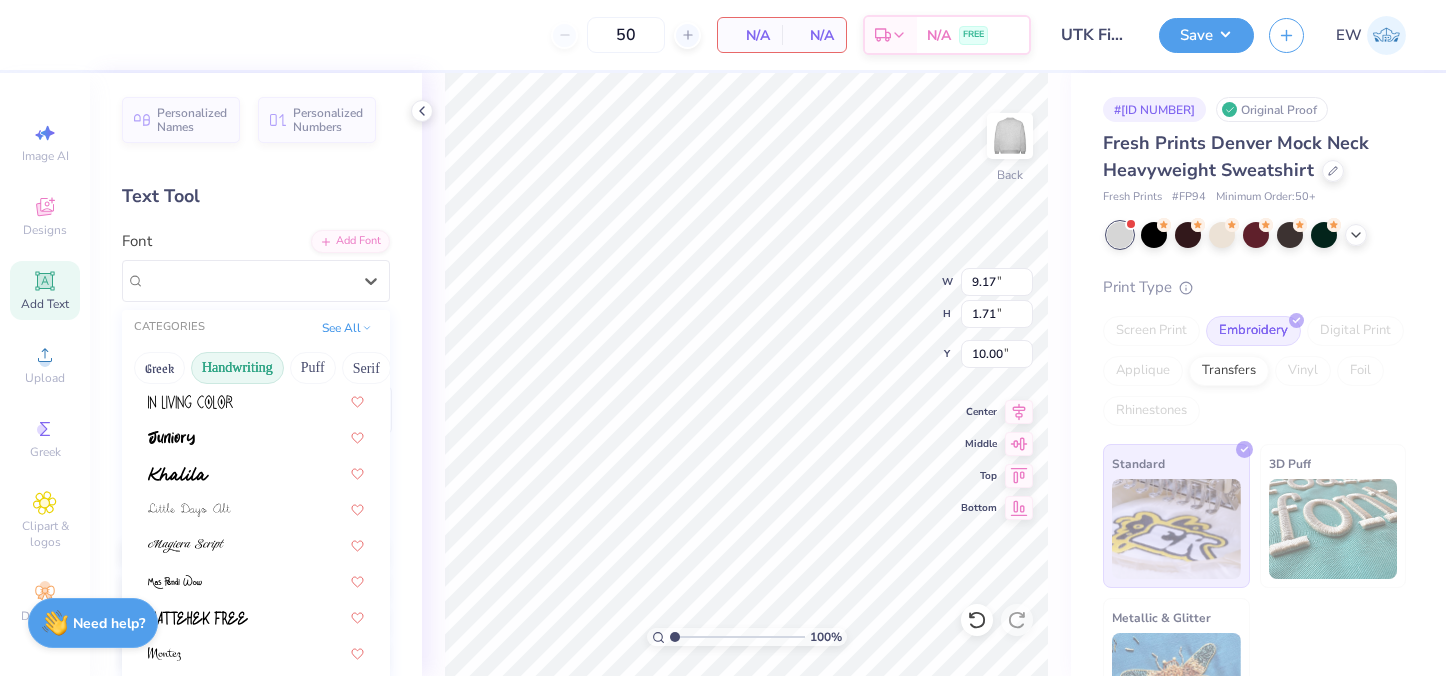 scroll, scrollTop: 363, scrollLeft: 0, axis: vertical 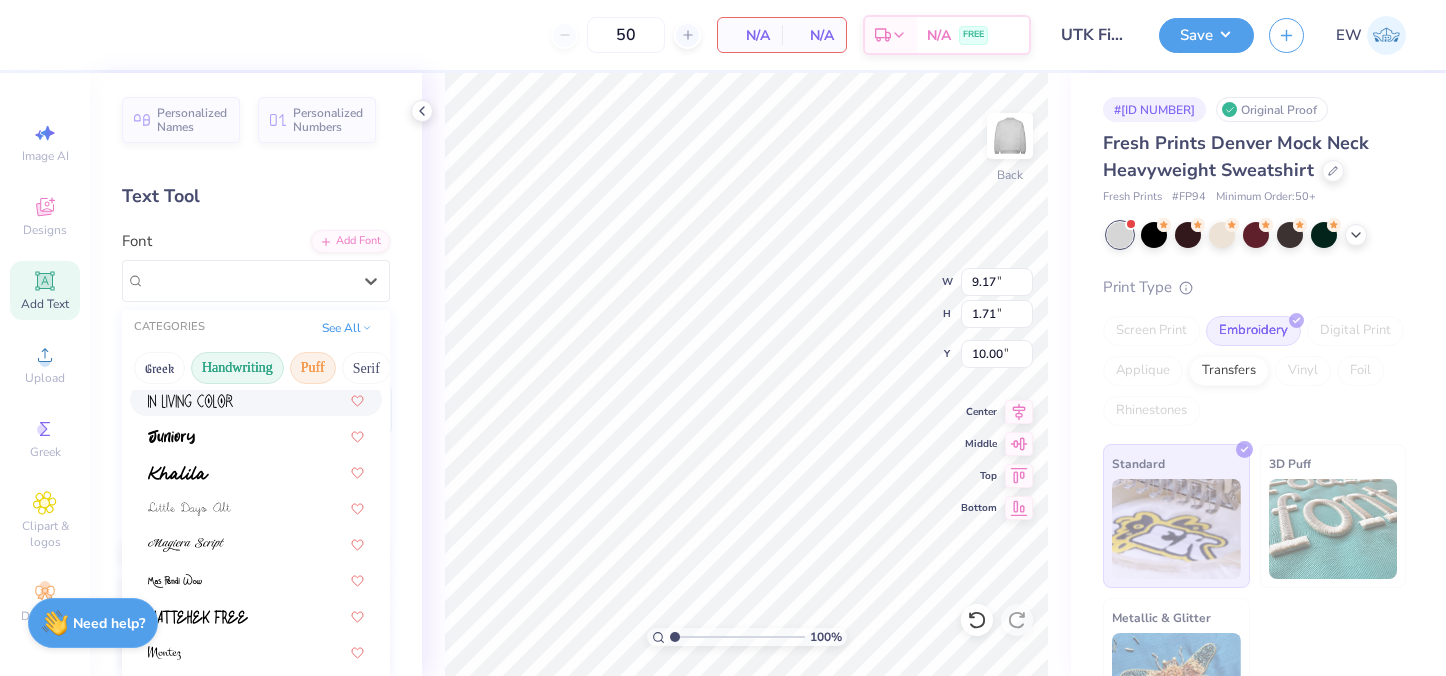 click on "Puff" at bounding box center [313, 368] 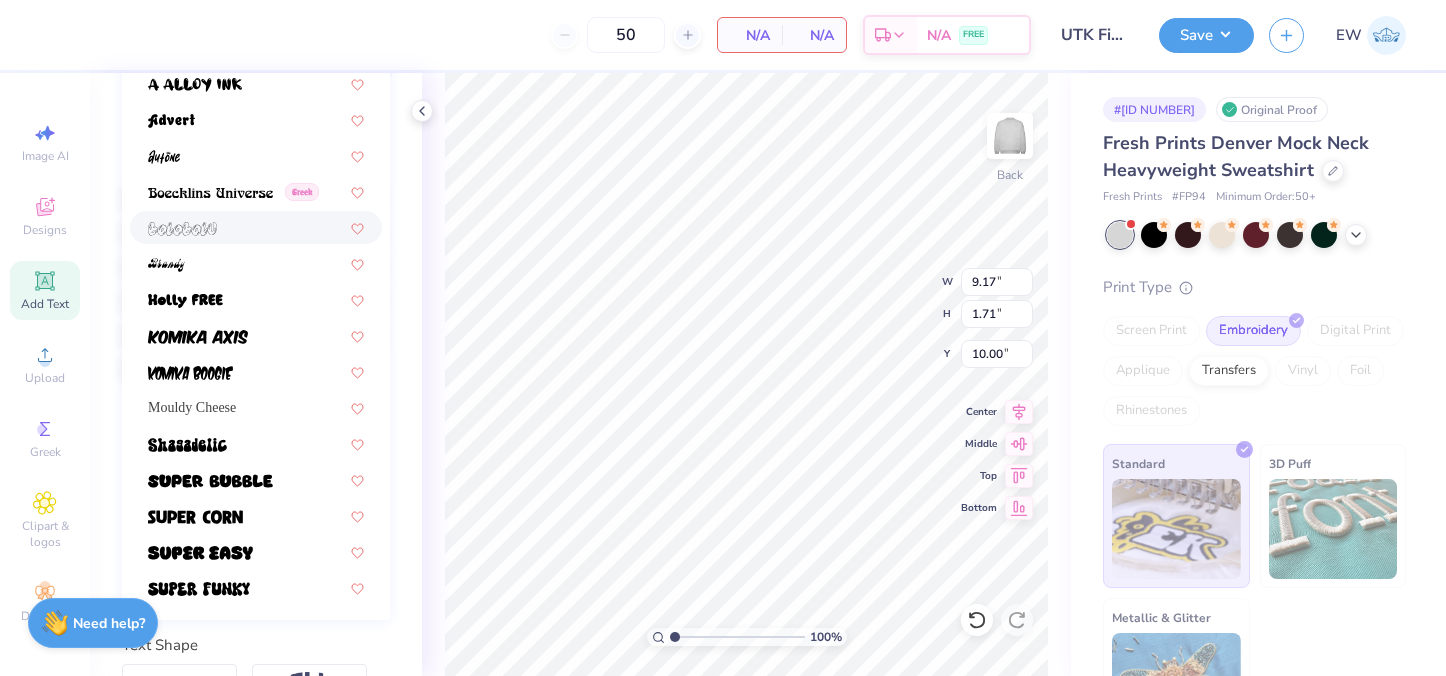 scroll, scrollTop: 357, scrollLeft: 0, axis: vertical 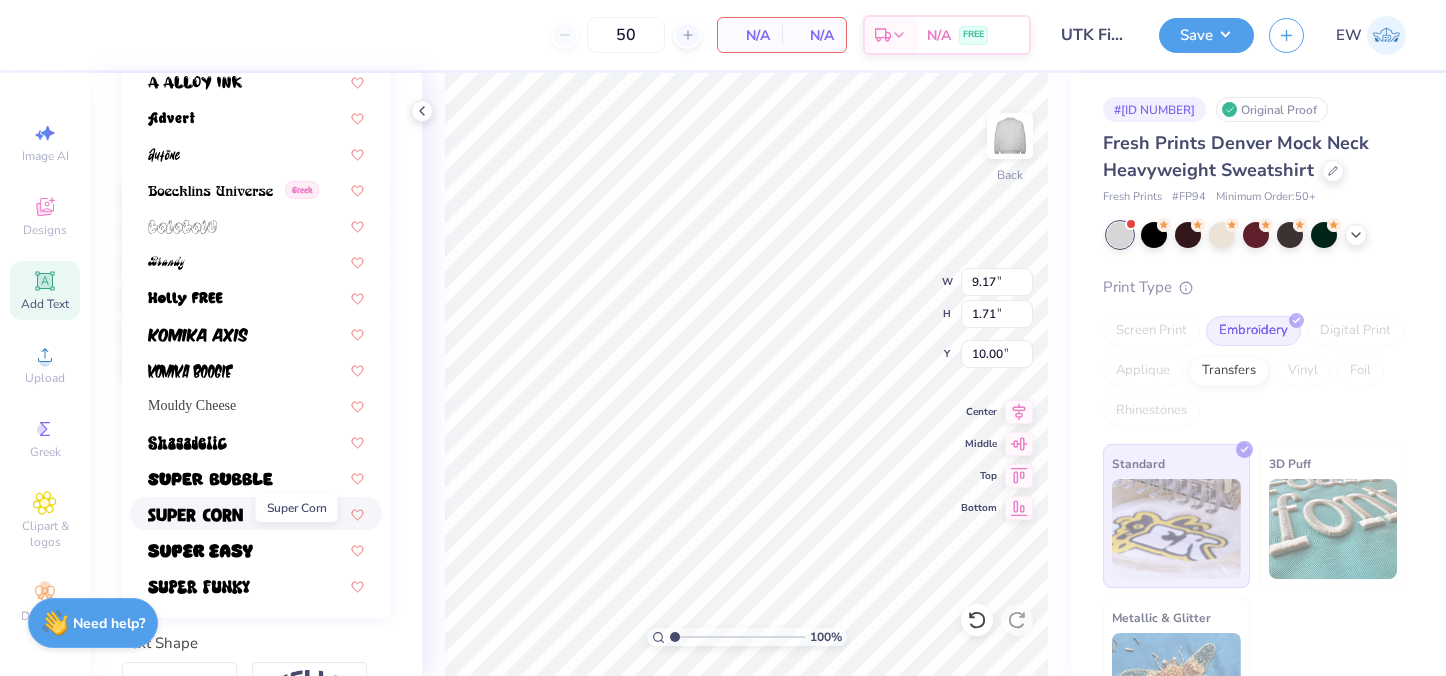 click at bounding box center (195, 515) 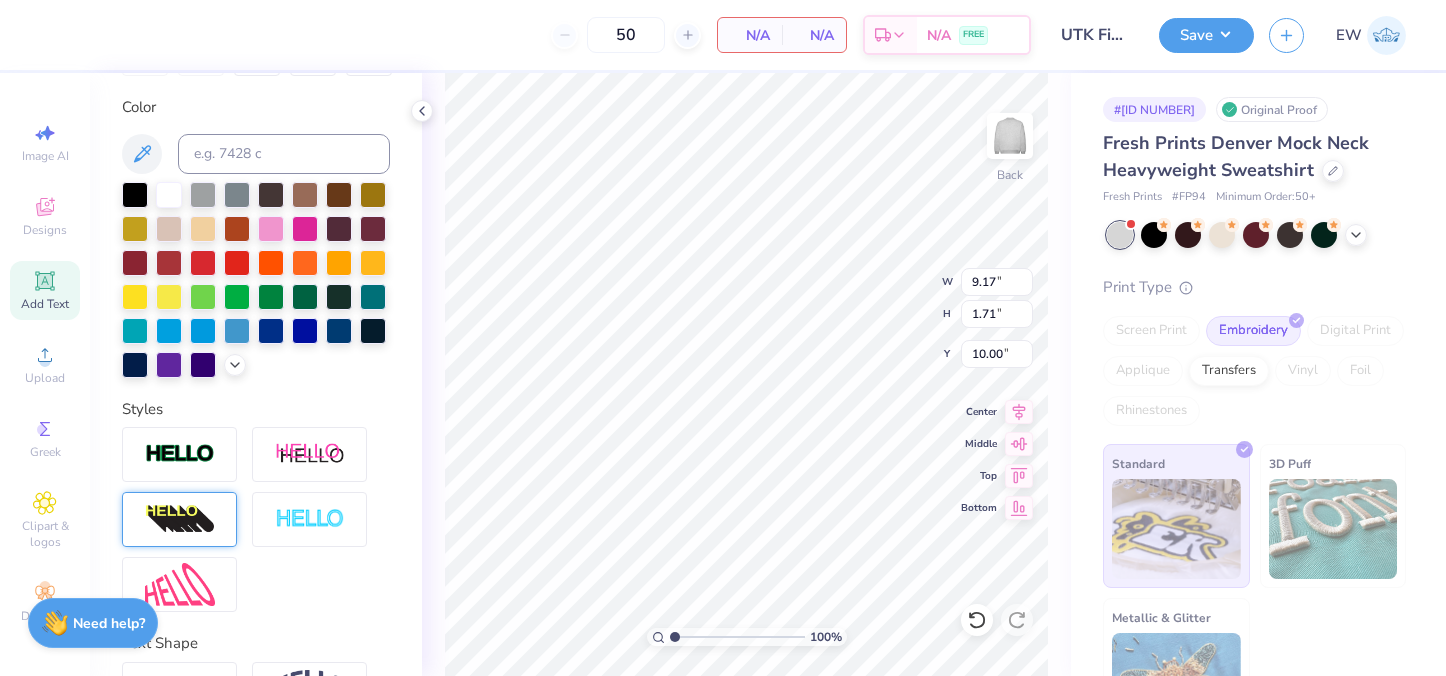 type on "9.86" 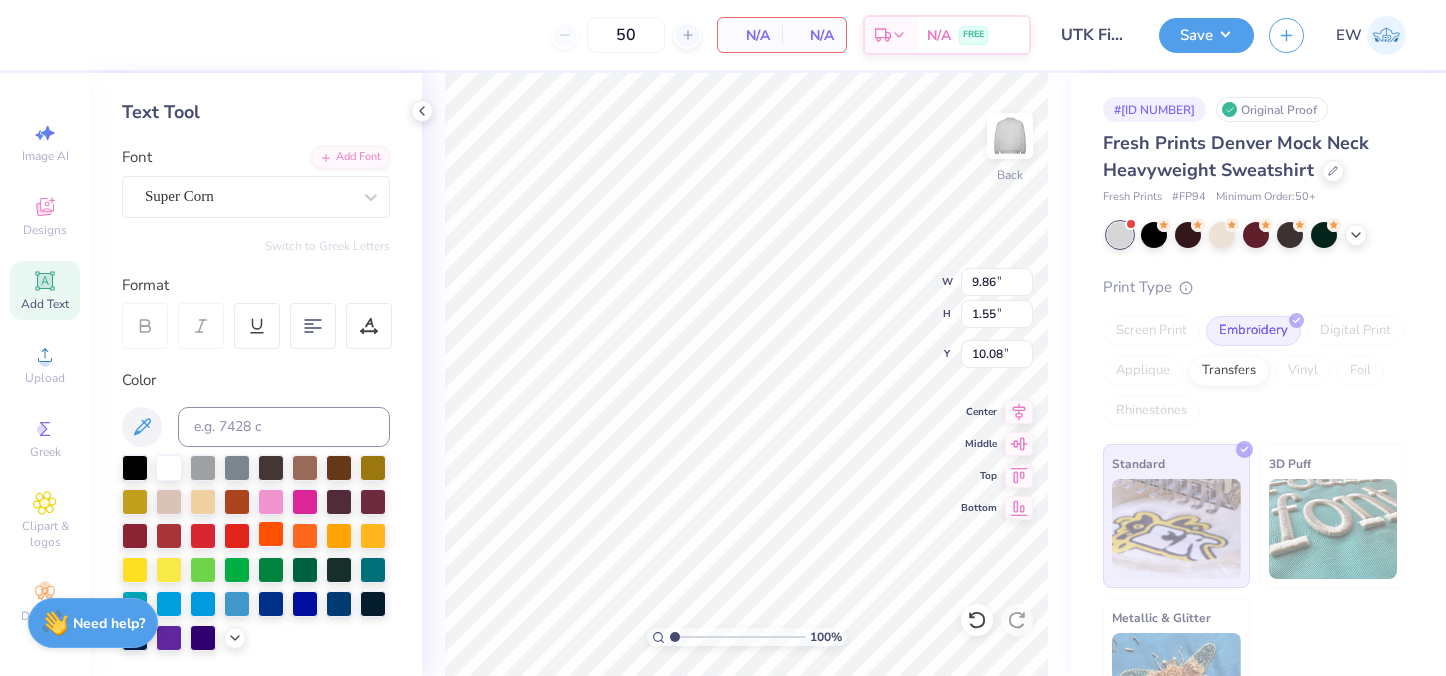 scroll, scrollTop: 0, scrollLeft: 0, axis: both 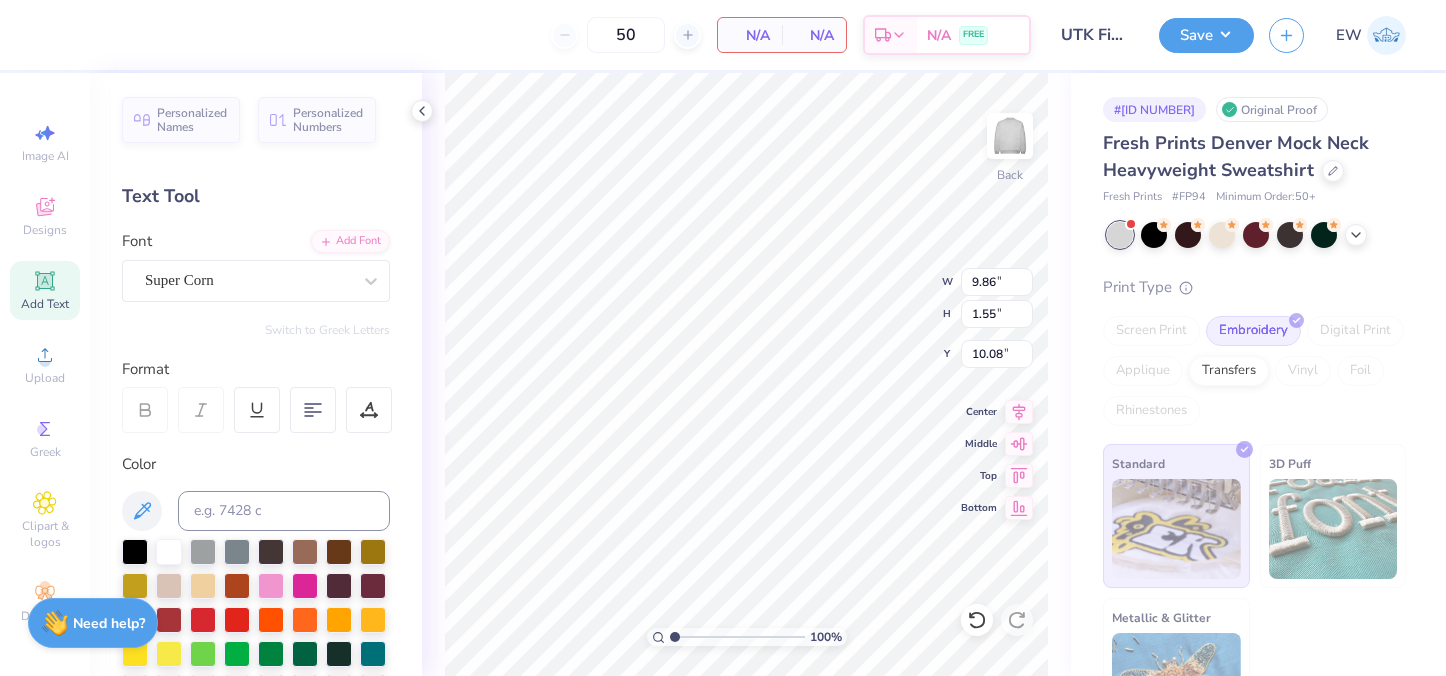 type on "16.27" 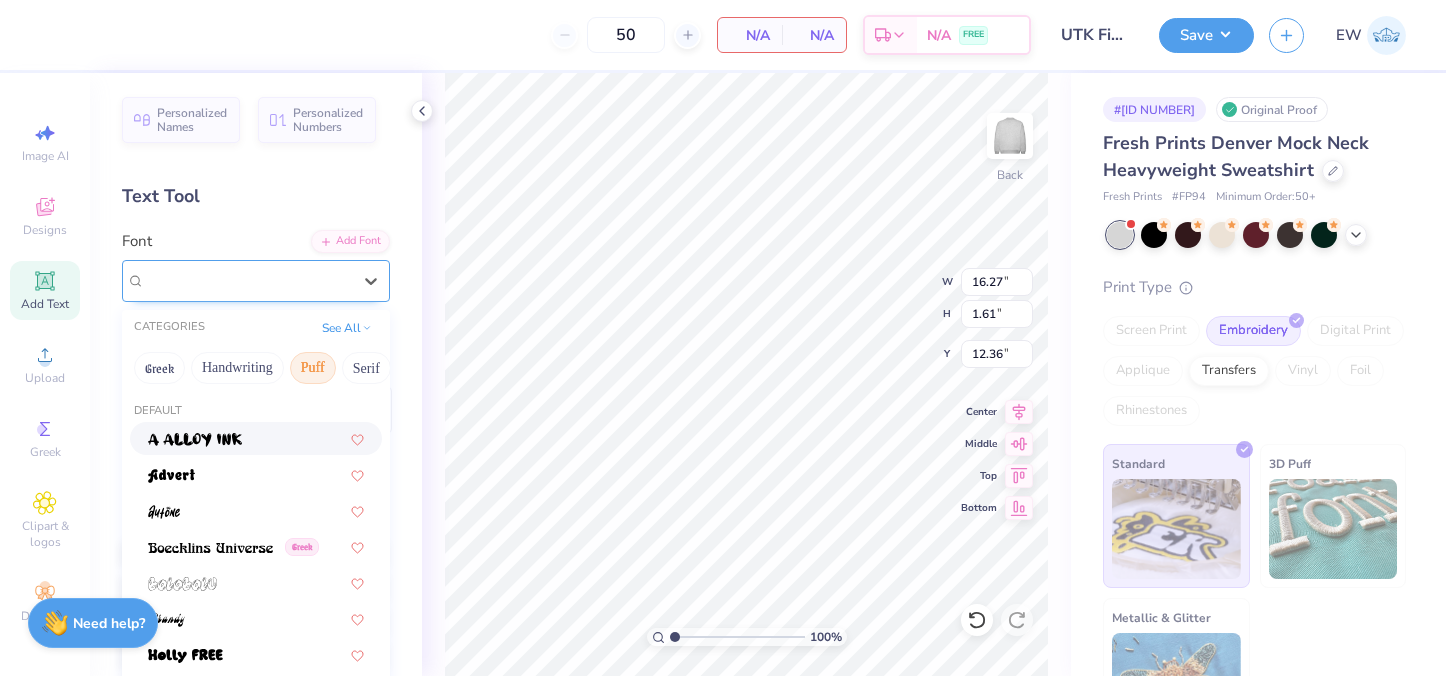 click on "Cinzel" at bounding box center [248, 280] 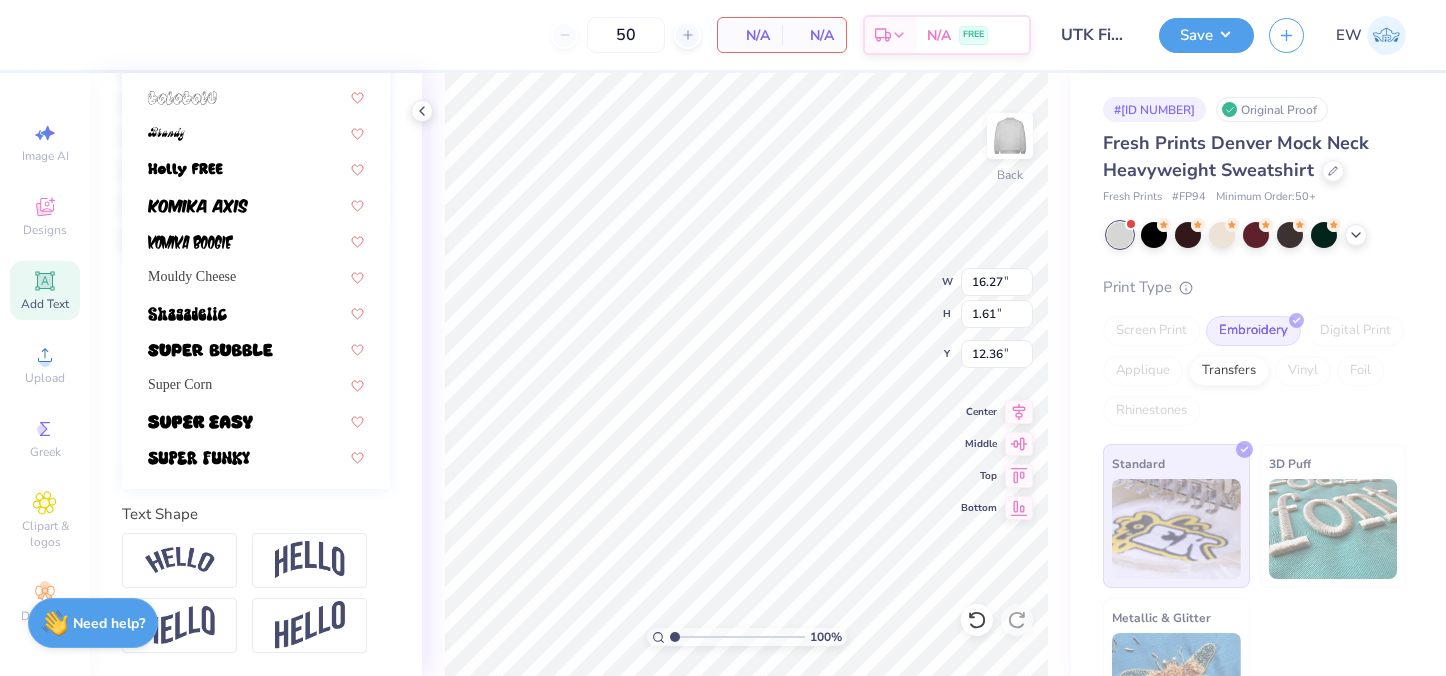 scroll, scrollTop: 455, scrollLeft: 0, axis: vertical 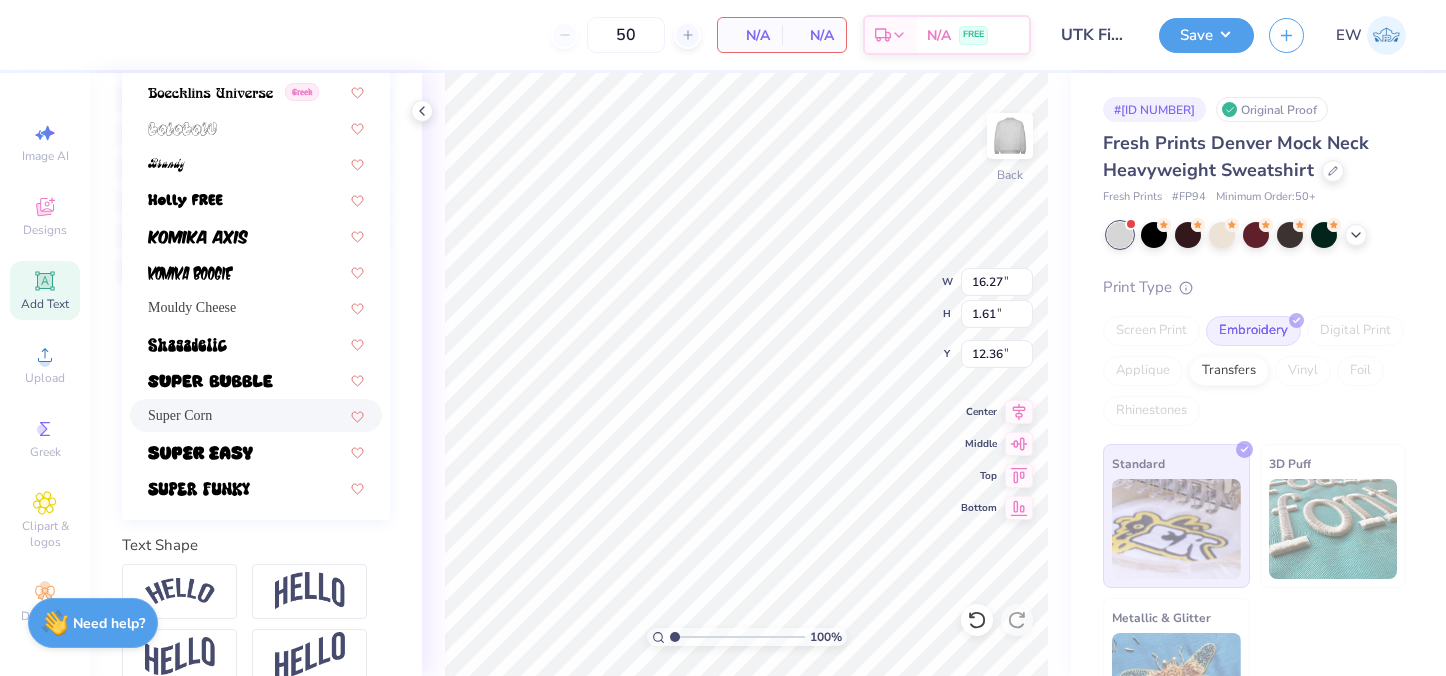 click on "Super Corn" at bounding box center [256, 415] 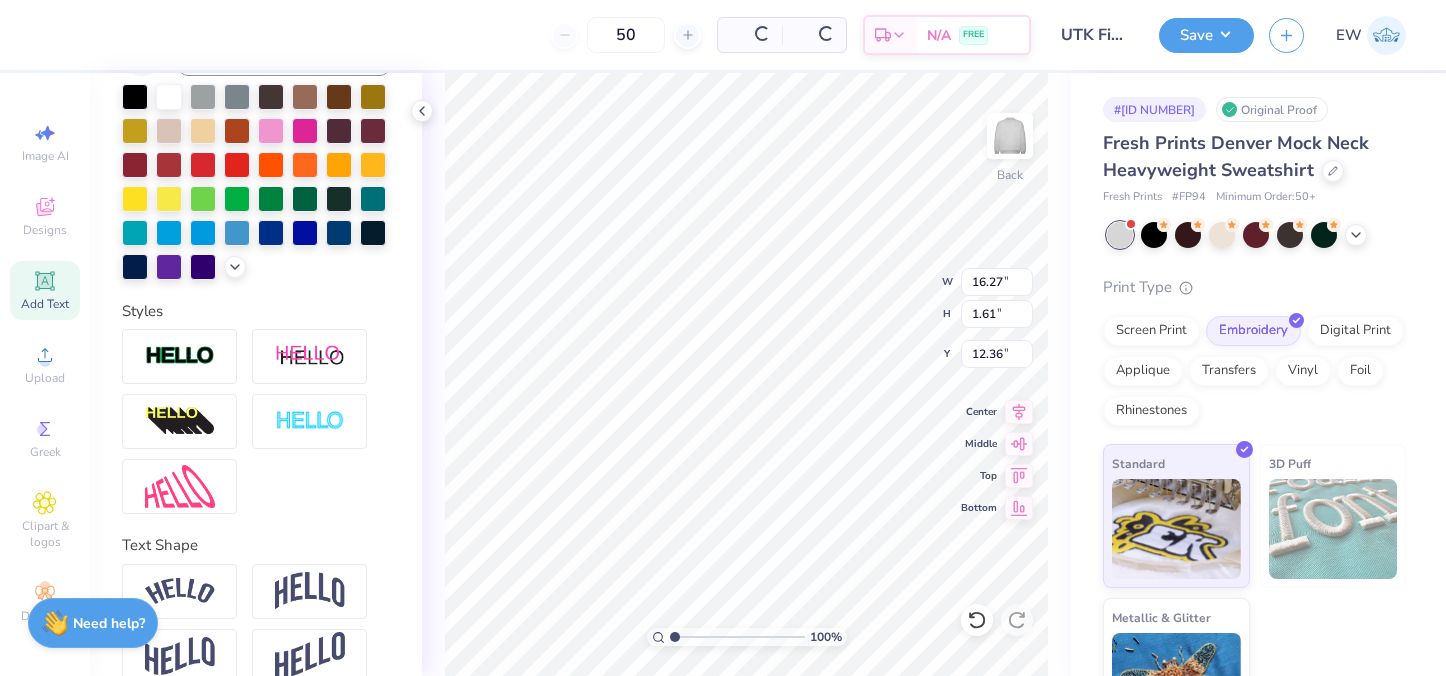 type on "11.87" 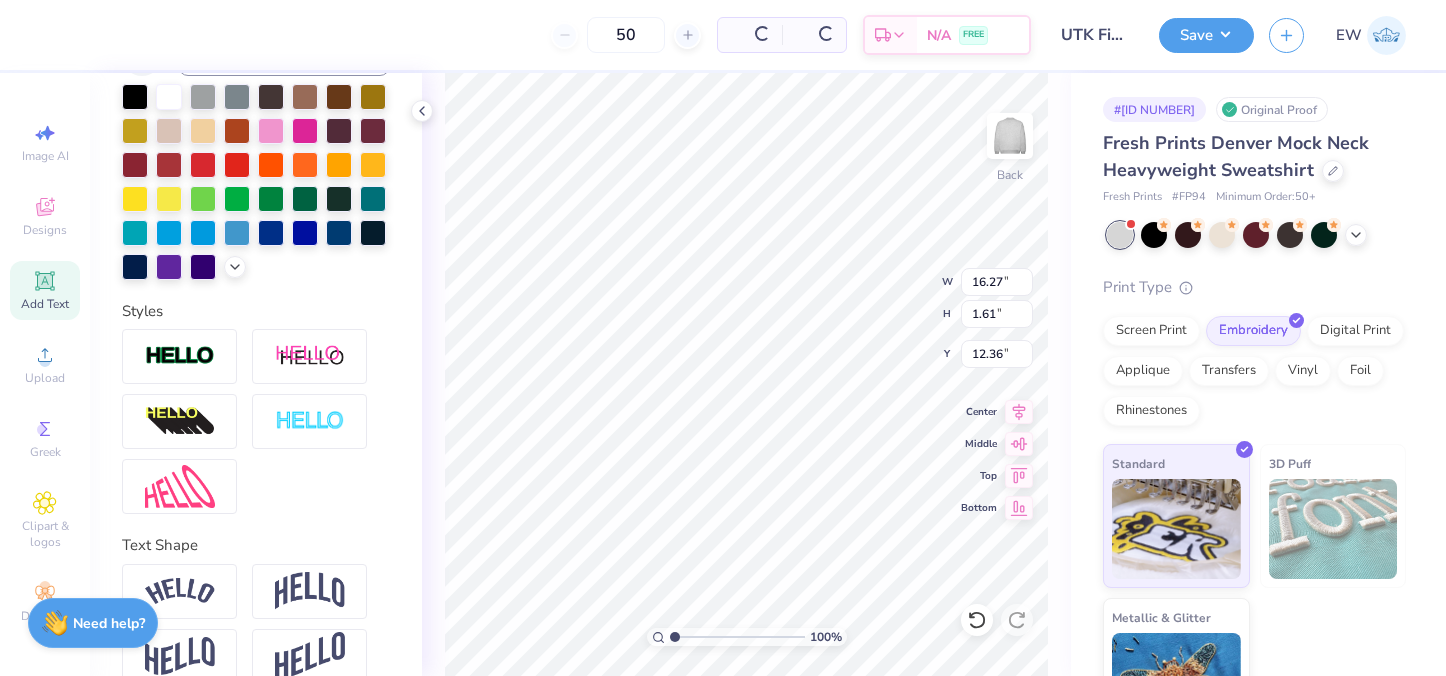 type on "1.46" 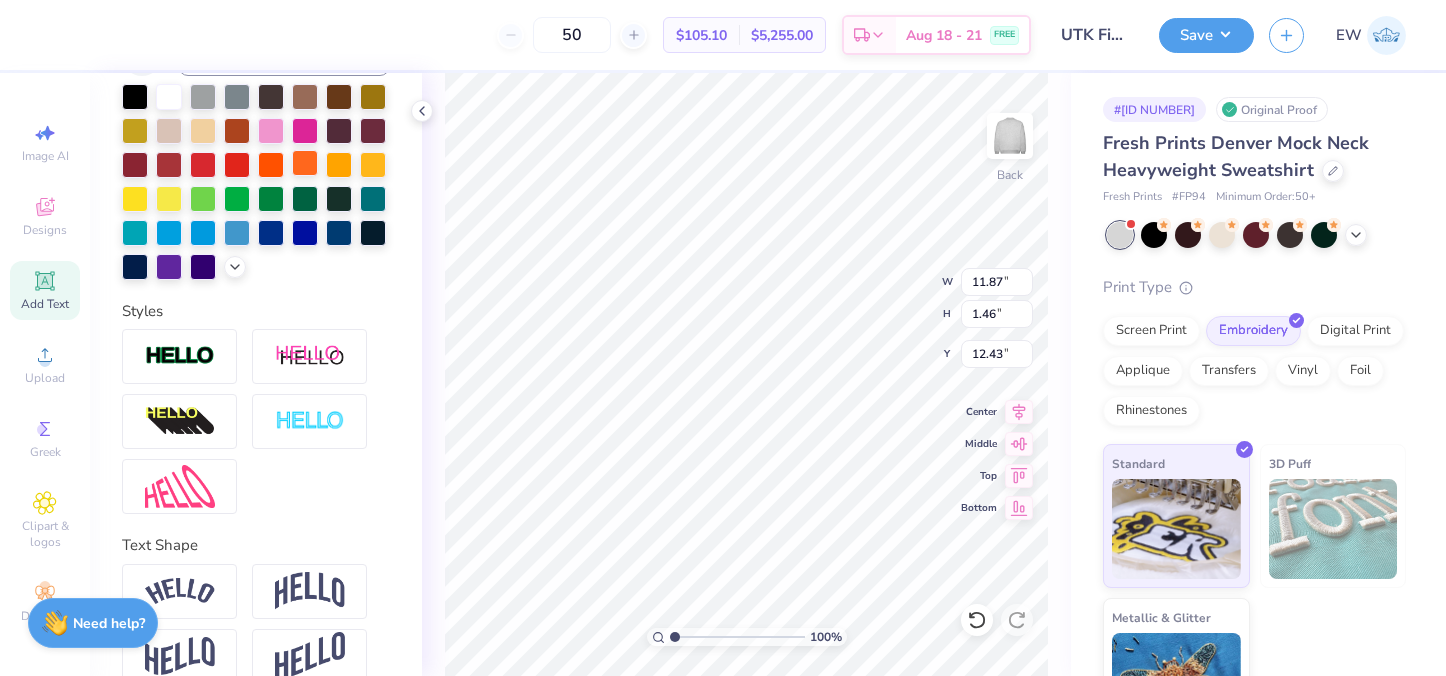 click at bounding box center [305, 163] 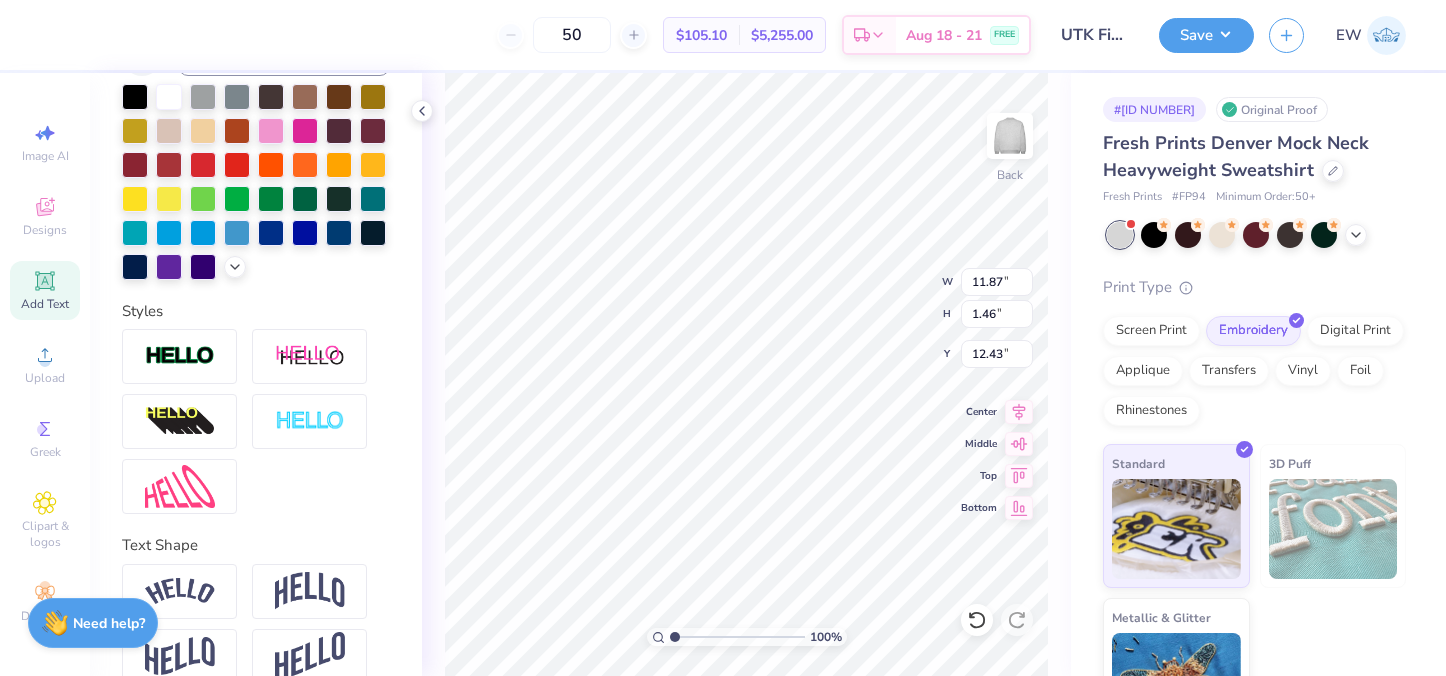 type on "12.11" 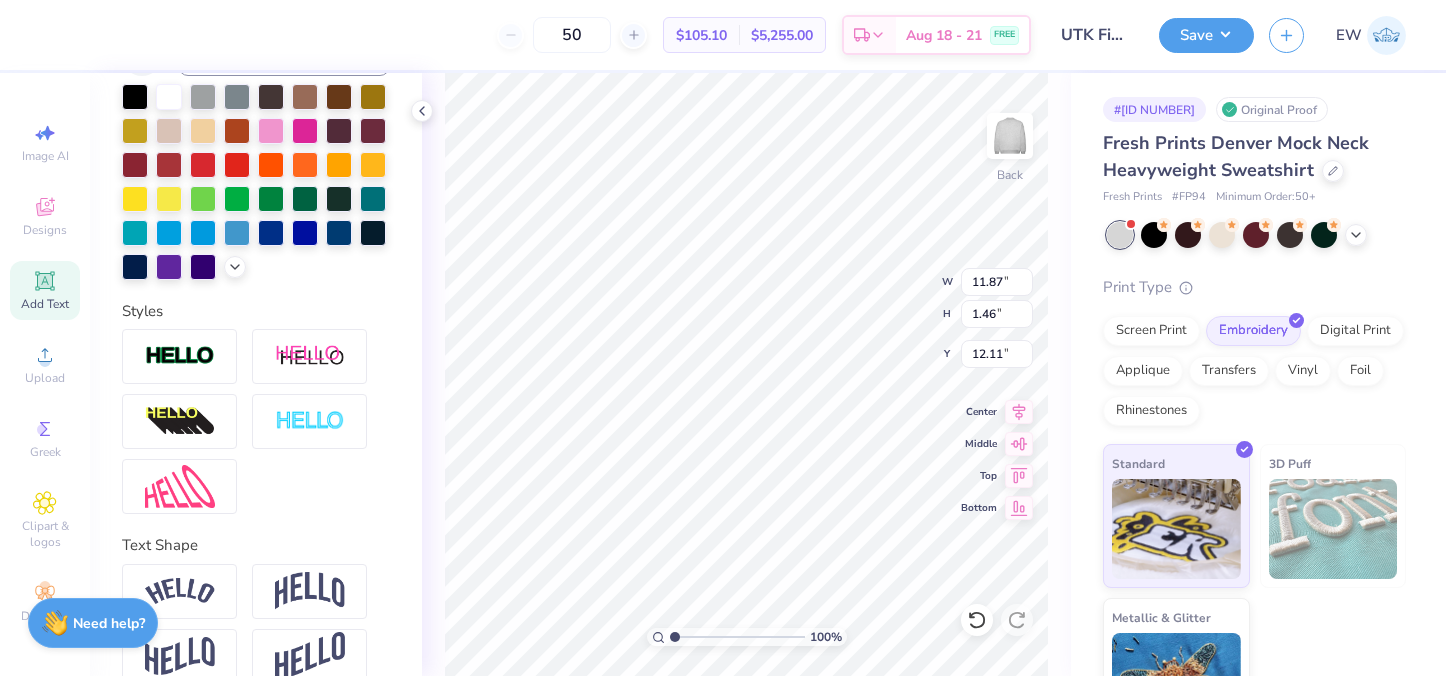 type on "12.15" 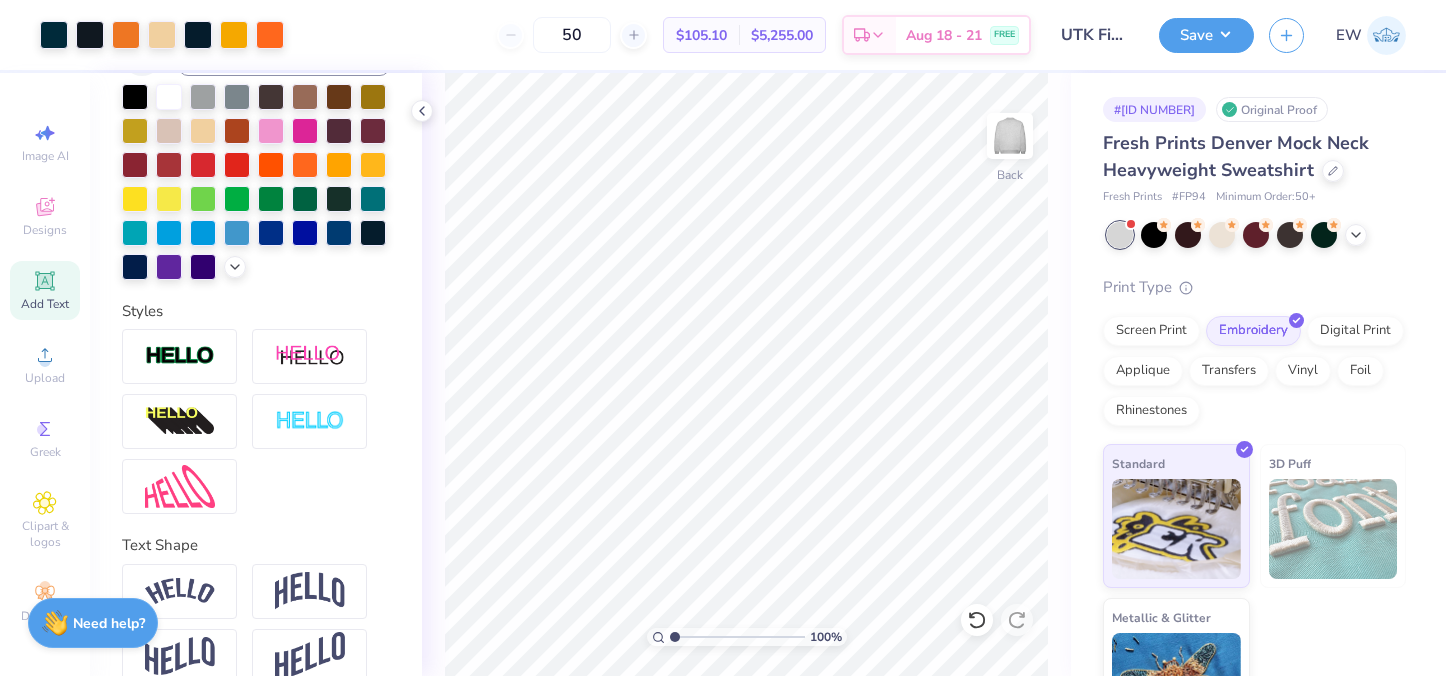 scroll, scrollTop: 0, scrollLeft: 0, axis: both 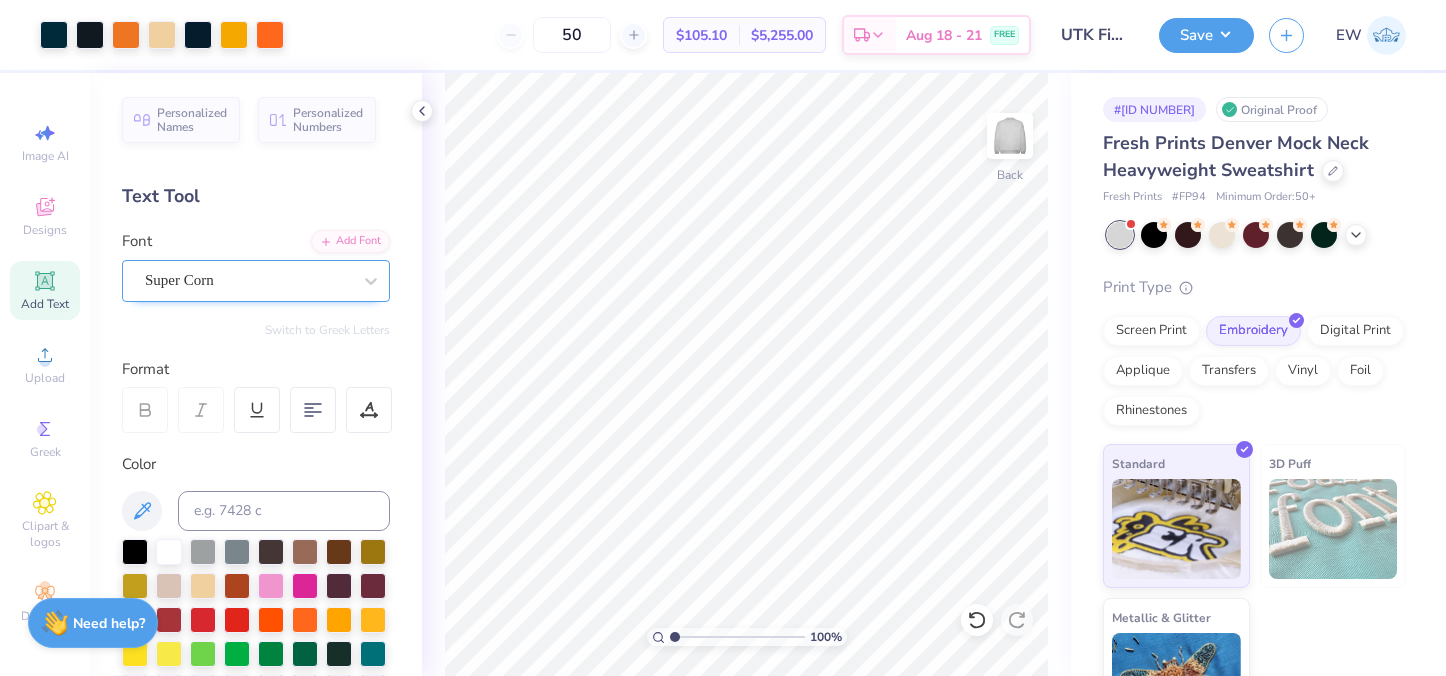 click on "Super Corn" at bounding box center [248, 280] 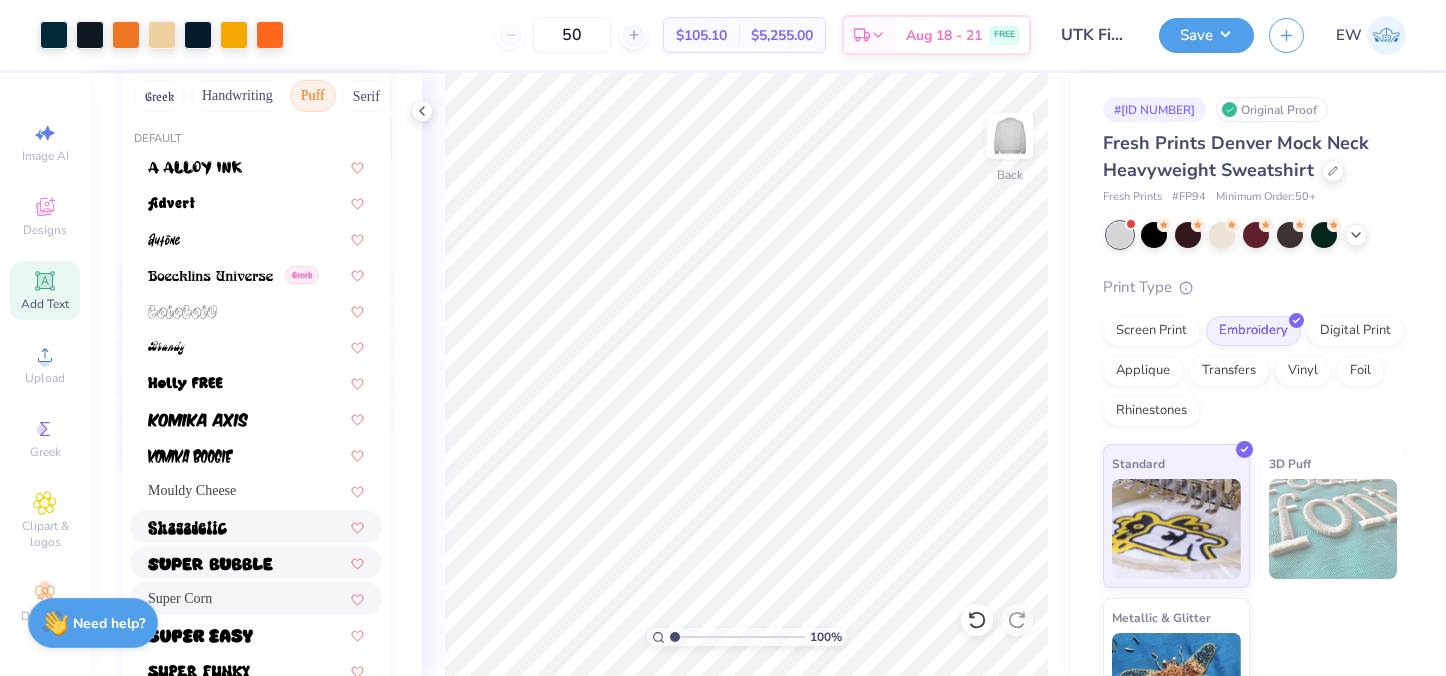 scroll, scrollTop: 158, scrollLeft: 0, axis: vertical 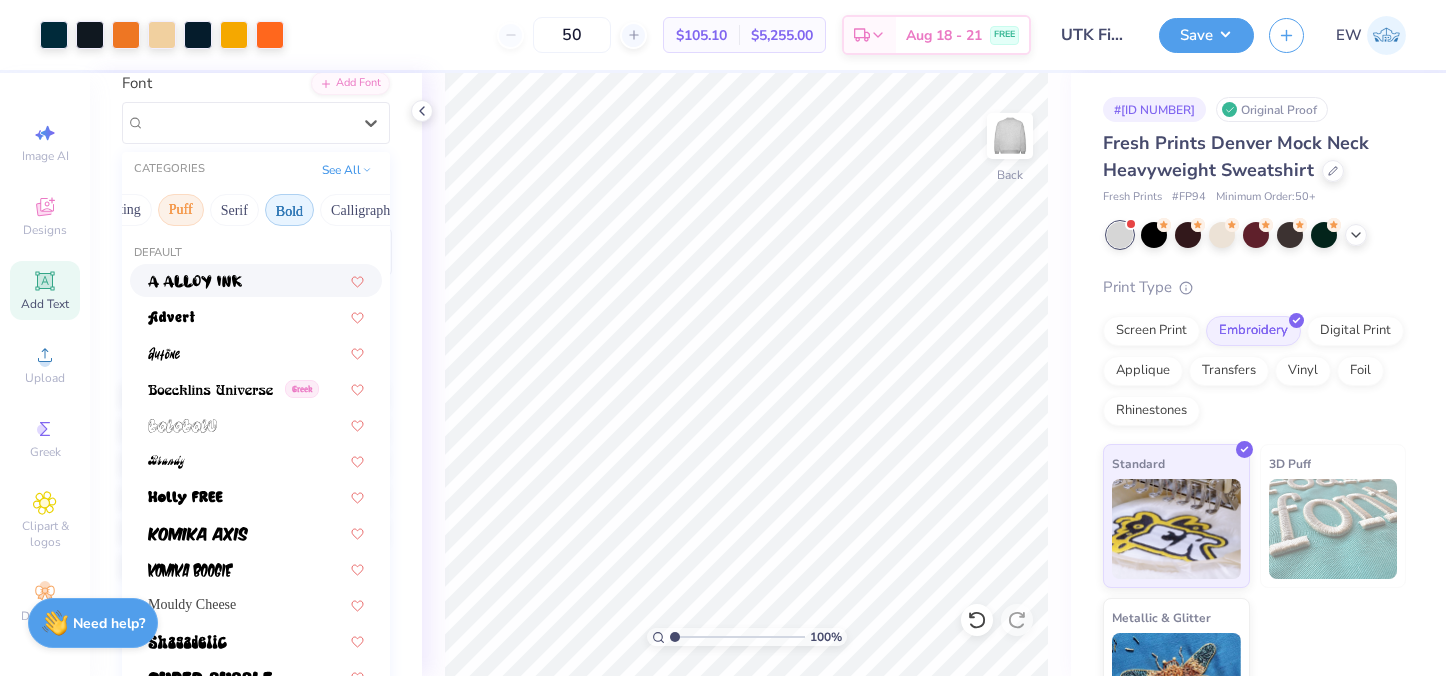click on "Bold" at bounding box center (289, 210) 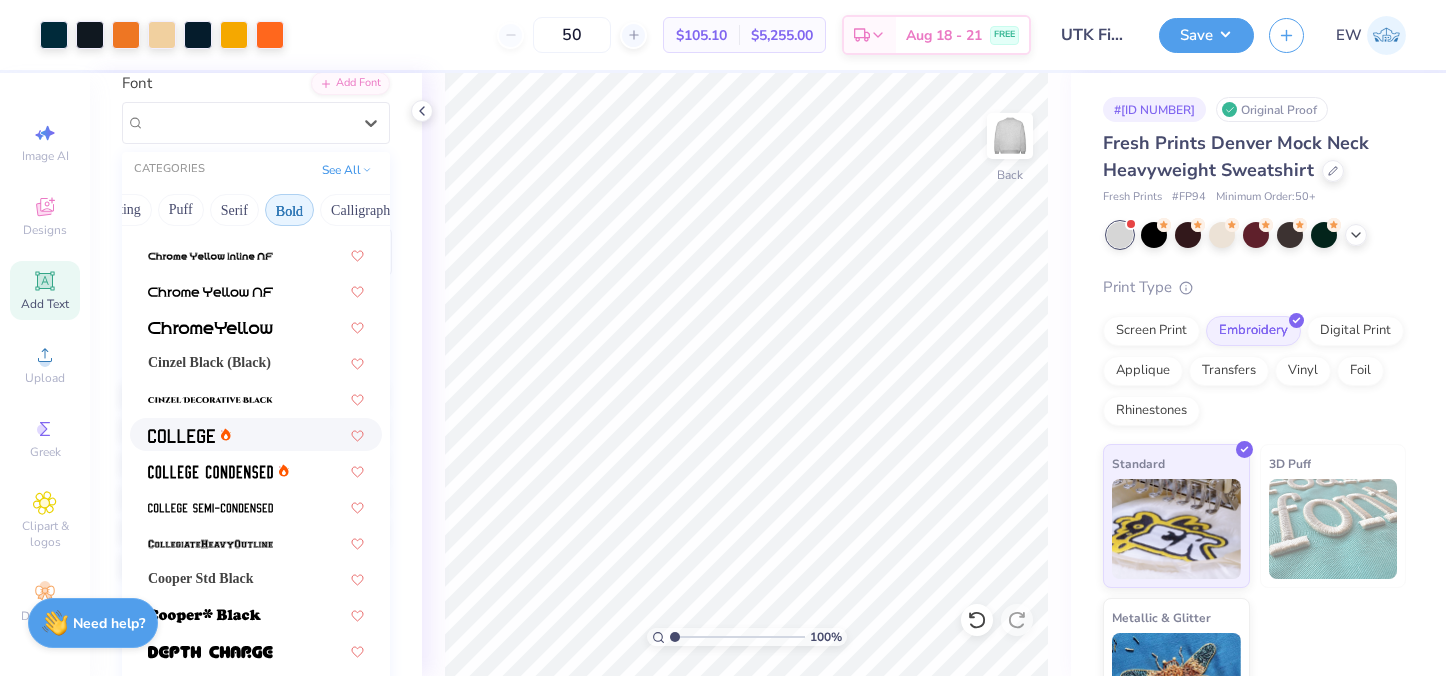 scroll, scrollTop: 29, scrollLeft: 0, axis: vertical 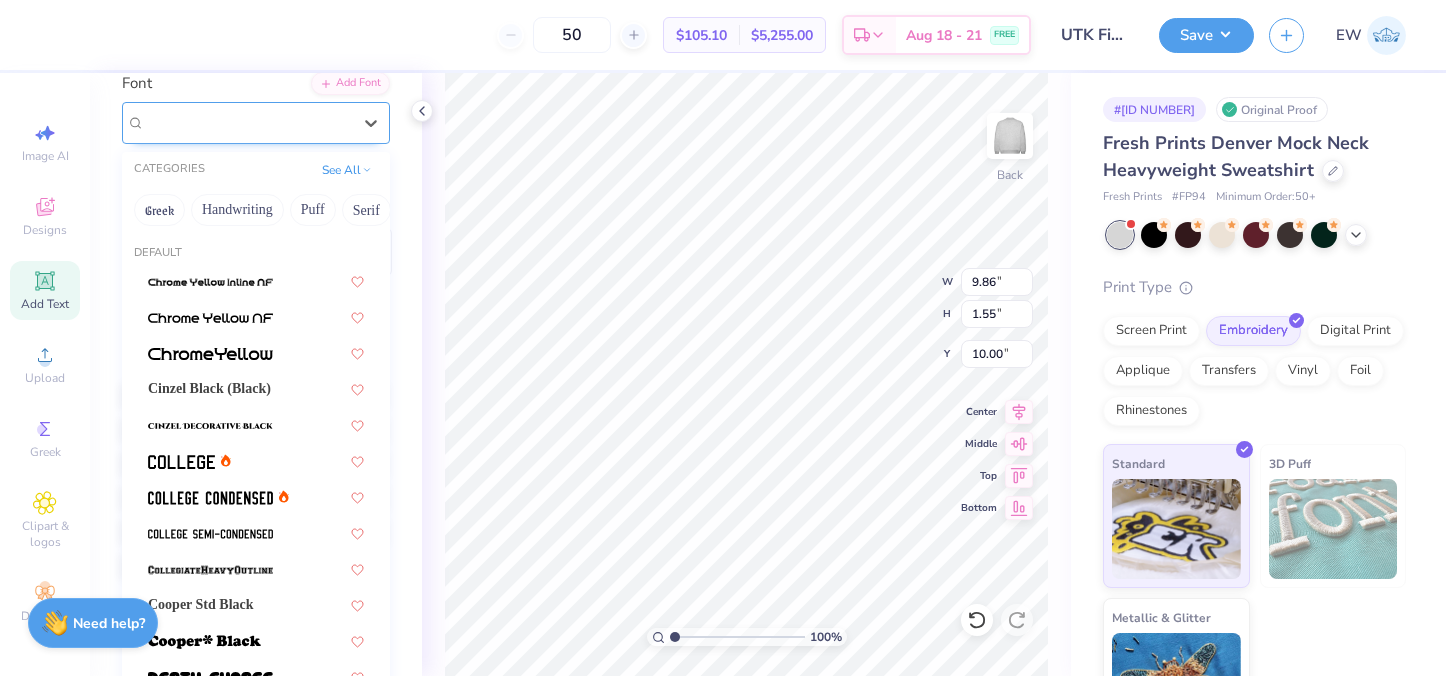 click at bounding box center (248, 122) 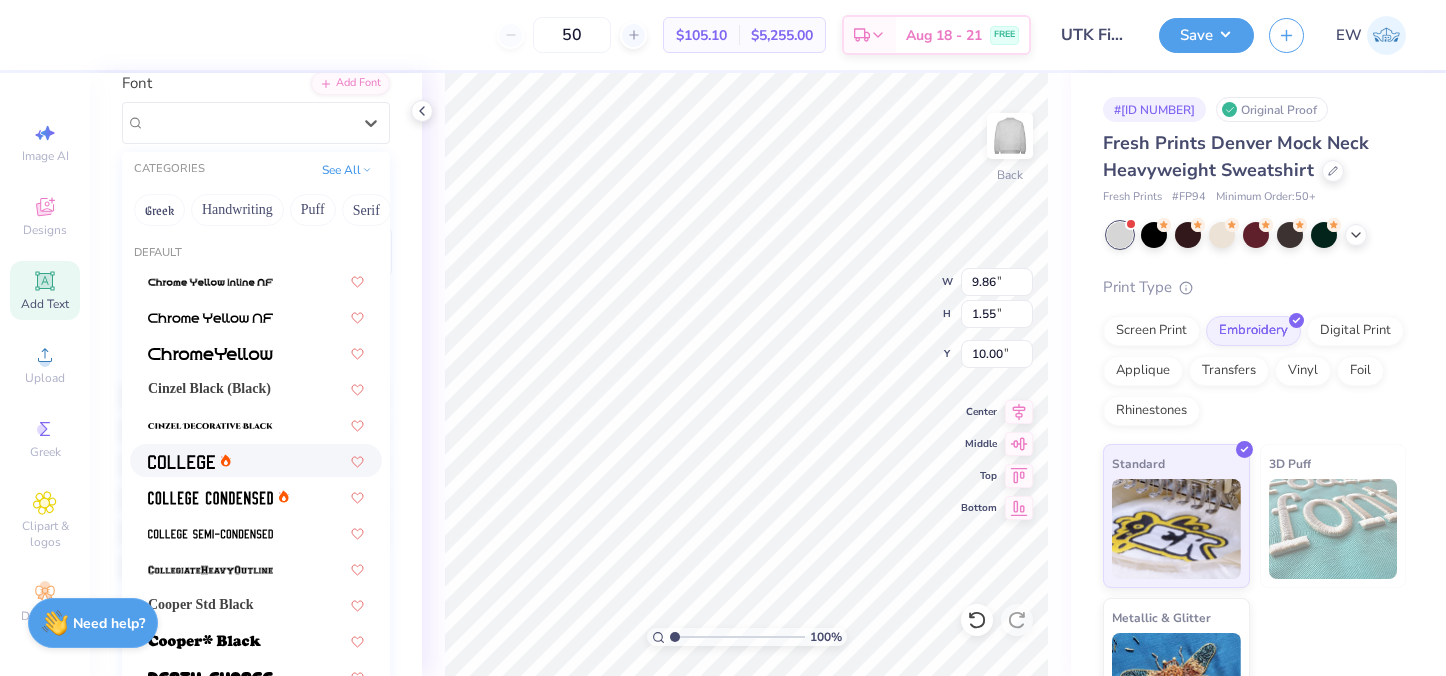 click at bounding box center [181, 462] 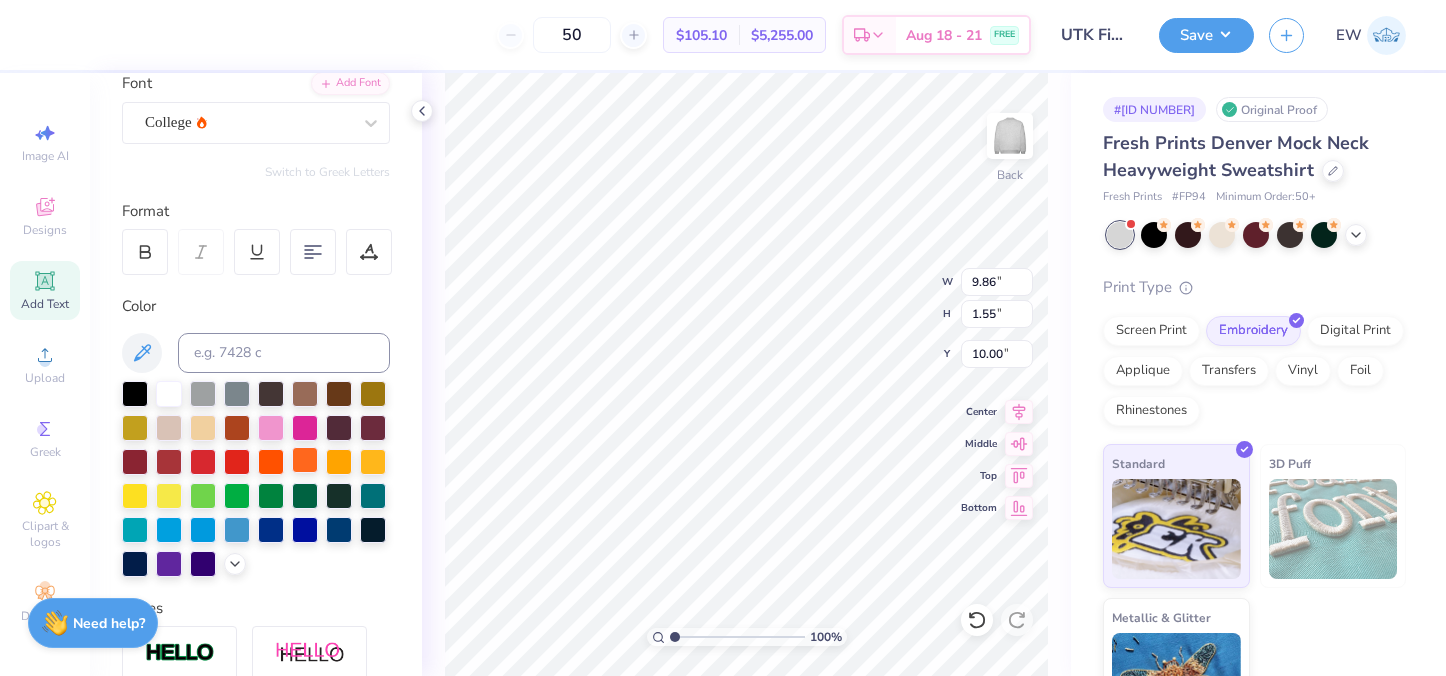 type on "11.87" 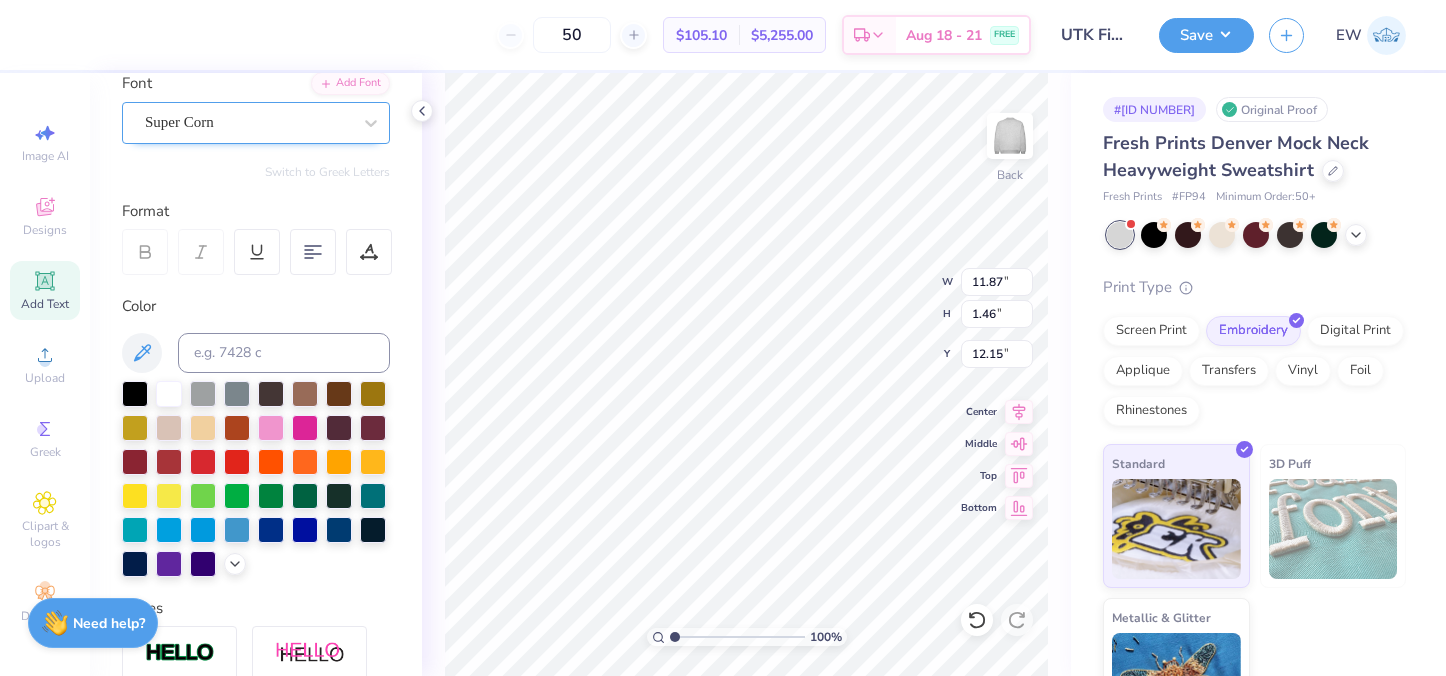 click on "Super Corn" at bounding box center (248, 122) 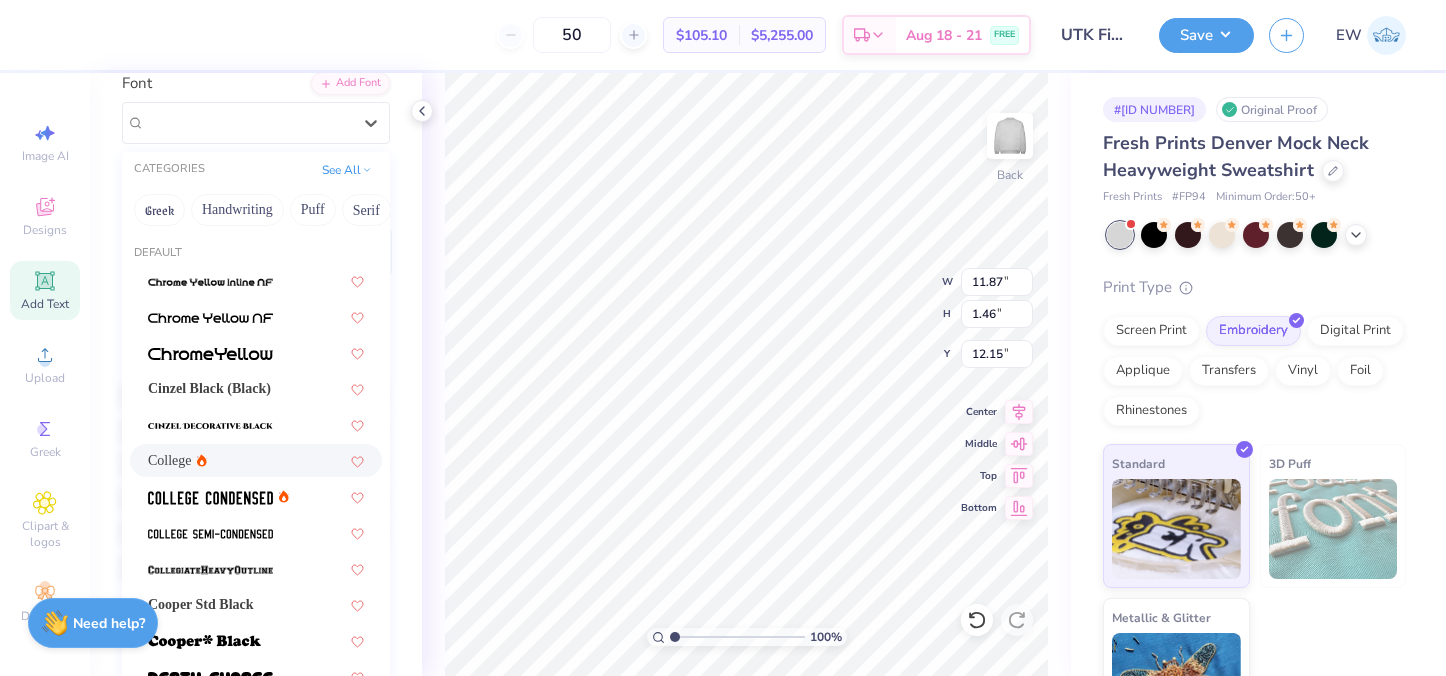 click 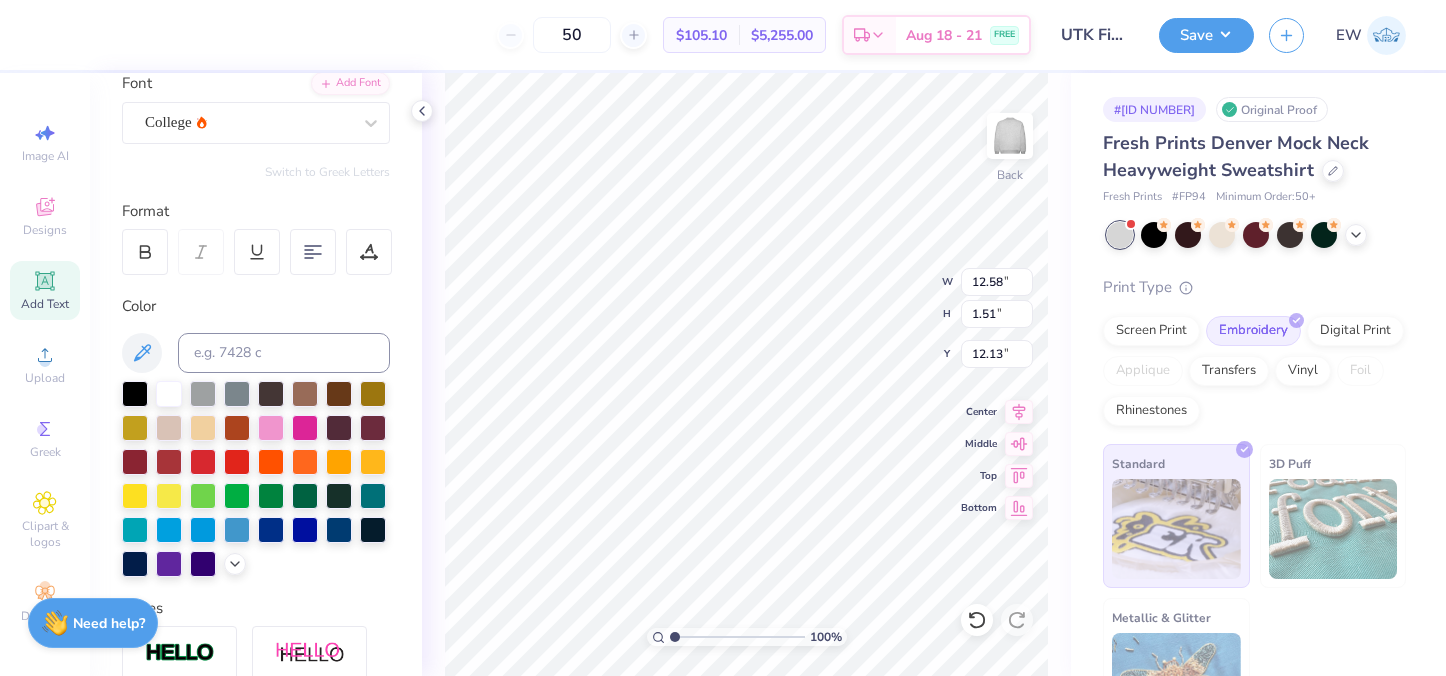 scroll, scrollTop: 0, scrollLeft: 1, axis: horizontal 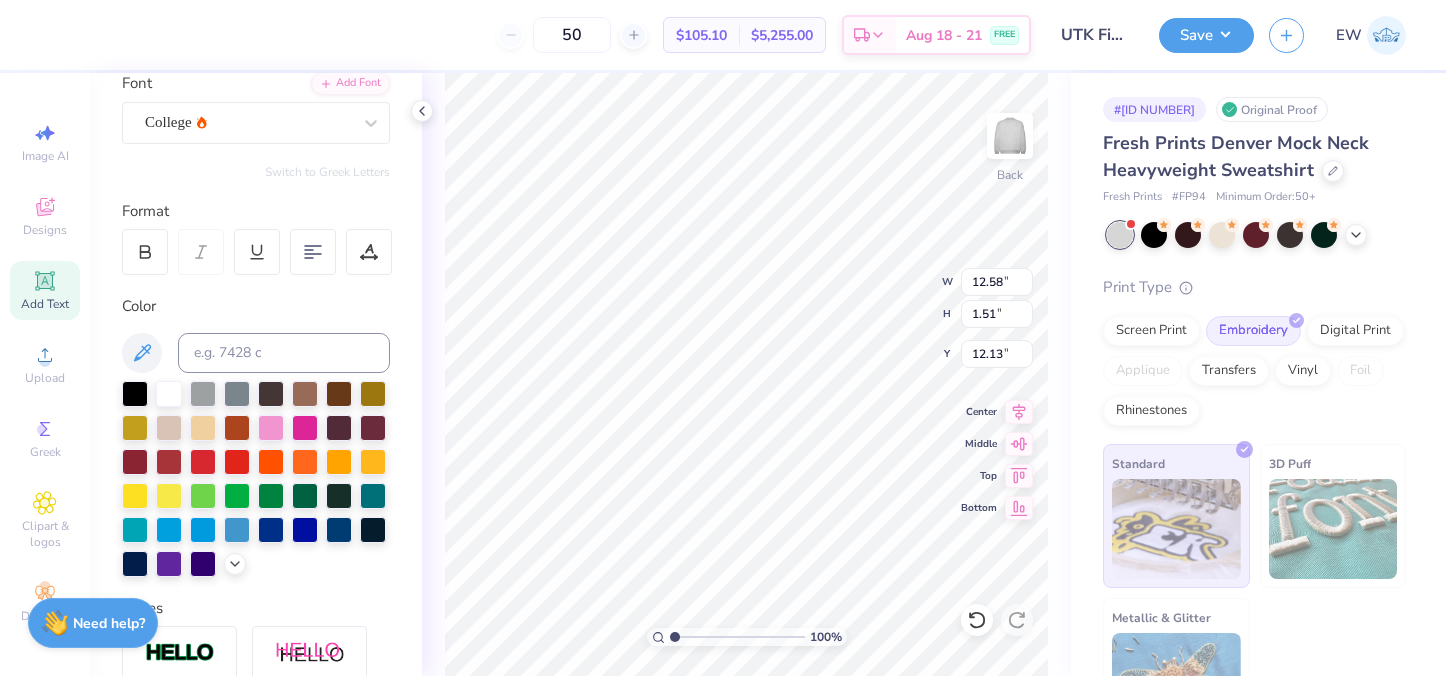 type on "Field Hockey" 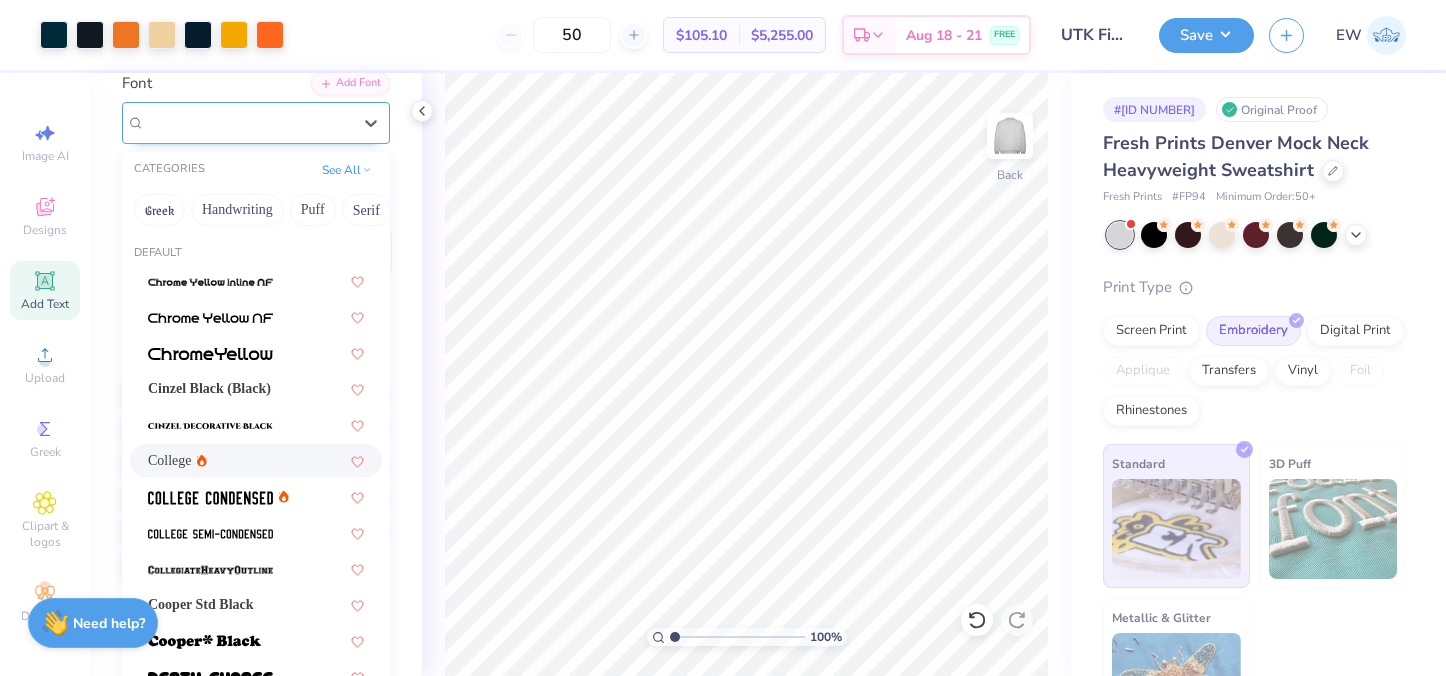 click on "College" at bounding box center [248, 122] 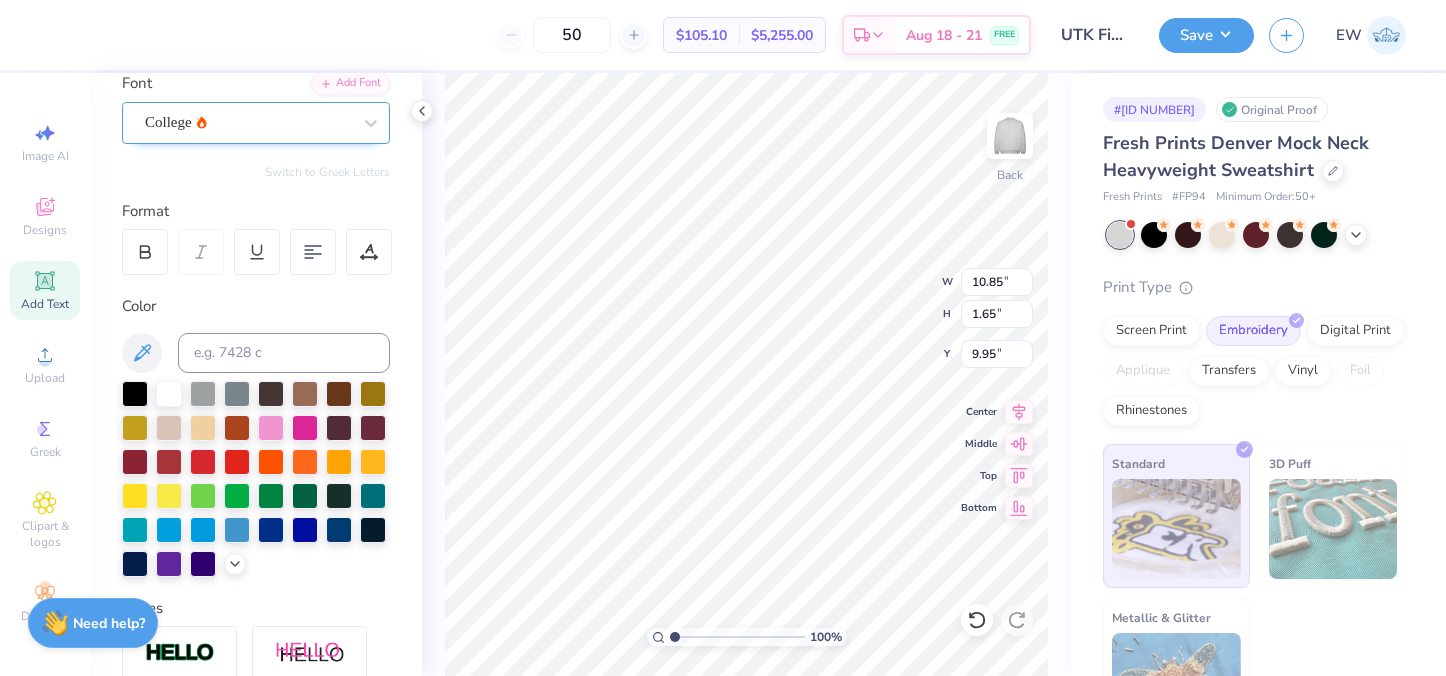 click on "College" at bounding box center [248, 122] 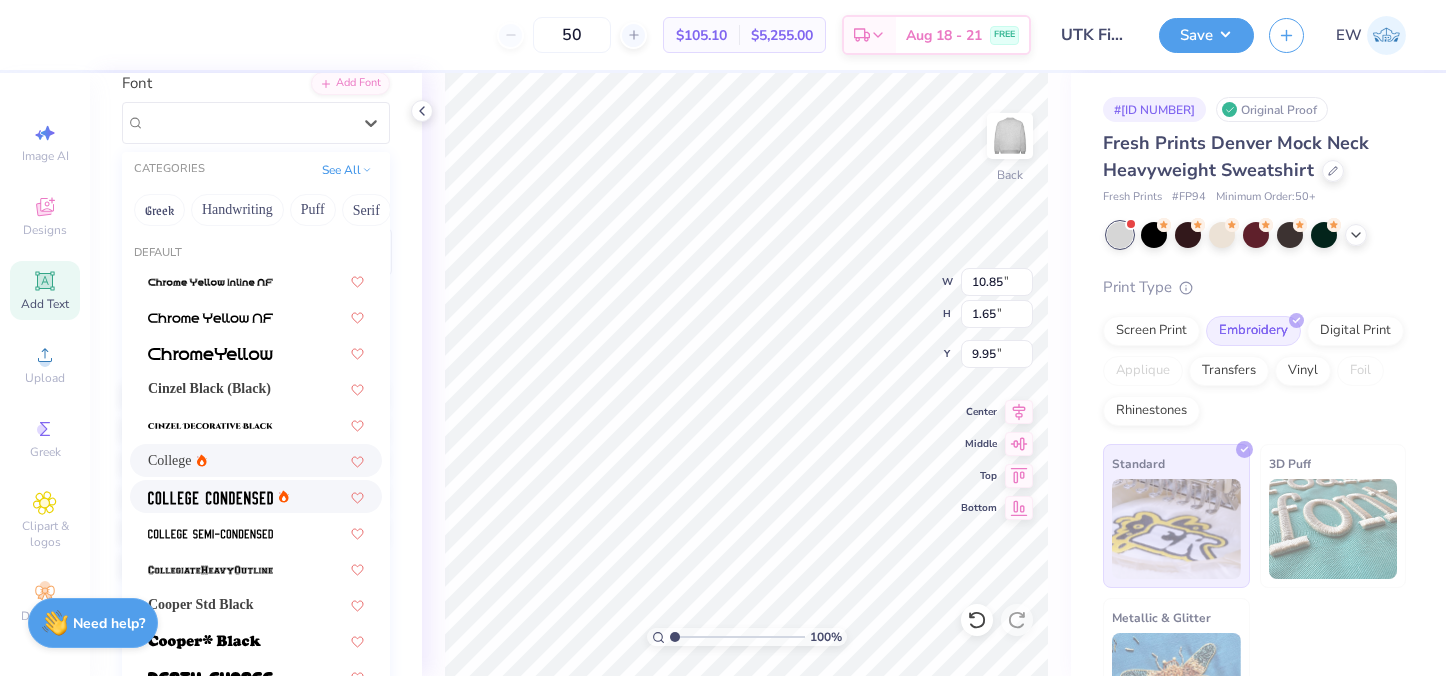 click at bounding box center (210, 498) 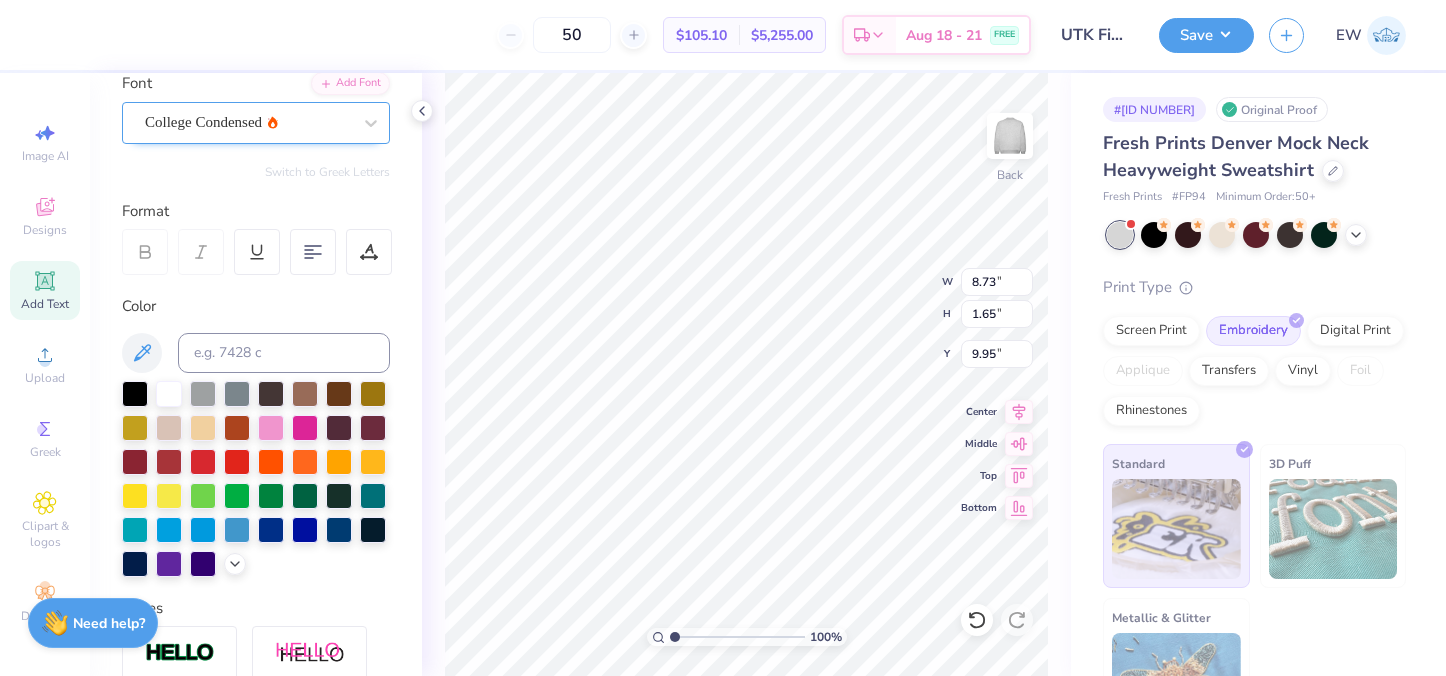 click on "College Condensed" at bounding box center (248, 122) 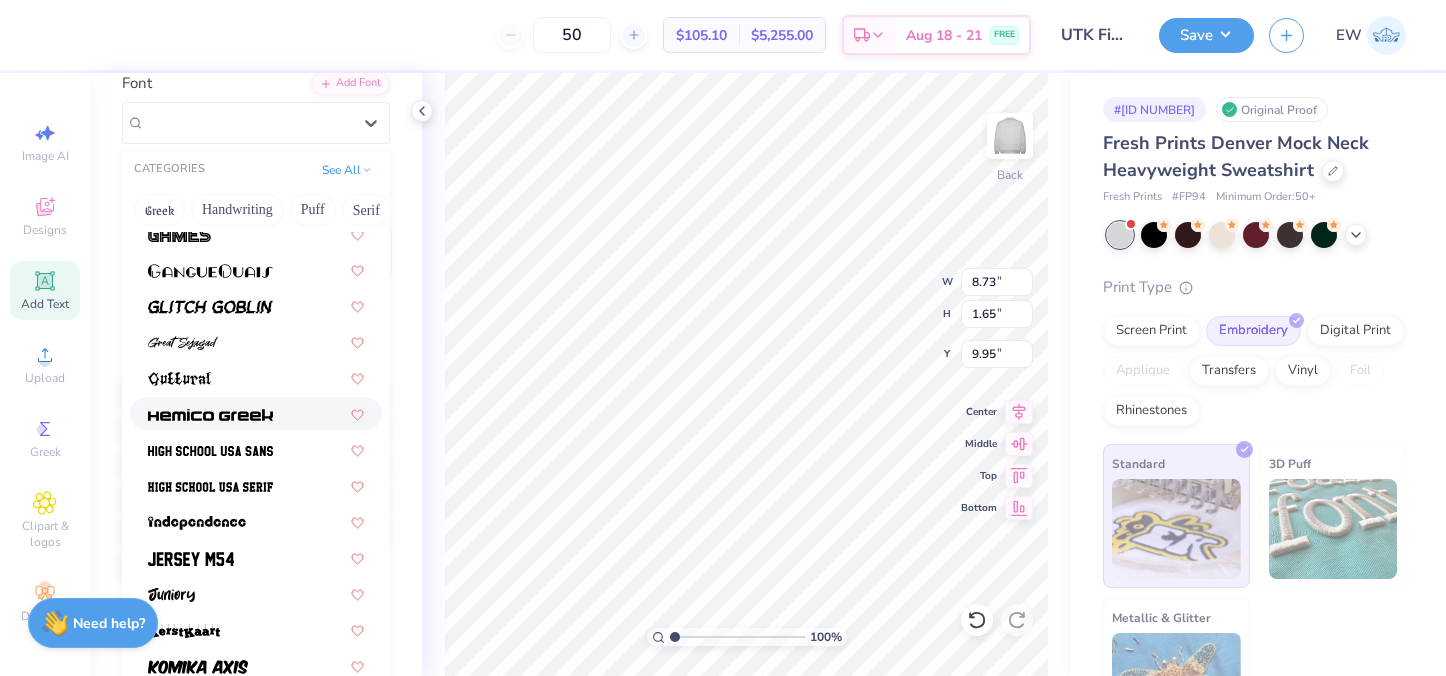 scroll, scrollTop: 841, scrollLeft: 0, axis: vertical 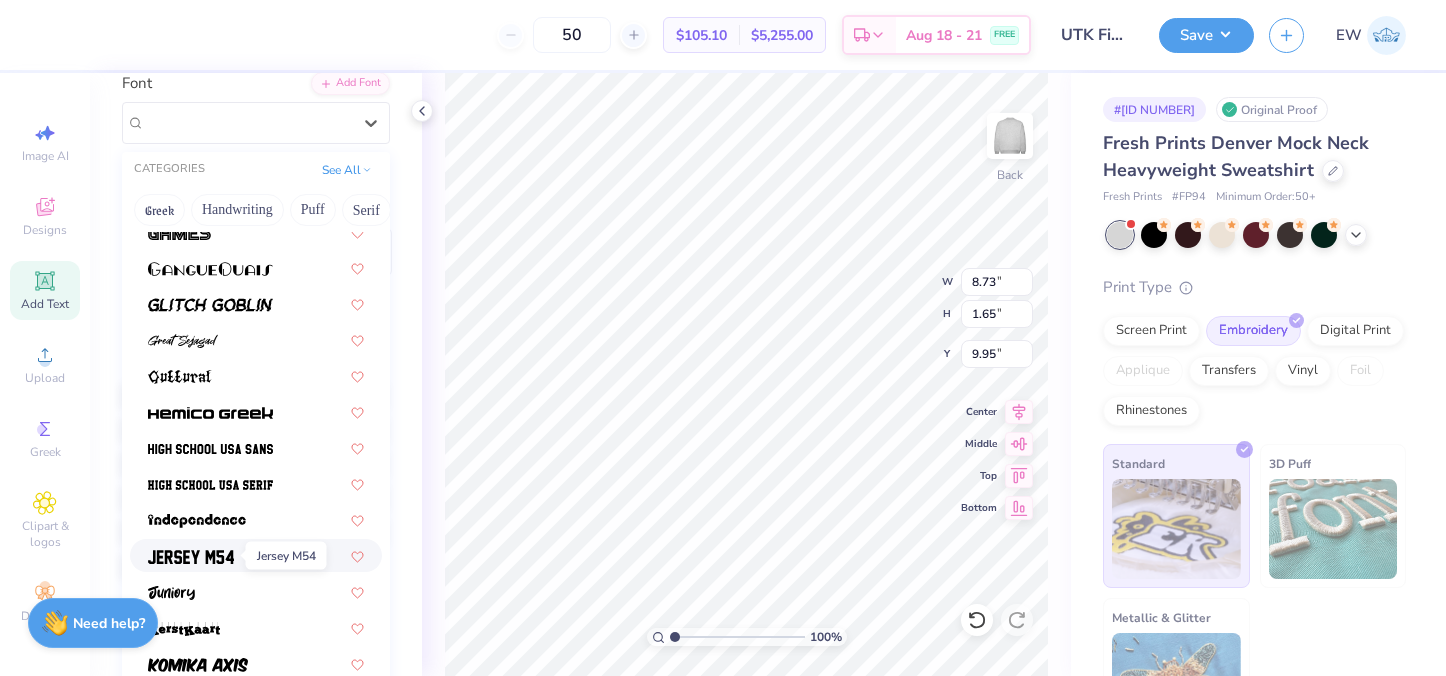 click at bounding box center (191, 557) 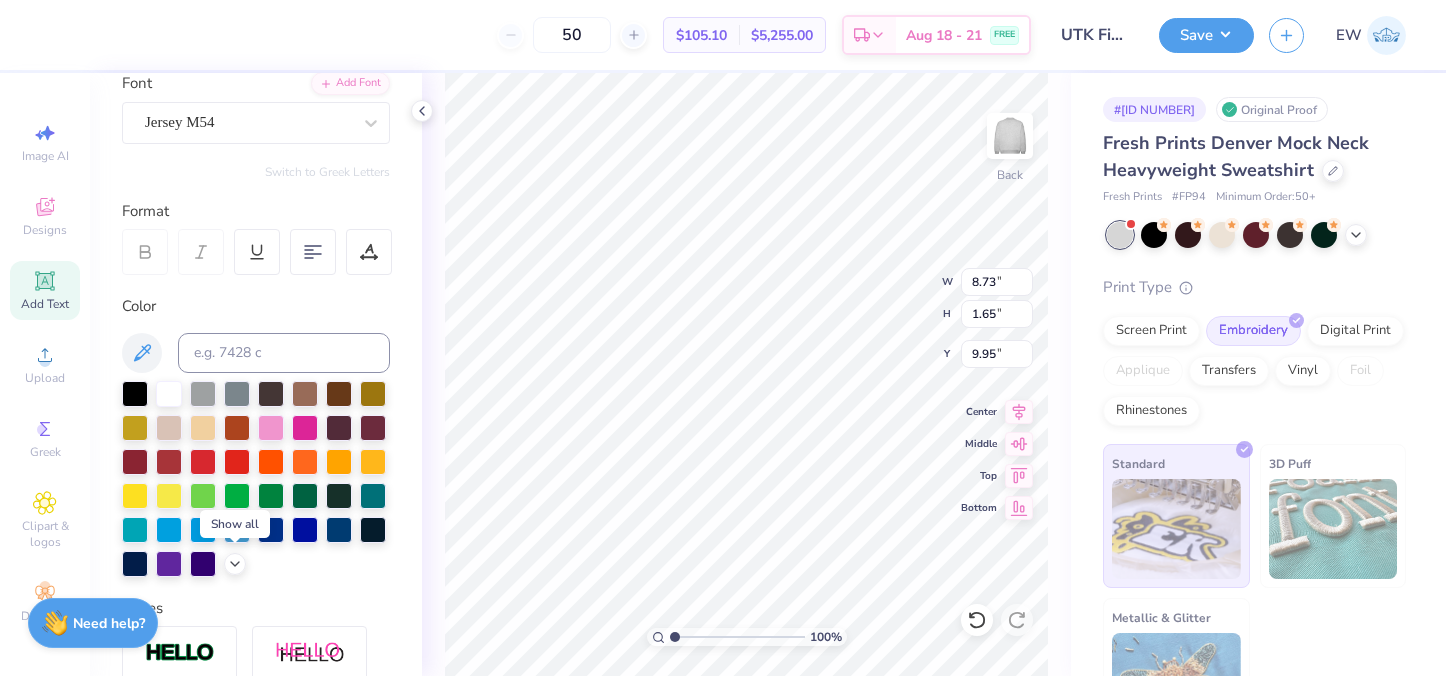 type on "10.14" 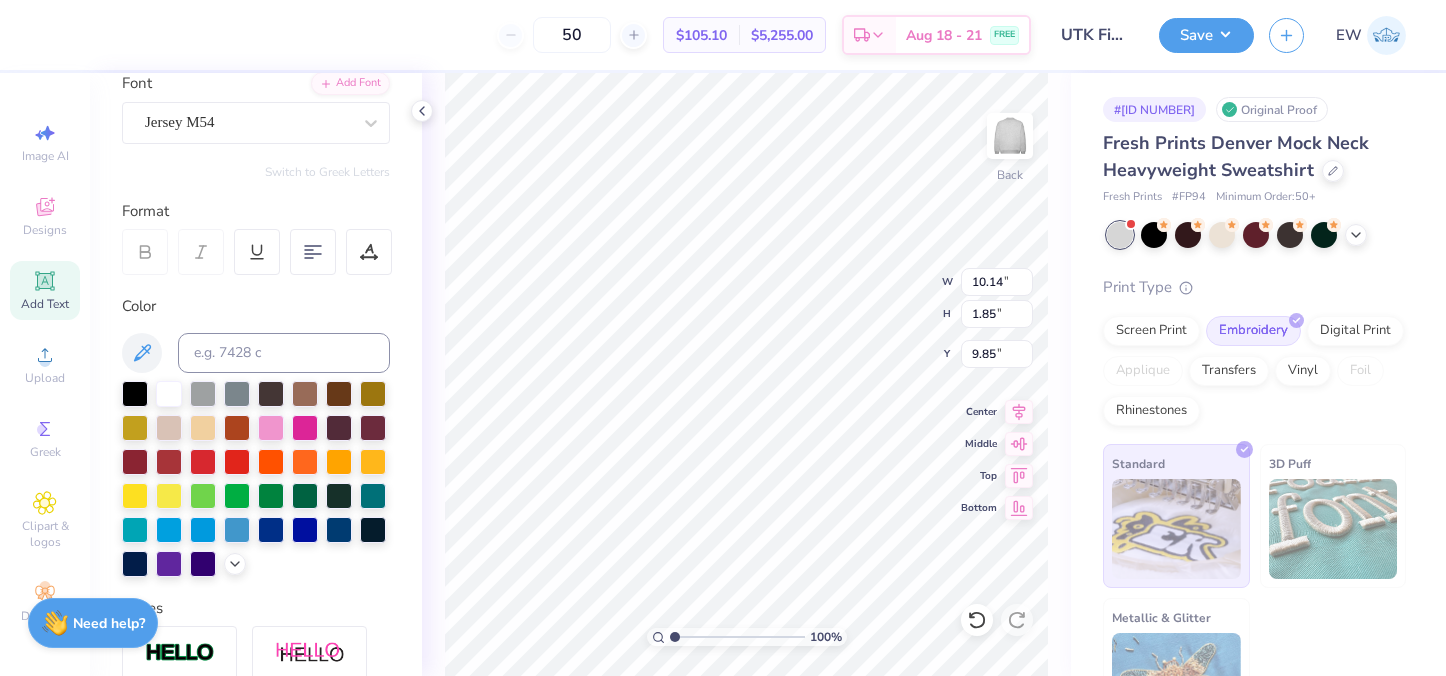 type on "12.58" 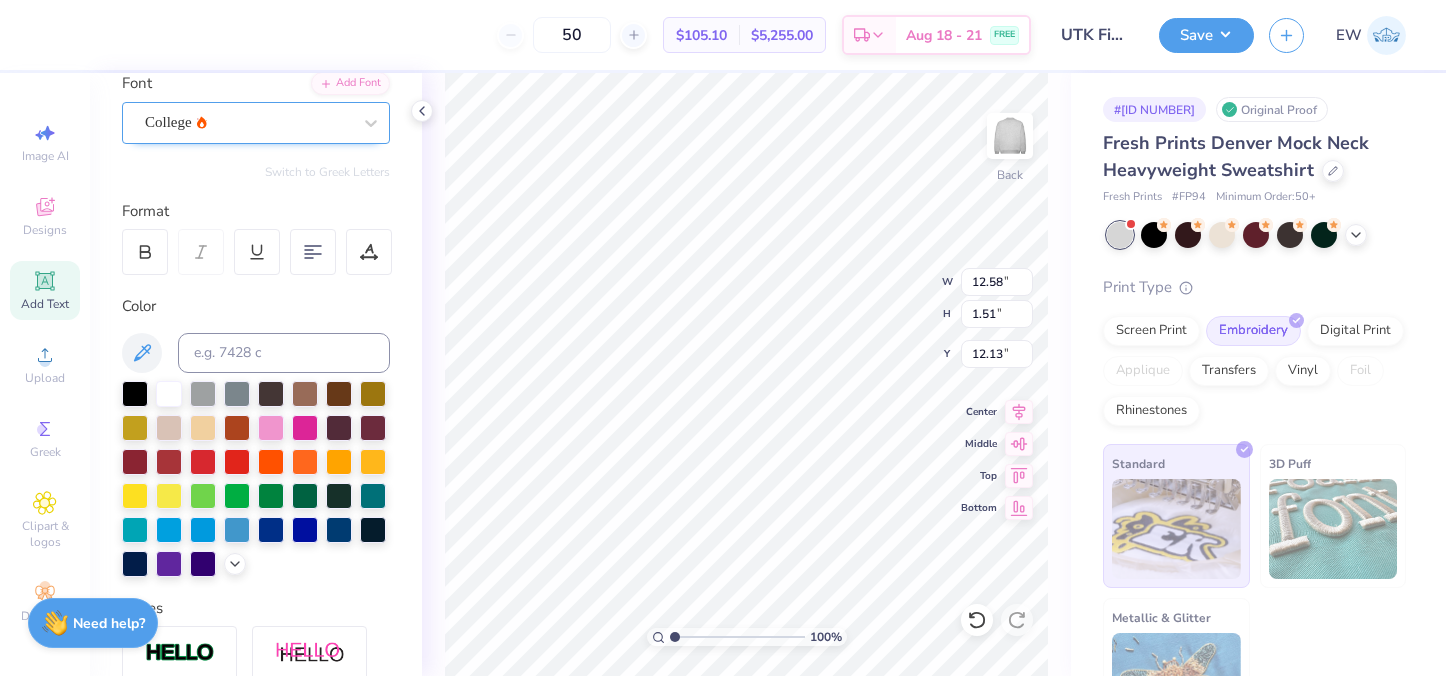 click on "College" at bounding box center [248, 122] 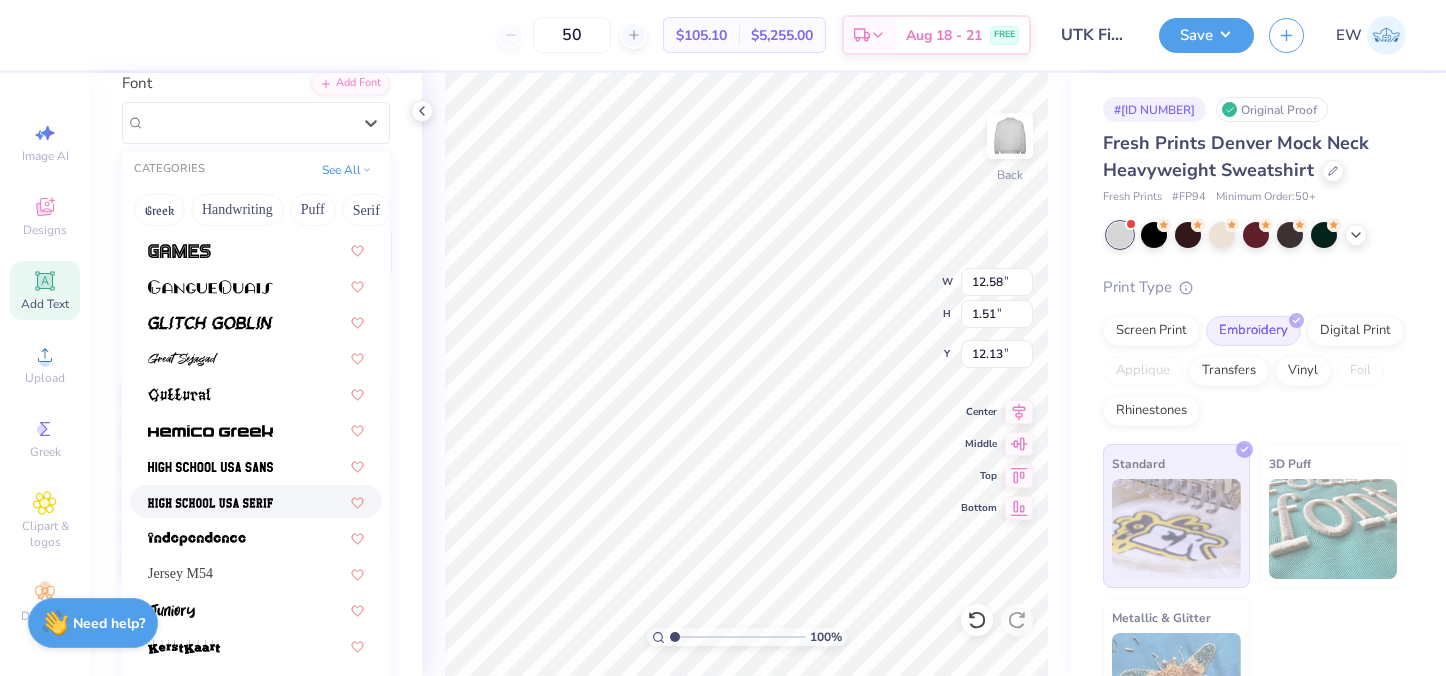 scroll, scrollTop: 868, scrollLeft: 0, axis: vertical 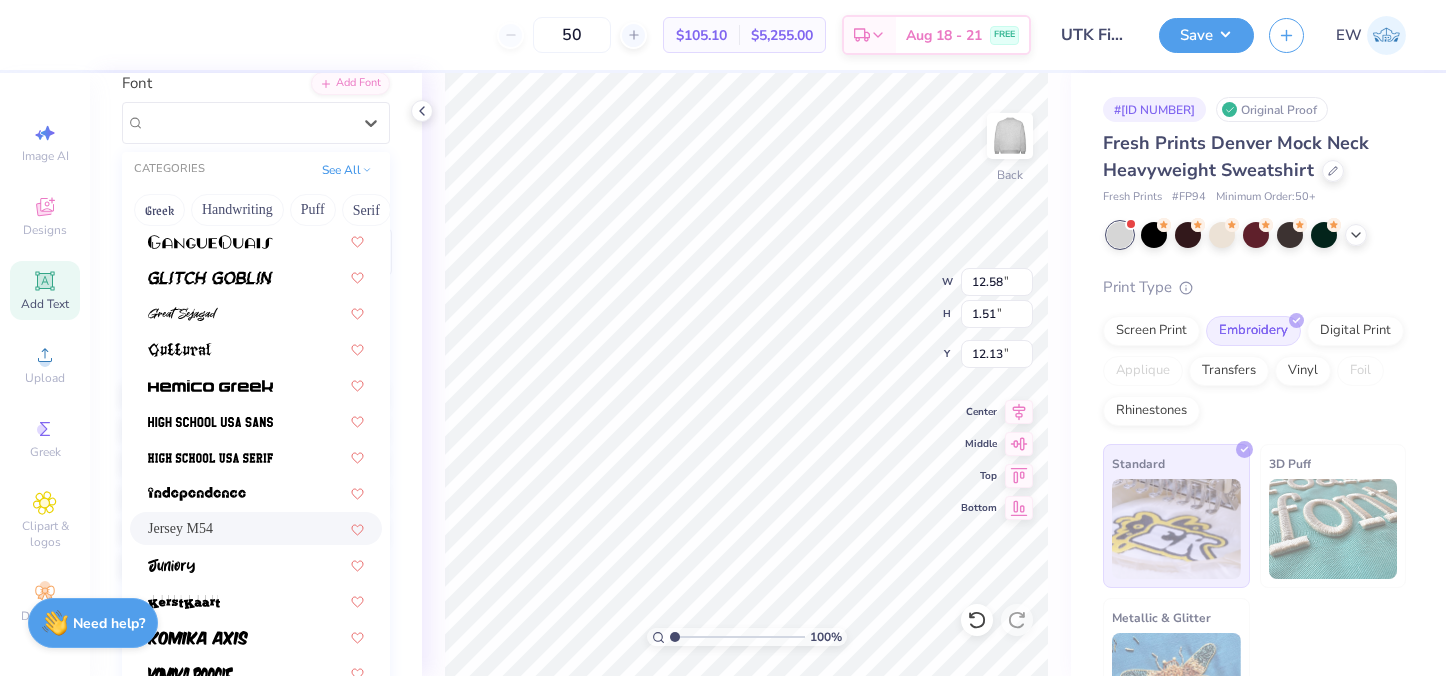 click on "Jersey M54" at bounding box center [180, 528] 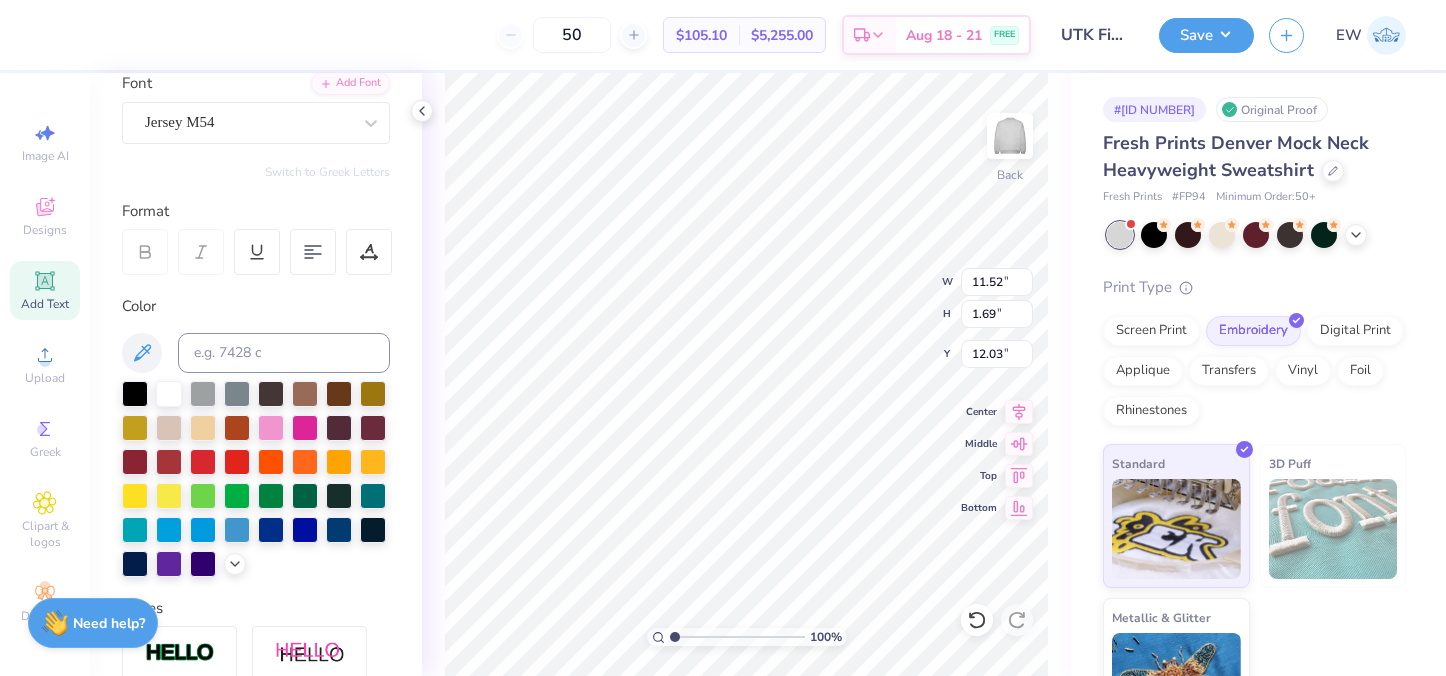 type on "11.52" 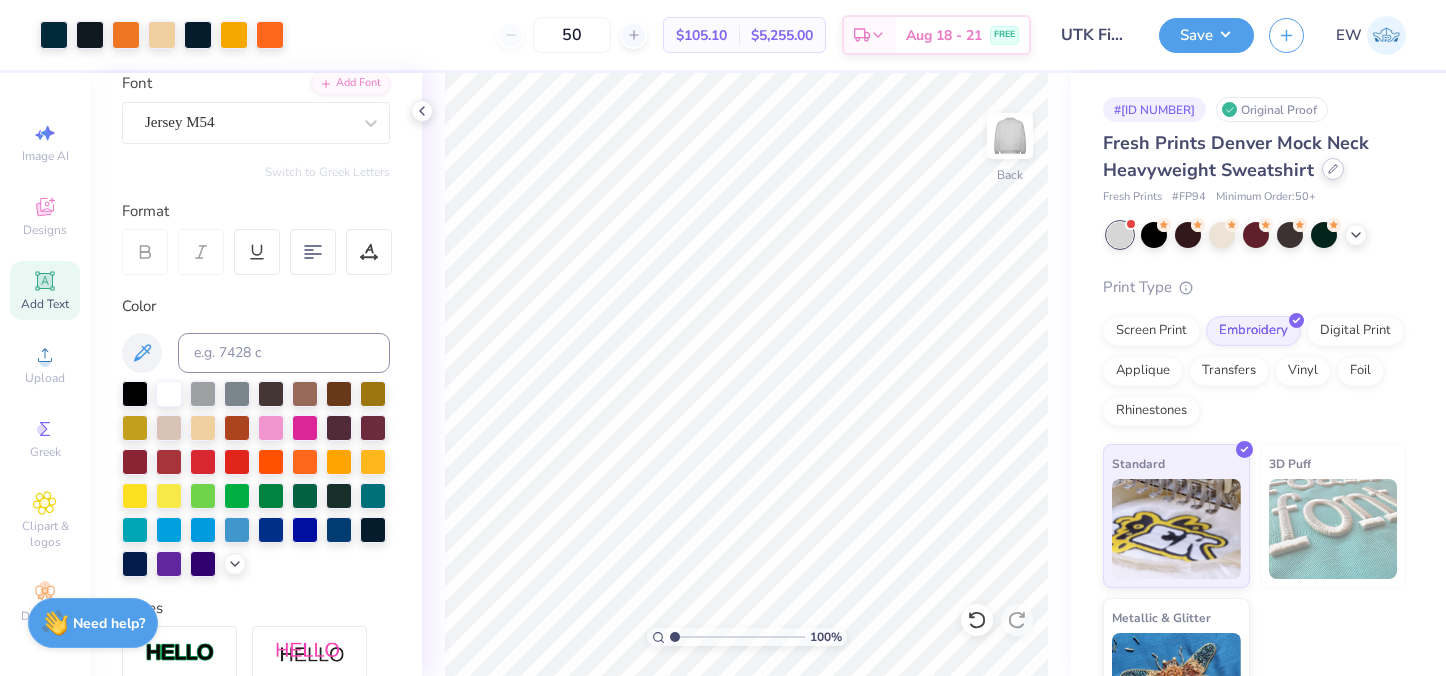 click 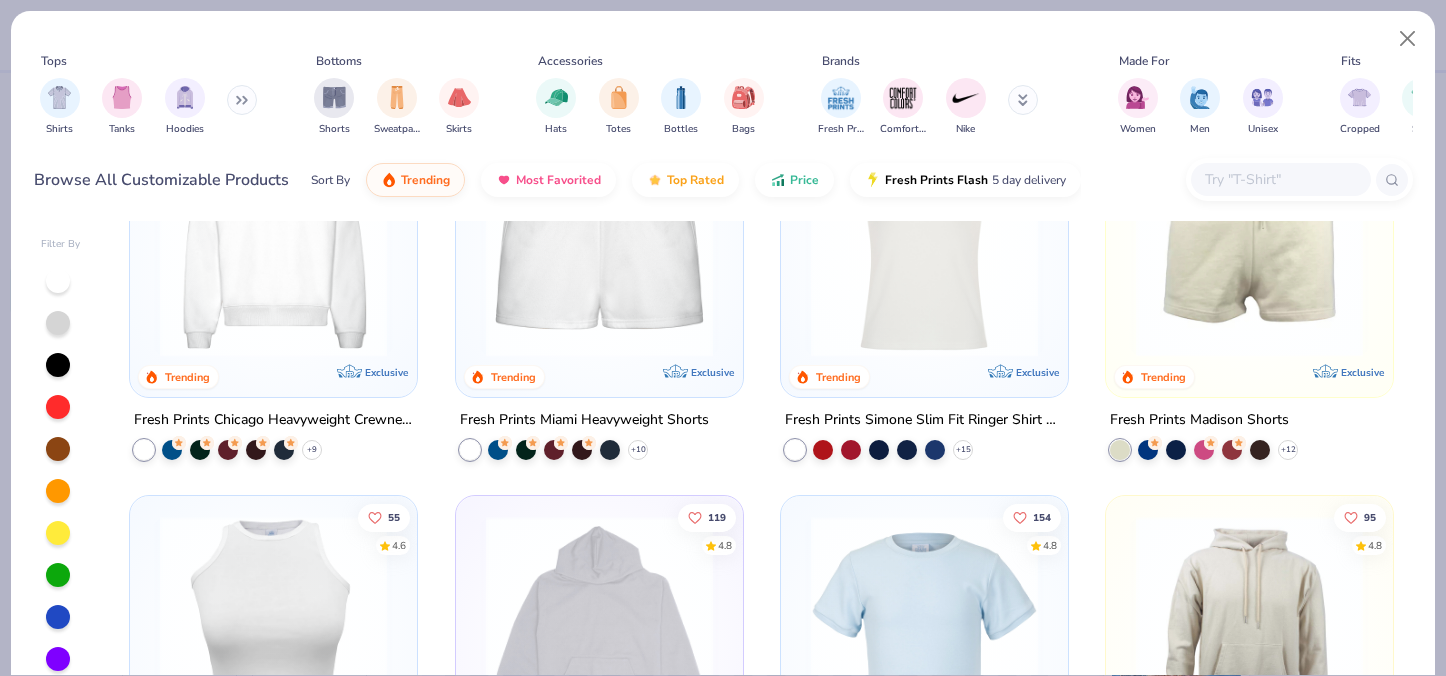 scroll, scrollTop: 1658, scrollLeft: 0, axis: vertical 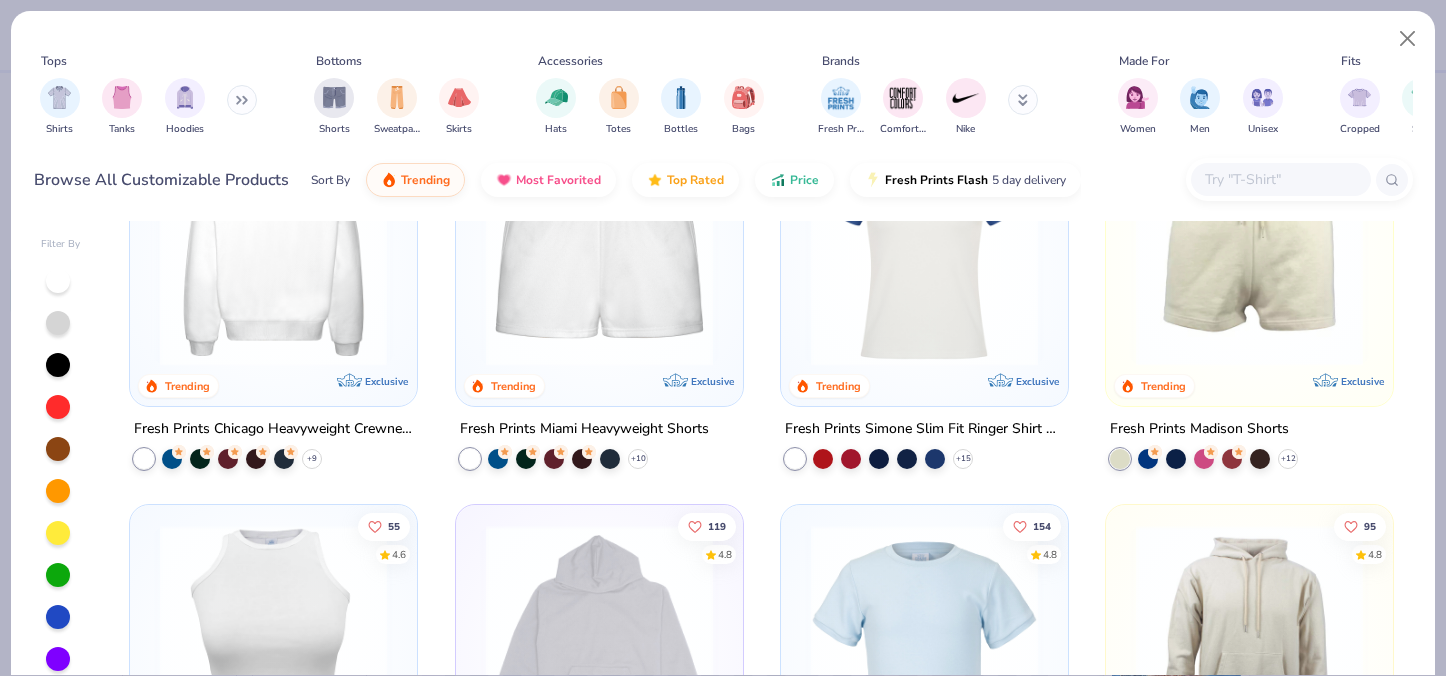 click at bounding box center (274, 252) 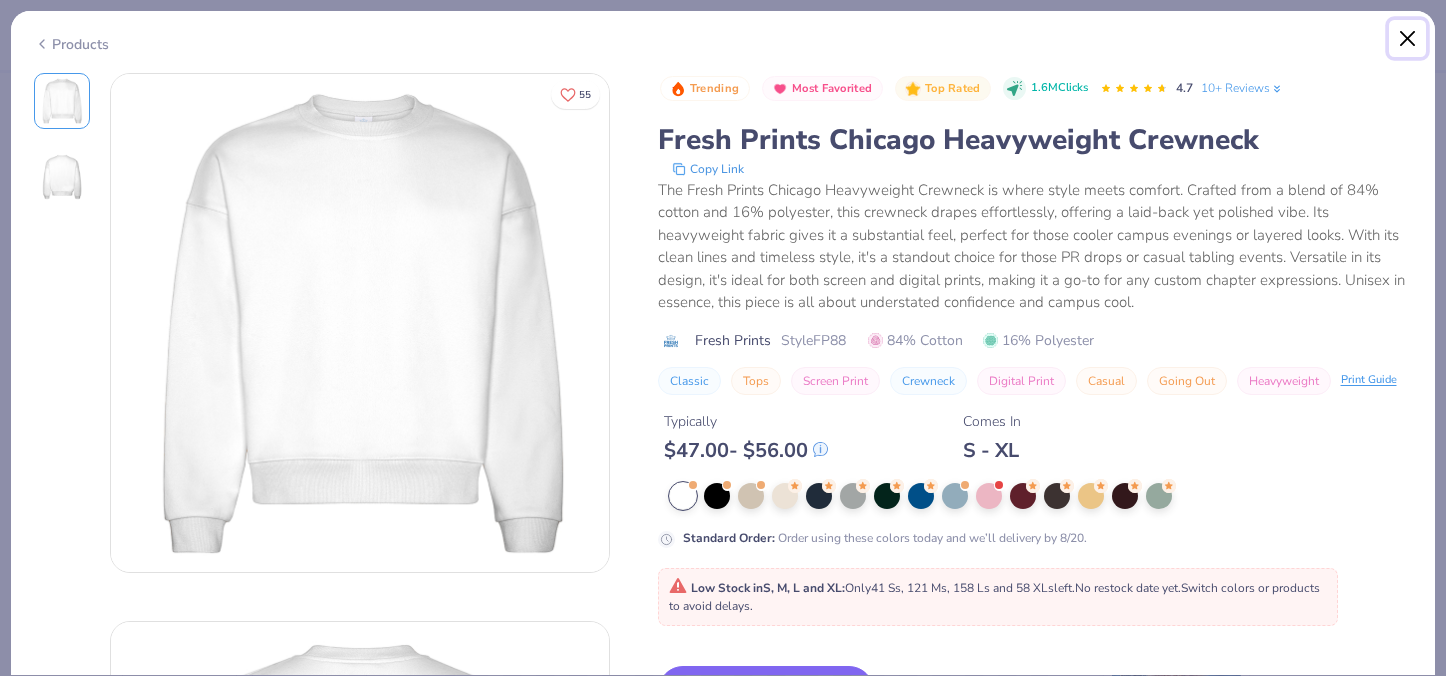 click at bounding box center (1408, 39) 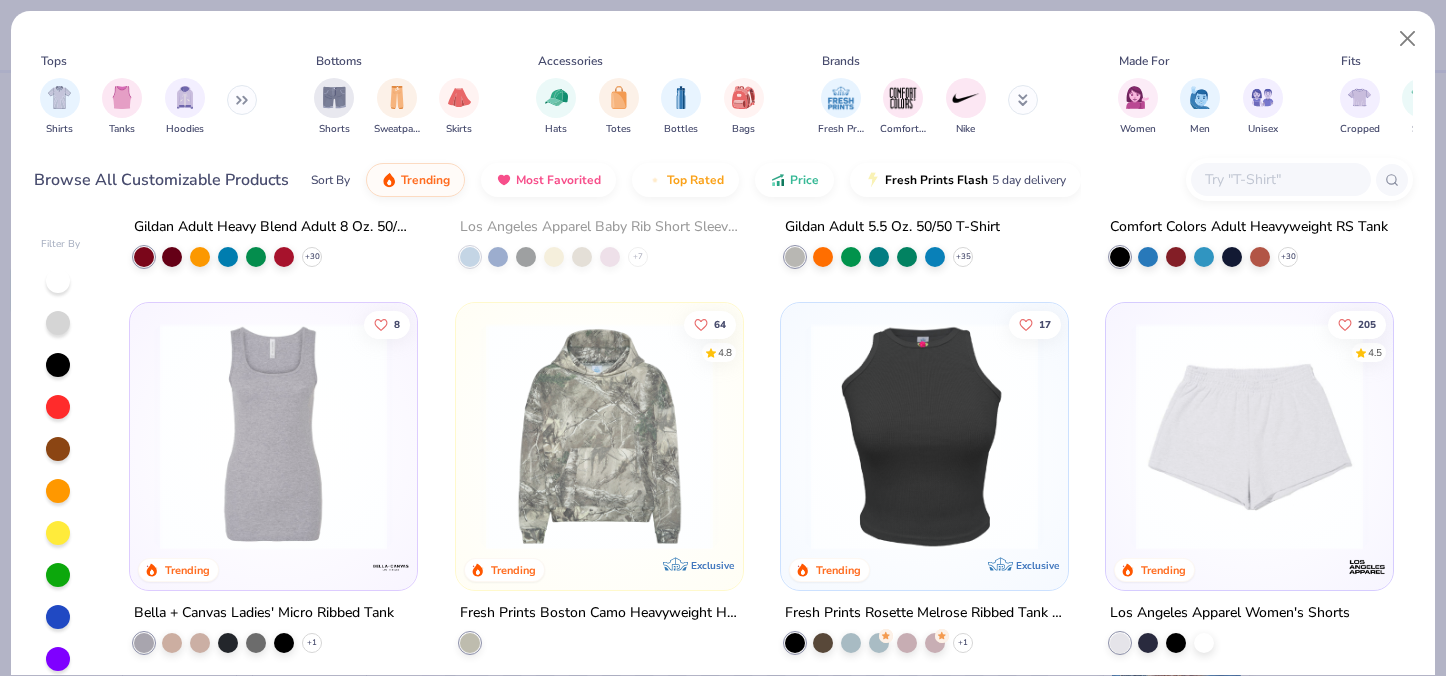 scroll, scrollTop: 3503, scrollLeft: 0, axis: vertical 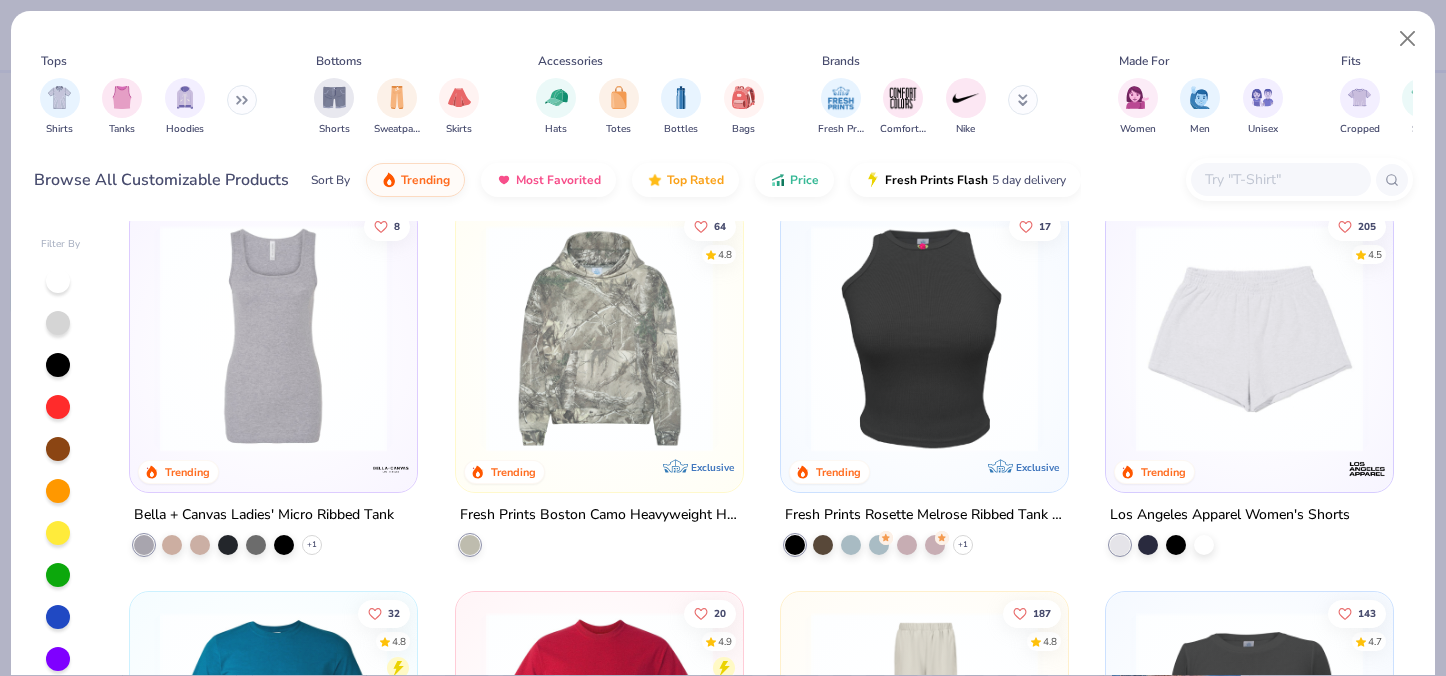 click 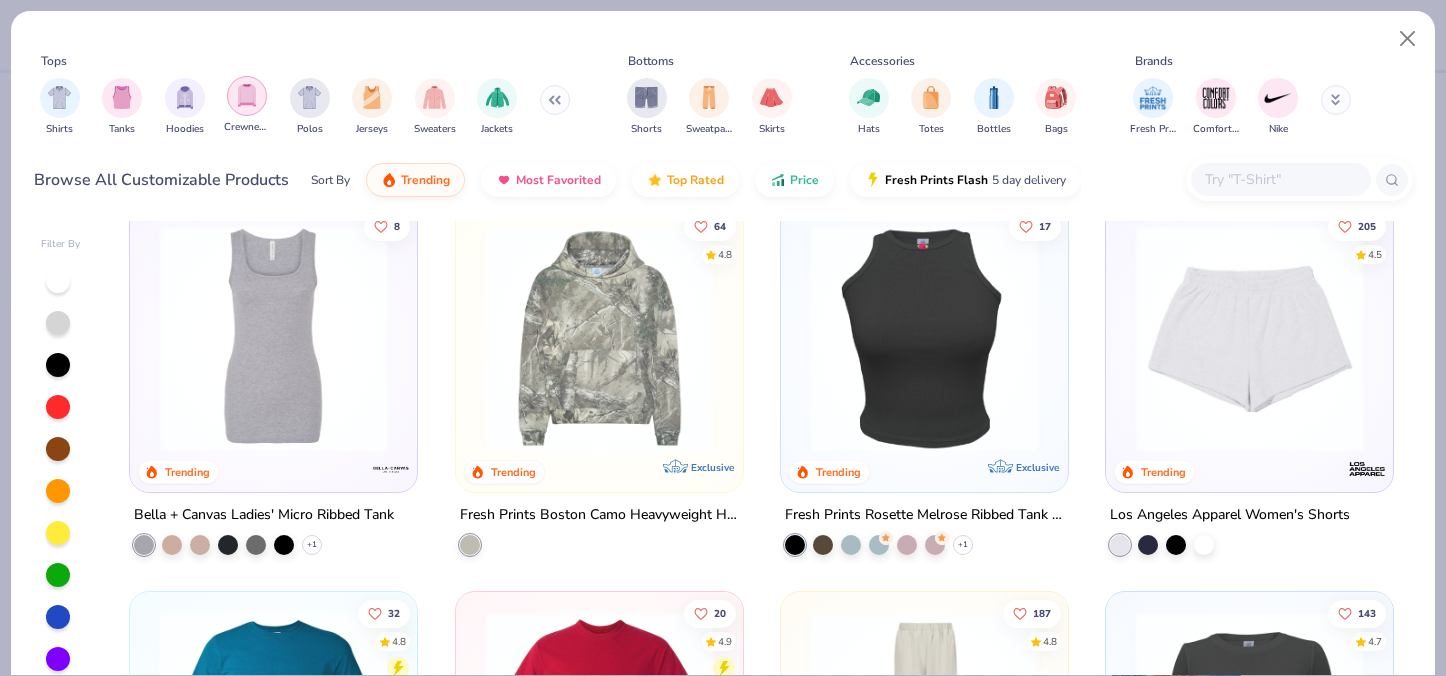 click at bounding box center [247, 95] 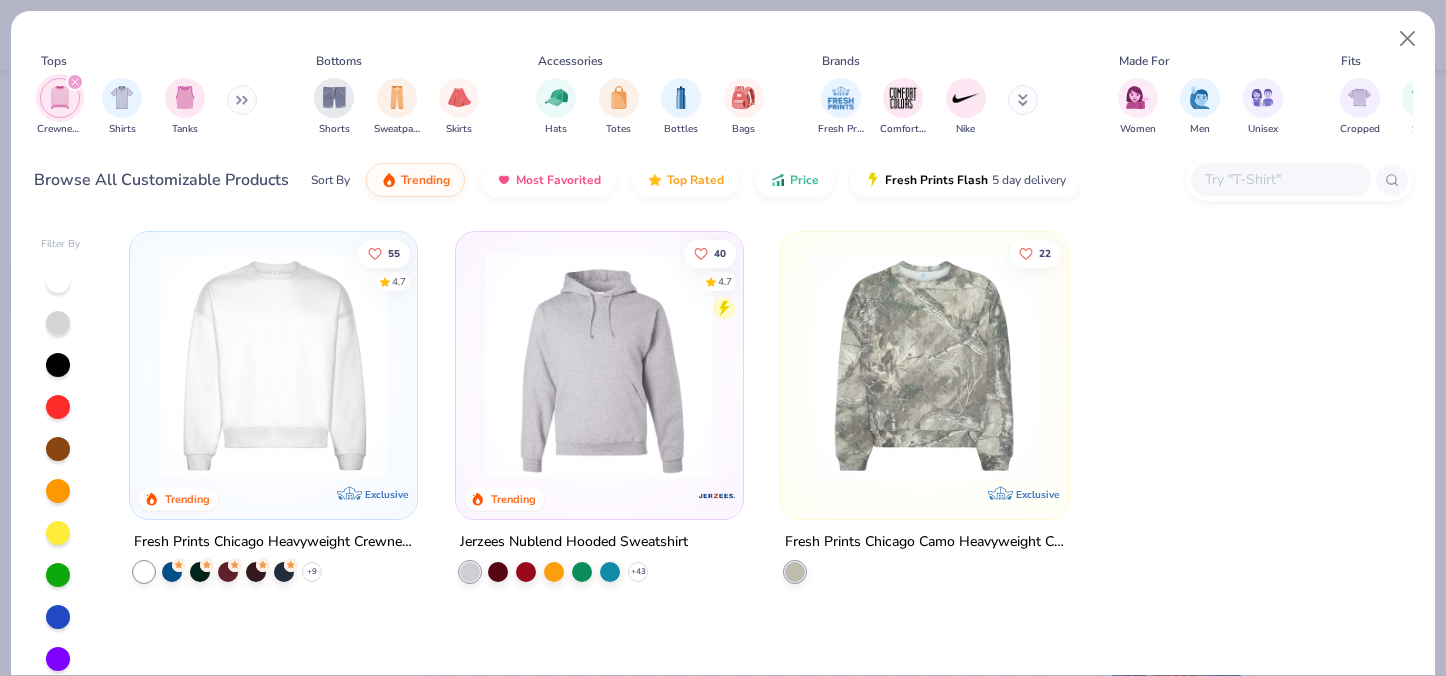click at bounding box center (599, 365) 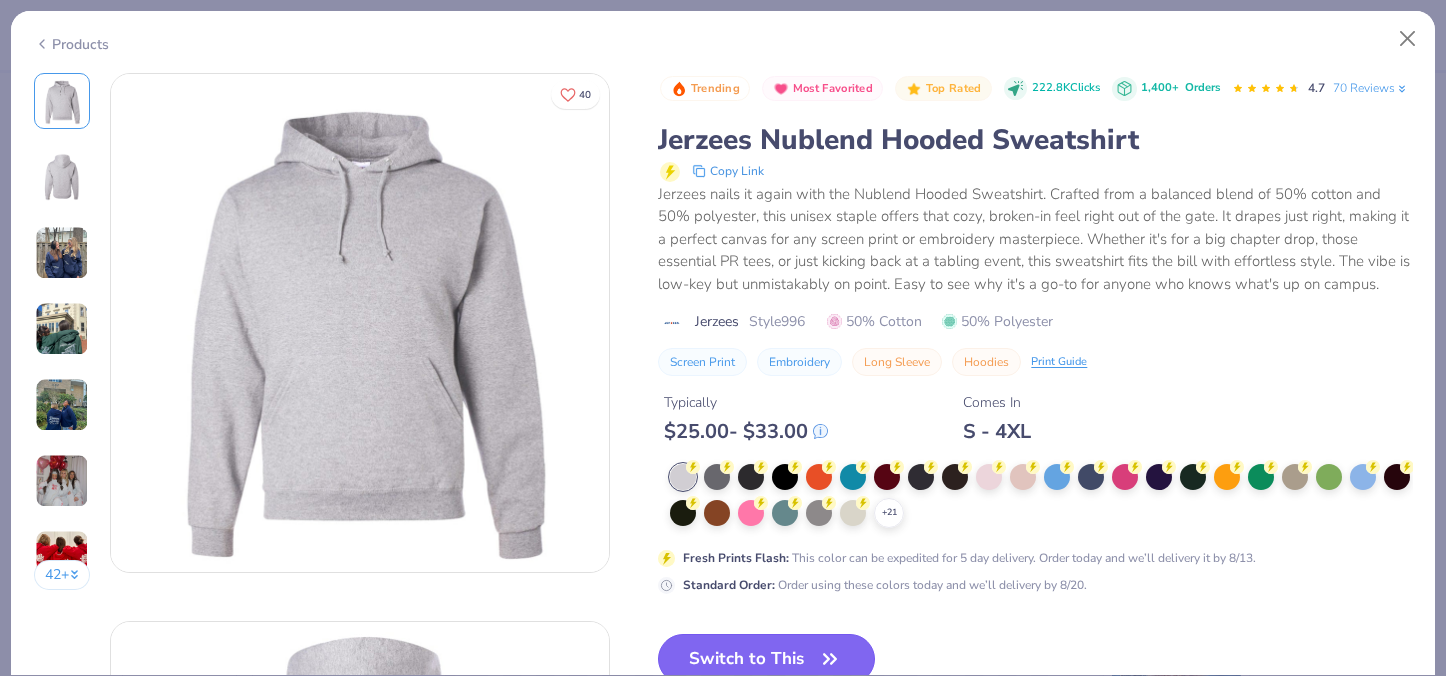 click on "Switch to This" at bounding box center [766, 659] 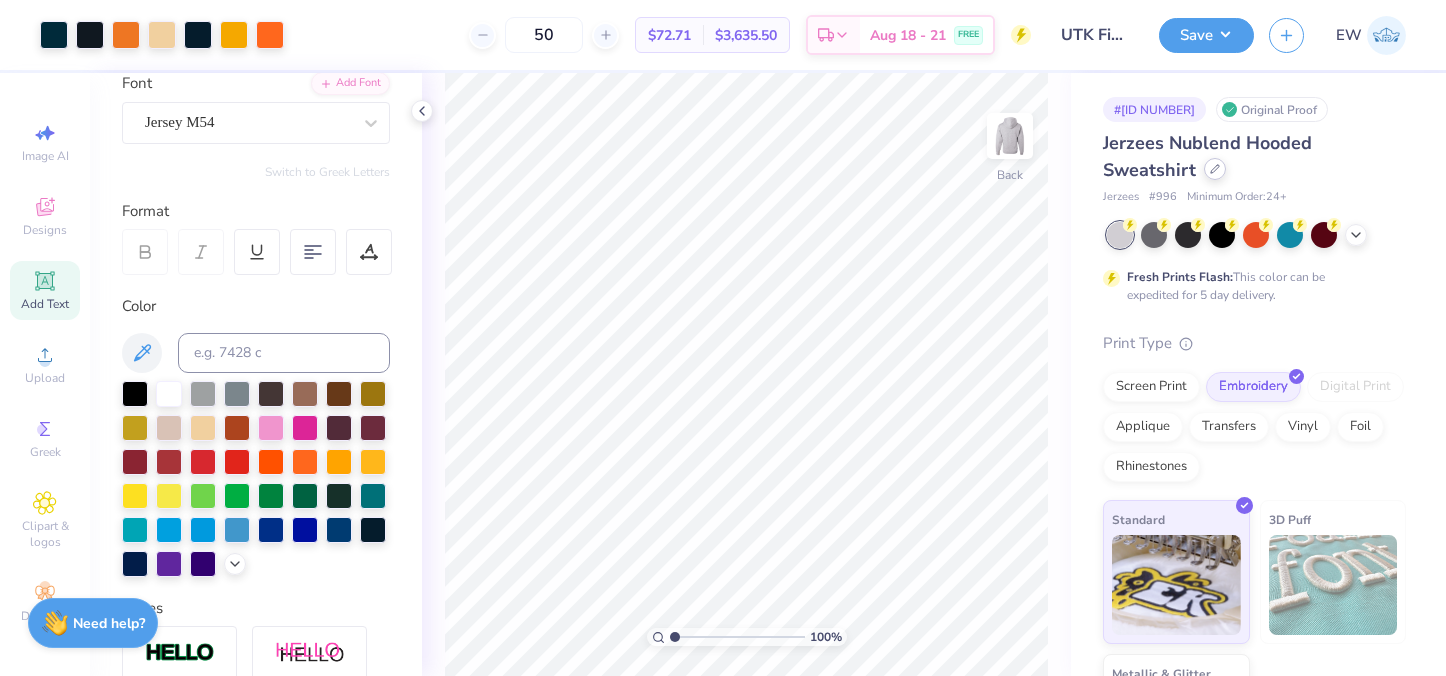 click 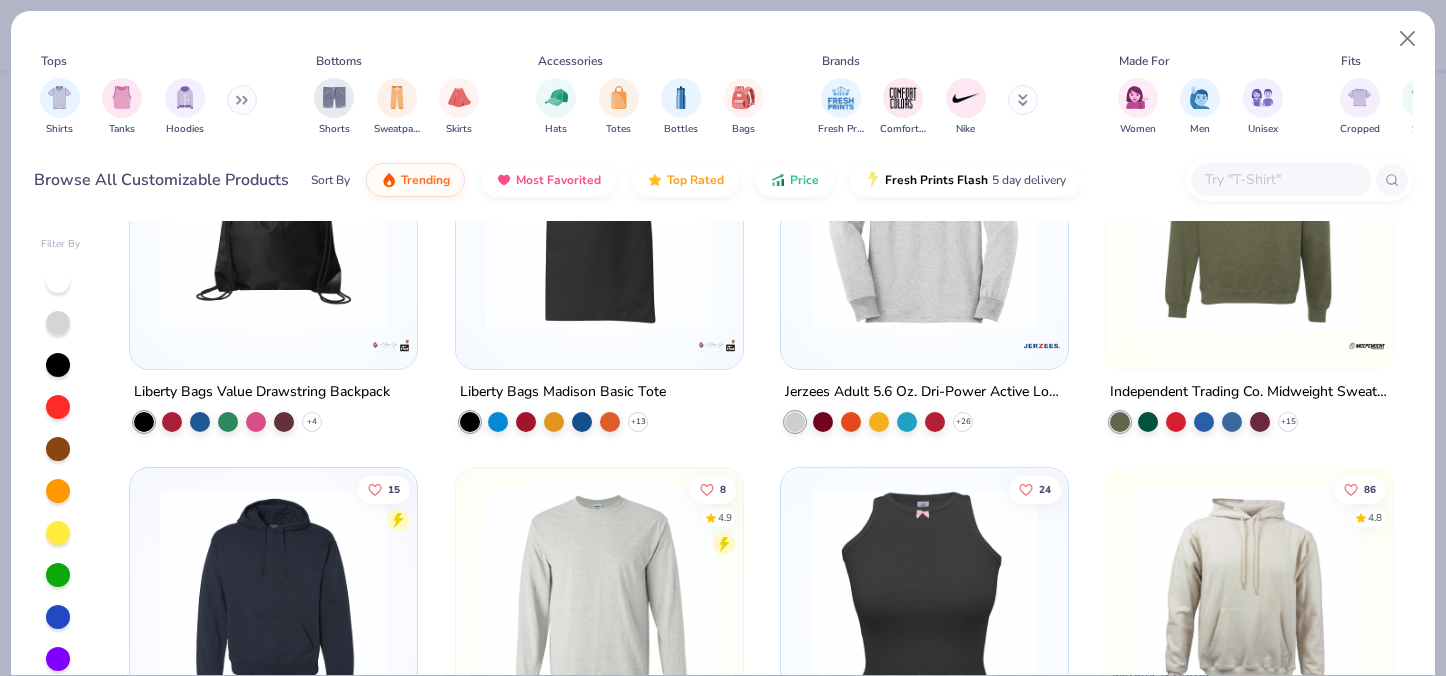 scroll, scrollTop: 15602, scrollLeft: 0, axis: vertical 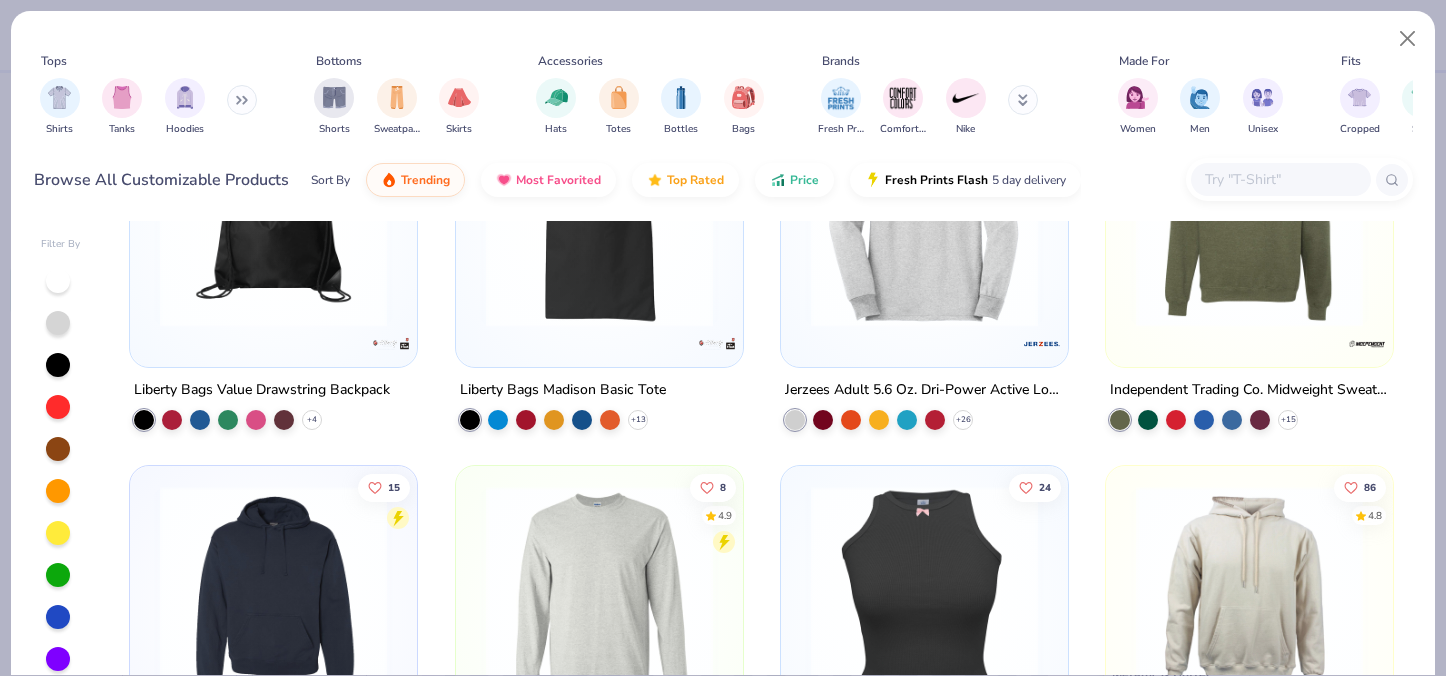 click at bounding box center [924, 213] 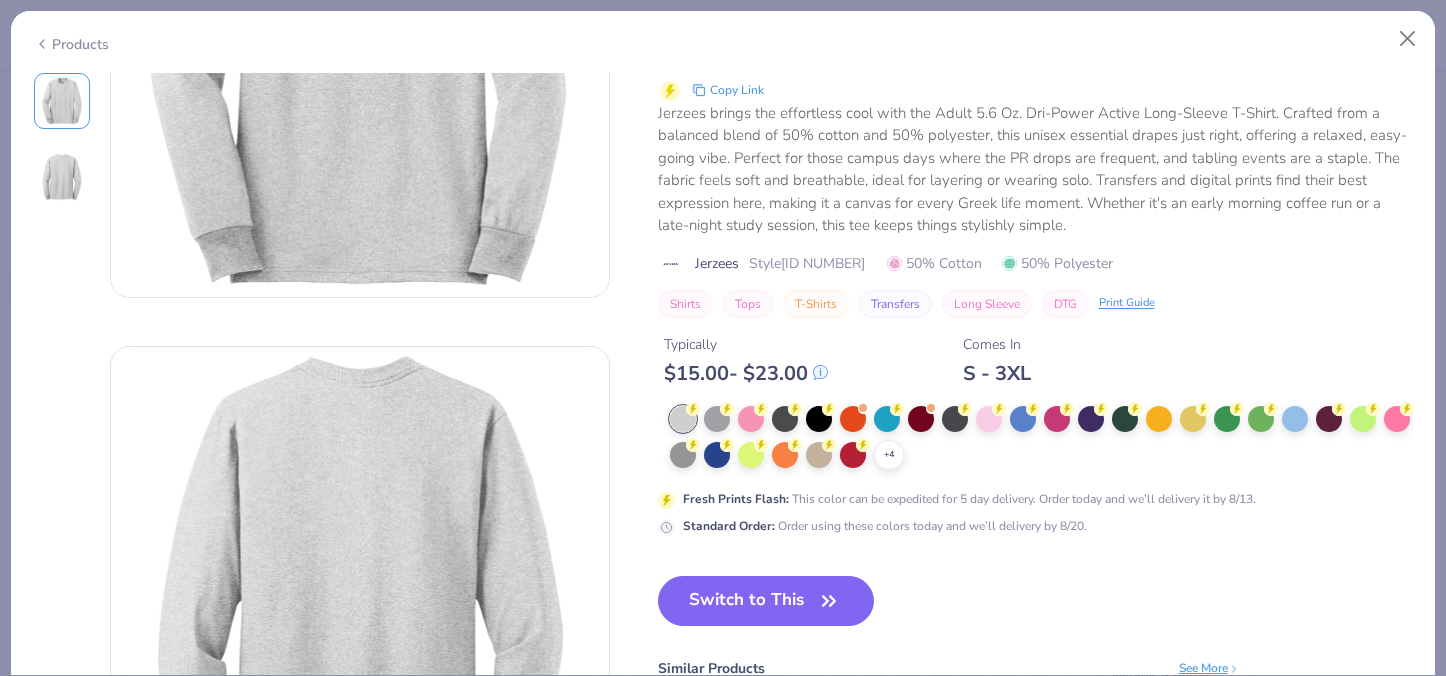 scroll, scrollTop: 274, scrollLeft: 0, axis: vertical 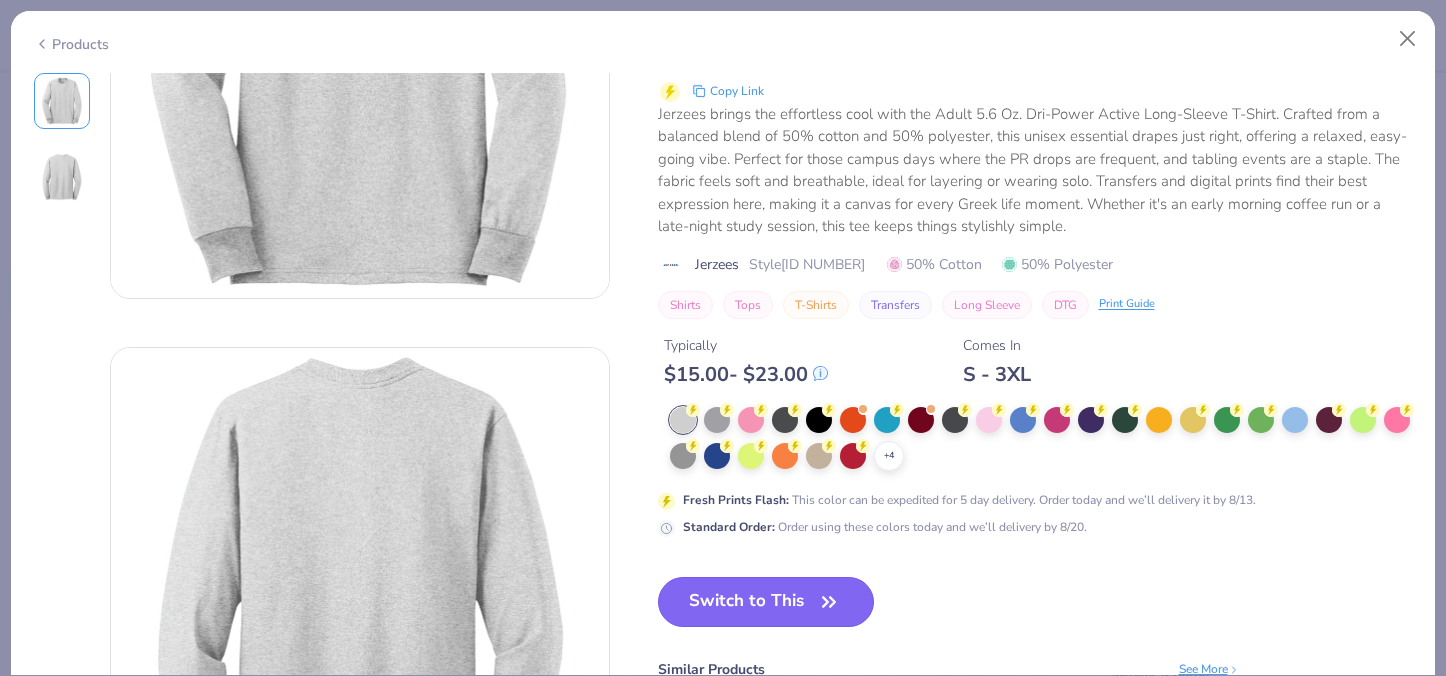 click on "Switch to This" at bounding box center (766, 602) 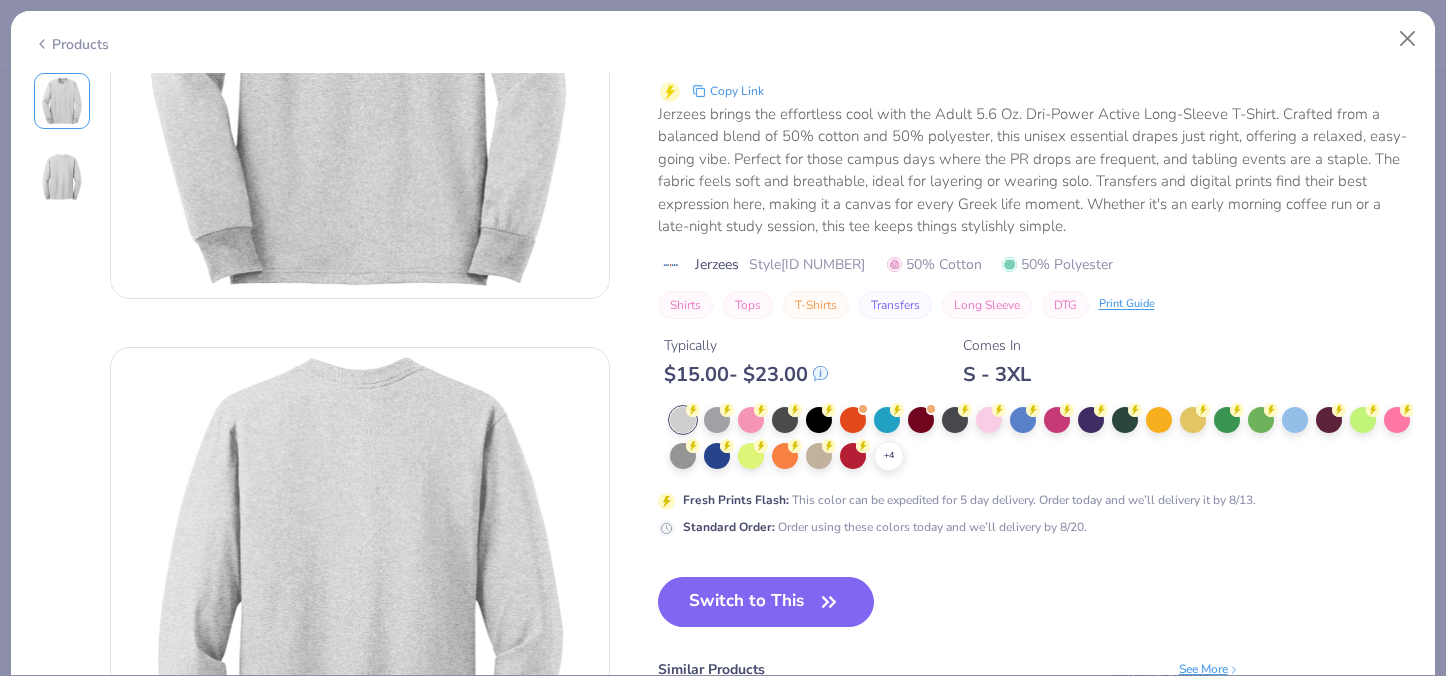 scroll, scrollTop: 221, scrollLeft: 0, axis: vertical 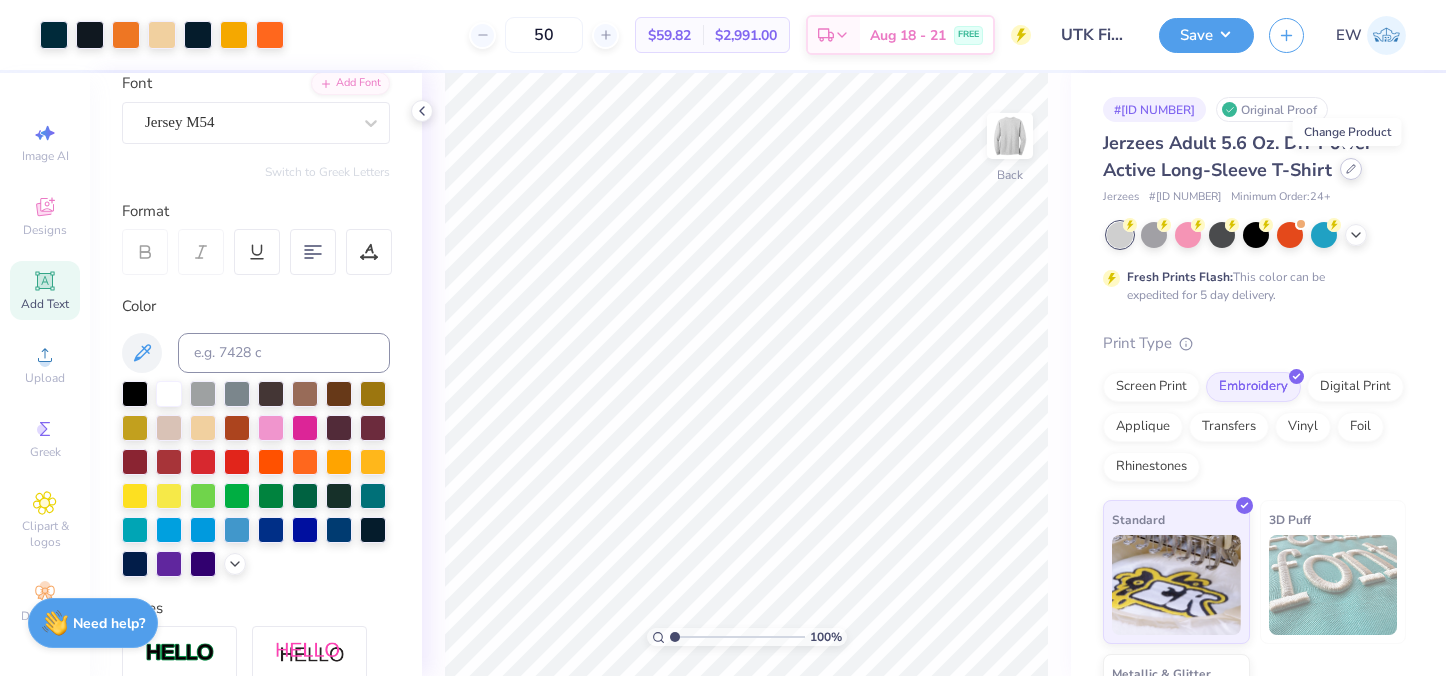 click 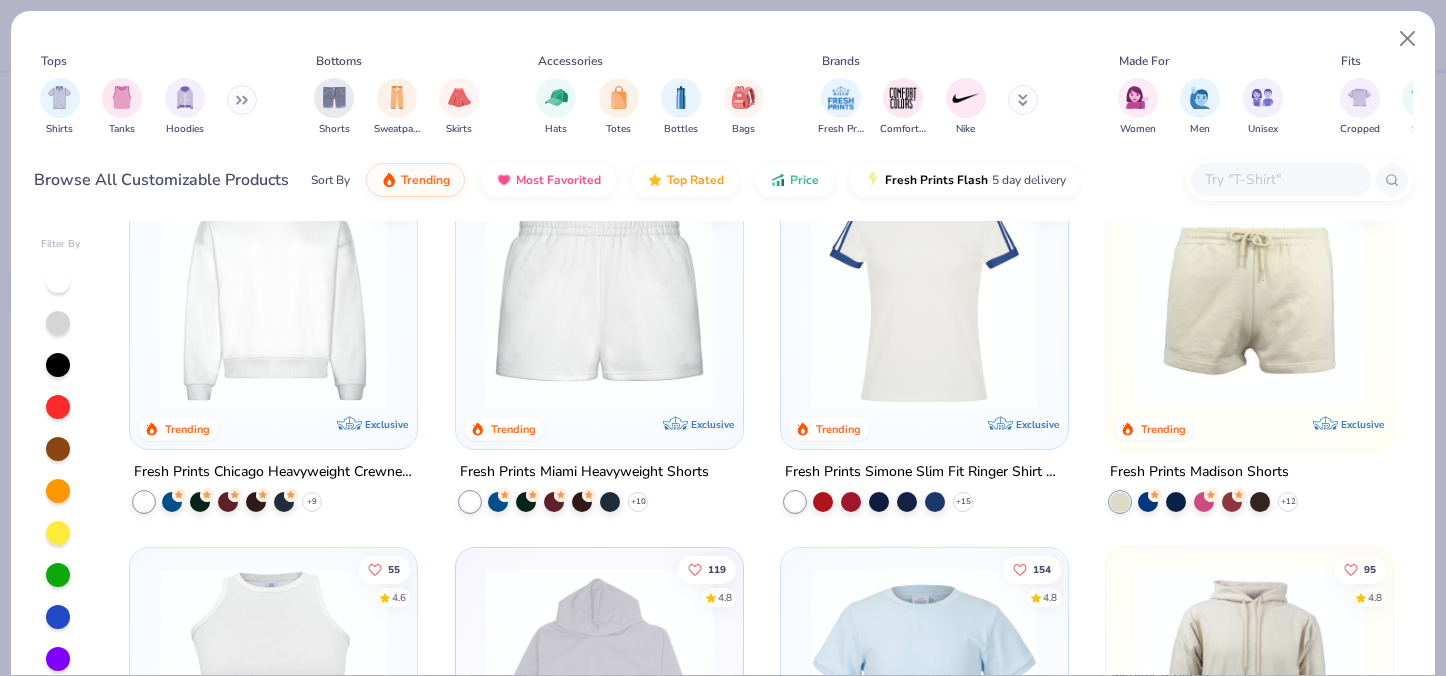 scroll, scrollTop: 1587, scrollLeft: 0, axis: vertical 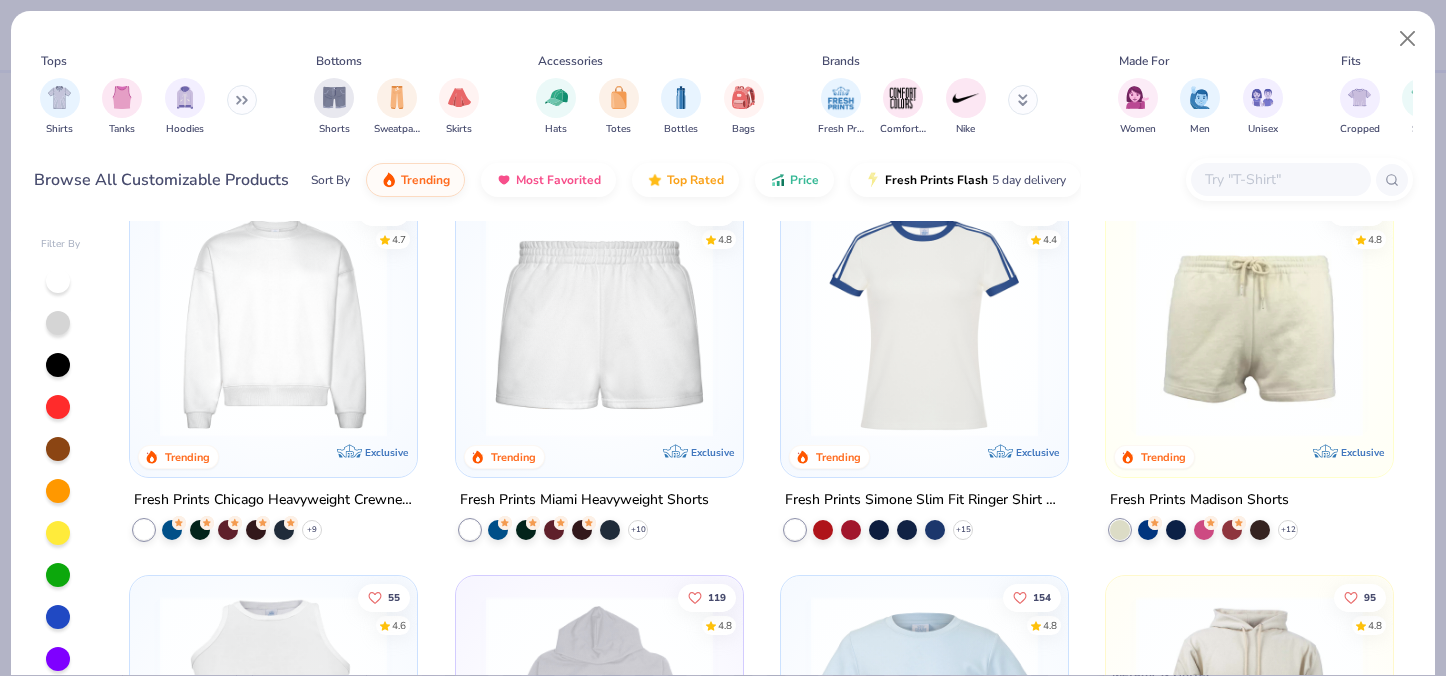 click at bounding box center [273, 323] 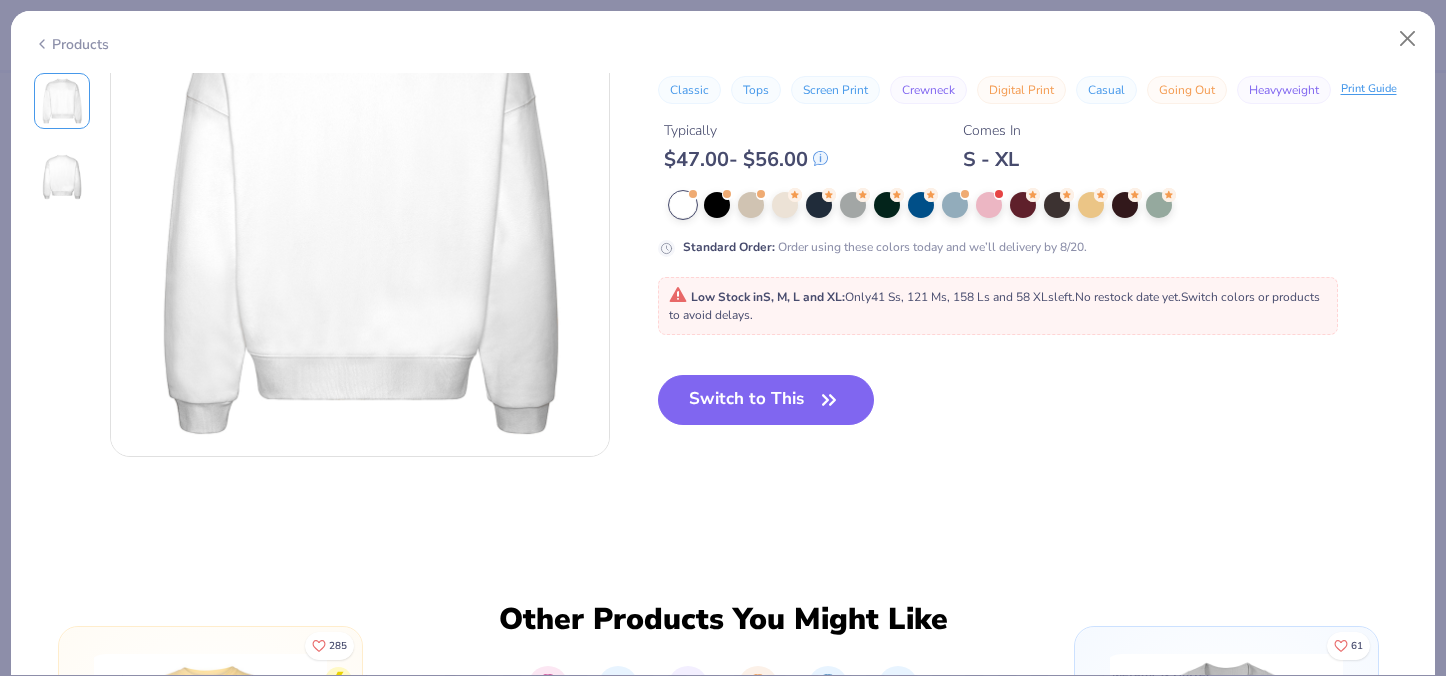 scroll, scrollTop: 670, scrollLeft: 0, axis: vertical 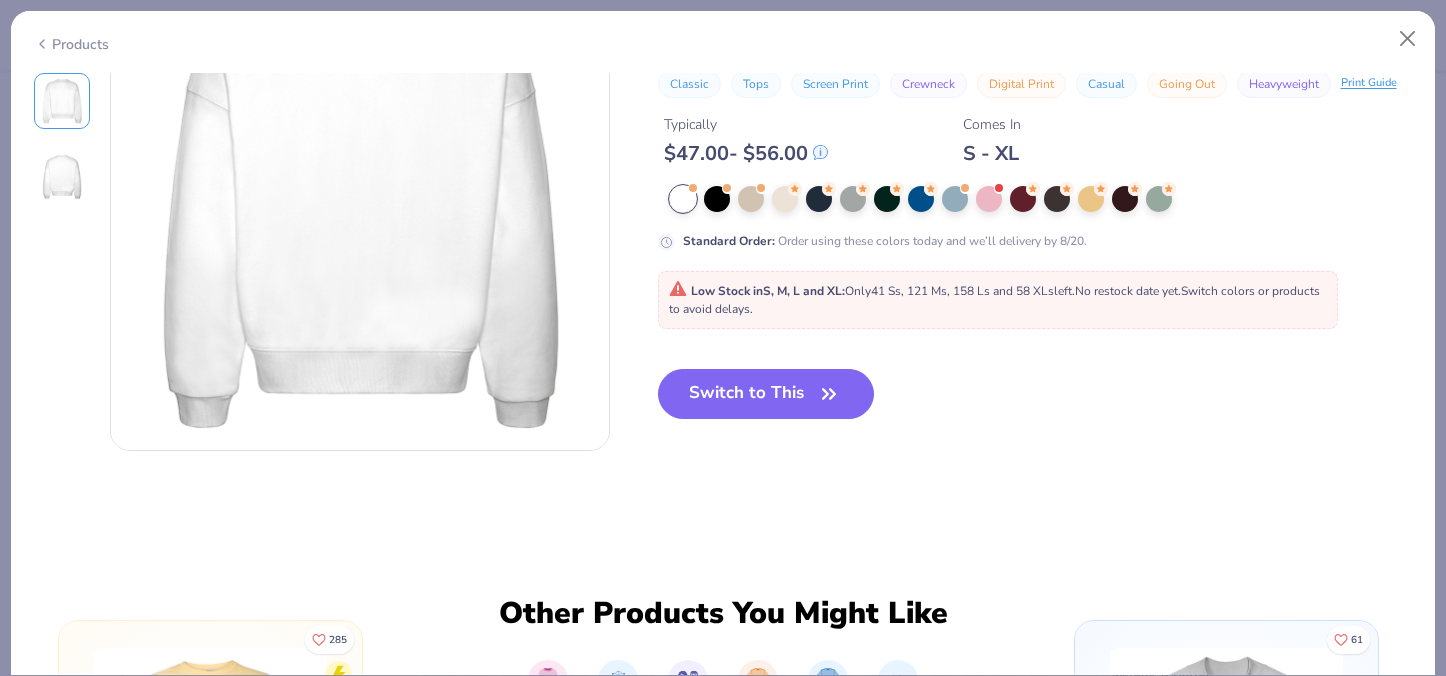 click on "Switch to This" at bounding box center (766, 394) 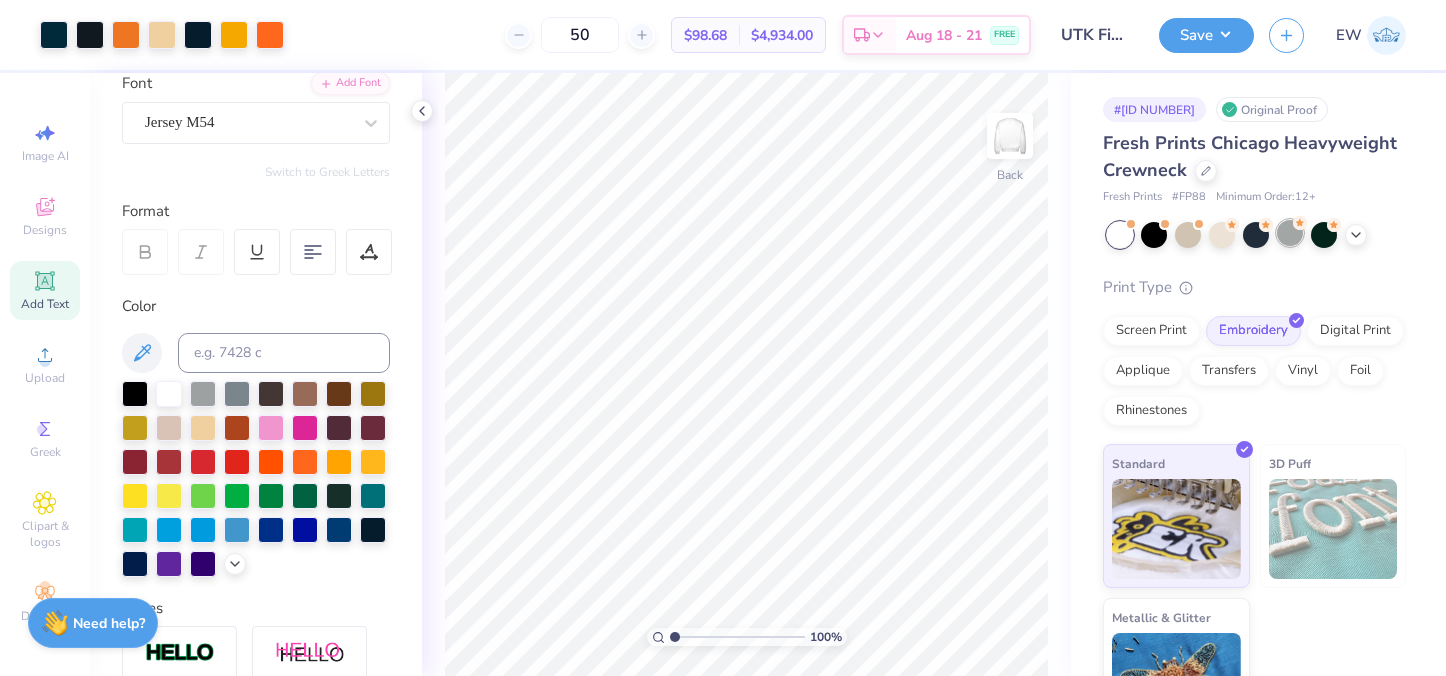 click at bounding box center (1290, 233) 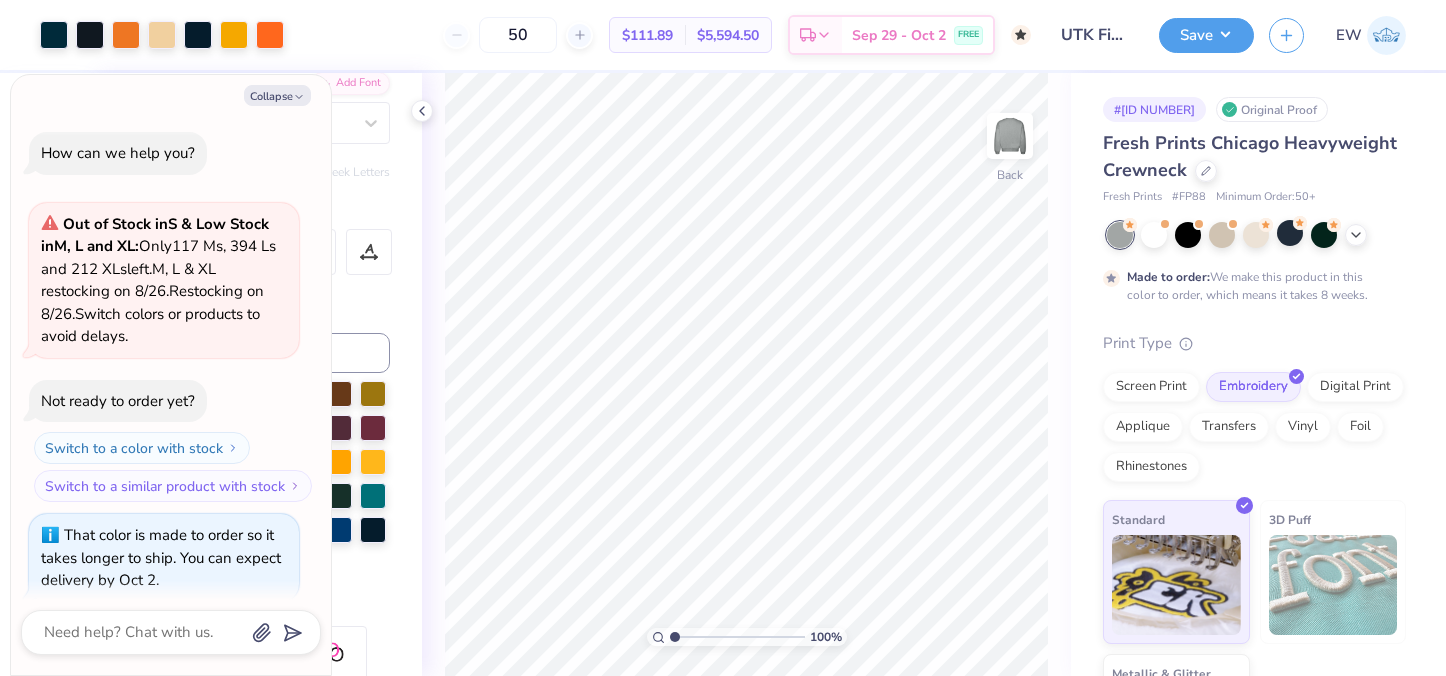 scroll, scrollTop: 106, scrollLeft: 0, axis: vertical 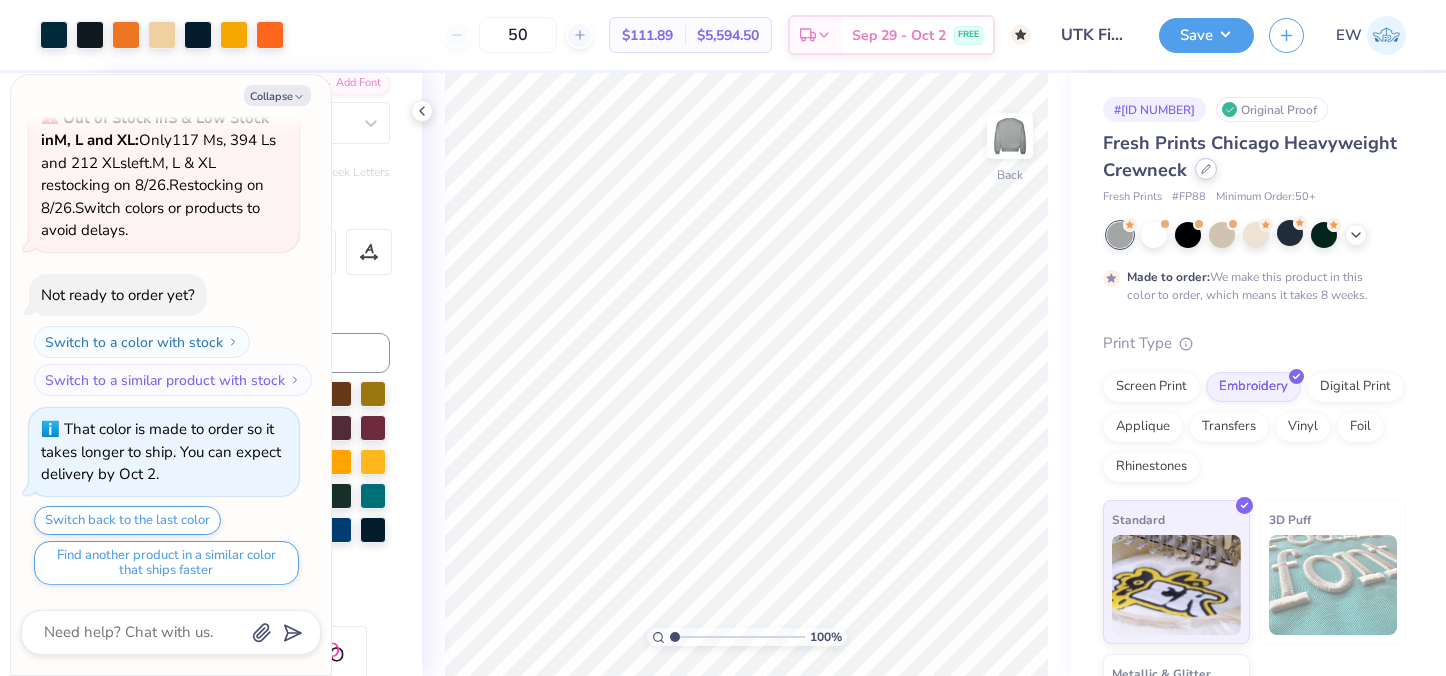 click at bounding box center (1206, 169) 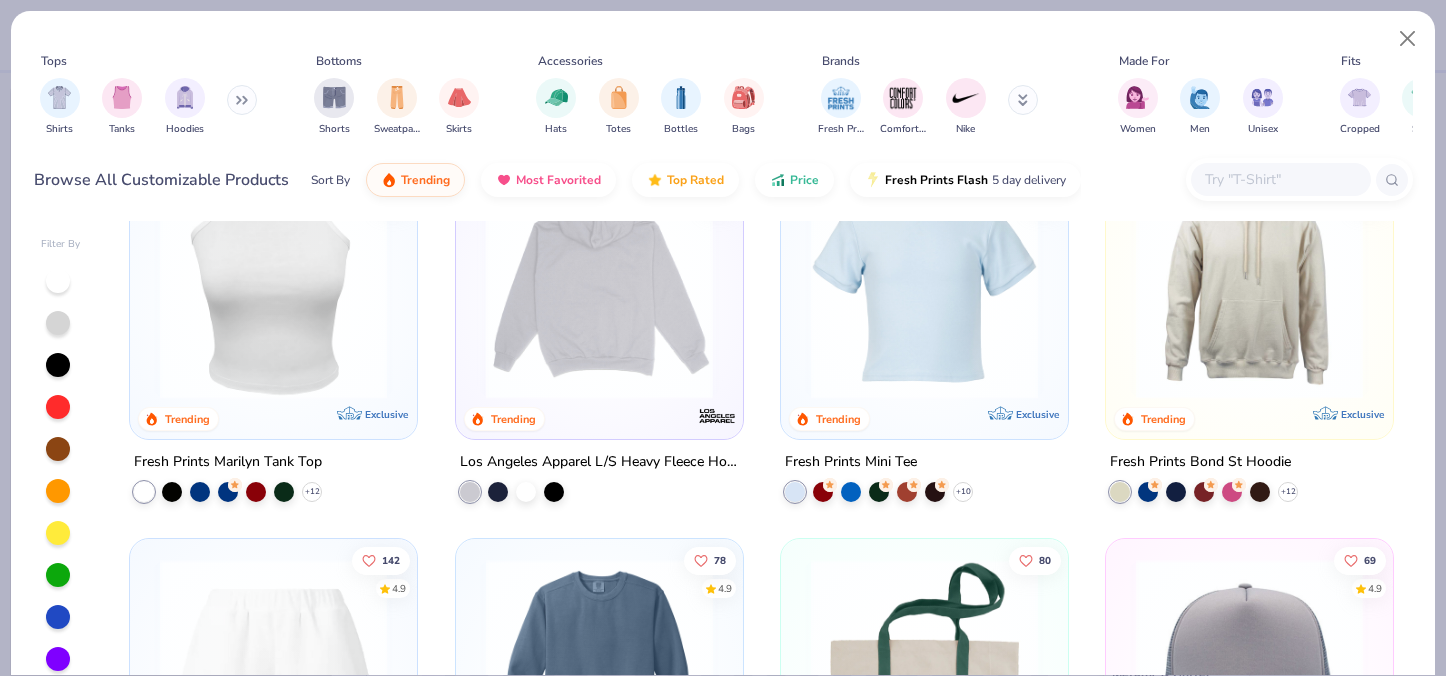 scroll, scrollTop: 1975, scrollLeft: 0, axis: vertical 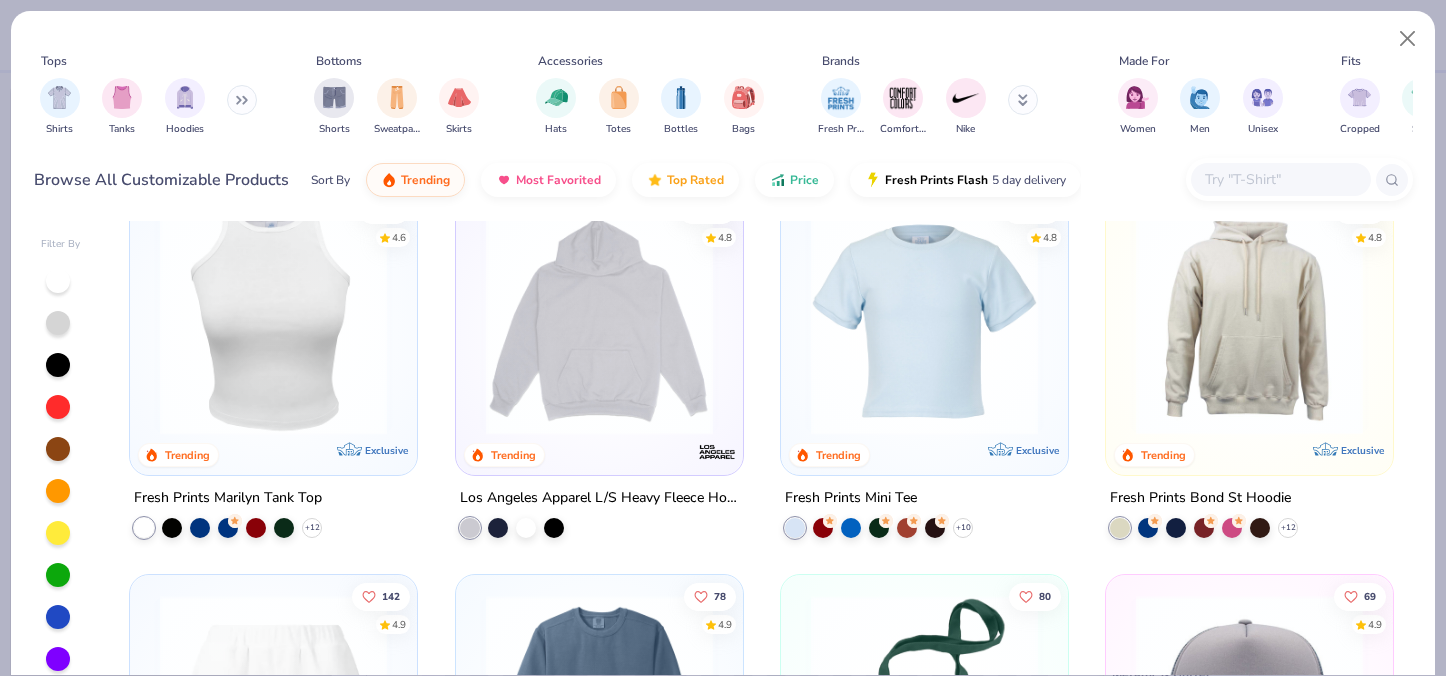 click at bounding box center (1249, 321) 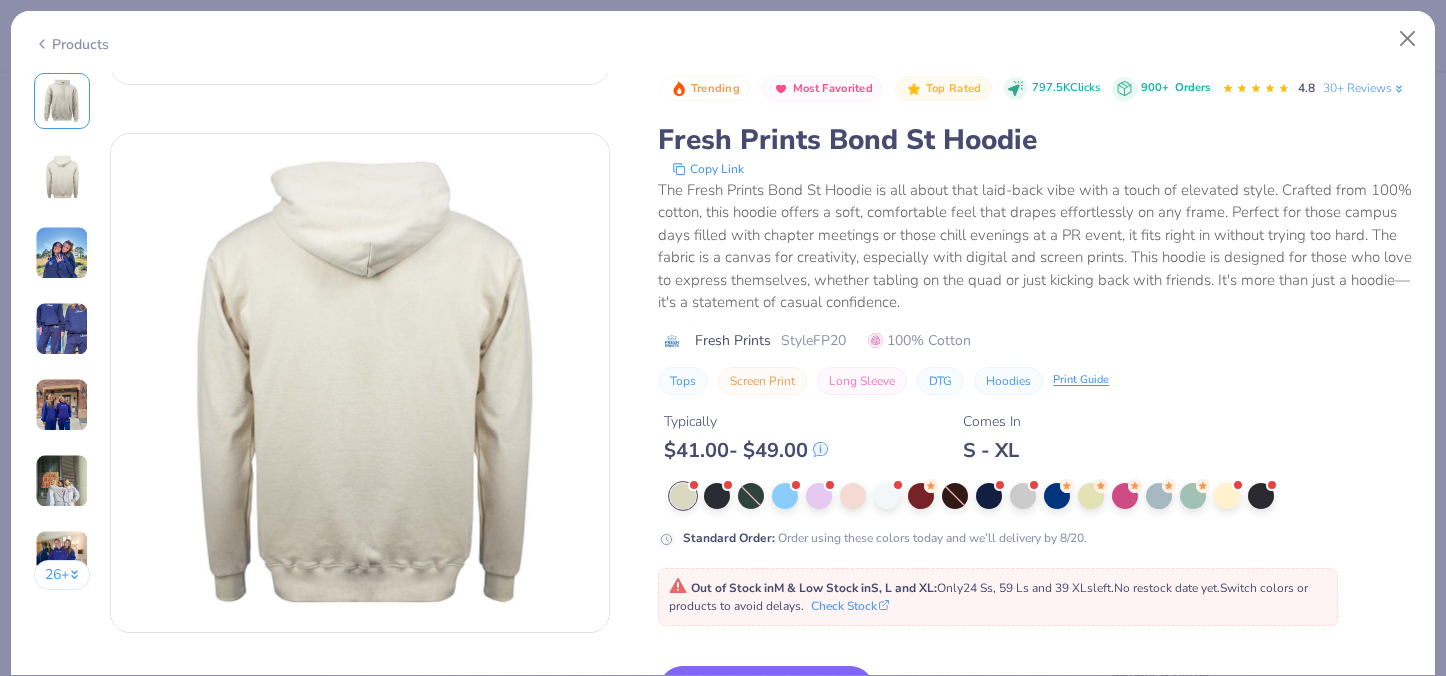 scroll, scrollTop: 486, scrollLeft: 0, axis: vertical 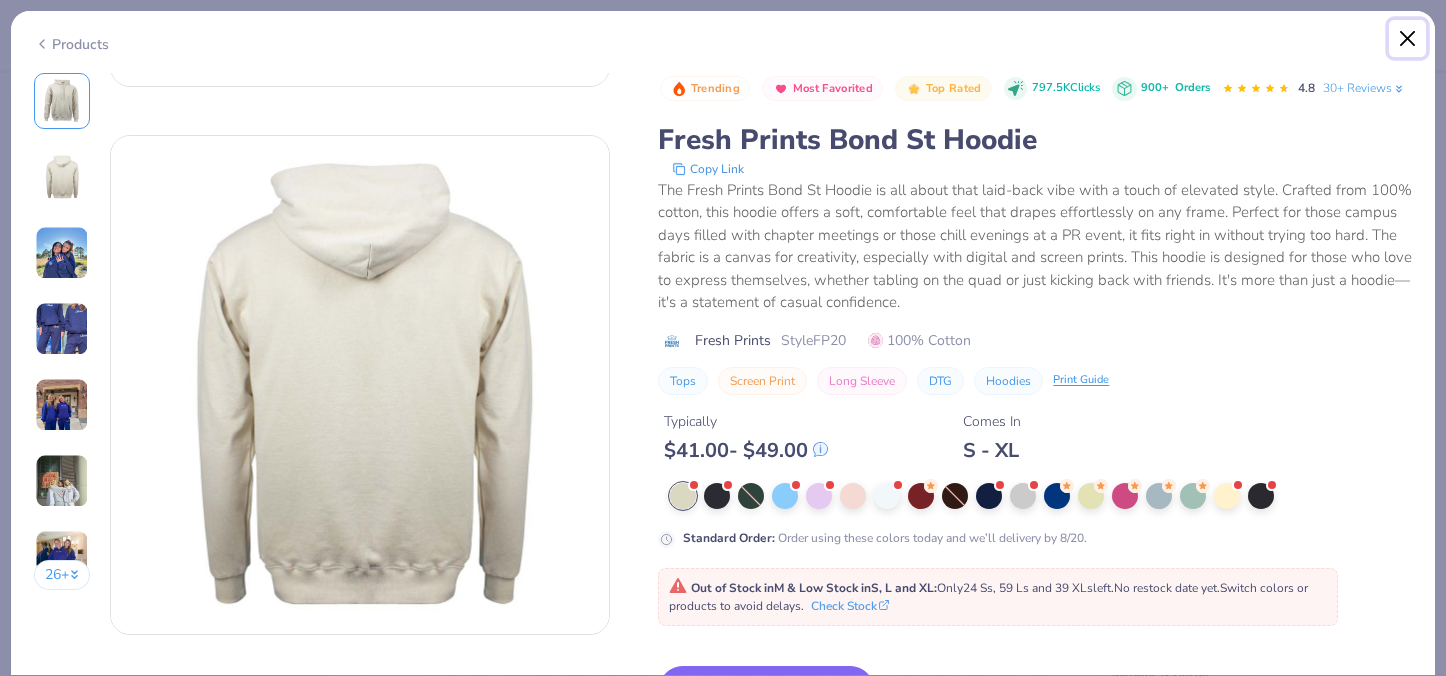 click at bounding box center [1408, 39] 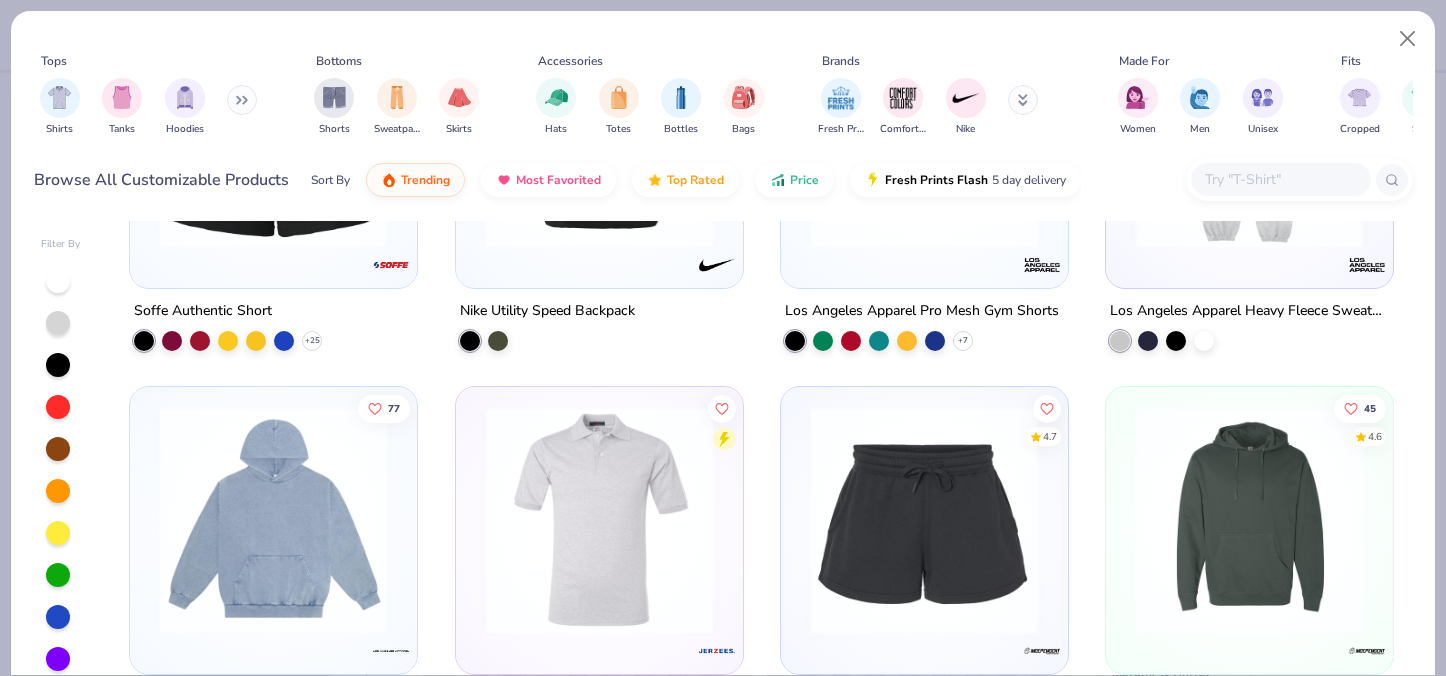 scroll, scrollTop: 9142, scrollLeft: 0, axis: vertical 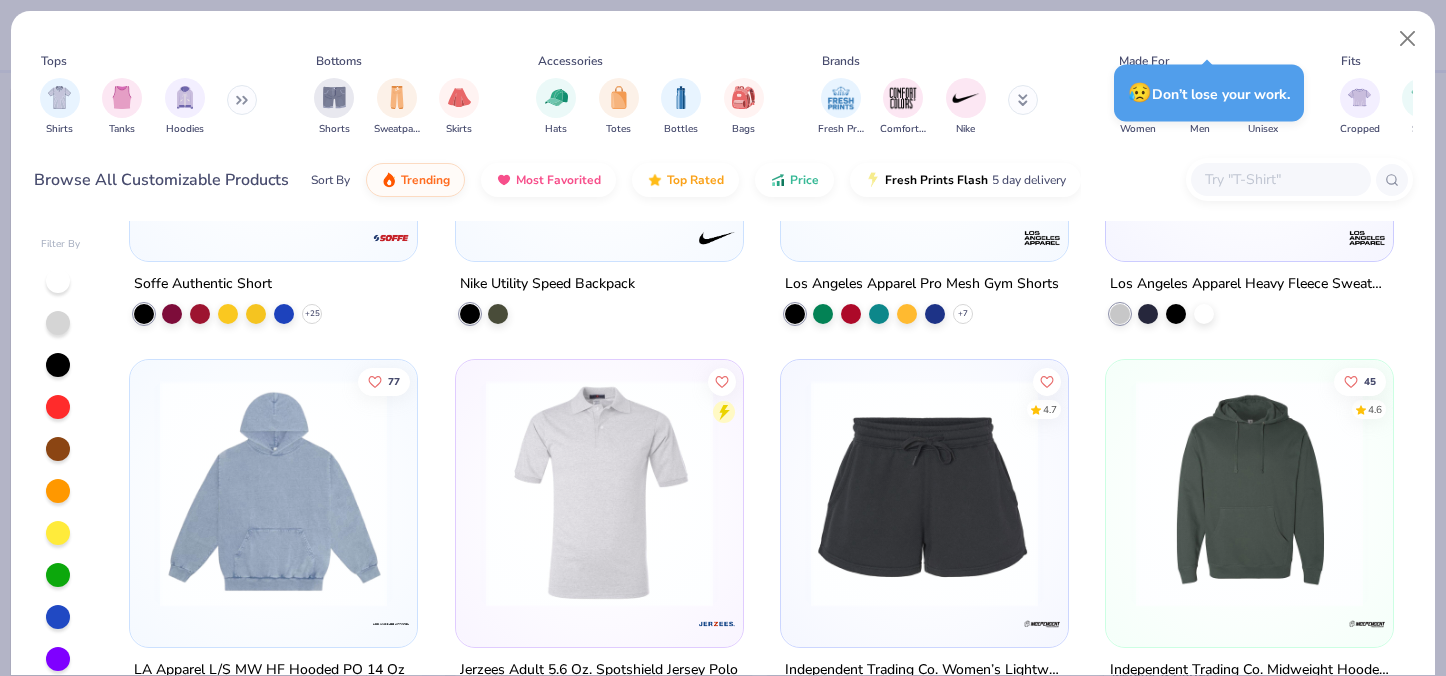 type on "x" 